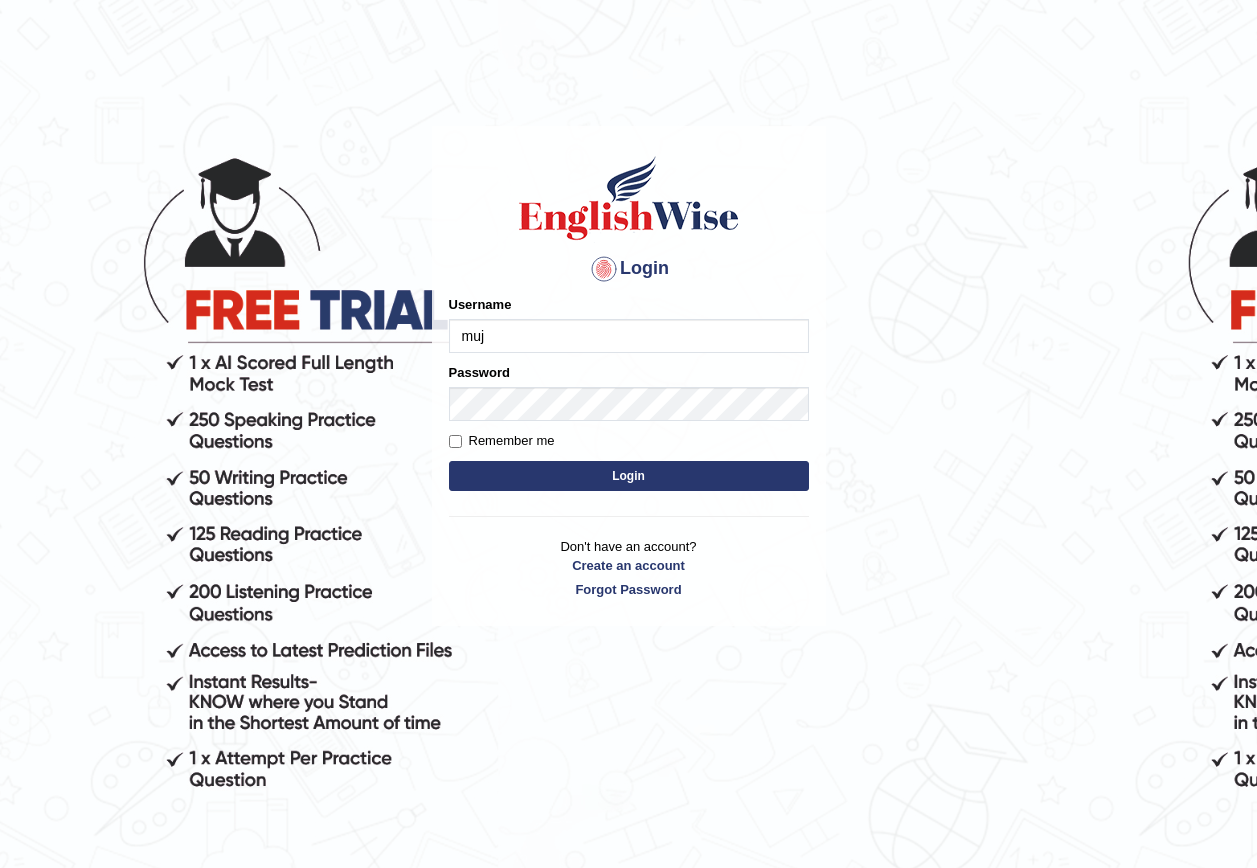 scroll, scrollTop: 0, scrollLeft: 0, axis: both 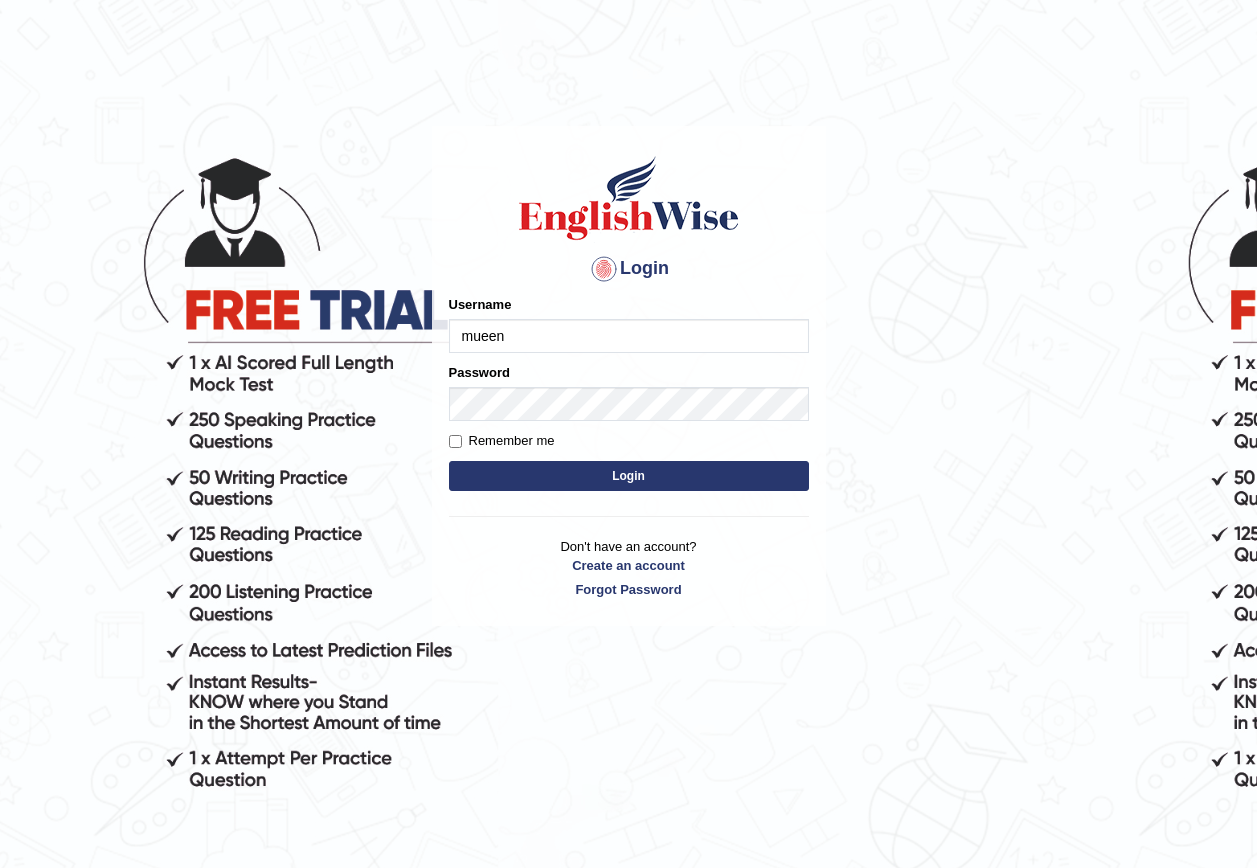 type on "mueen" 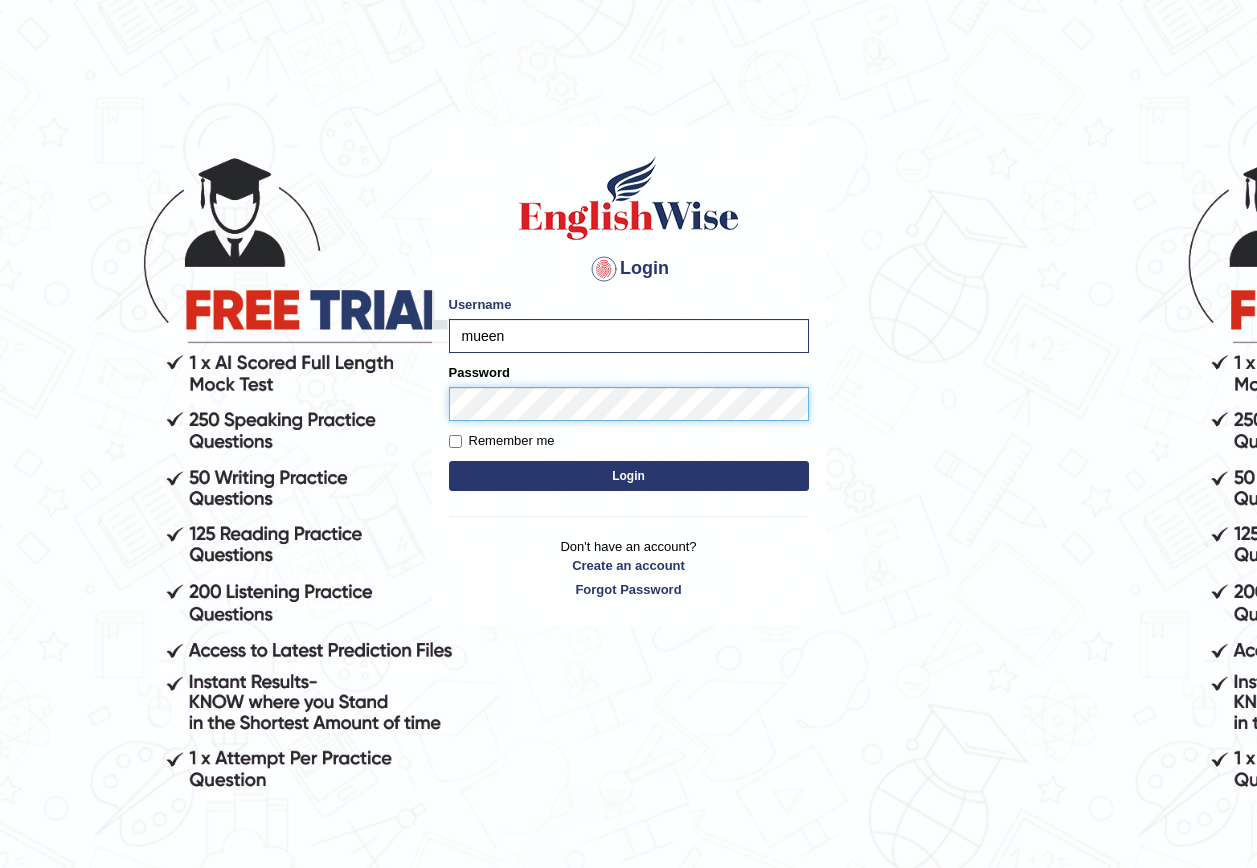 click on "Login" at bounding box center (629, 476) 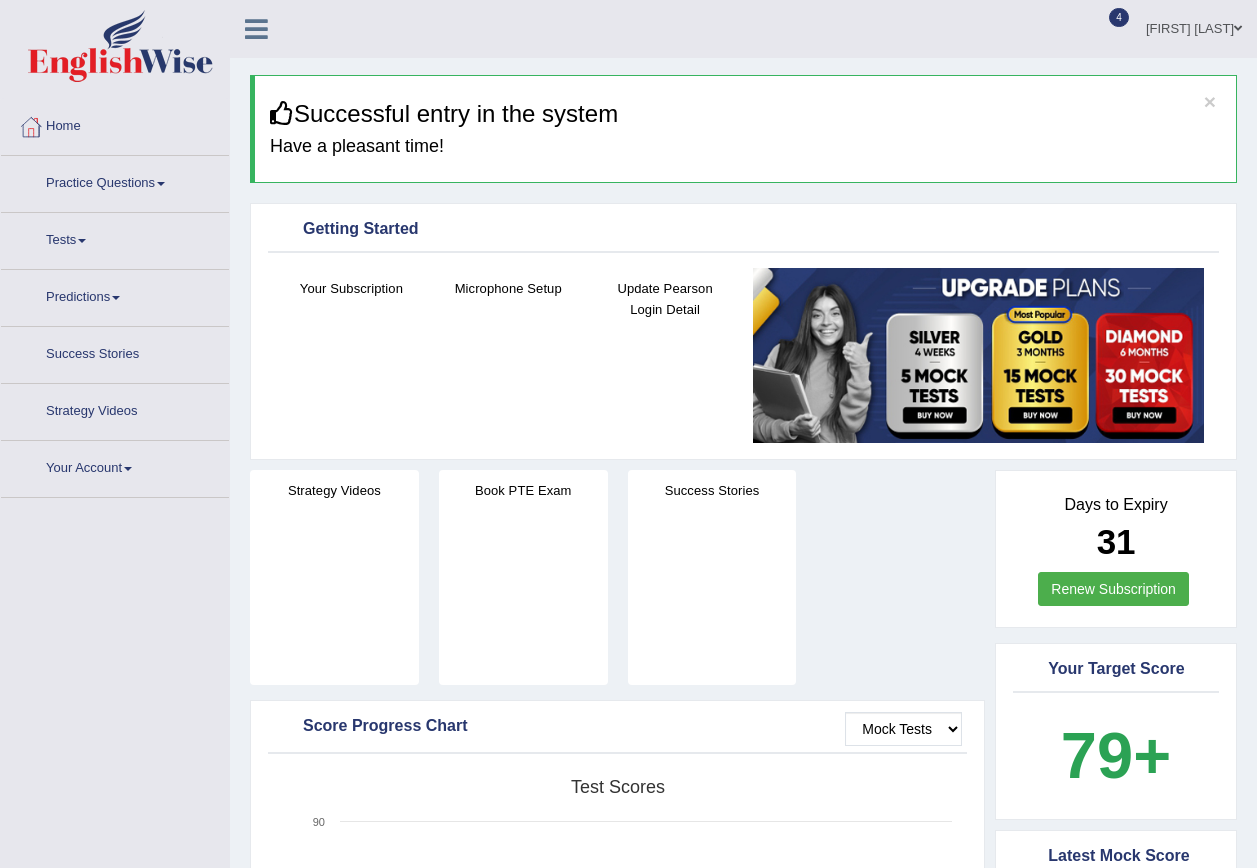 scroll, scrollTop: 0, scrollLeft: 0, axis: both 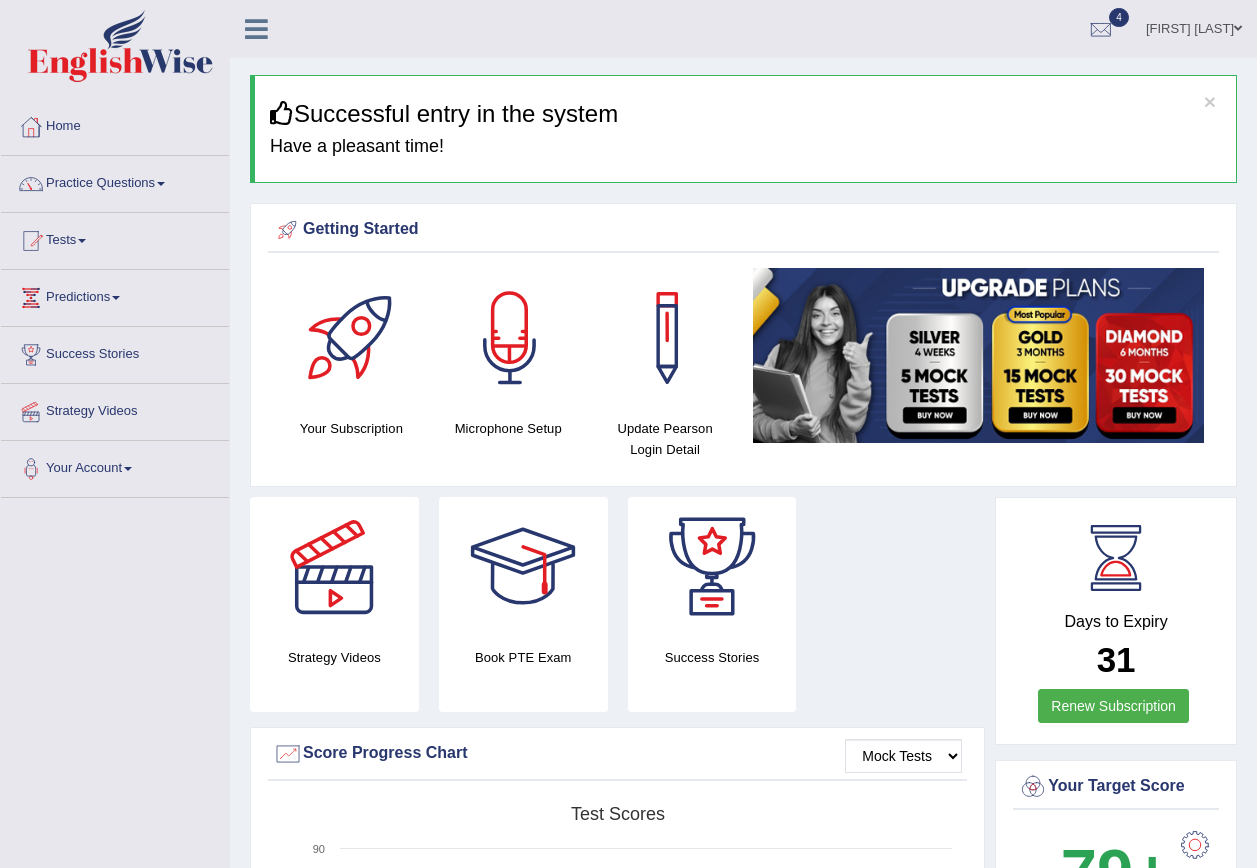 click at bounding box center (161, 184) 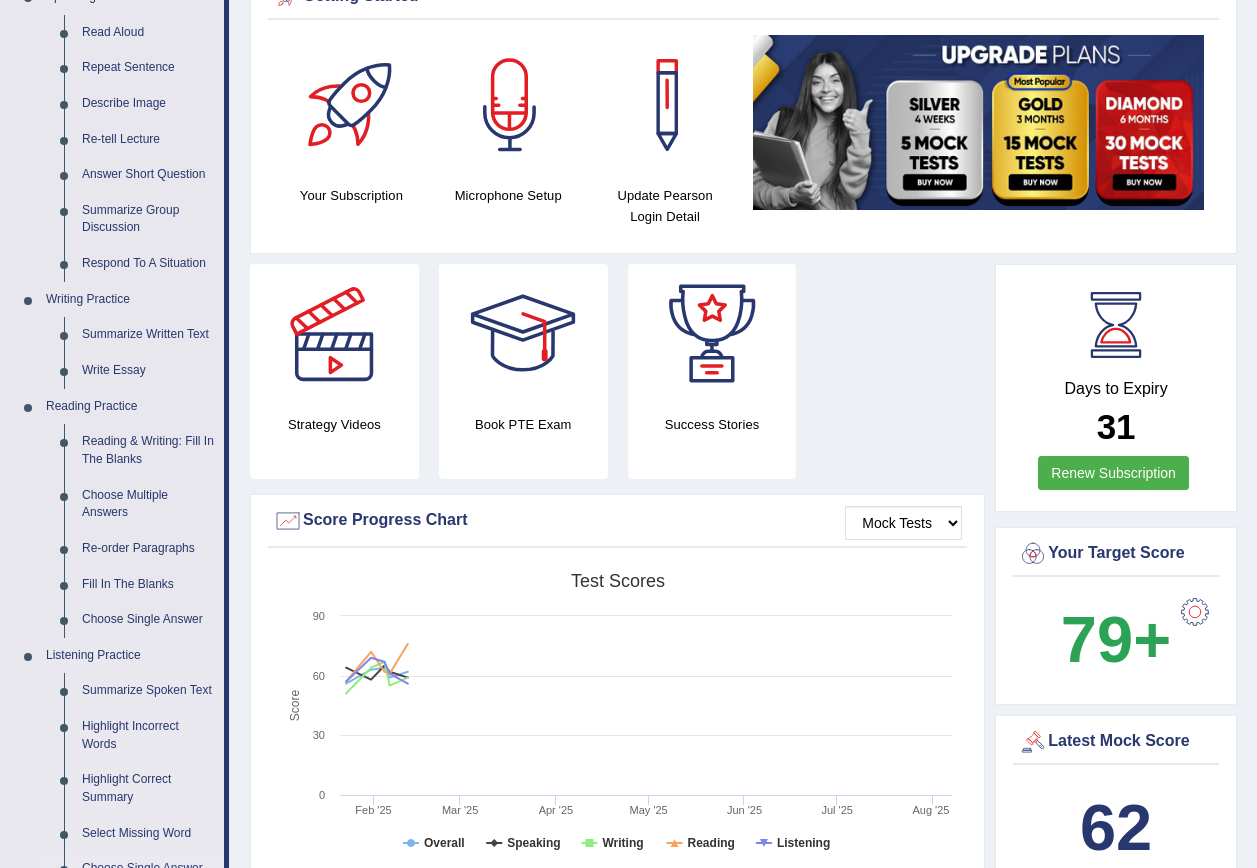 scroll, scrollTop: 200, scrollLeft: 0, axis: vertical 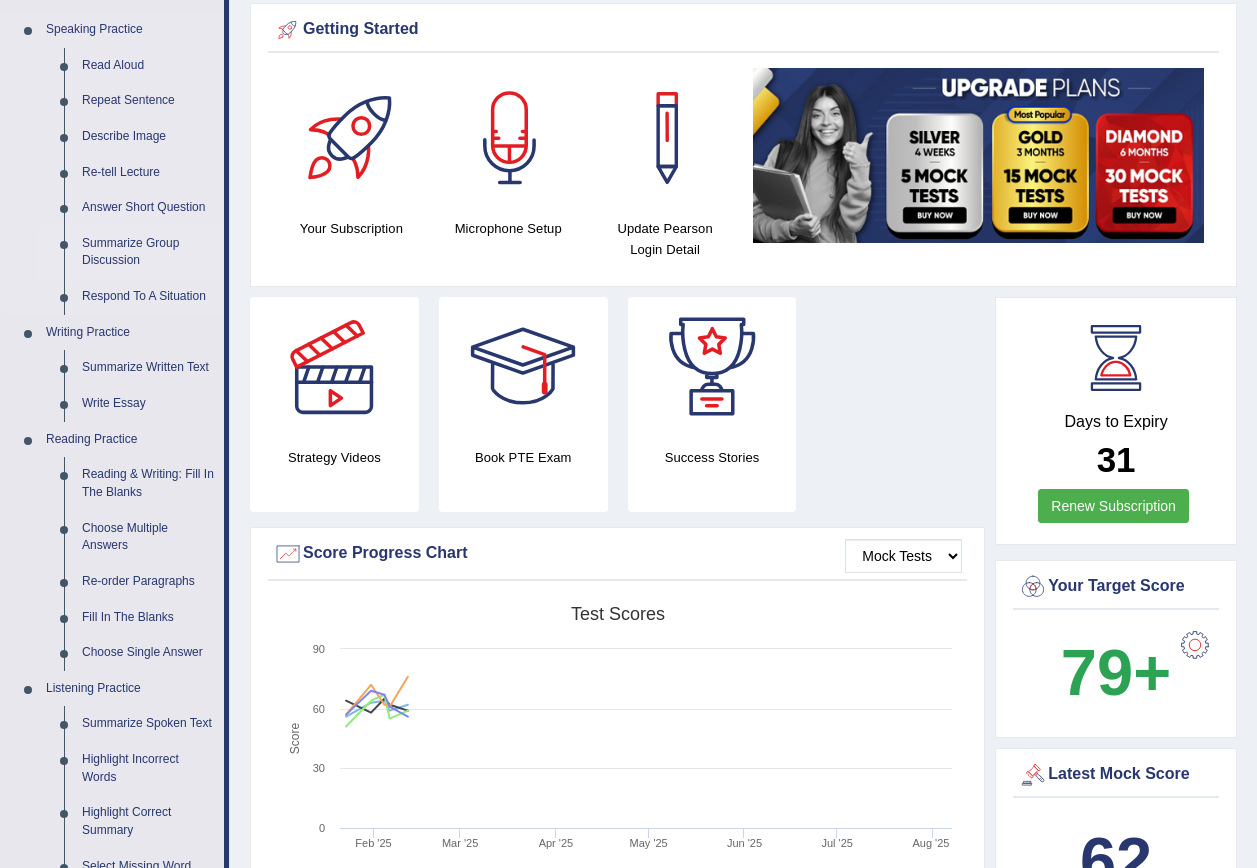 click on "Practice Questions" at bounding box center [112, -19] 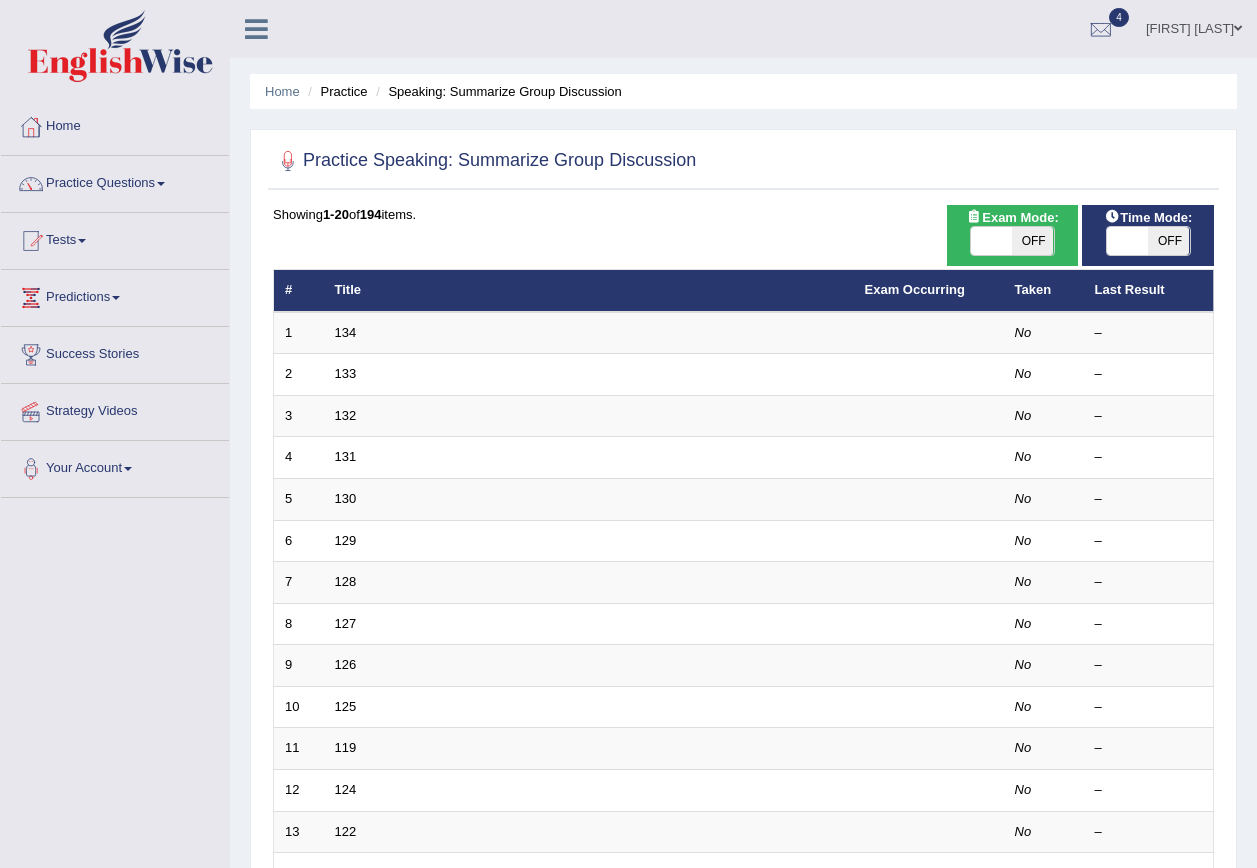 scroll, scrollTop: 0, scrollLeft: 0, axis: both 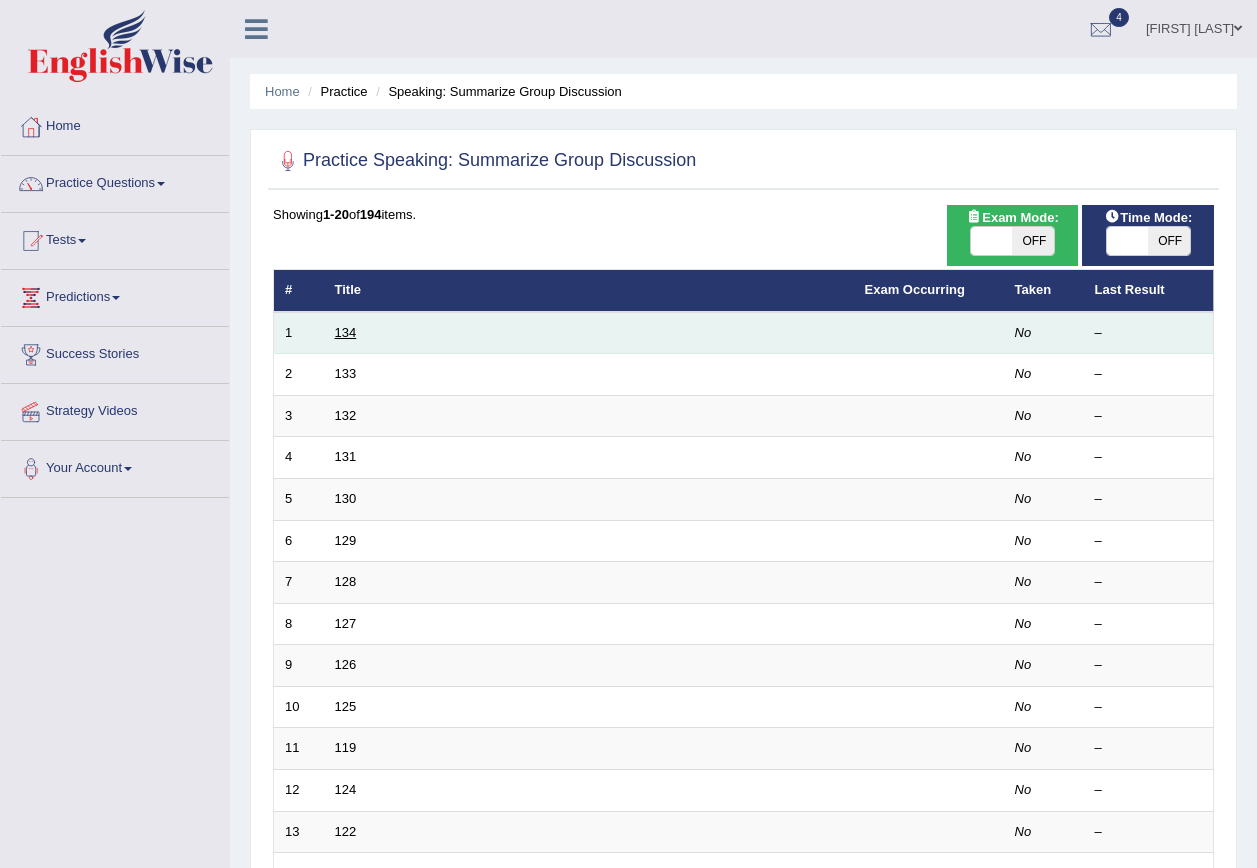 click on "134" at bounding box center [346, 332] 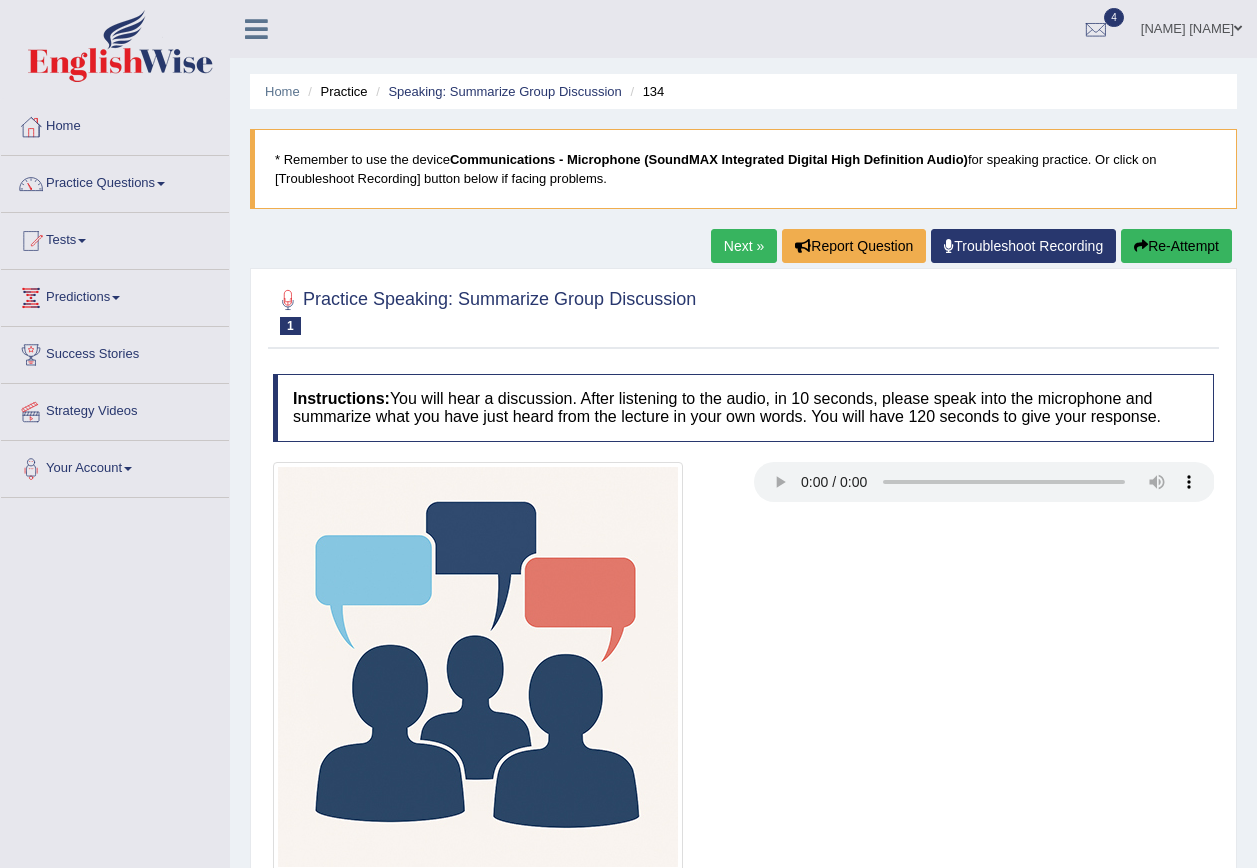 scroll, scrollTop: 0, scrollLeft: 0, axis: both 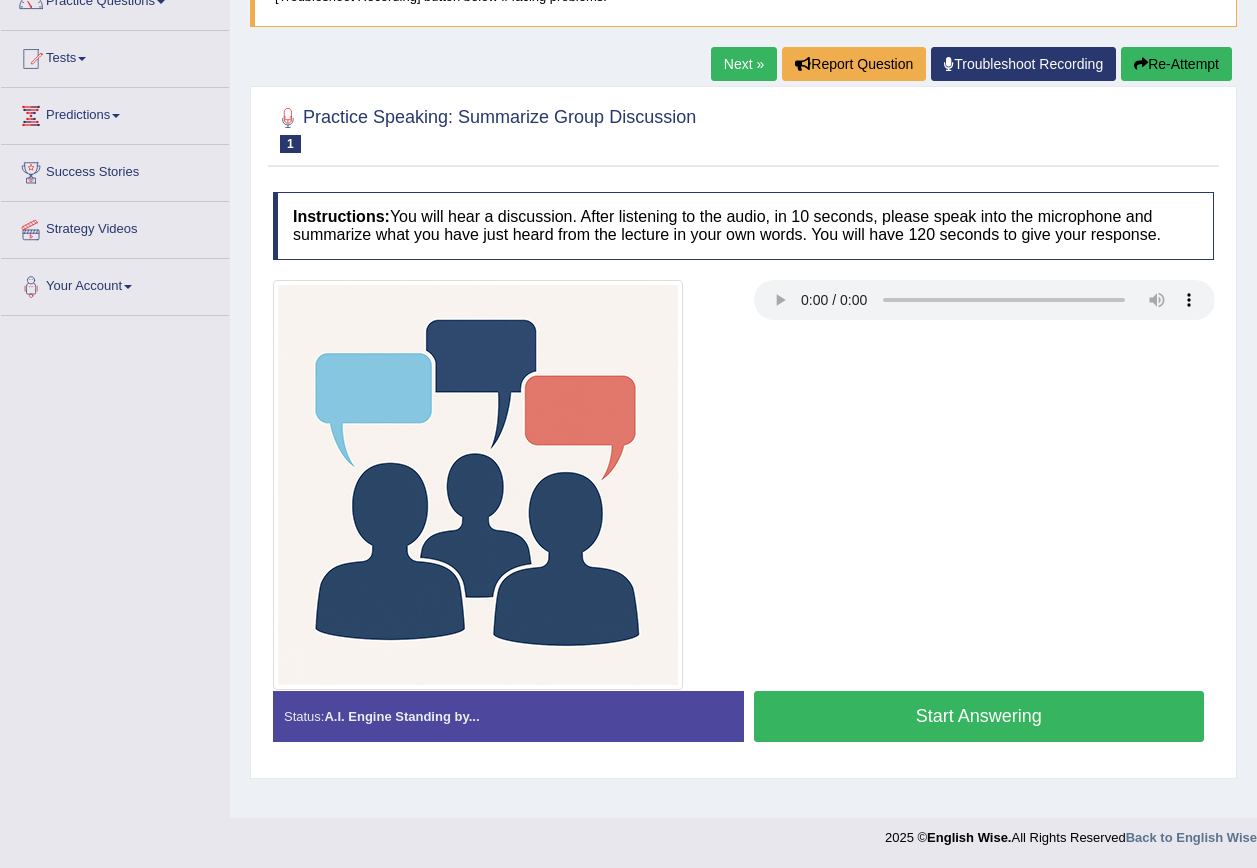 click on "Start Answering" at bounding box center [979, 716] 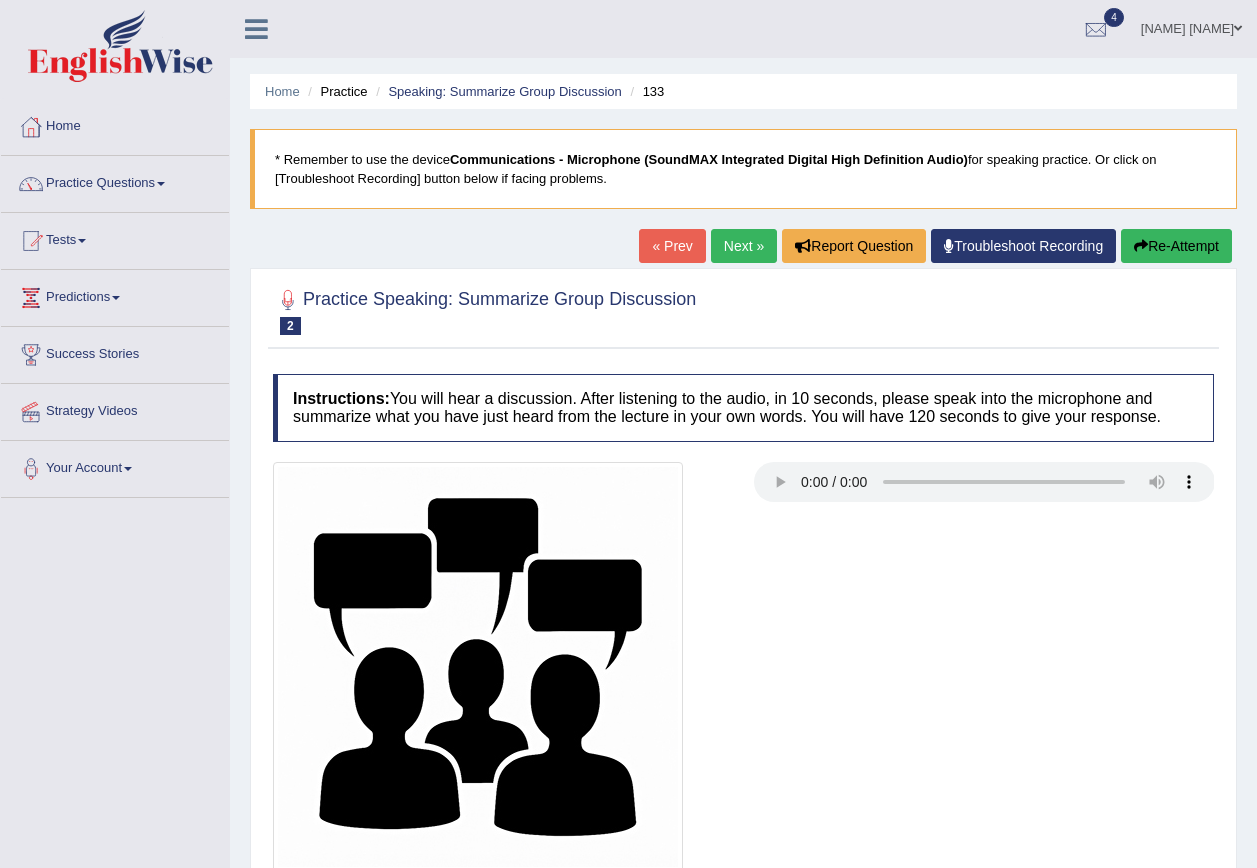 scroll, scrollTop: 0, scrollLeft: 0, axis: both 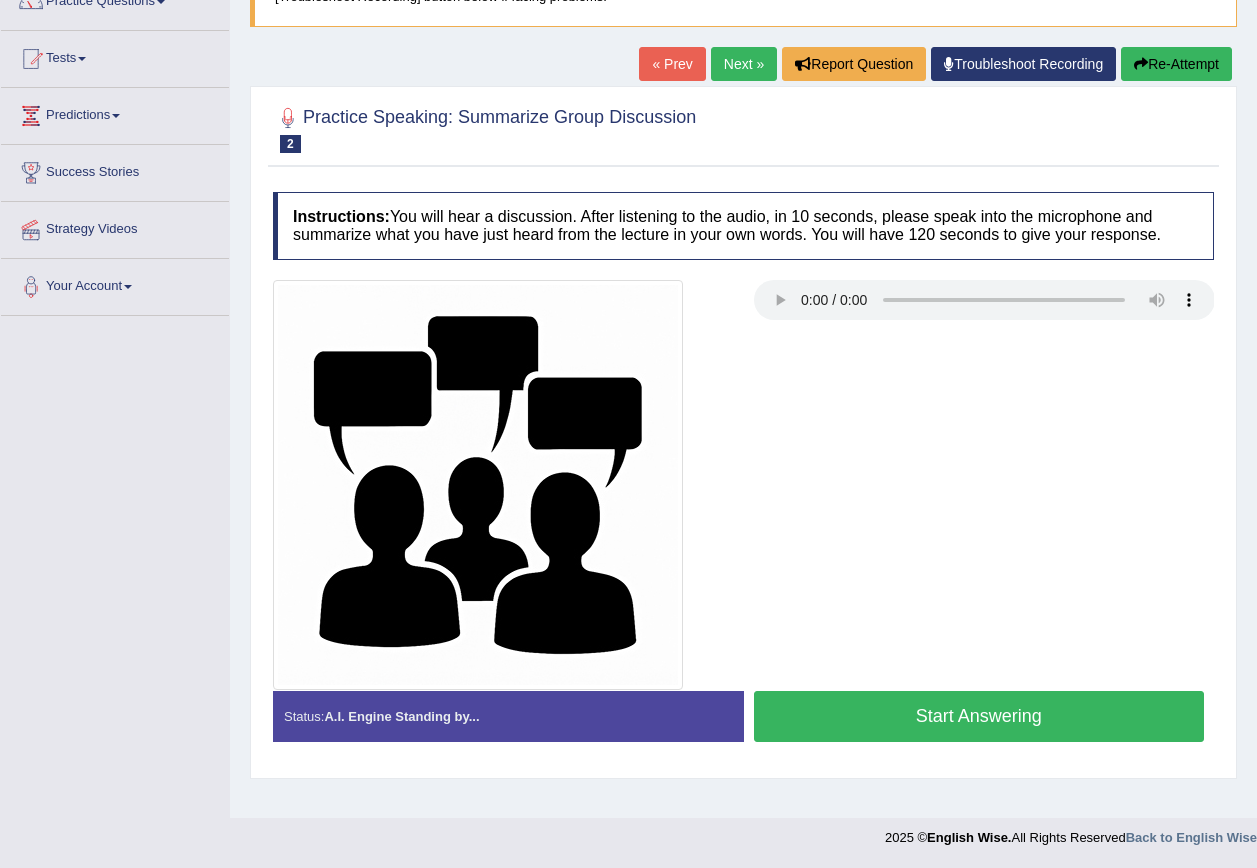 click on "Start Answering" at bounding box center [979, 716] 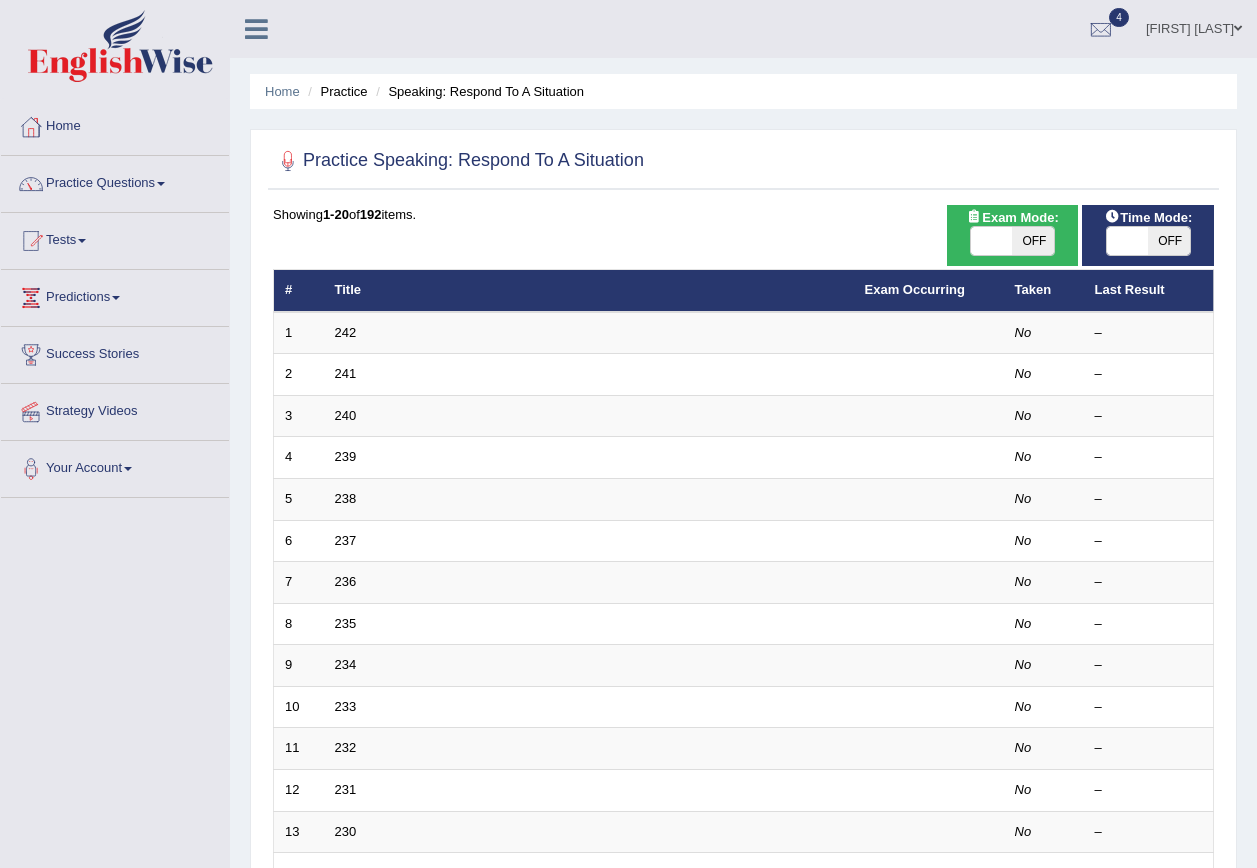 scroll, scrollTop: 0, scrollLeft: 0, axis: both 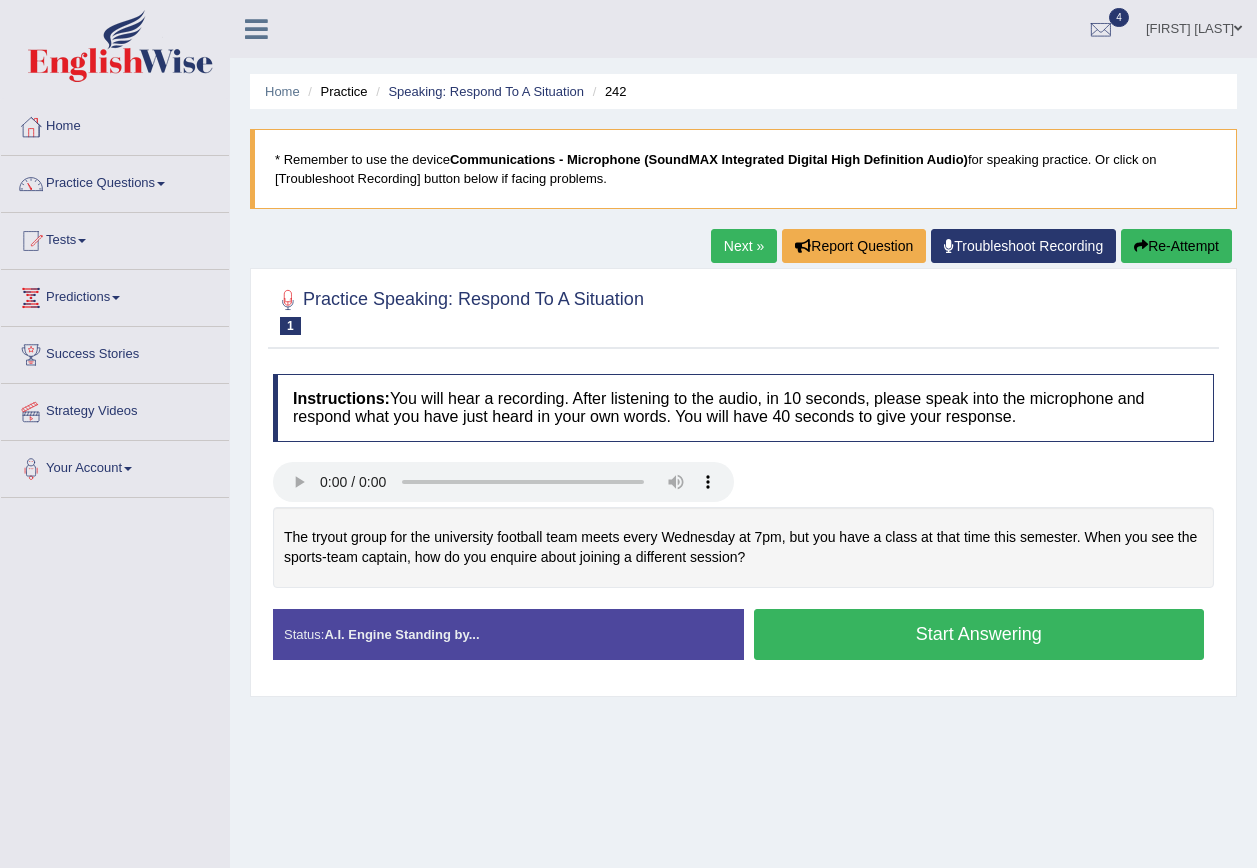 click on "Start Answering" at bounding box center (979, 634) 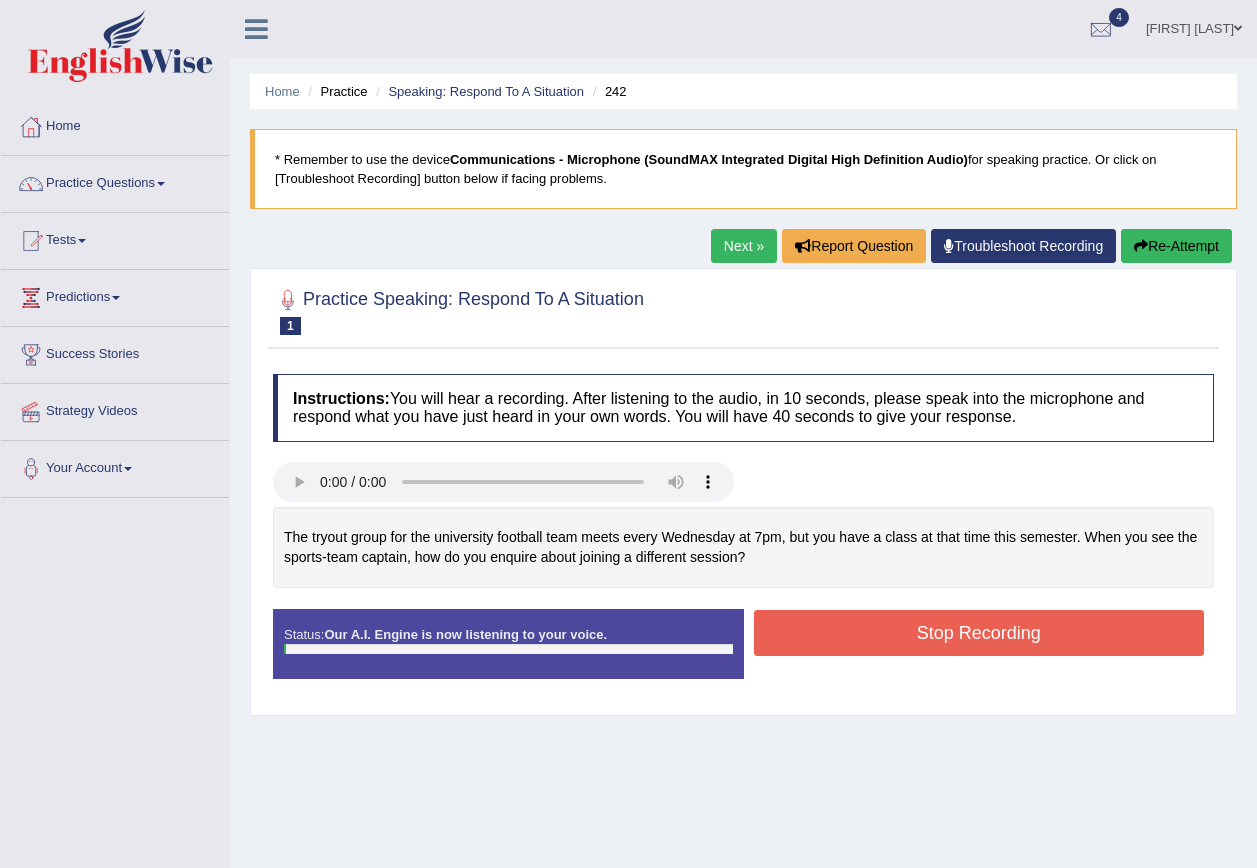 click on "Stop Recording" at bounding box center (979, 633) 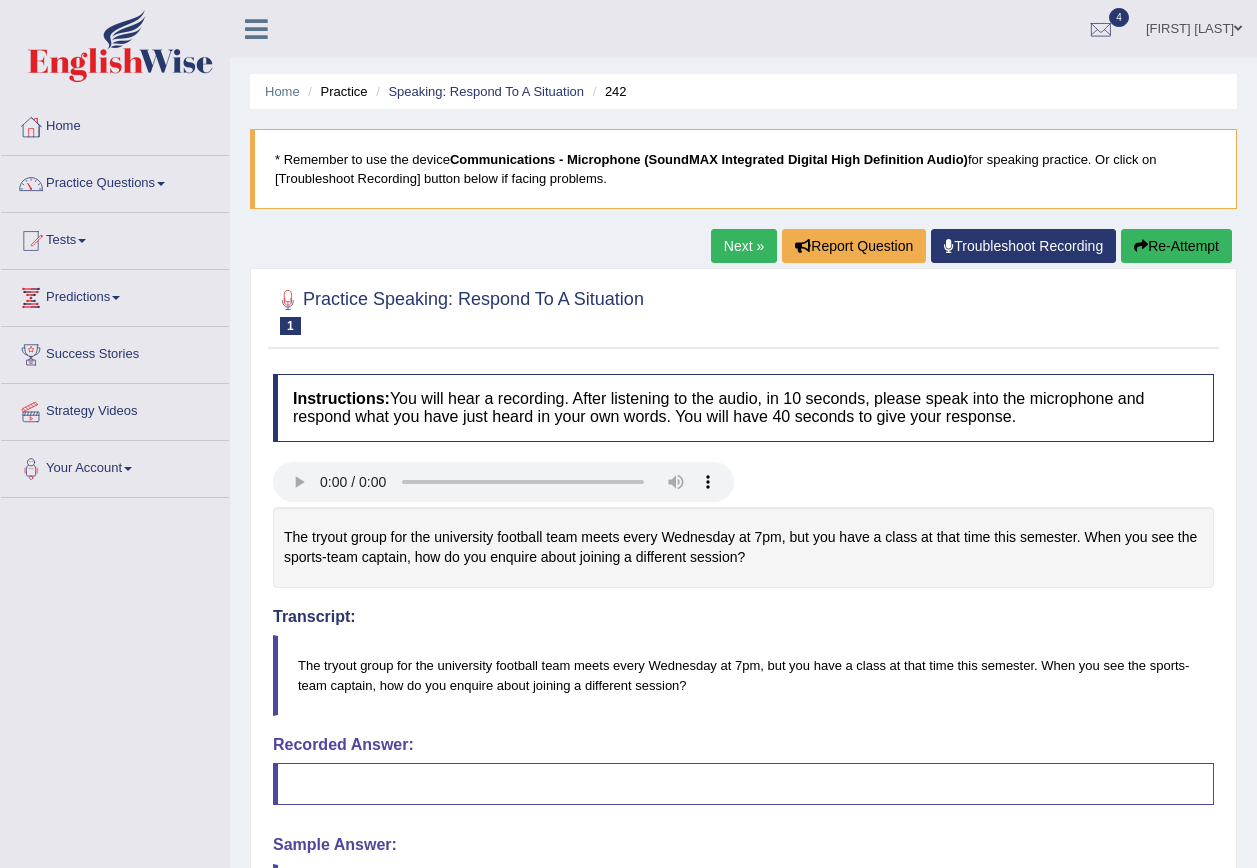 click on "Re-Attempt" at bounding box center [1176, 246] 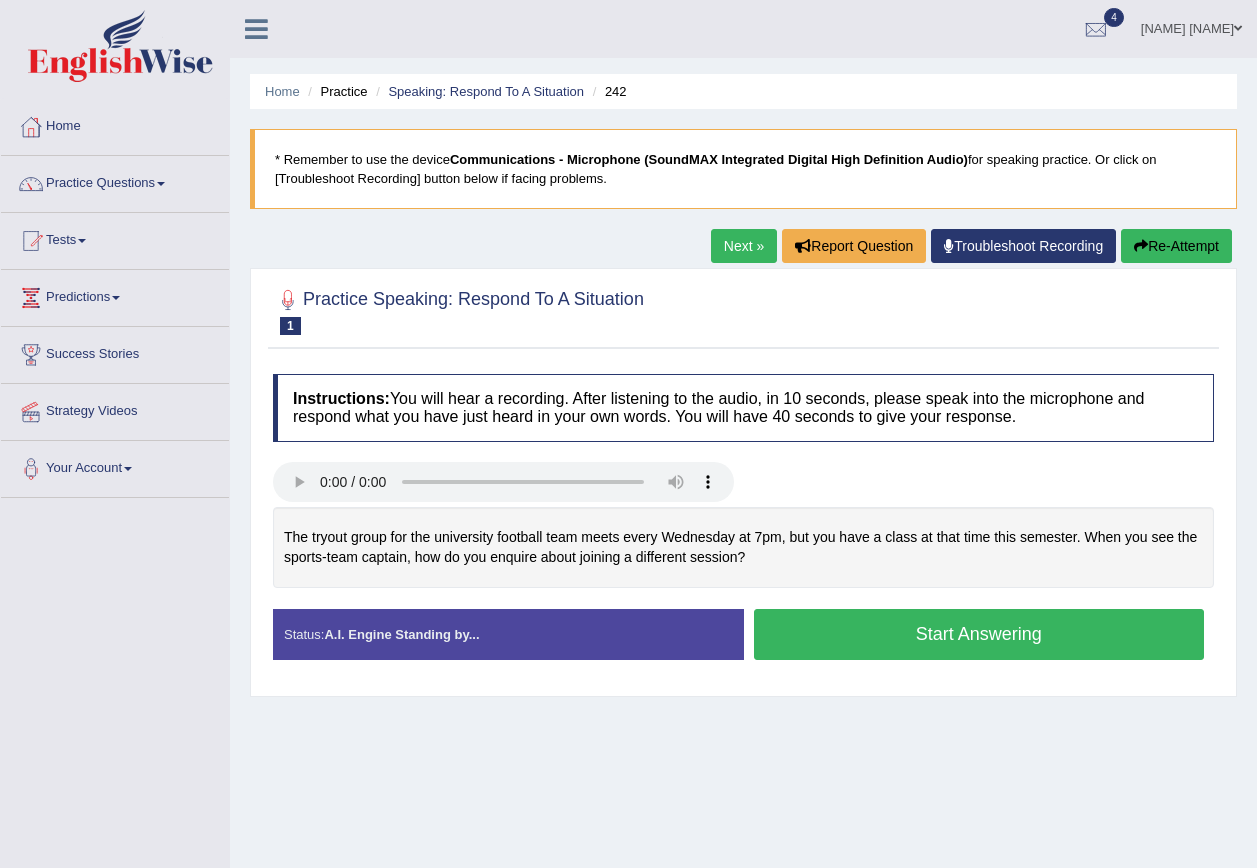 scroll, scrollTop: 0, scrollLeft: 0, axis: both 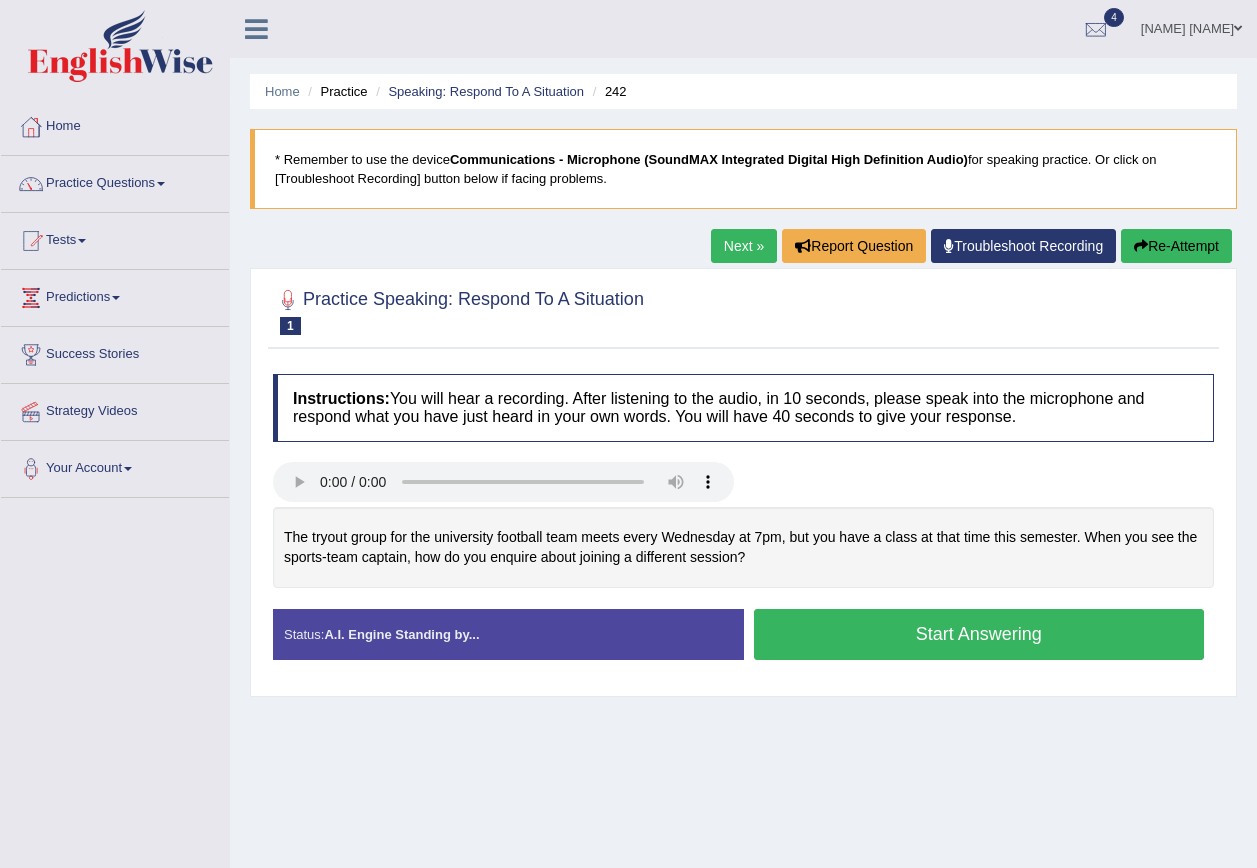 click on "Start Answering" at bounding box center [979, 634] 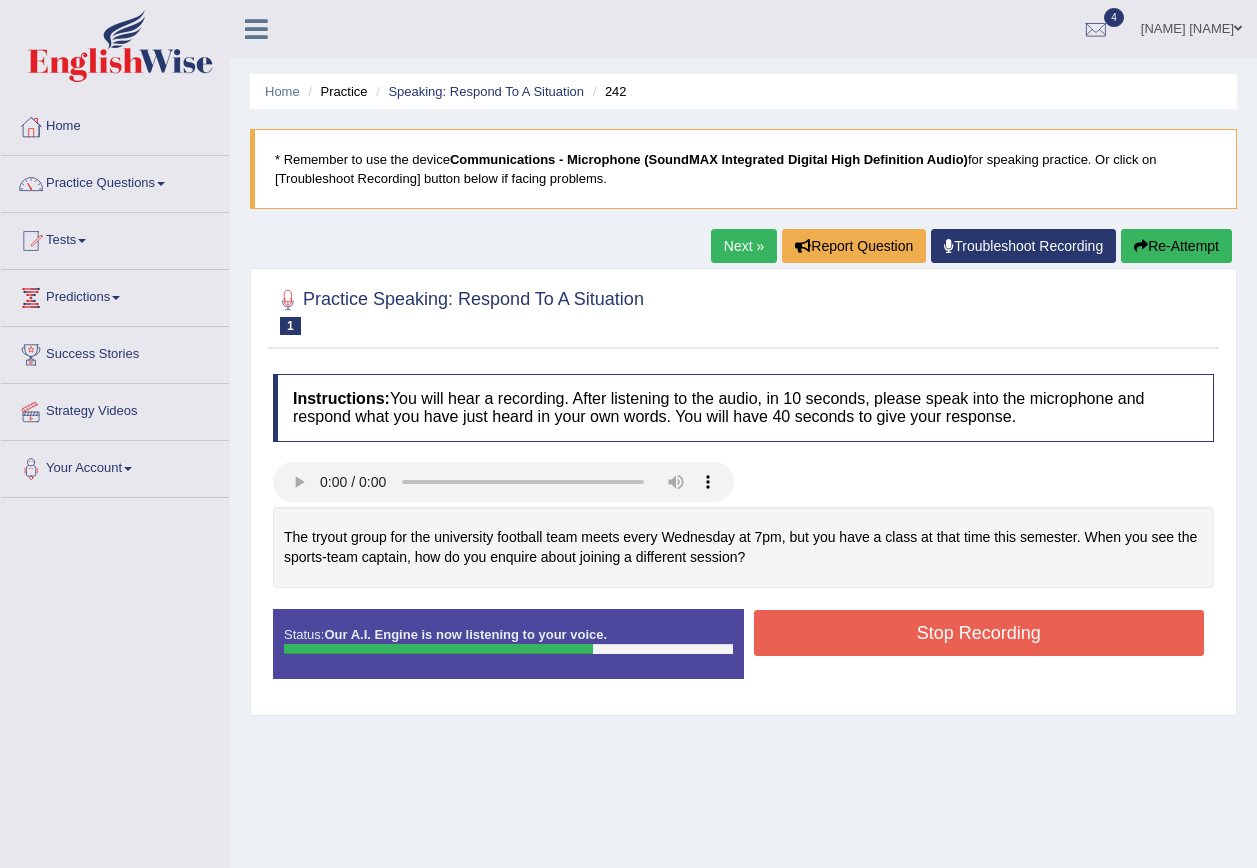 click on "Stop Recording" at bounding box center [979, 633] 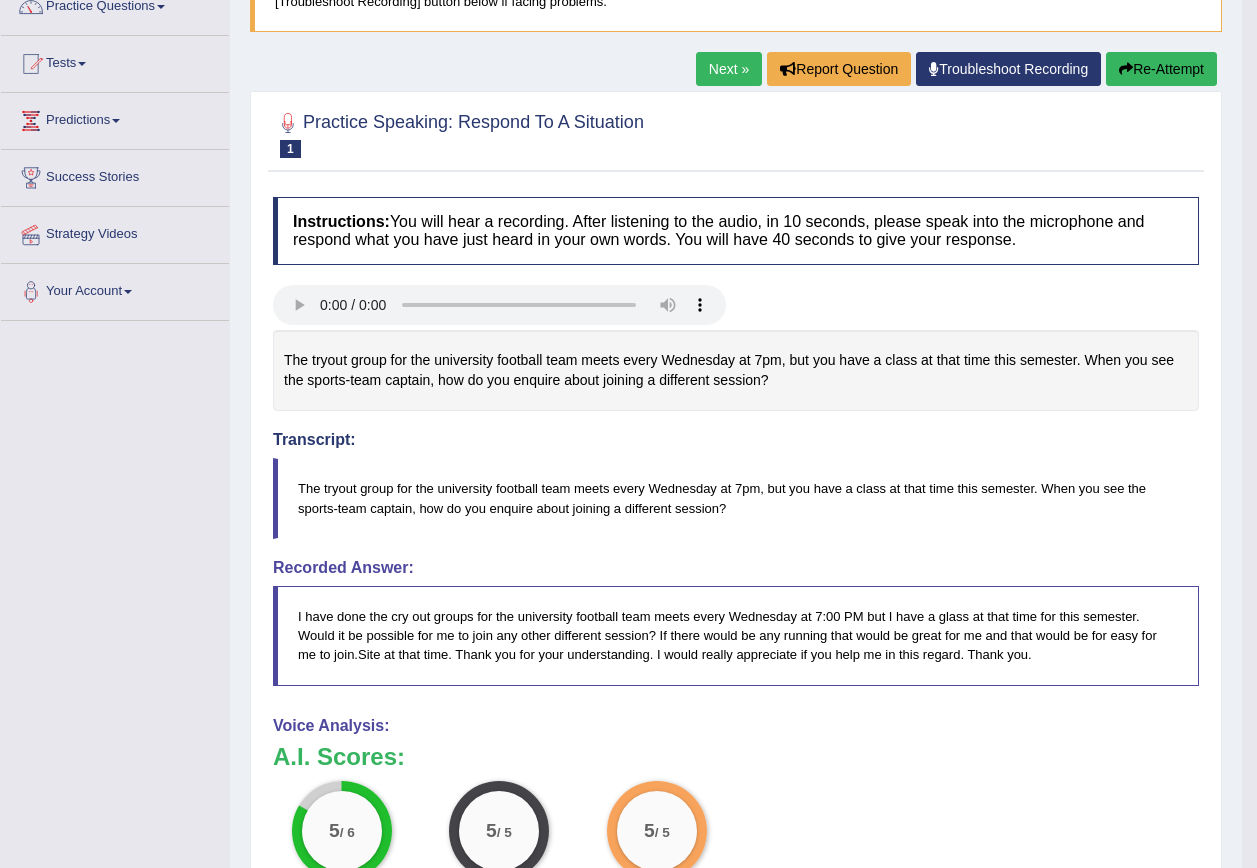 scroll, scrollTop: 92, scrollLeft: 0, axis: vertical 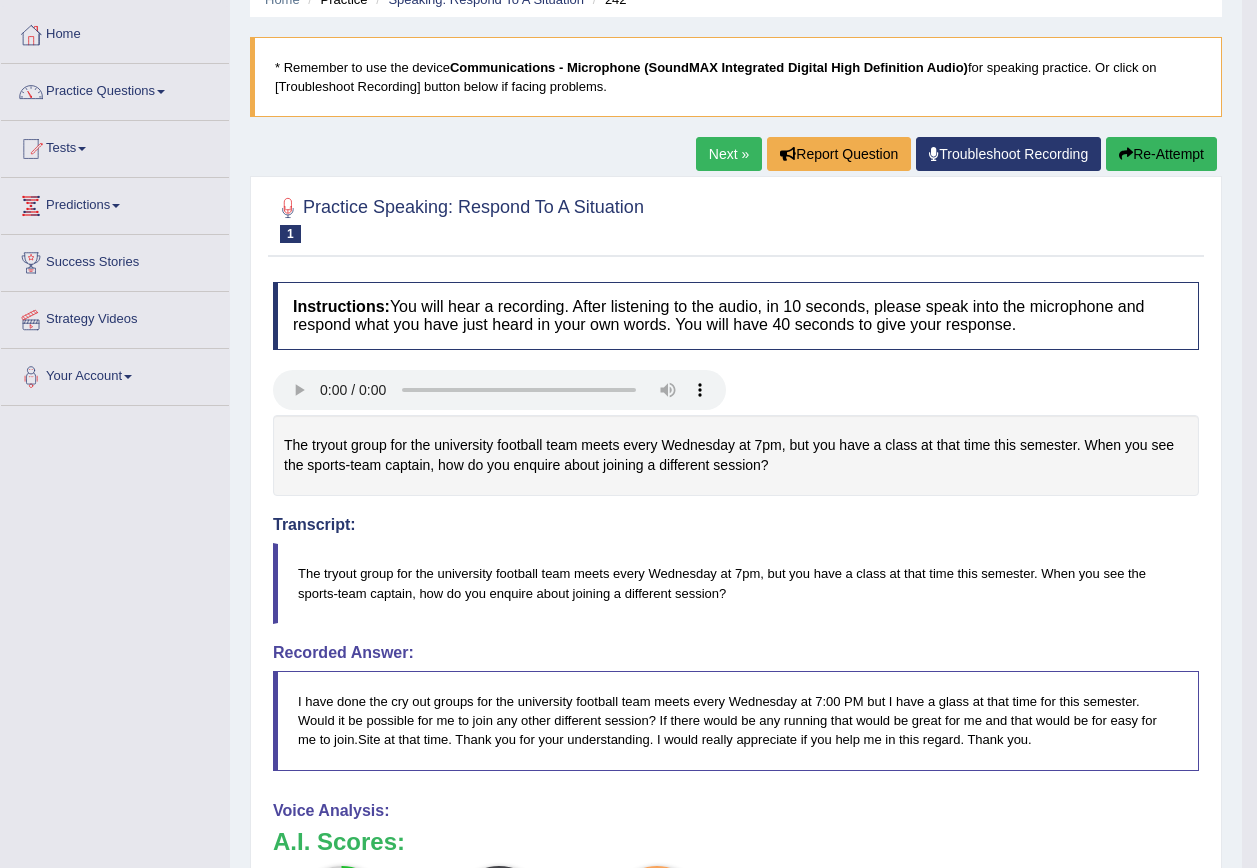 click on "Next »" at bounding box center [729, 154] 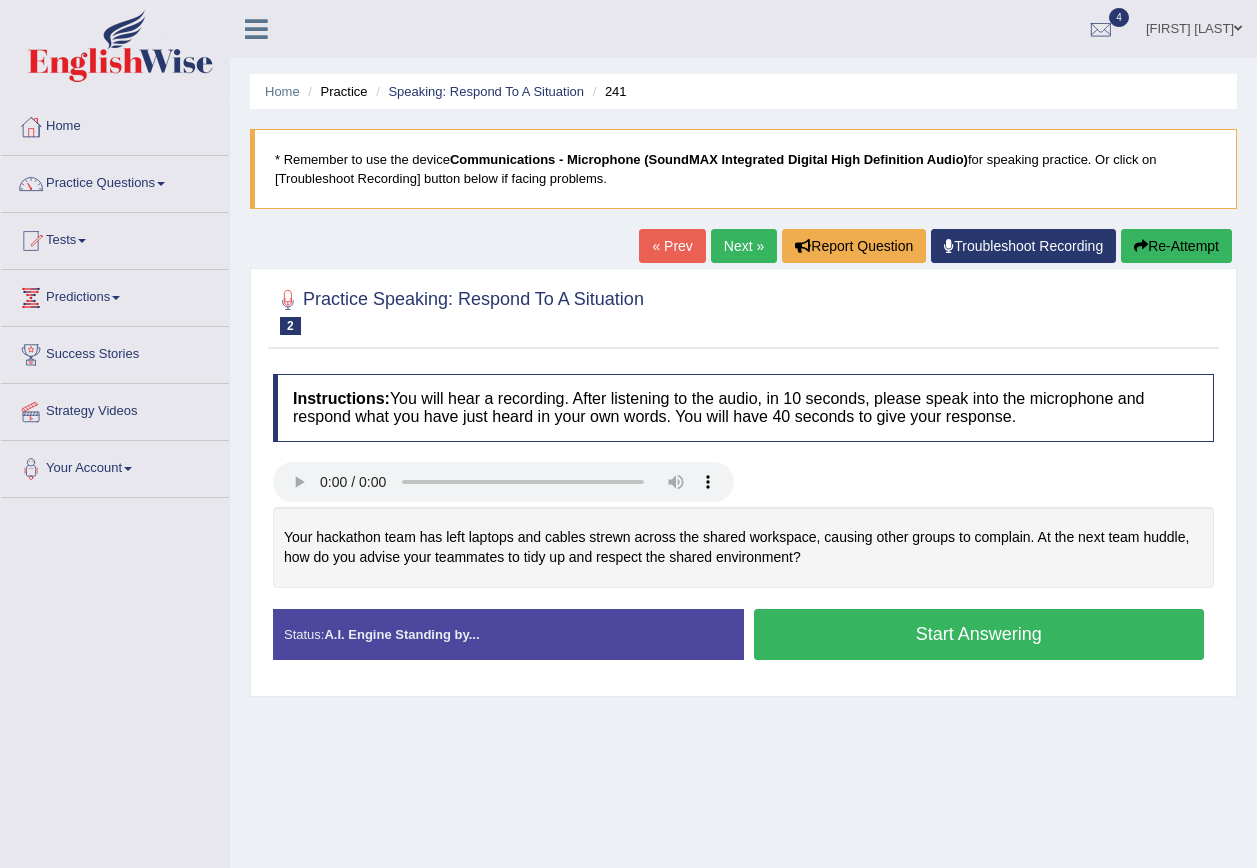 scroll, scrollTop: 0, scrollLeft: 0, axis: both 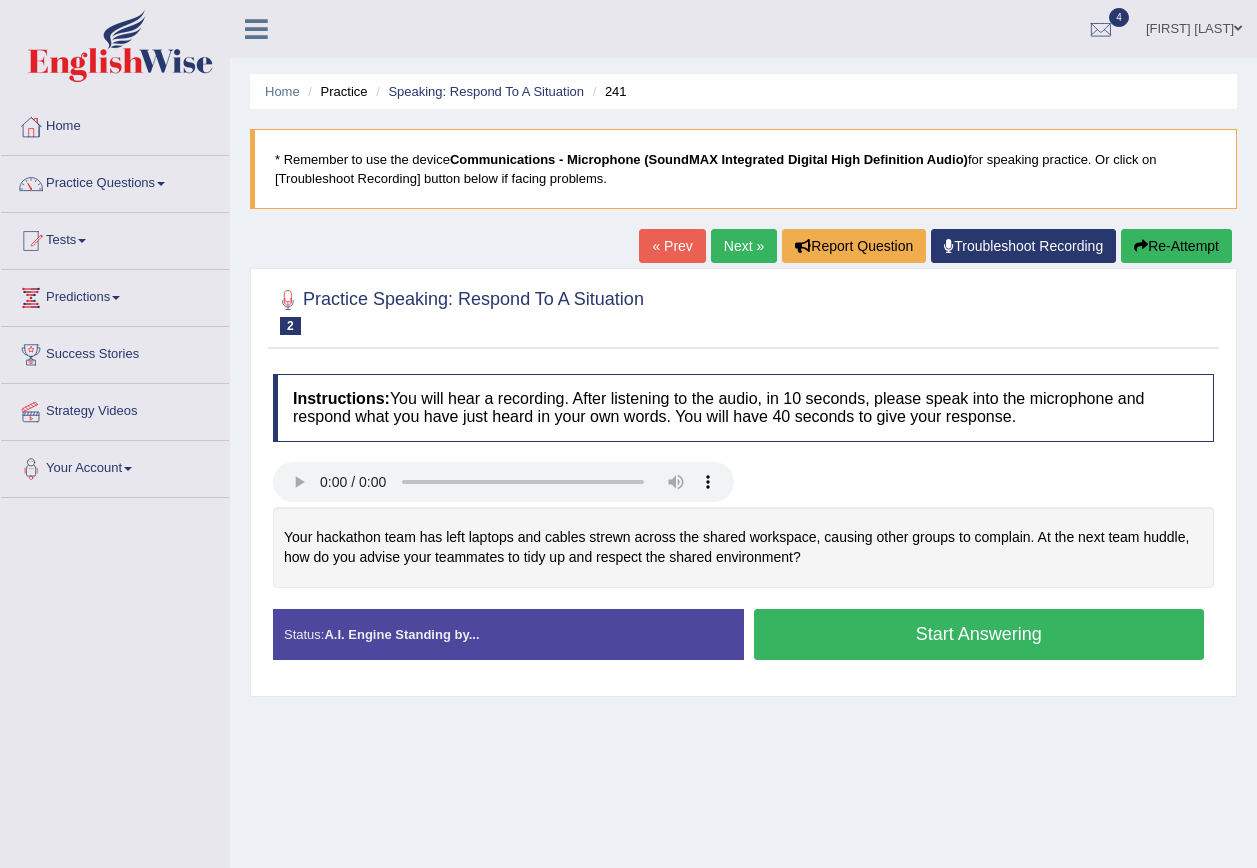 click on "Start Answering" at bounding box center [979, 634] 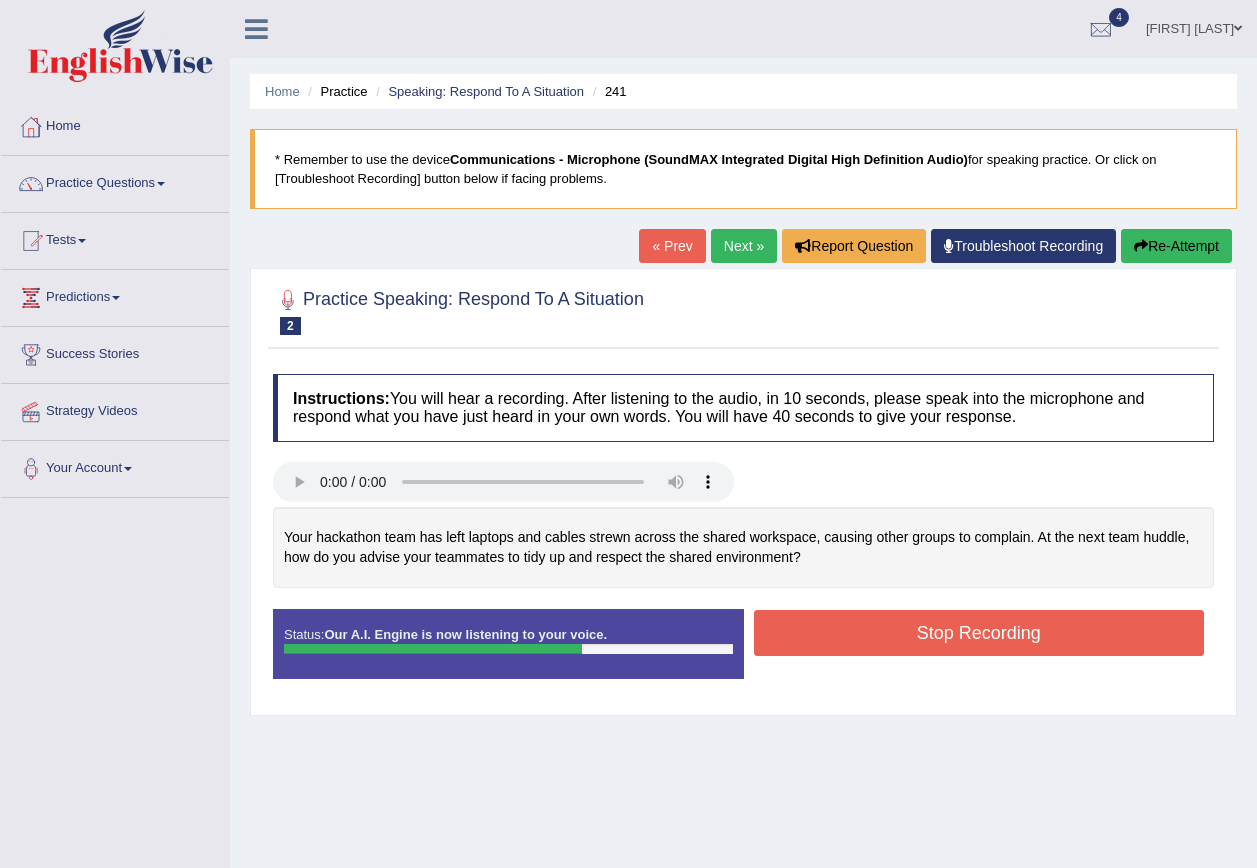 click on "Stop Recording" at bounding box center [979, 633] 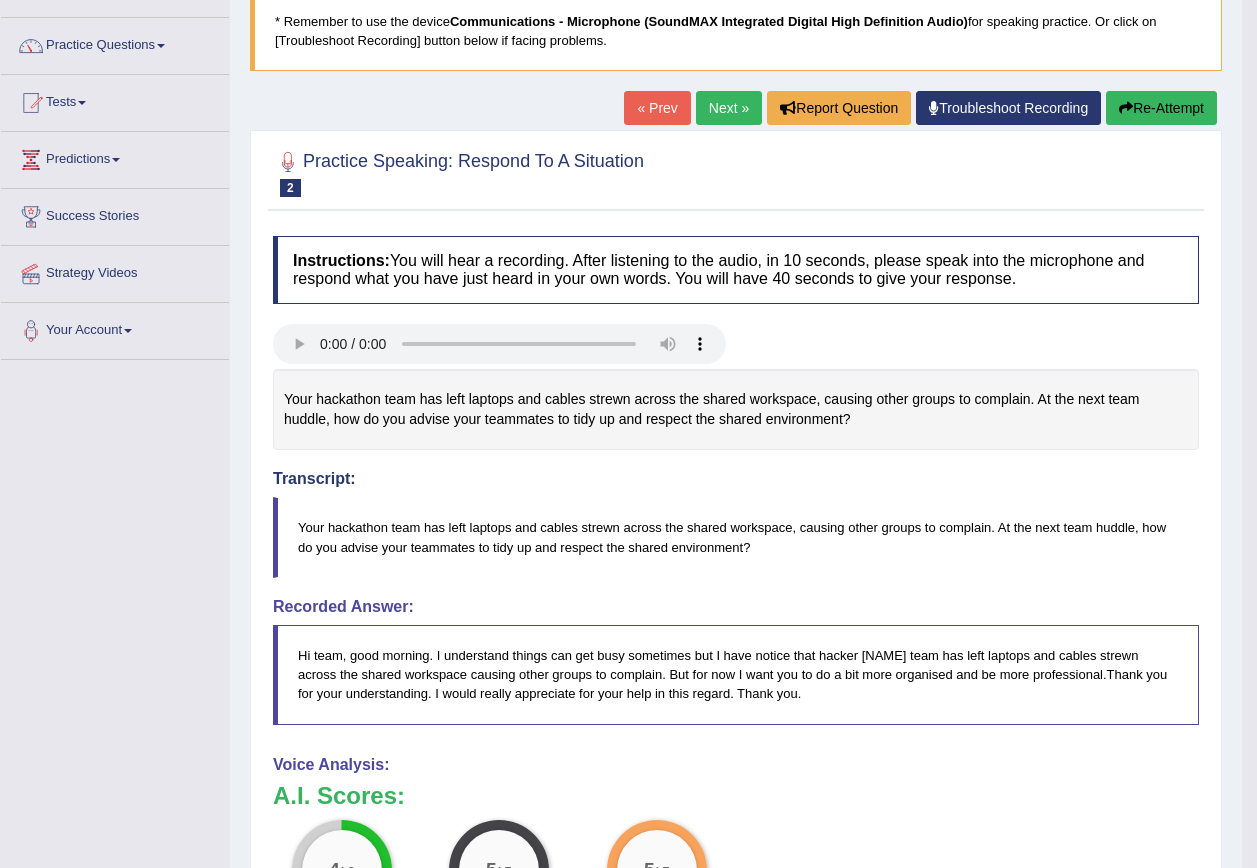 scroll, scrollTop: 0, scrollLeft: 0, axis: both 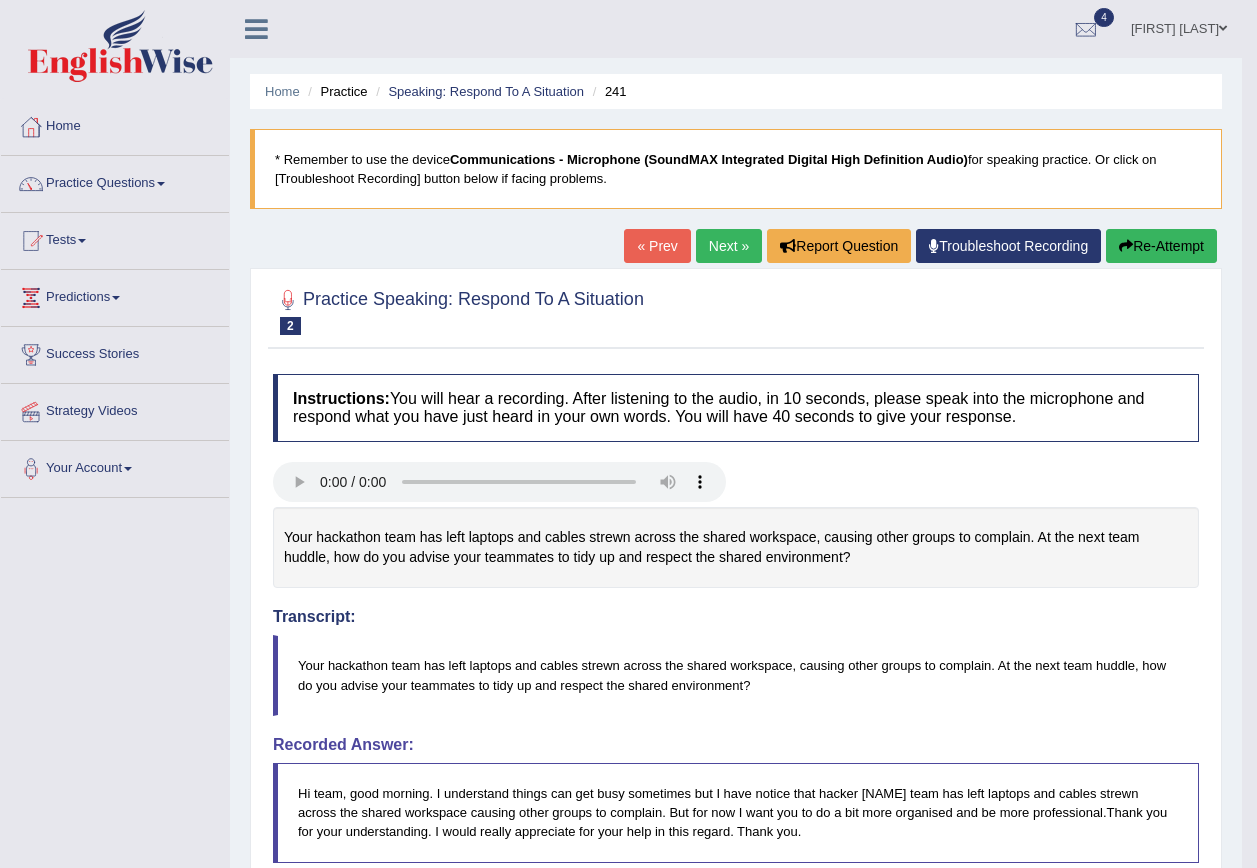 click on "Next »" at bounding box center [729, 246] 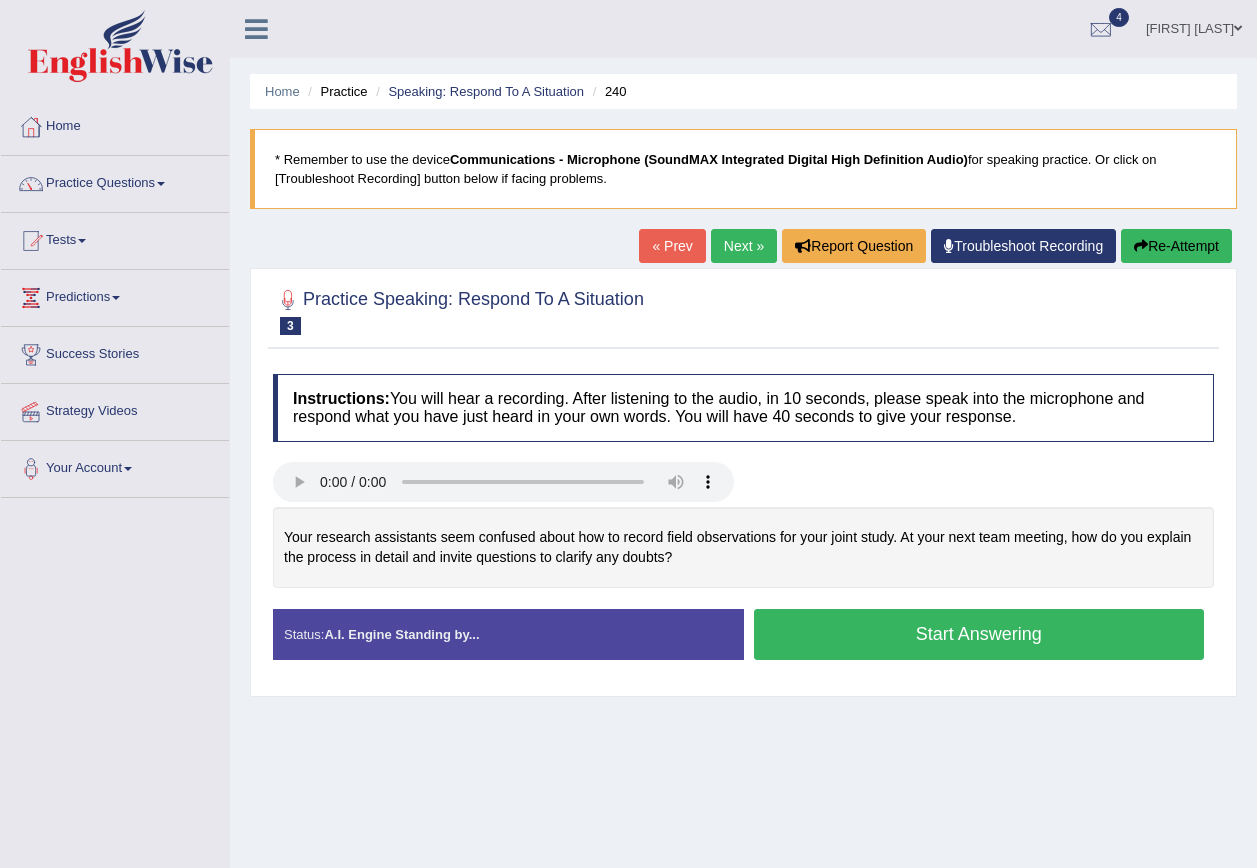 scroll, scrollTop: 0, scrollLeft: 0, axis: both 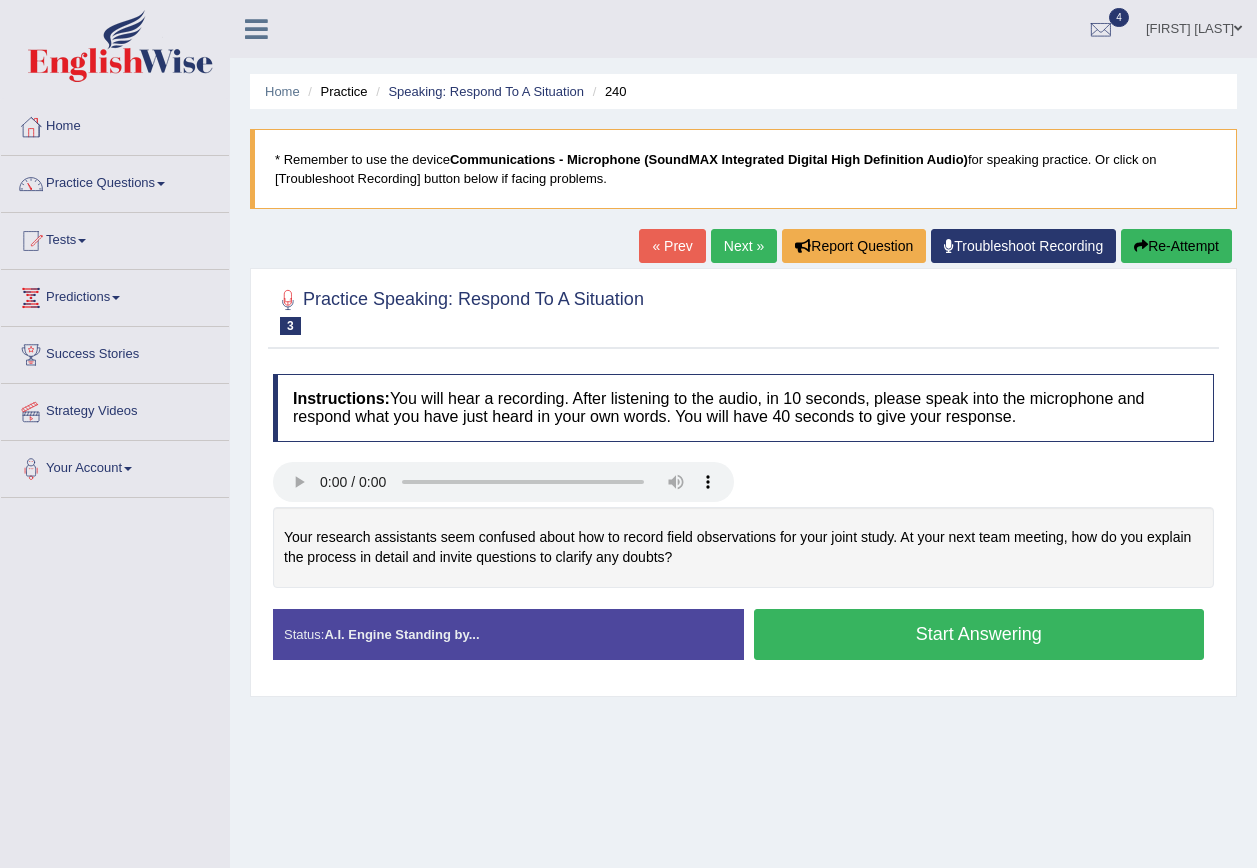 click on "Start Answering" at bounding box center [979, 634] 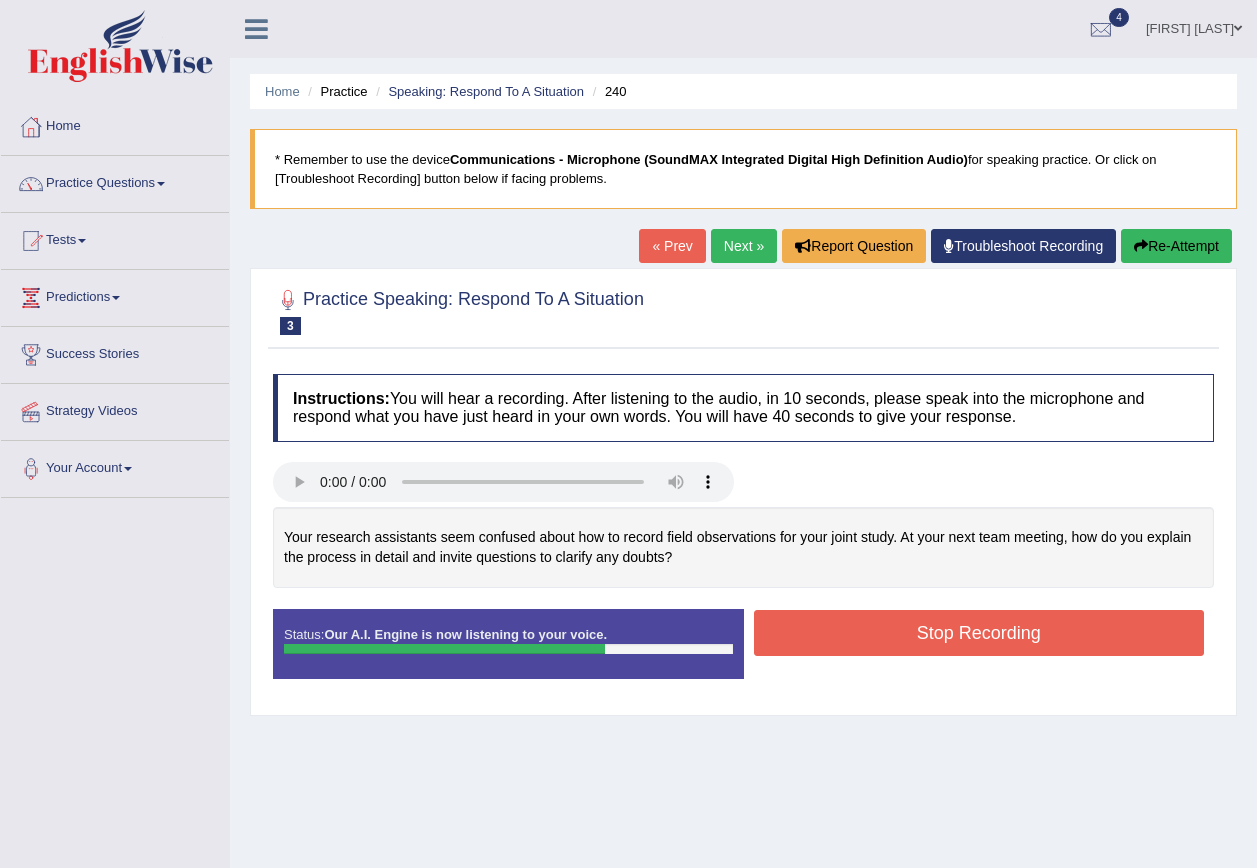 click on "Stop Recording" at bounding box center [979, 633] 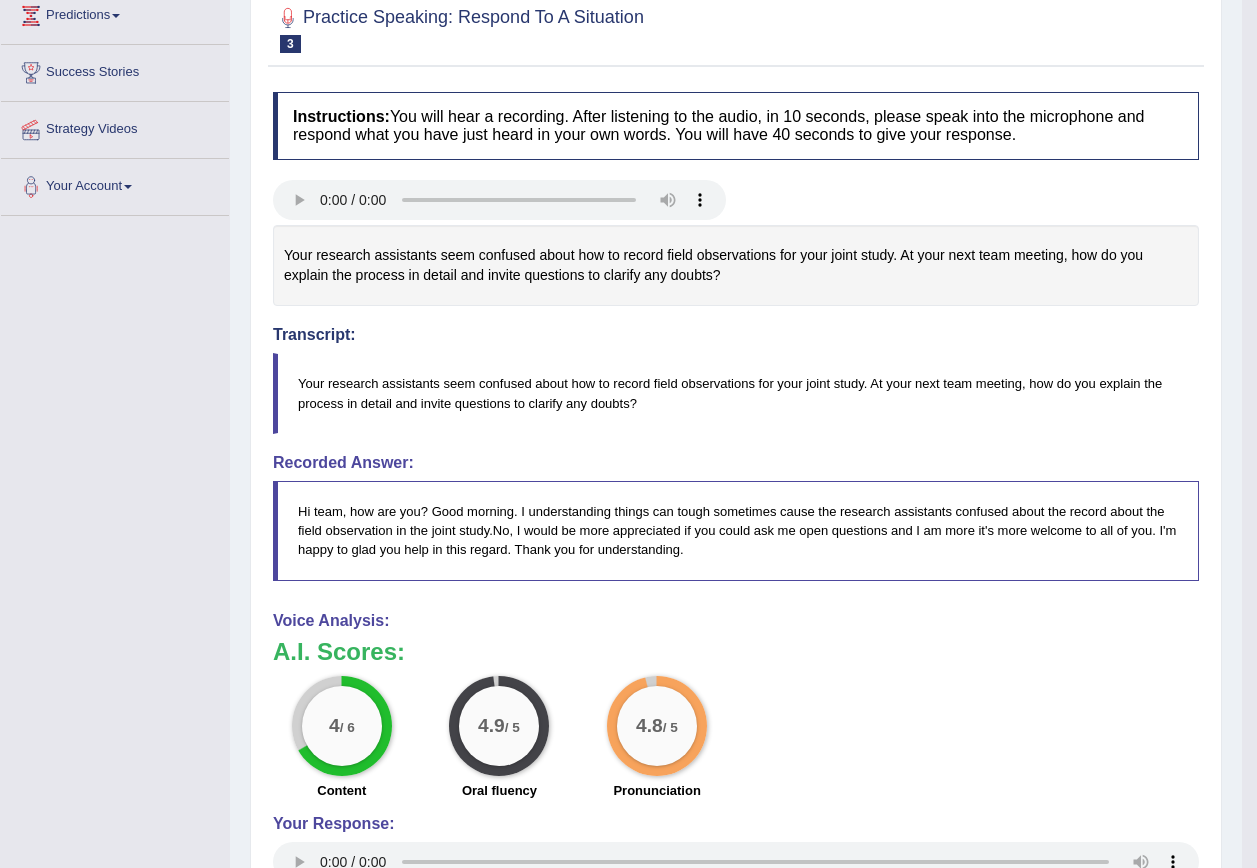 scroll, scrollTop: 0, scrollLeft: 0, axis: both 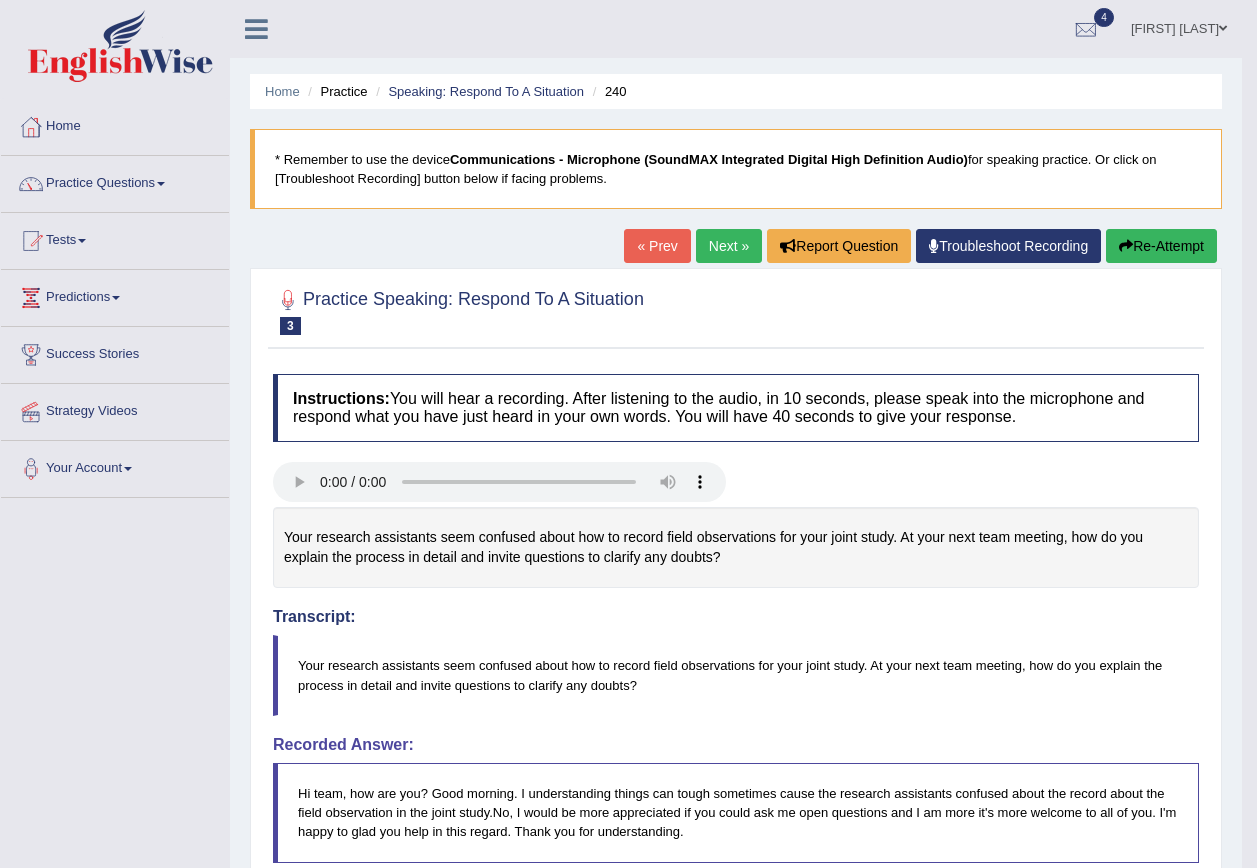 click on "Next »" at bounding box center (729, 246) 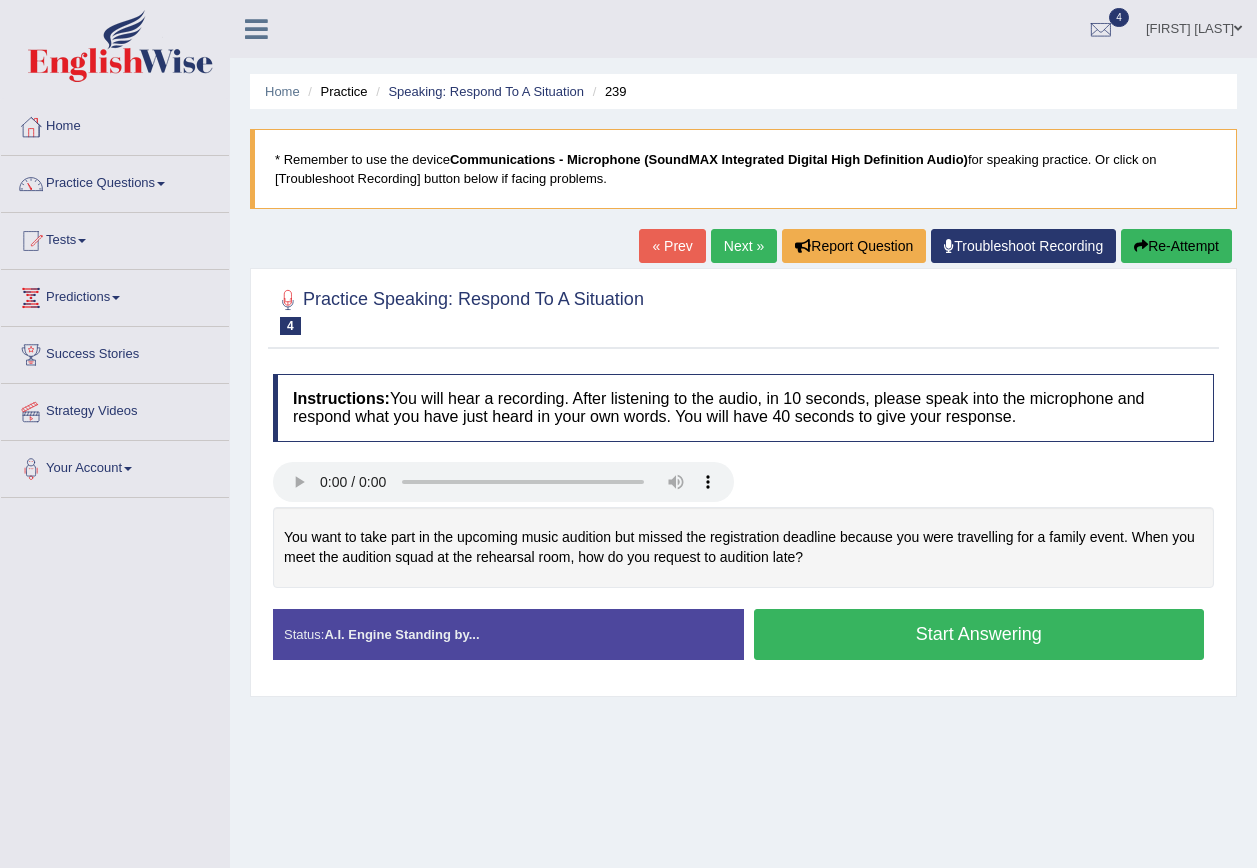 scroll, scrollTop: 0, scrollLeft: 0, axis: both 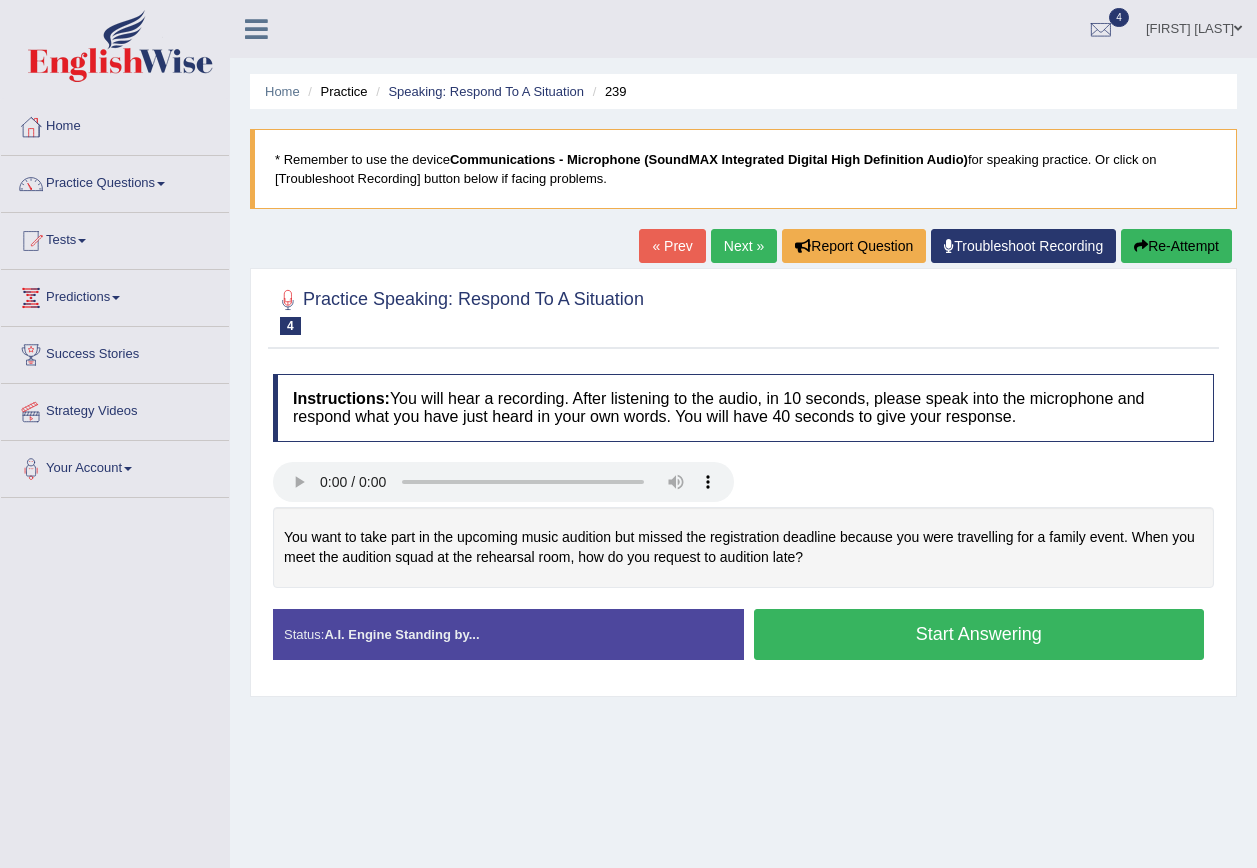 click on "Start Answering" at bounding box center (979, 634) 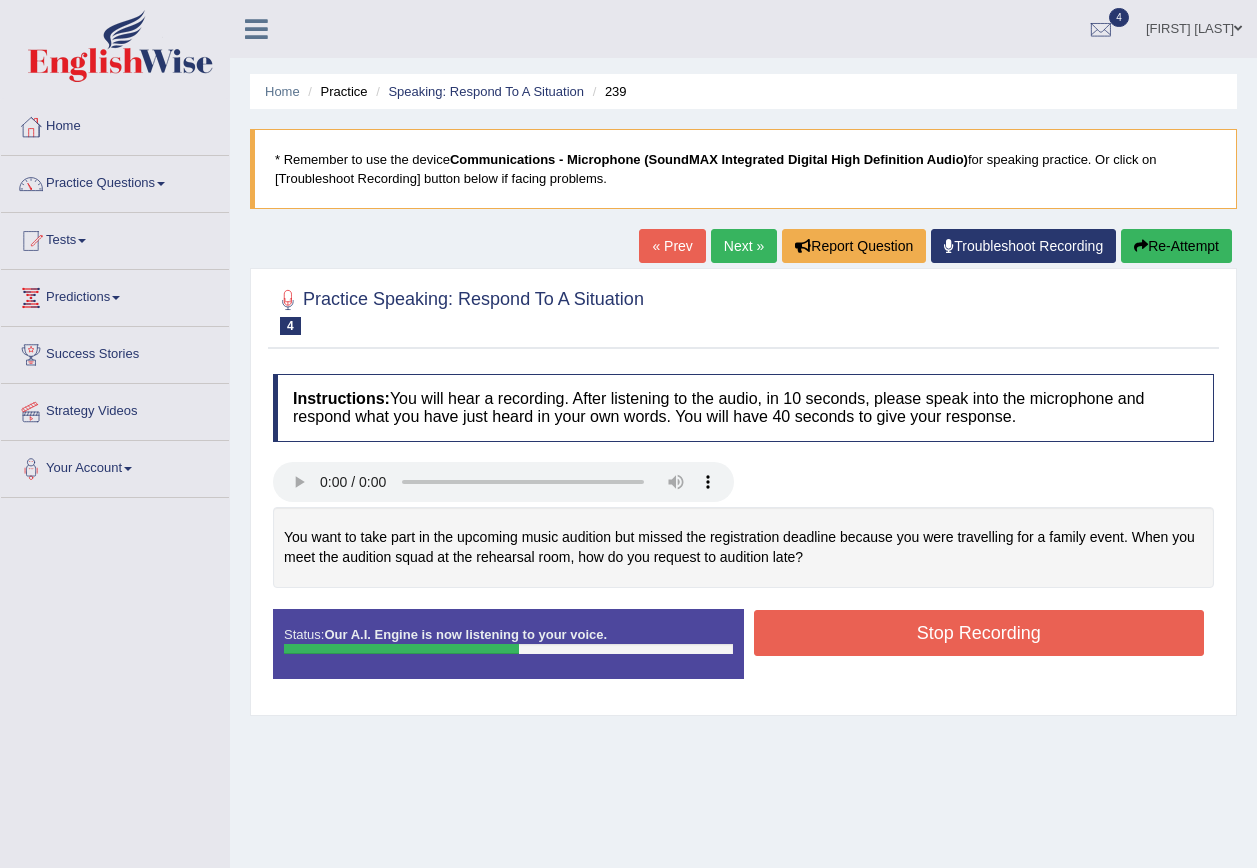 click on "Stop Recording" at bounding box center [979, 633] 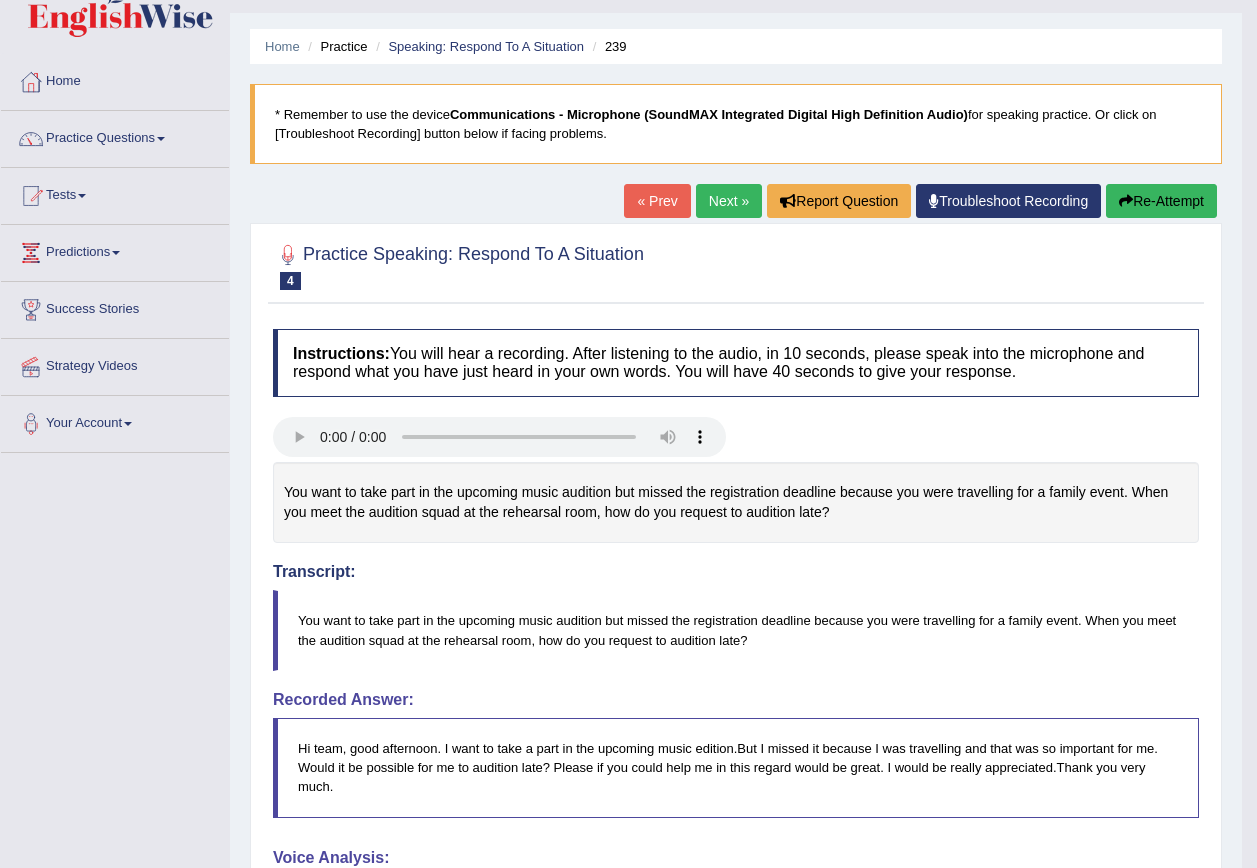 scroll, scrollTop: 0, scrollLeft: 0, axis: both 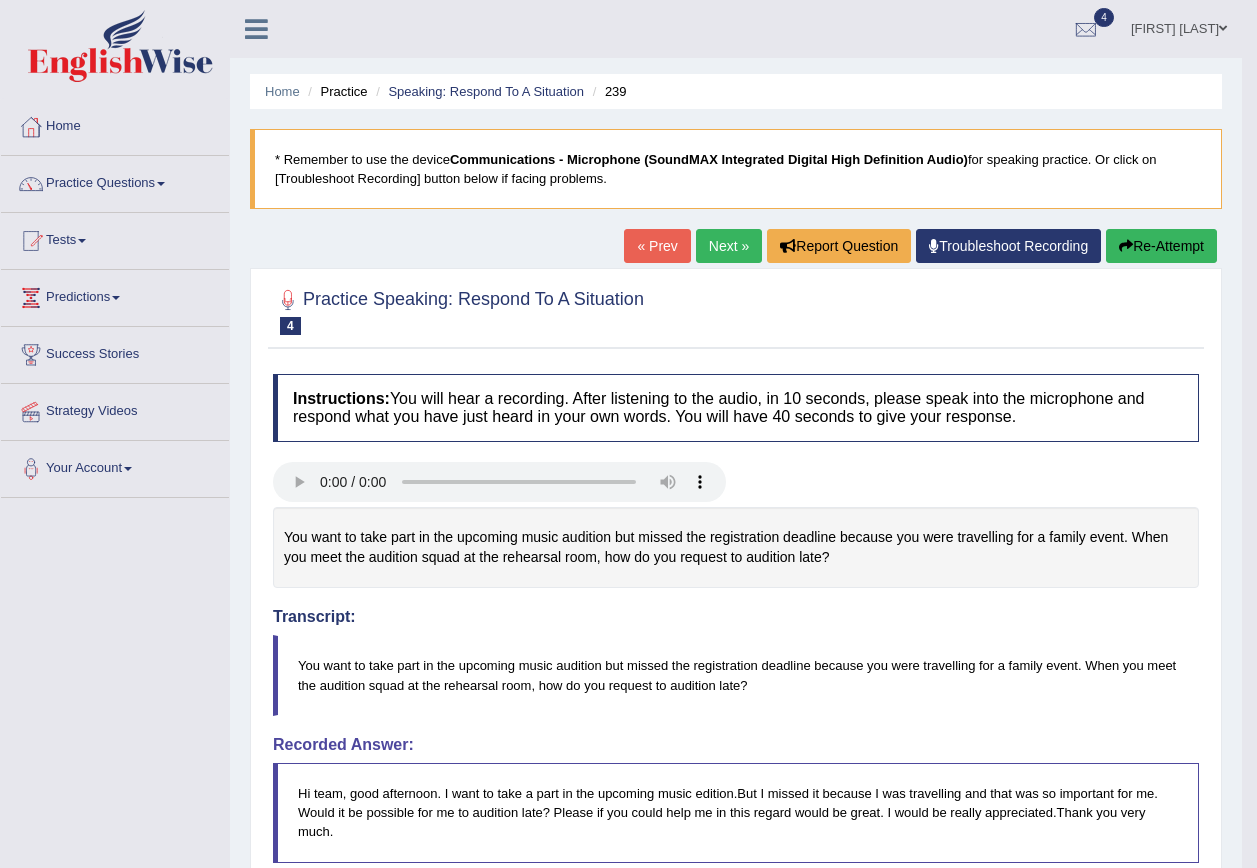 click on "Re-Attempt" at bounding box center [1161, 246] 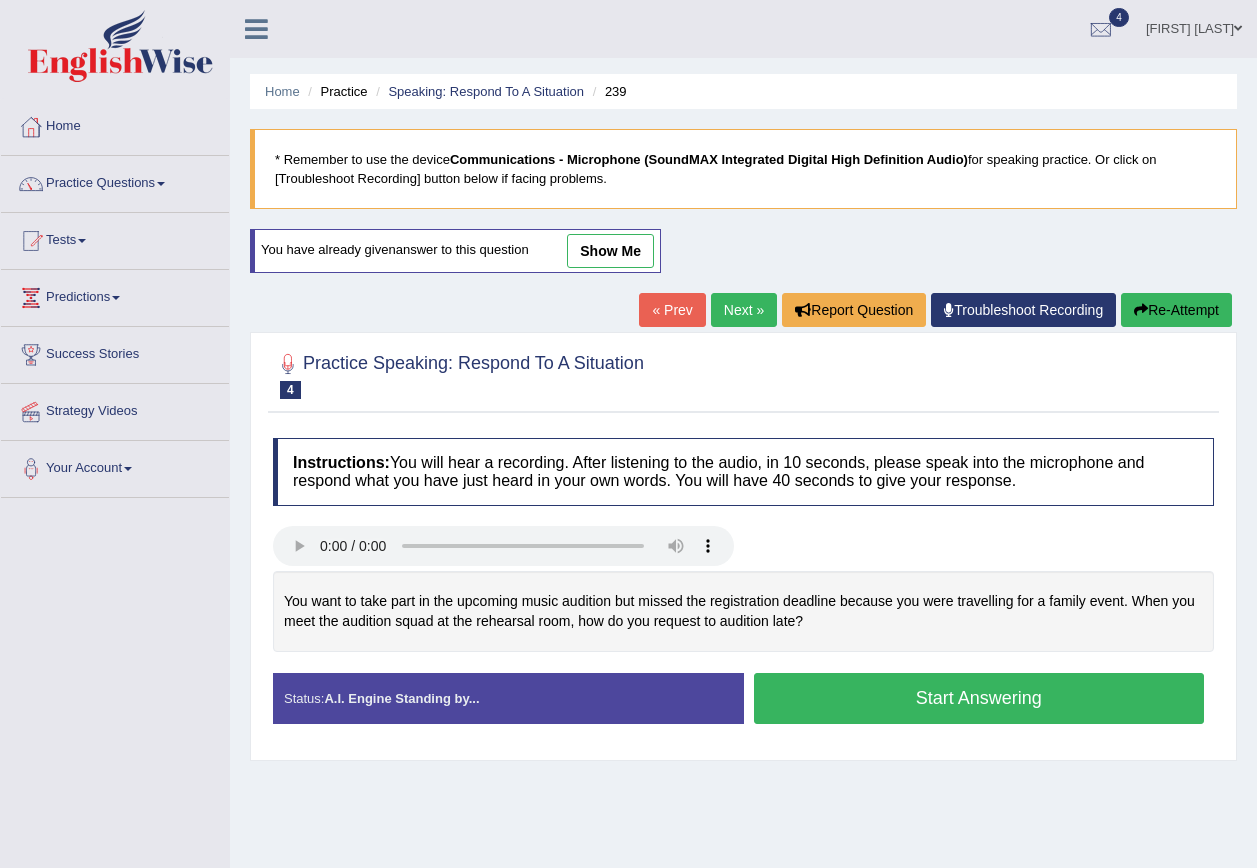 scroll, scrollTop: 0, scrollLeft: 0, axis: both 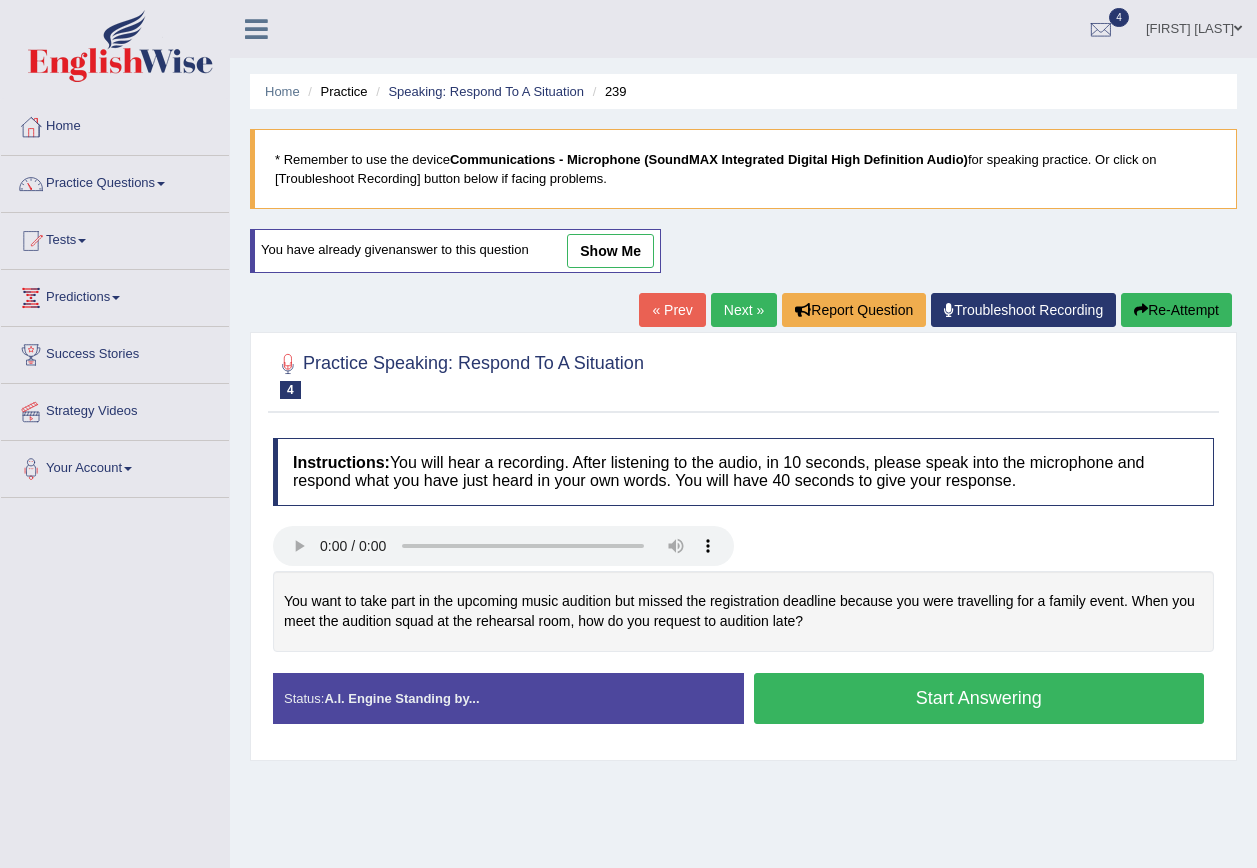 click on "Start Answering" at bounding box center [979, 698] 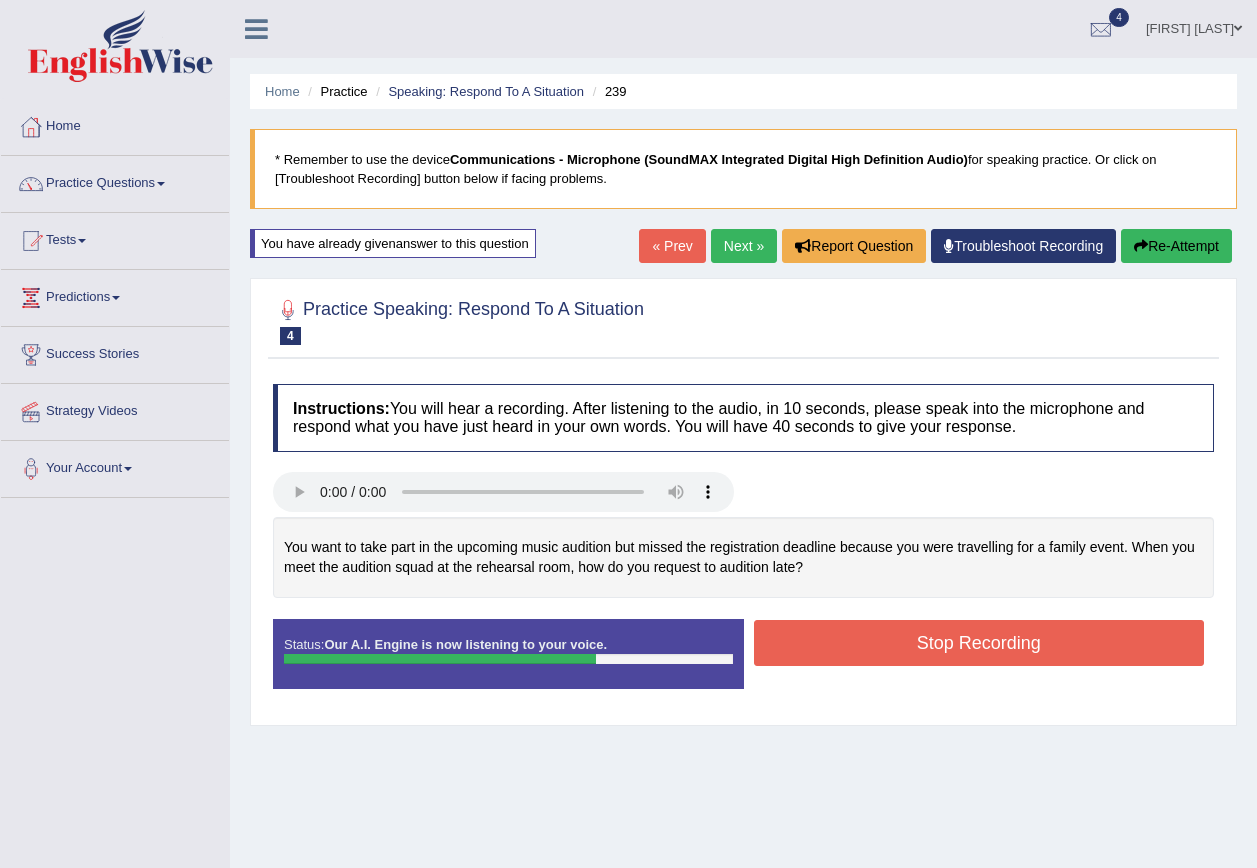click on "Stop Recording" at bounding box center (979, 643) 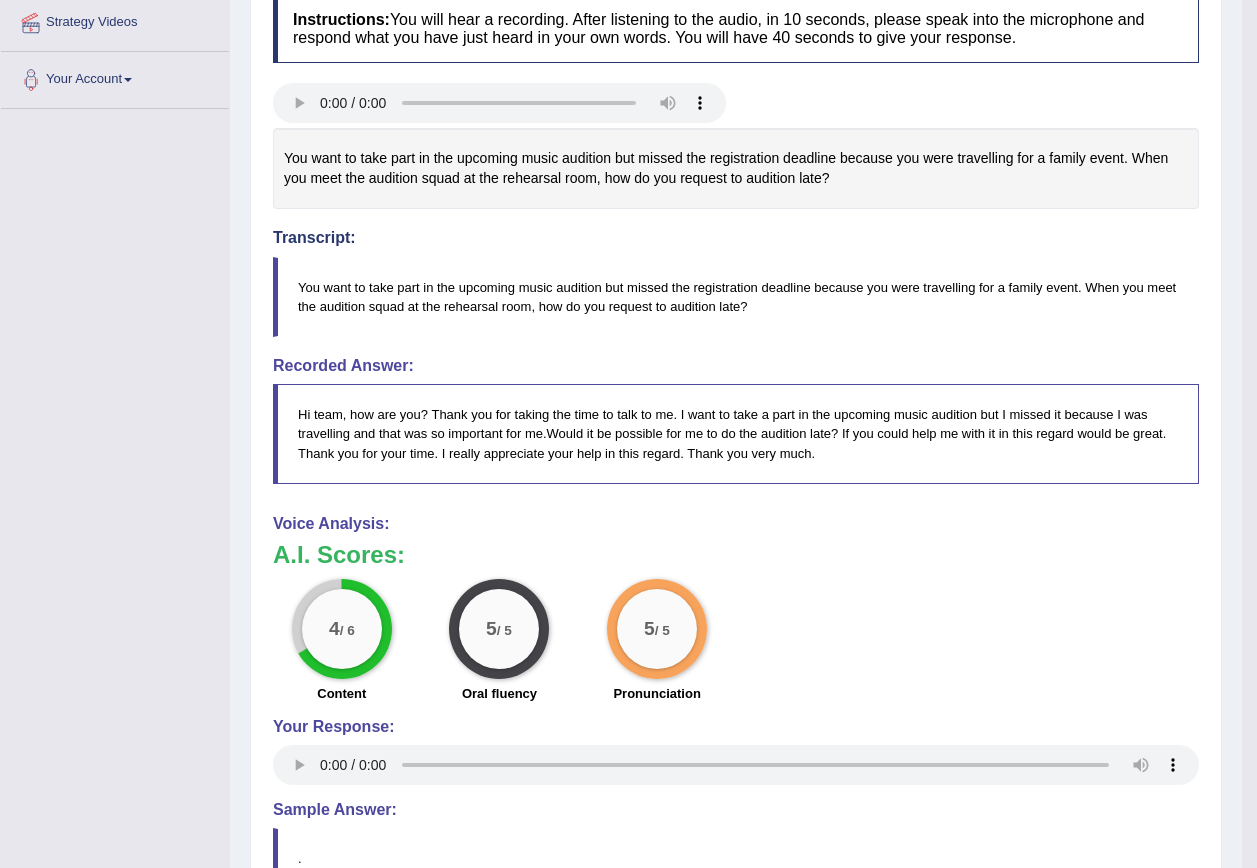 scroll, scrollTop: 0, scrollLeft: 0, axis: both 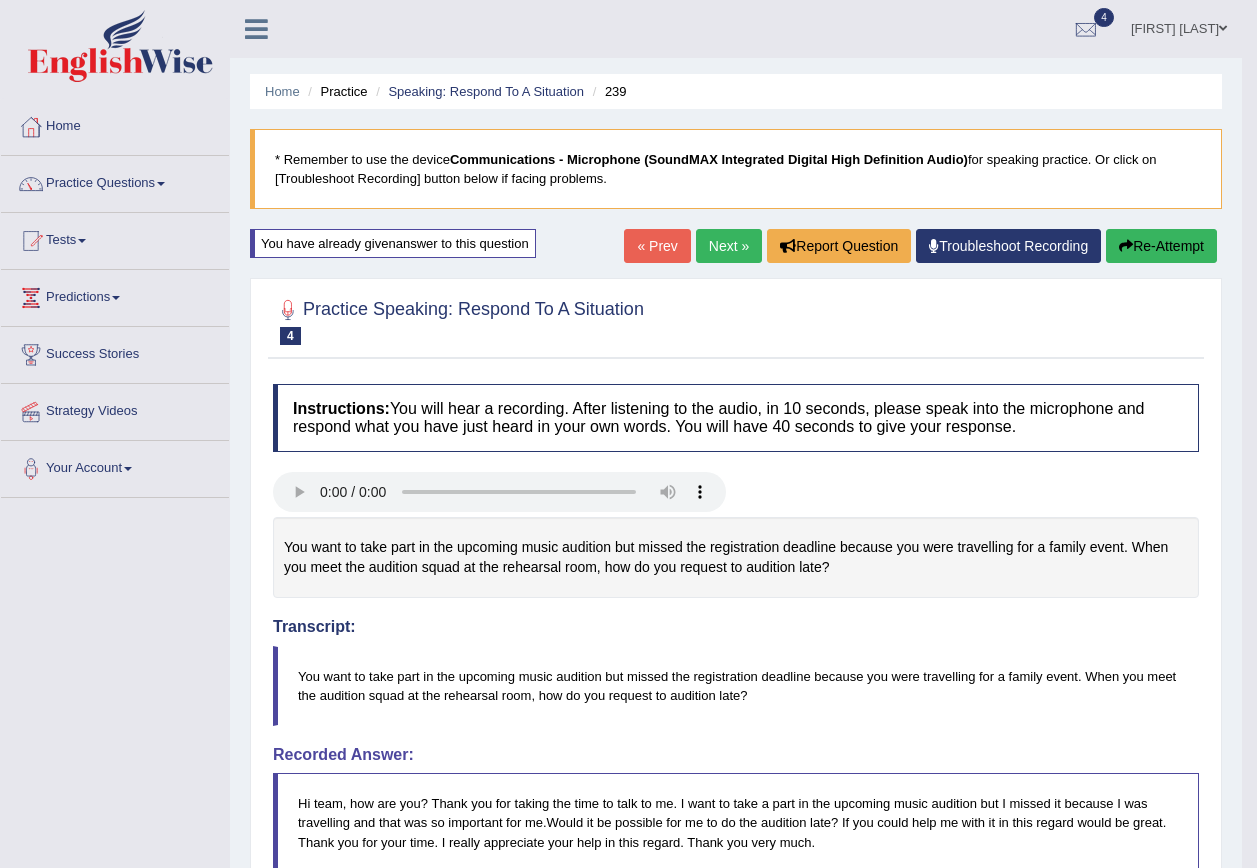 click on "Re-Attempt" at bounding box center [1161, 246] 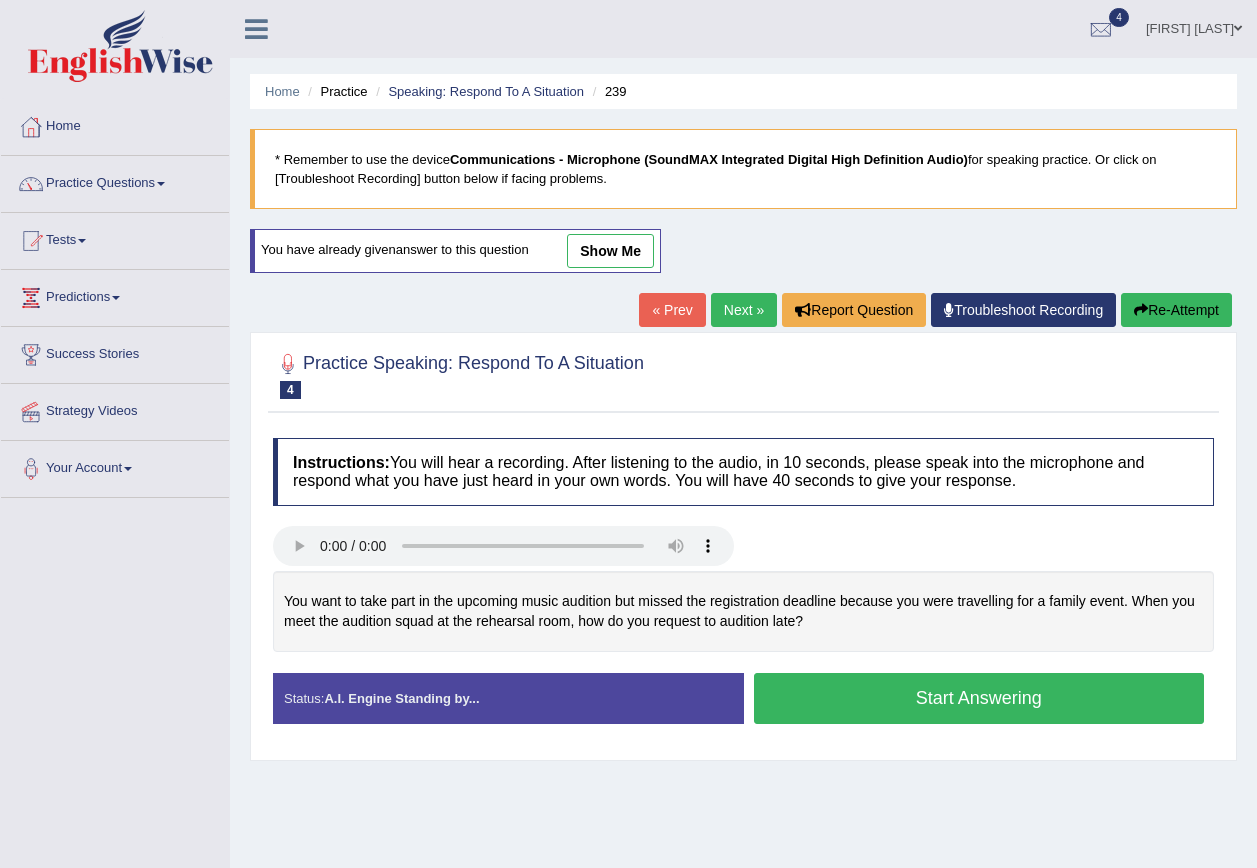 scroll, scrollTop: 0, scrollLeft: 0, axis: both 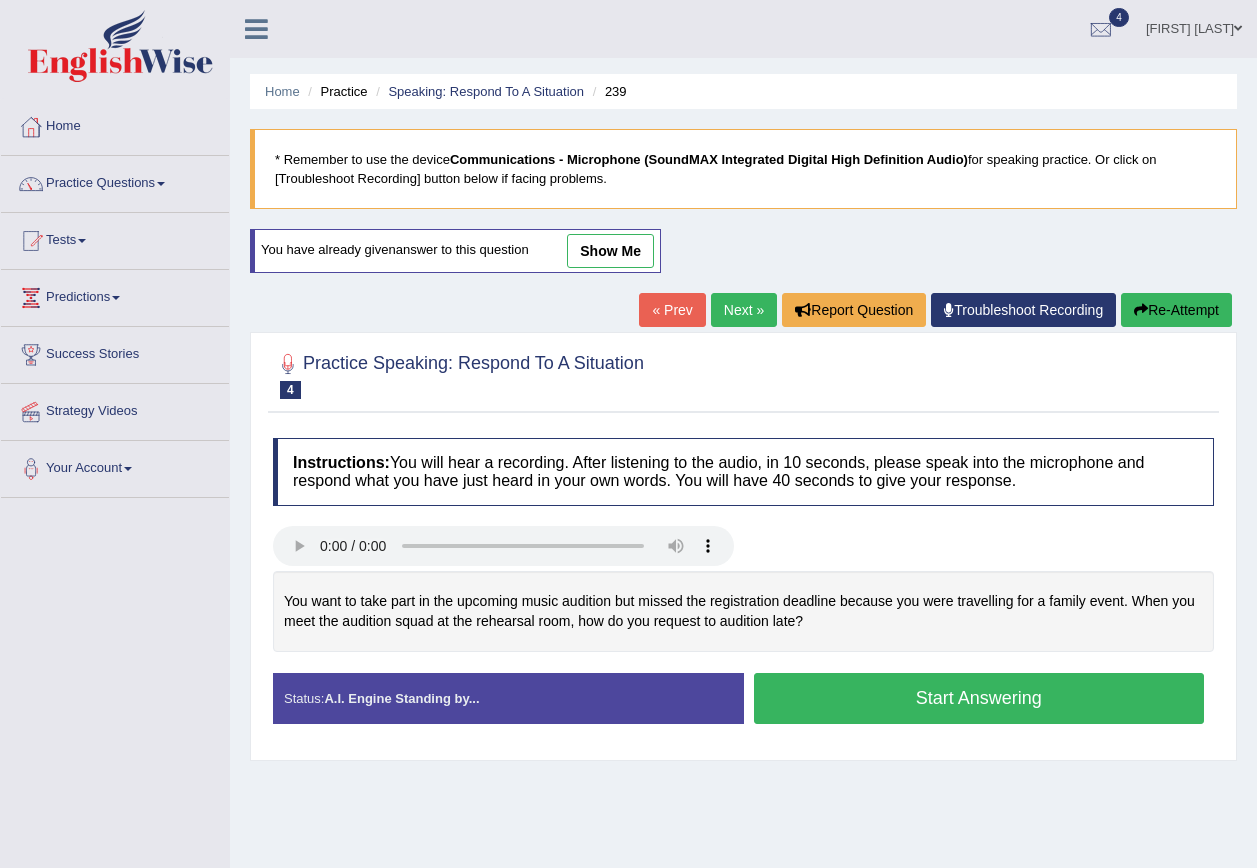 click on "Start Answering" at bounding box center (979, 698) 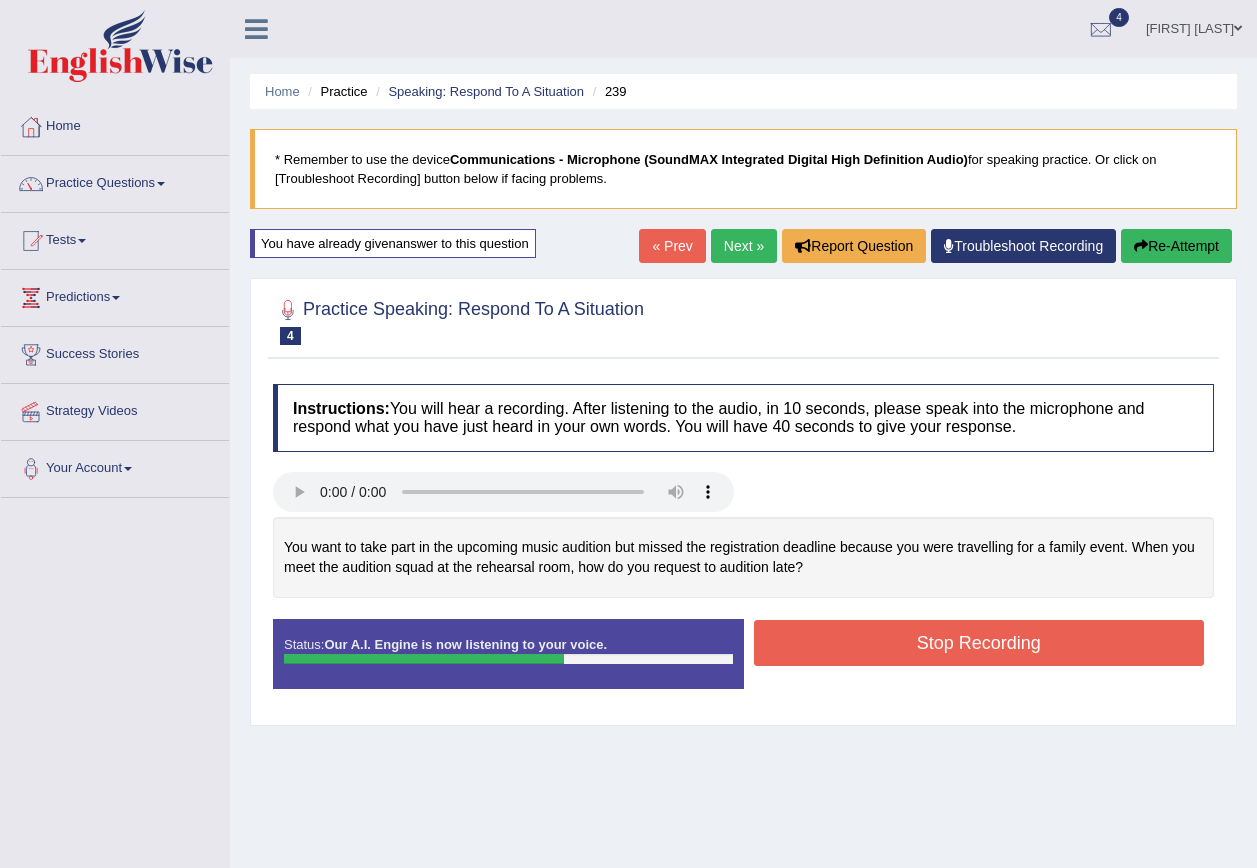 click on "Stop Recording" at bounding box center [979, 643] 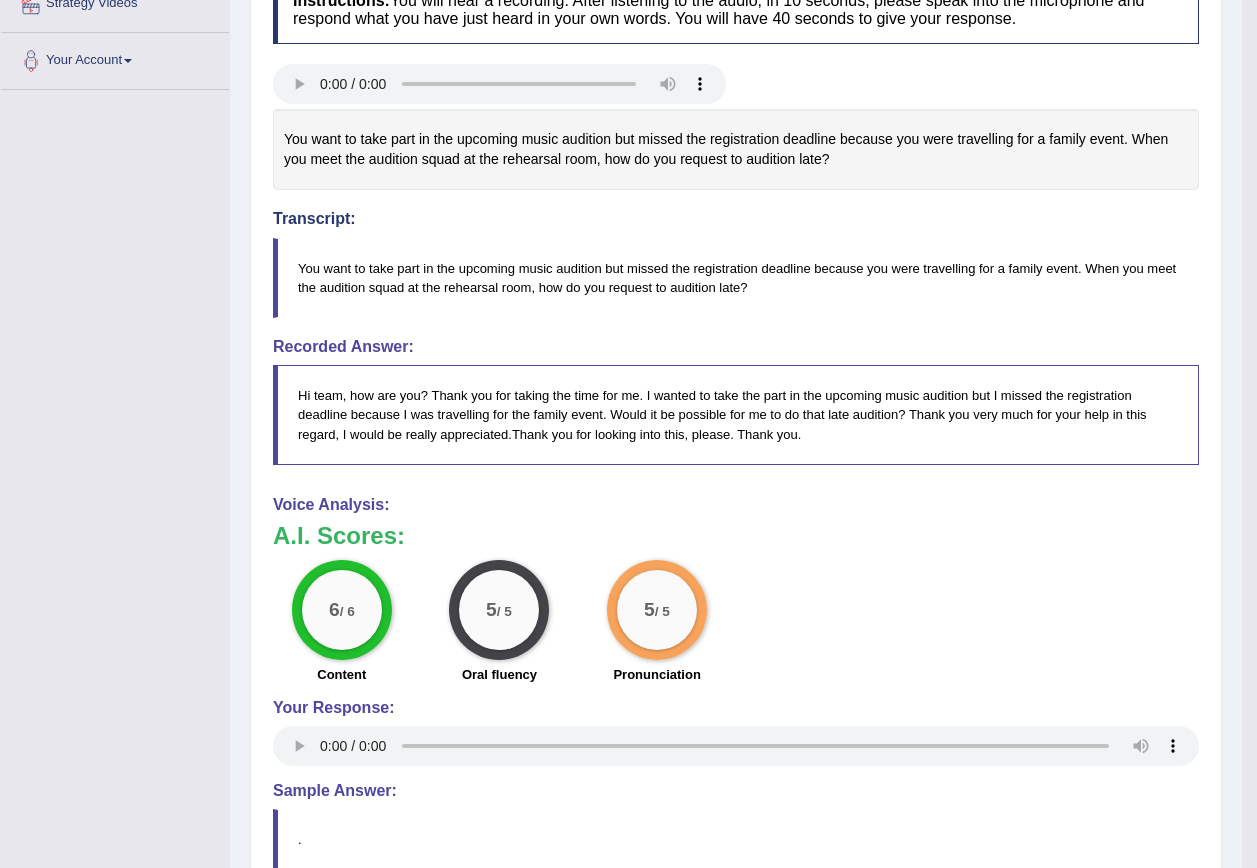 scroll, scrollTop: 102, scrollLeft: 0, axis: vertical 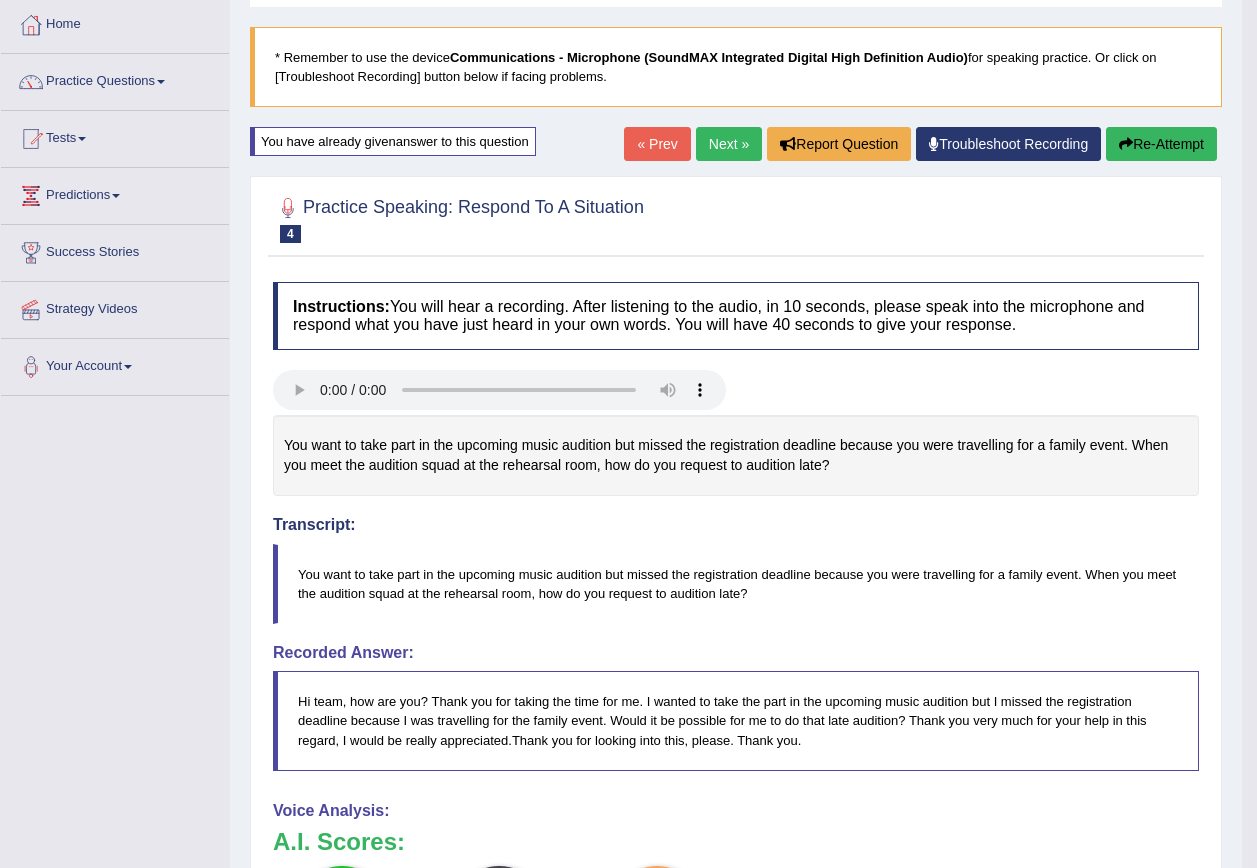 click on "Next »" at bounding box center [729, 144] 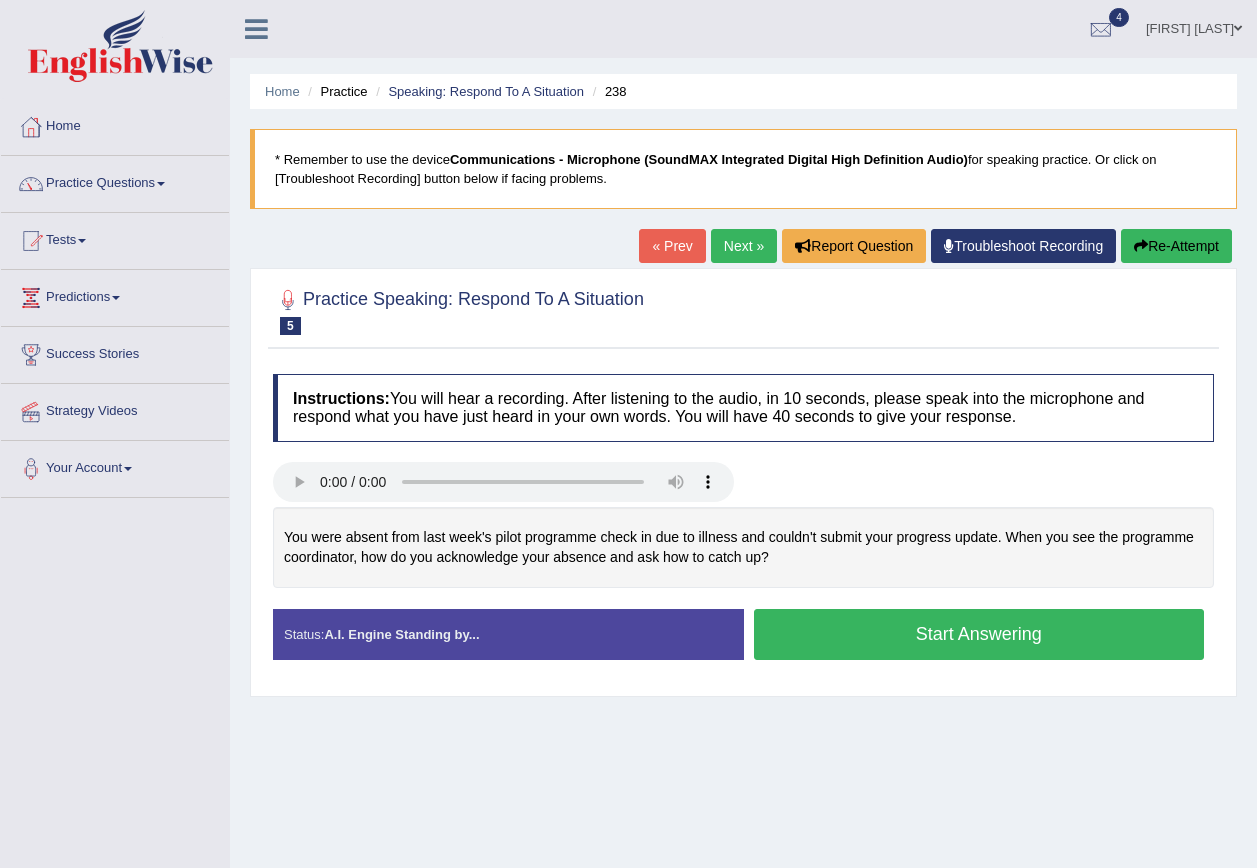 scroll, scrollTop: 0, scrollLeft: 0, axis: both 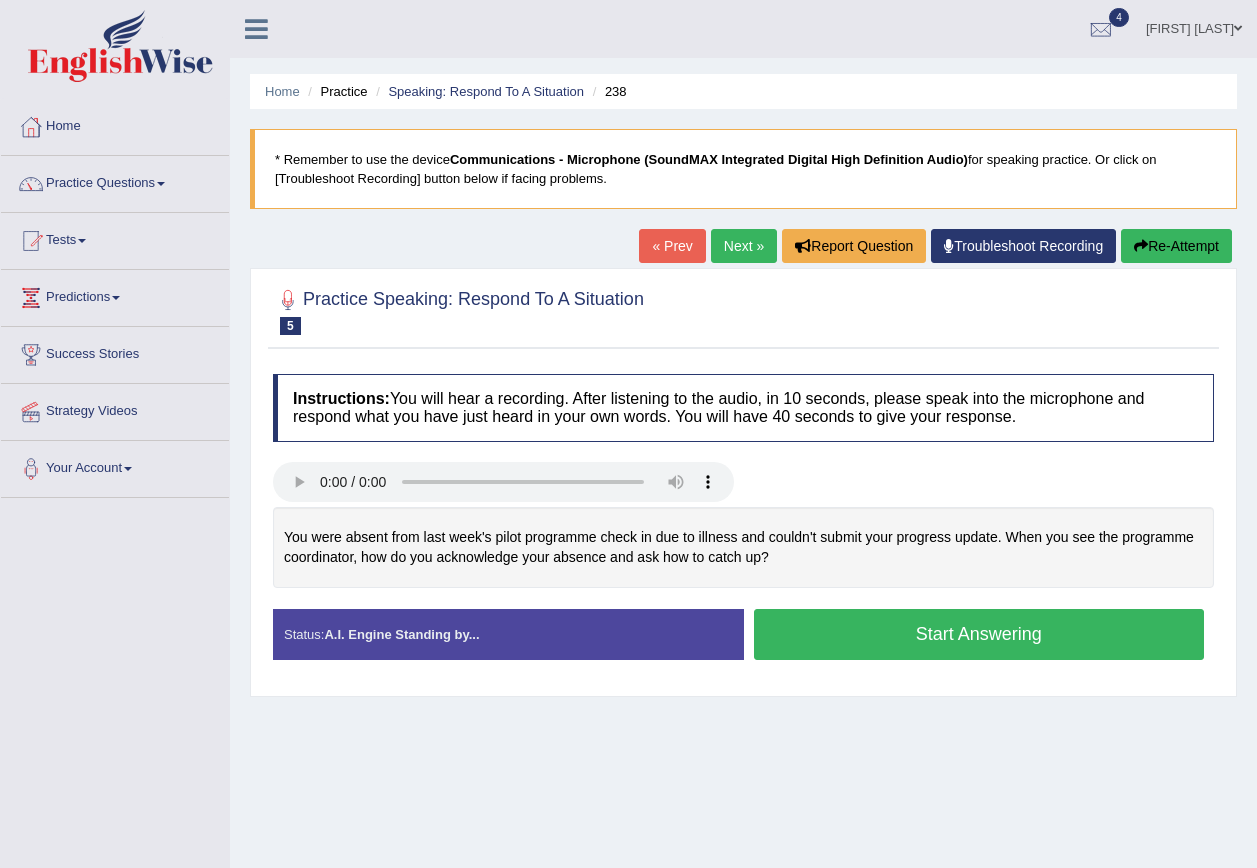 click on "Start Answering" at bounding box center [979, 634] 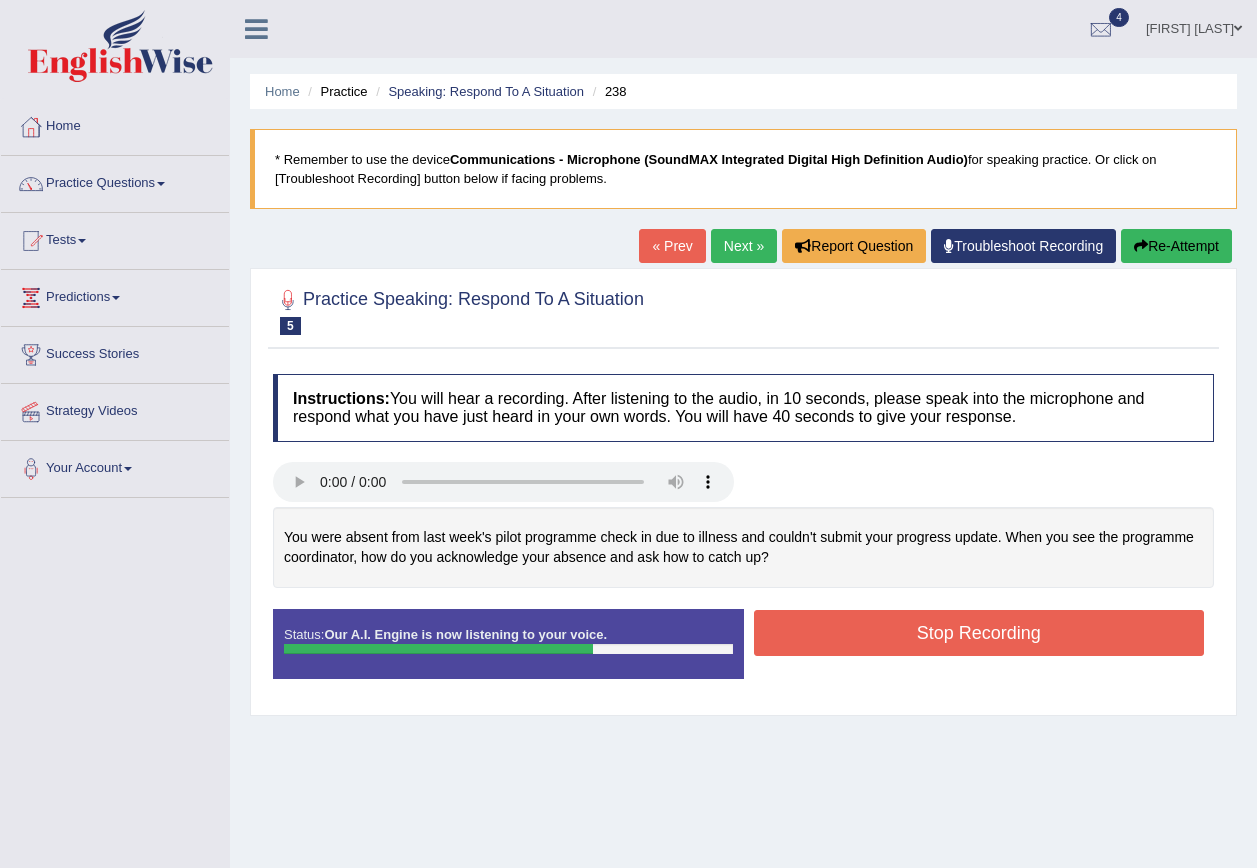 click on "Stop Recording" at bounding box center (979, 633) 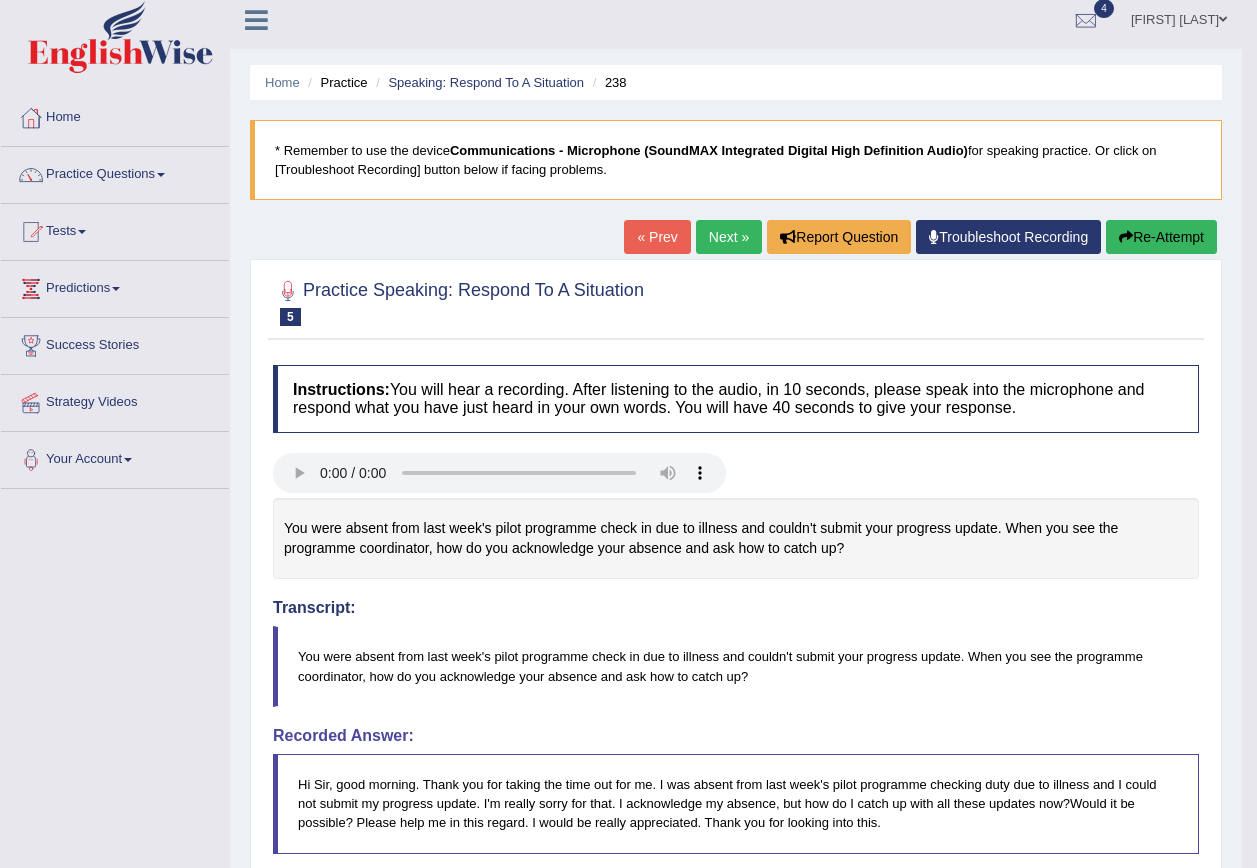 scroll, scrollTop: 0, scrollLeft: 0, axis: both 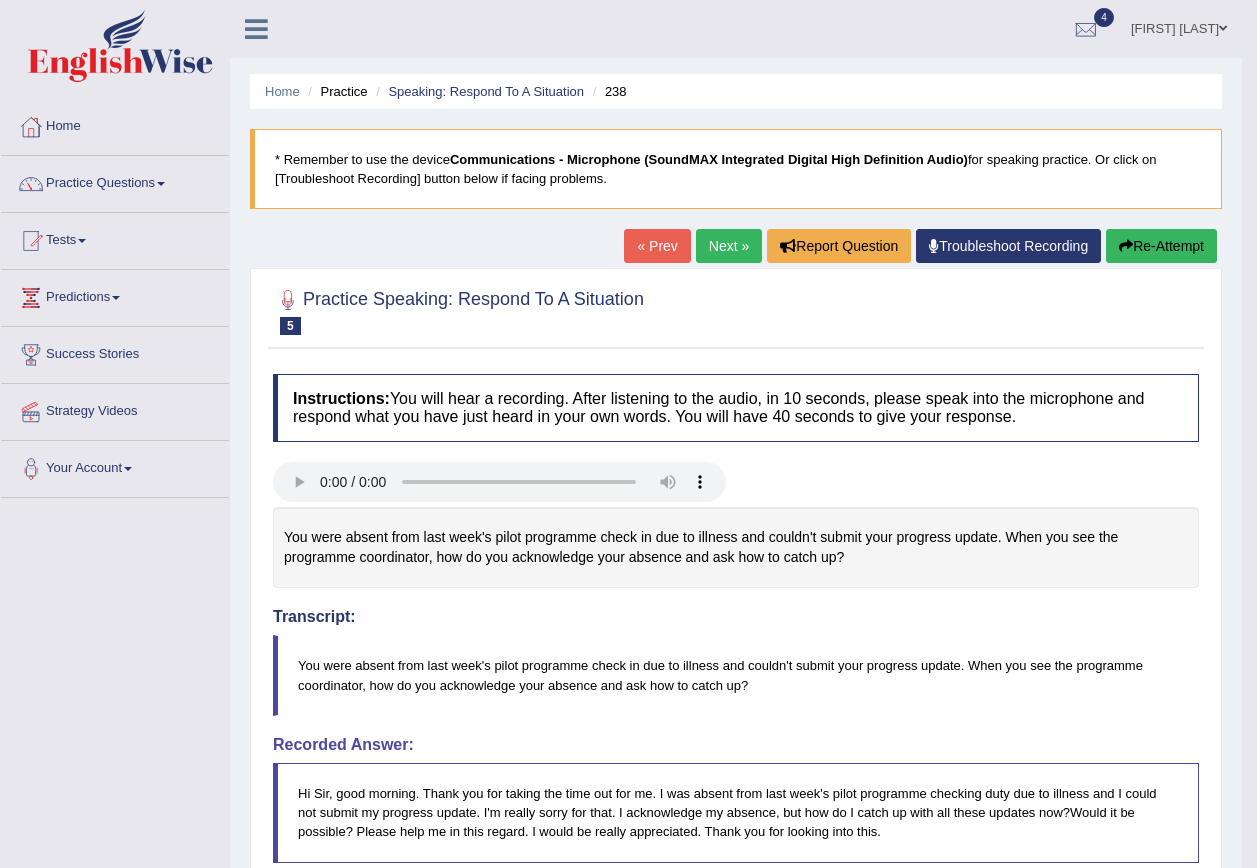 click on "Next »" at bounding box center (729, 246) 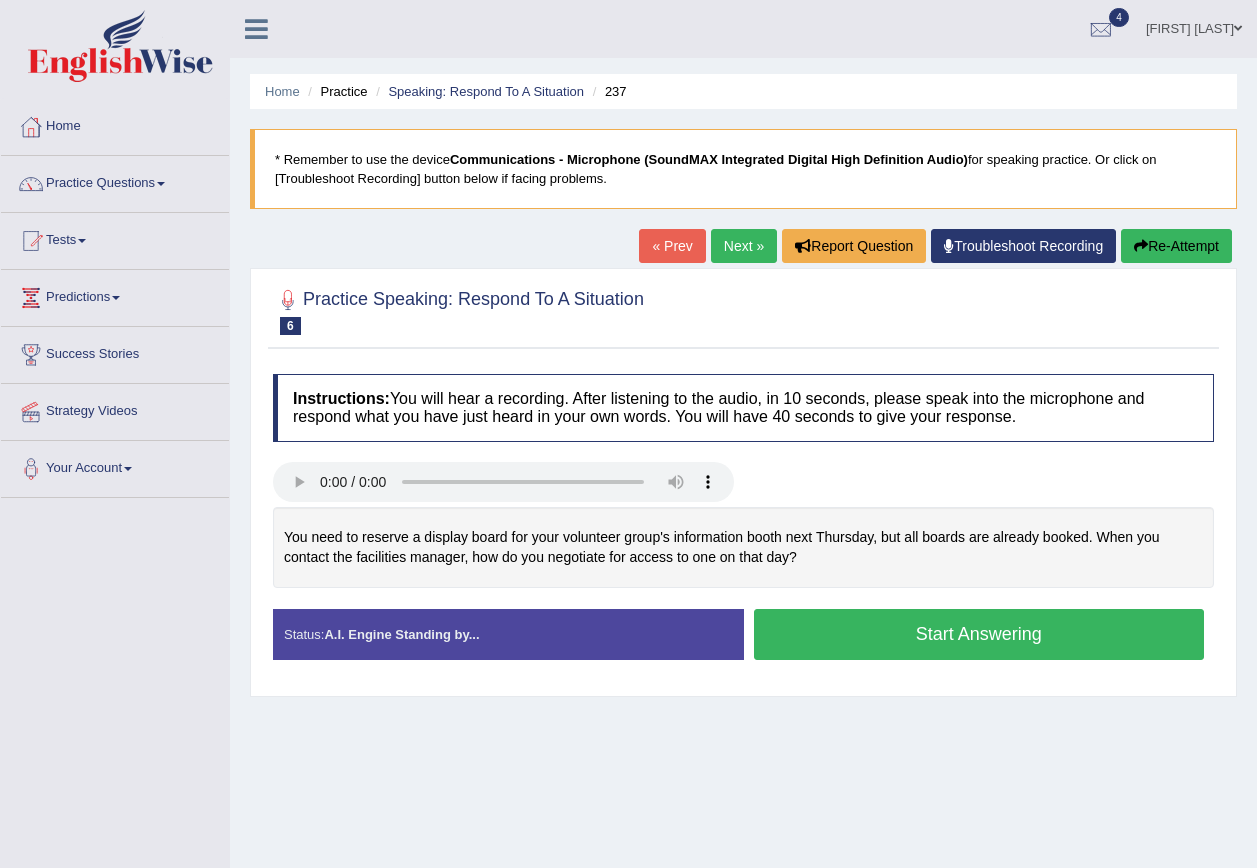 scroll, scrollTop: 0, scrollLeft: 0, axis: both 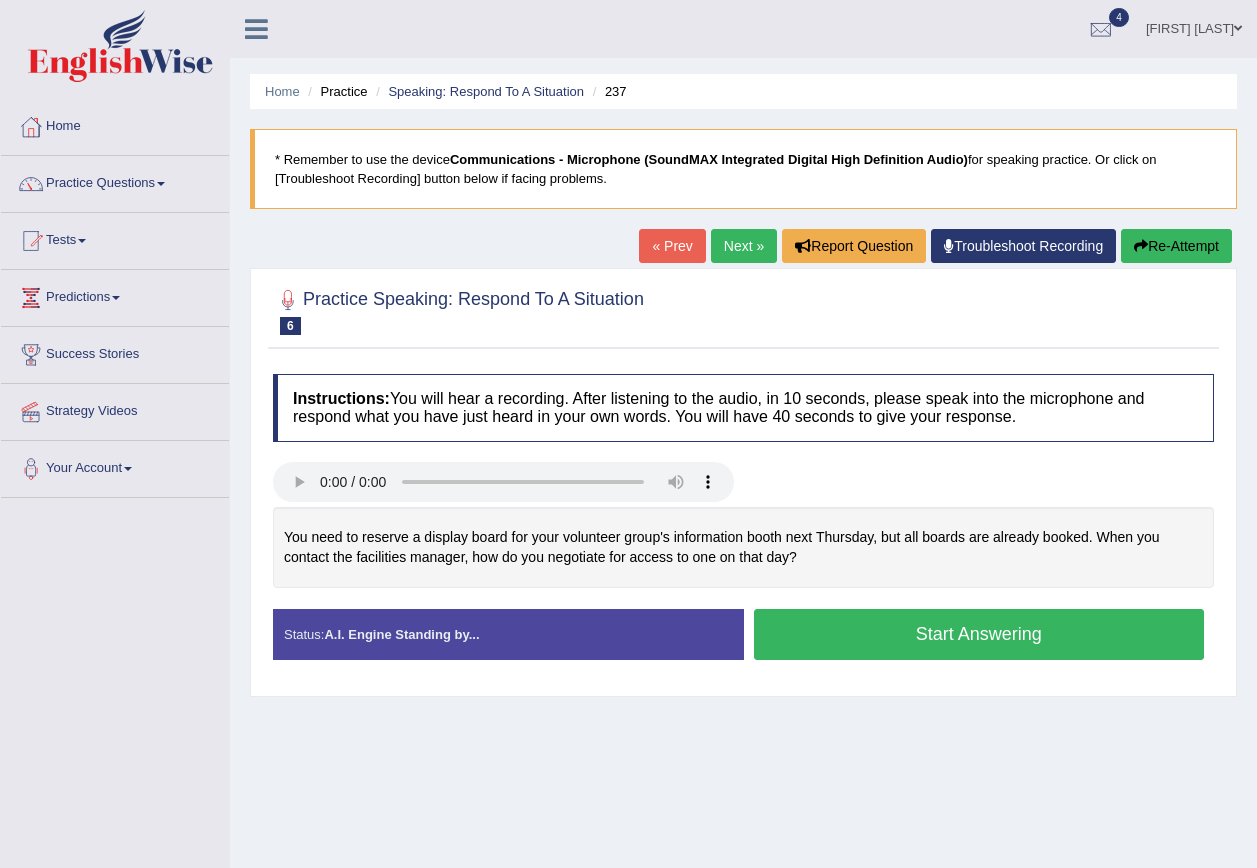 click on "Start Answering" at bounding box center [979, 634] 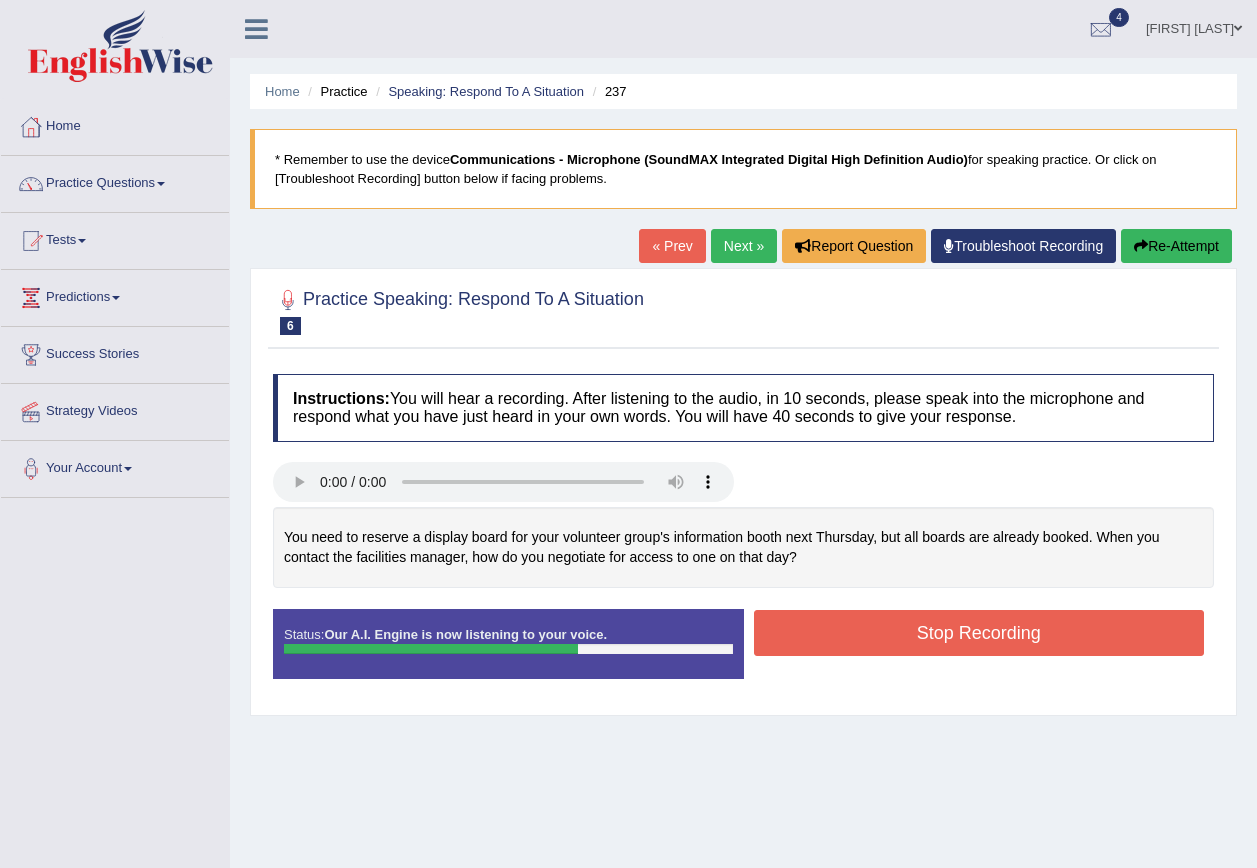 click on "Stop Recording" at bounding box center (979, 633) 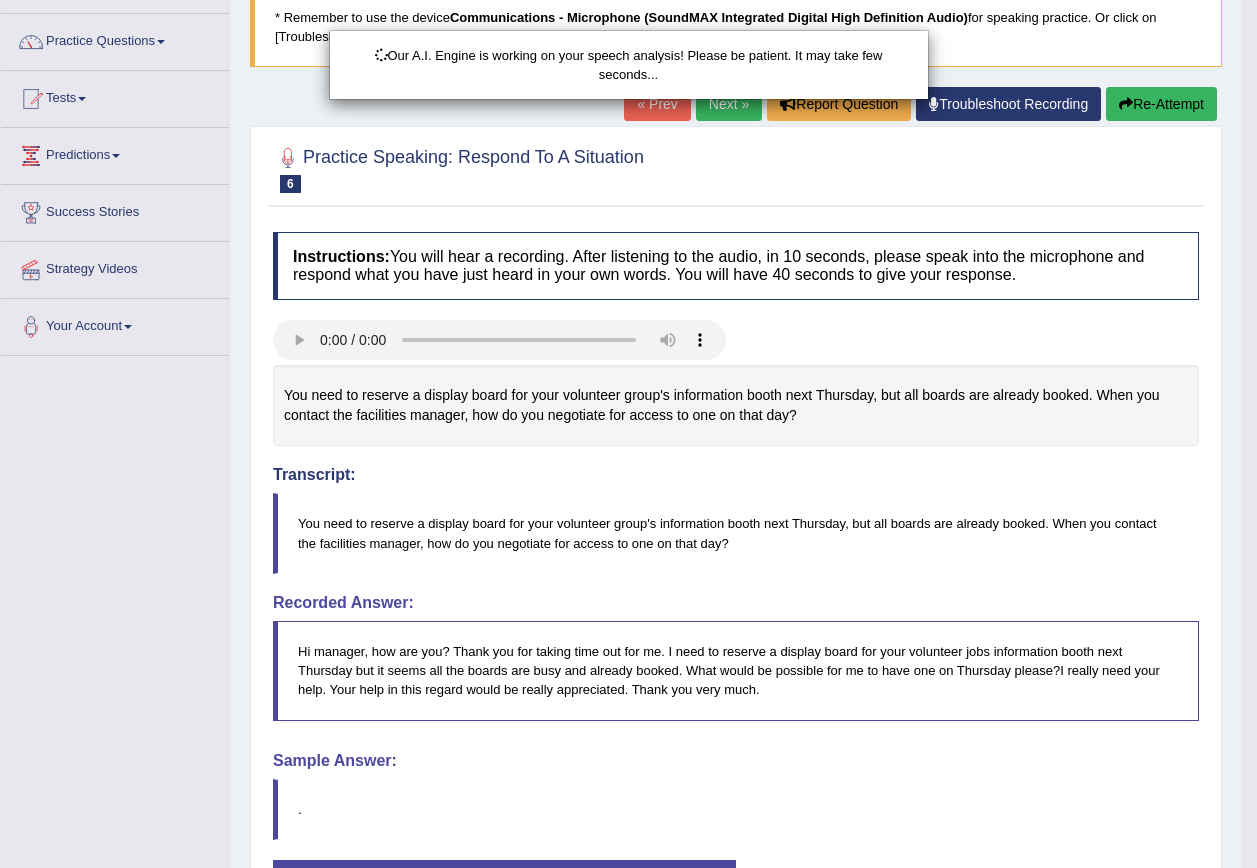 scroll, scrollTop: 306, scrollLeft: 0, axis: vertical 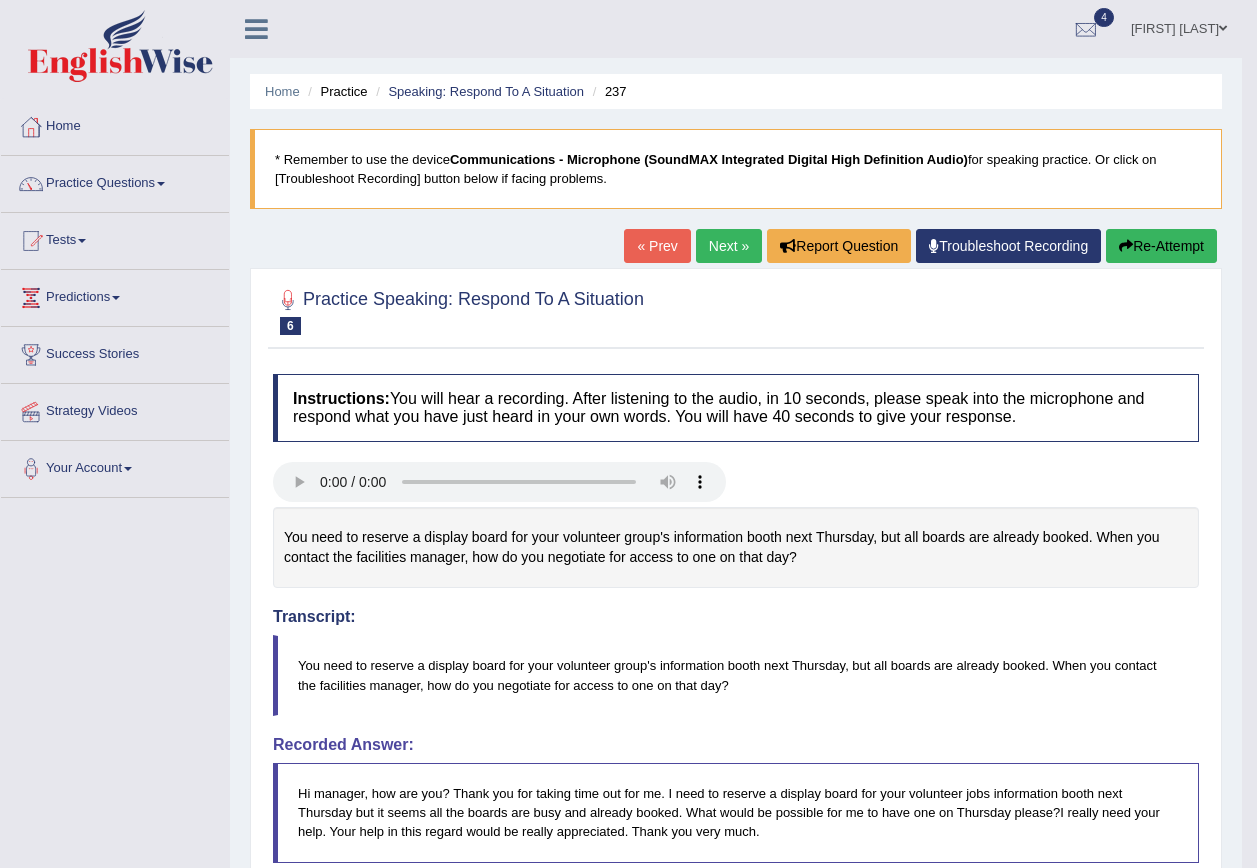 click on "Re-Attempt" at bounding box center [1161, 246] 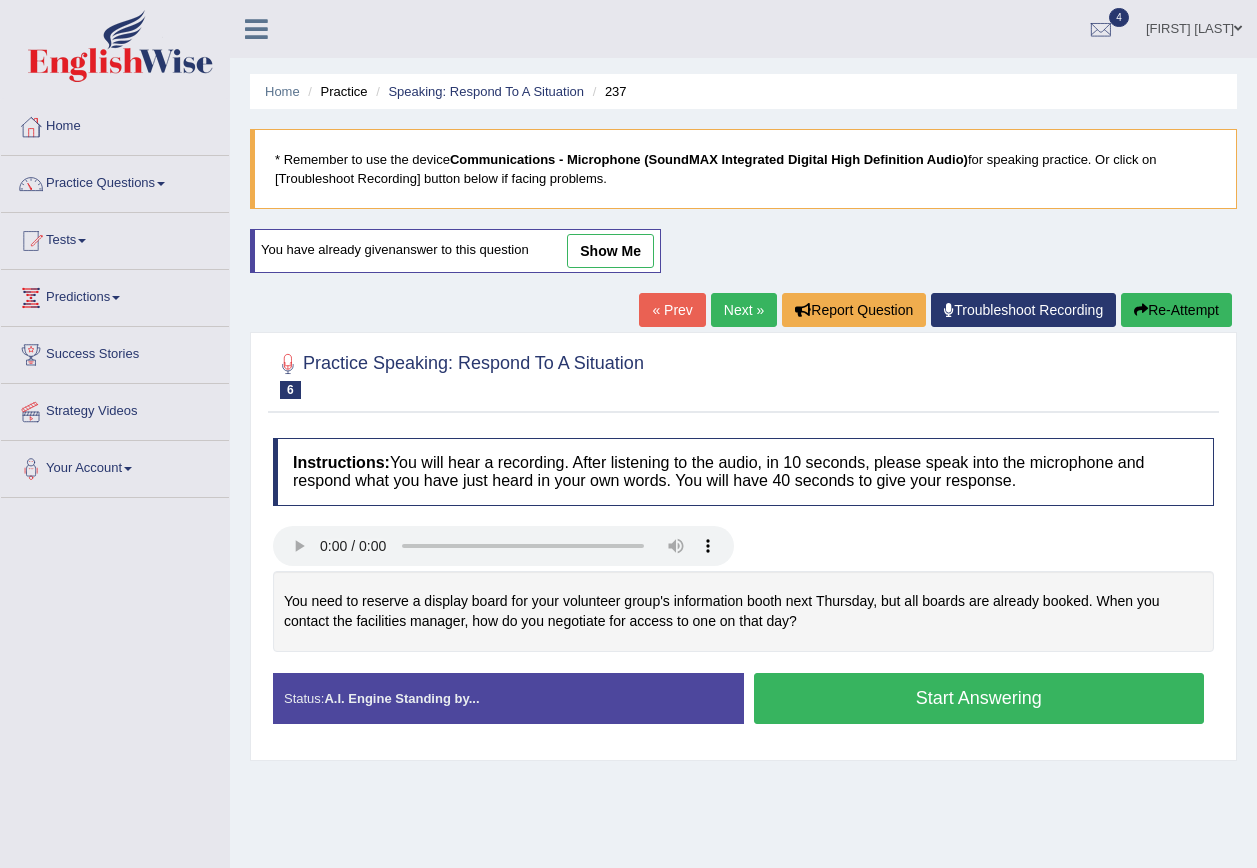 scroll, scrollTop: 0, scrollLeft: 0, axis: both 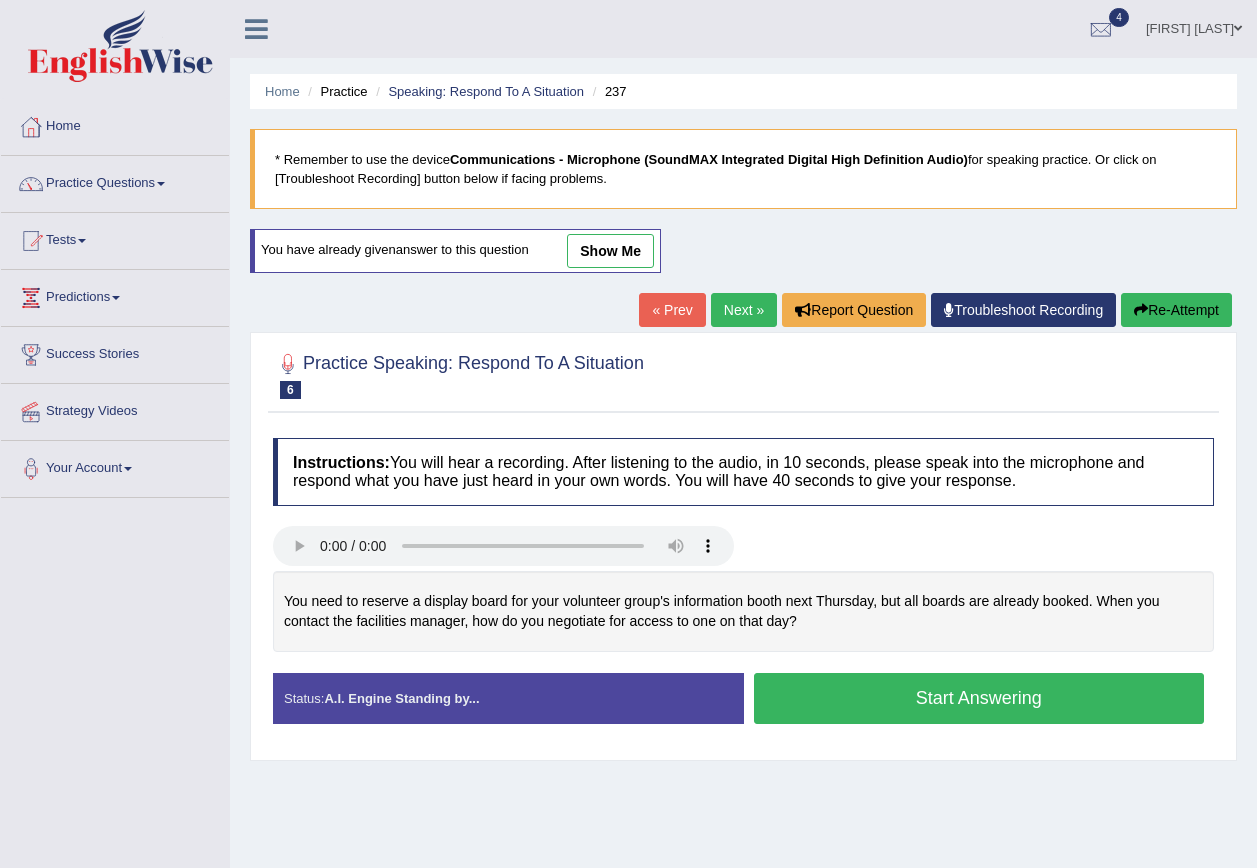 click on "Start Answering" at bounding box center [979, 698] 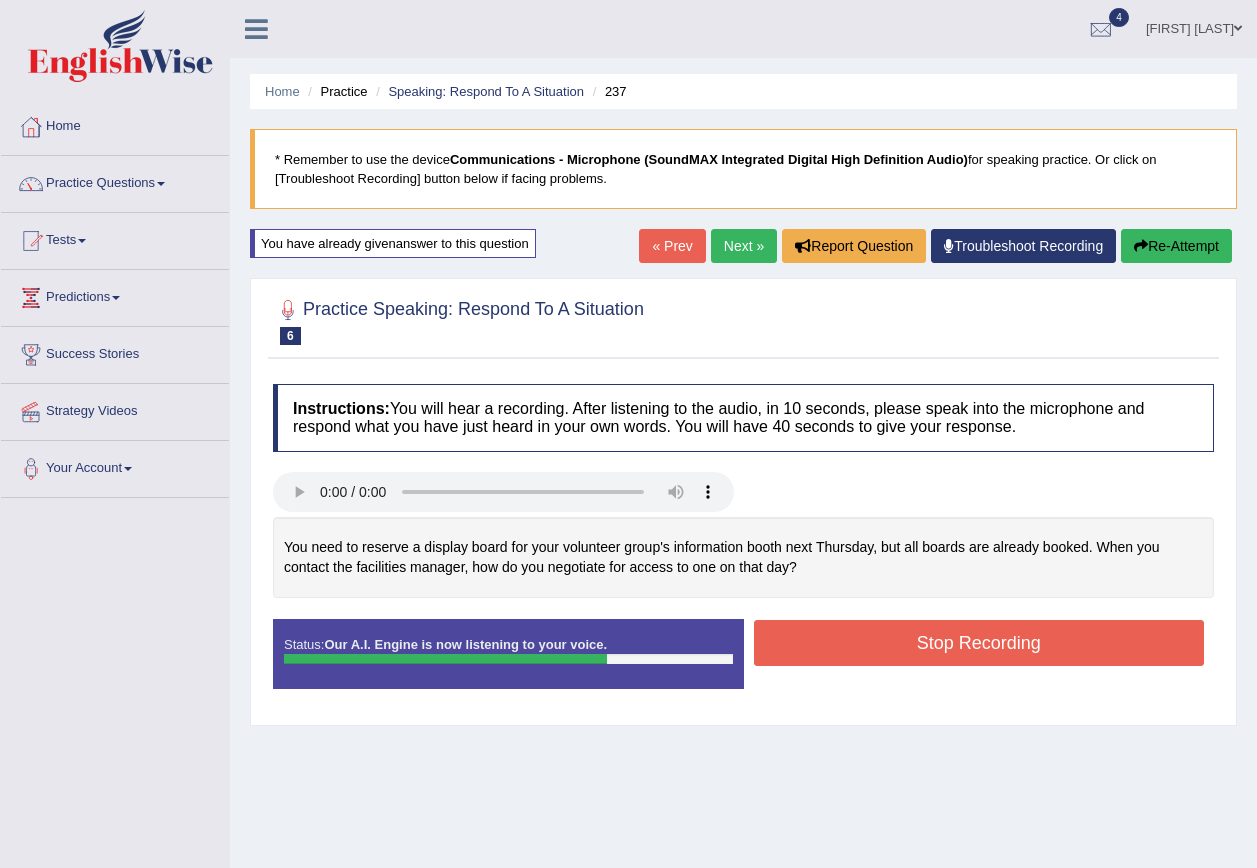 click on "Stop Recording" at bounding box center [979, 643] 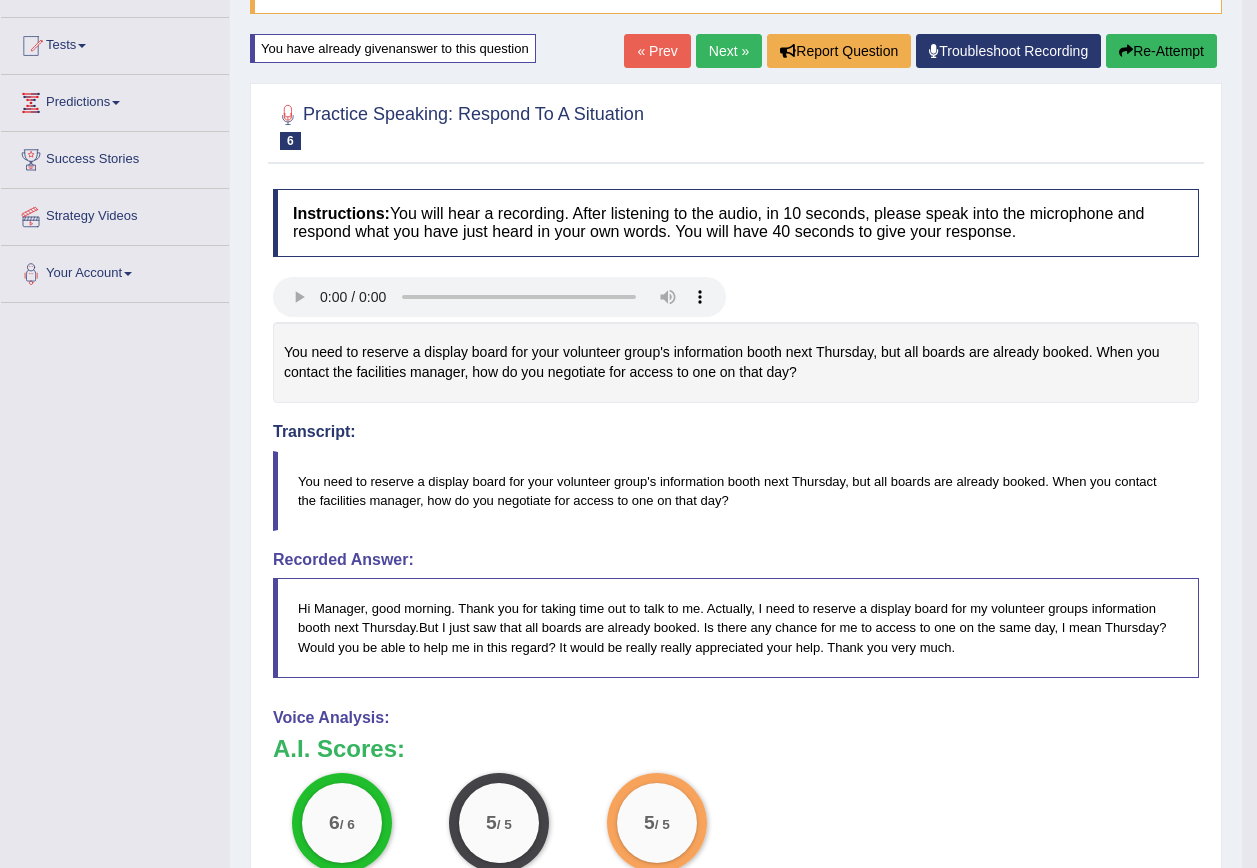 scroll, scrollTop: 0, scrollLeft: 0, axis: both 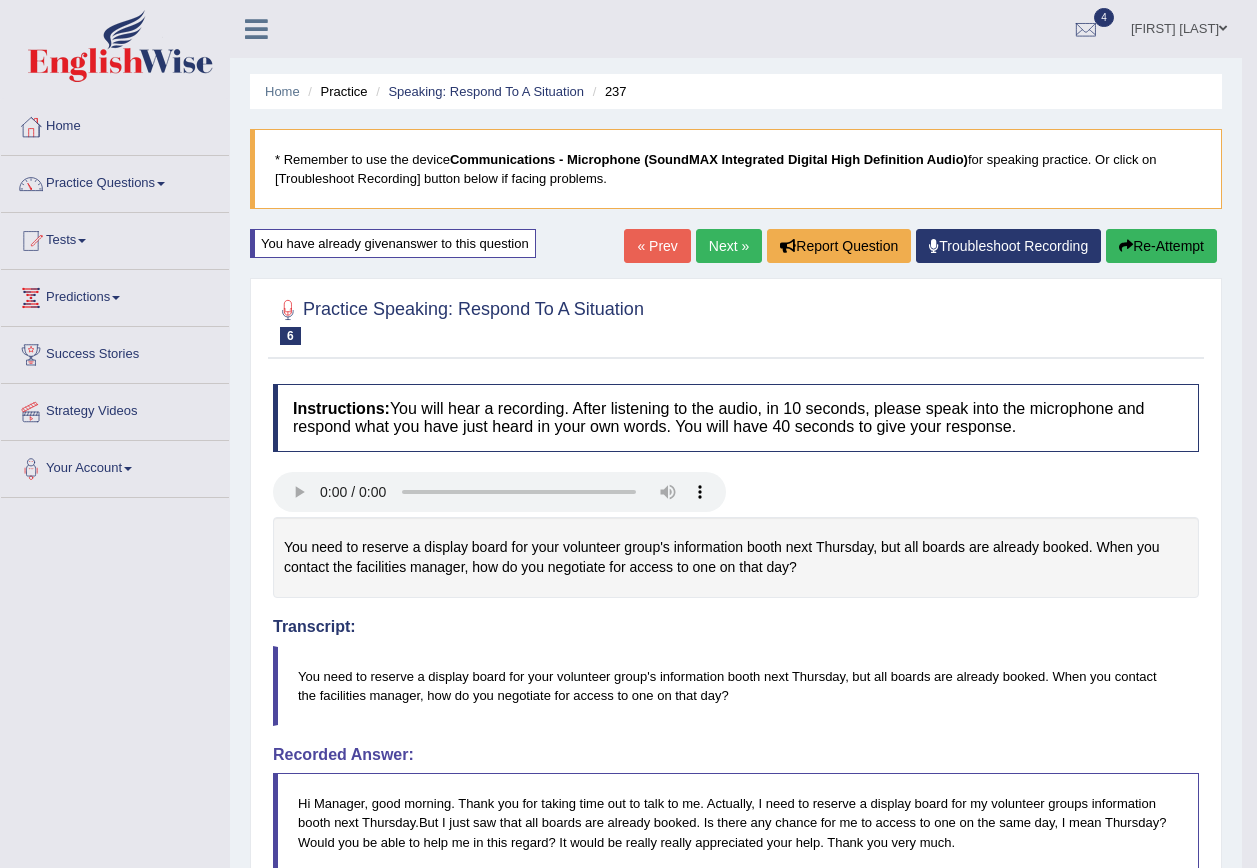 click on "Next »" at bounding box center (729, 246) 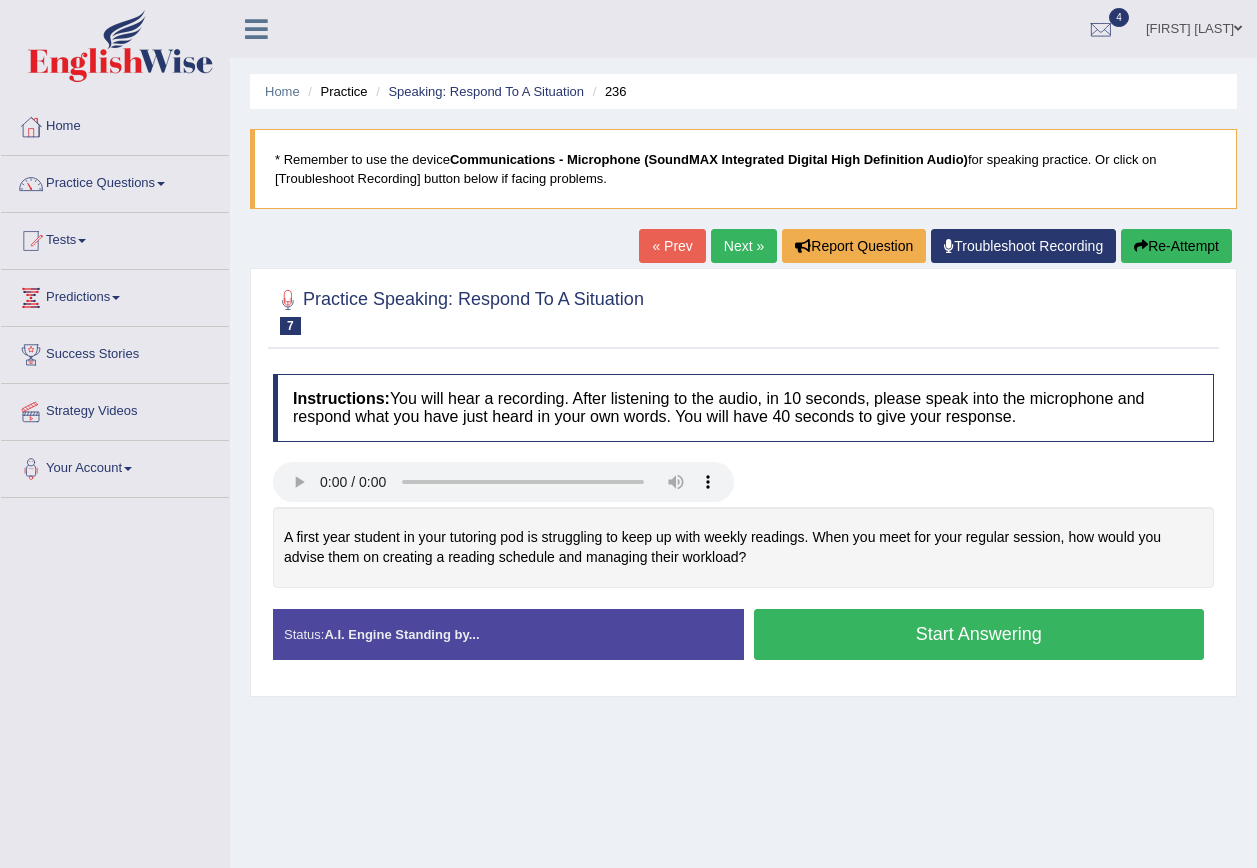 scroll, scrollTop: 0, scrollLeft: 0, axis: both 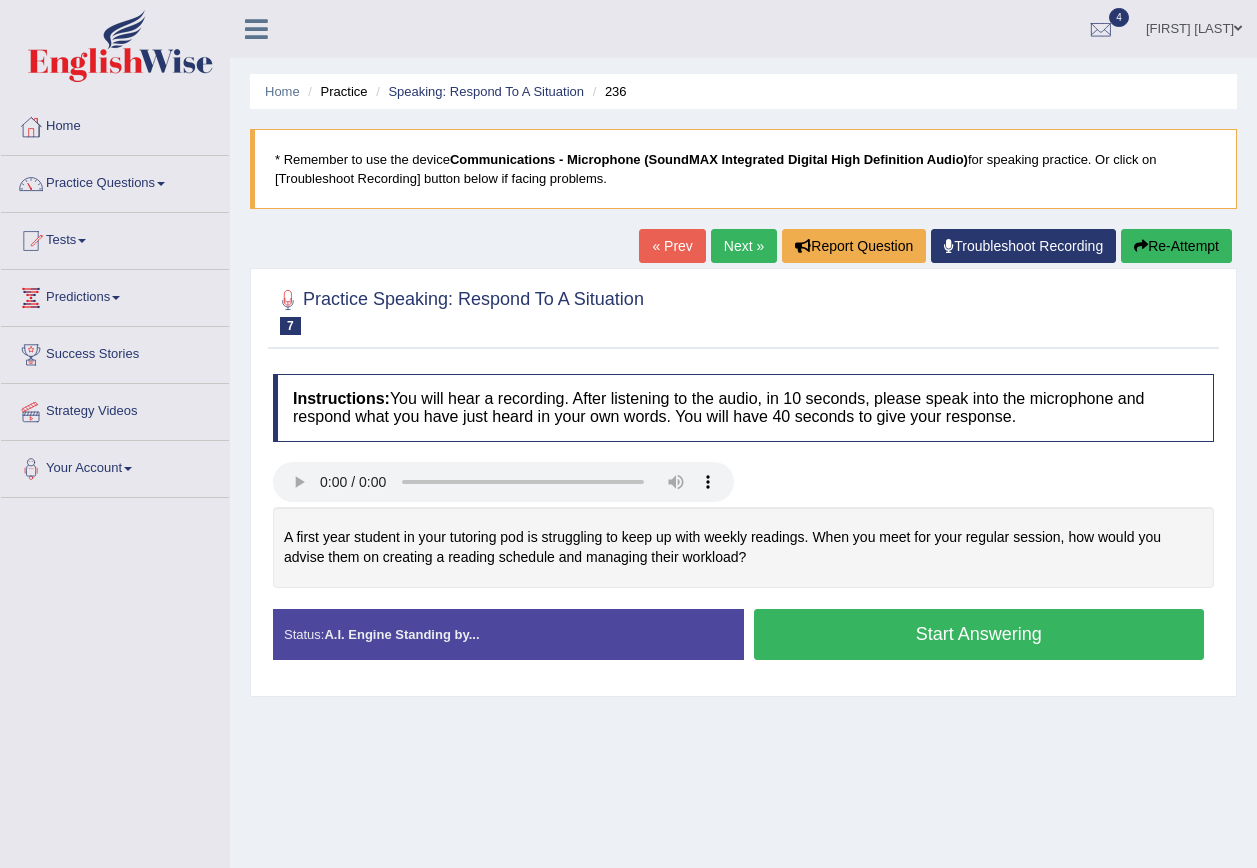 click on "Start Answering" at bounding box center [979, 634] 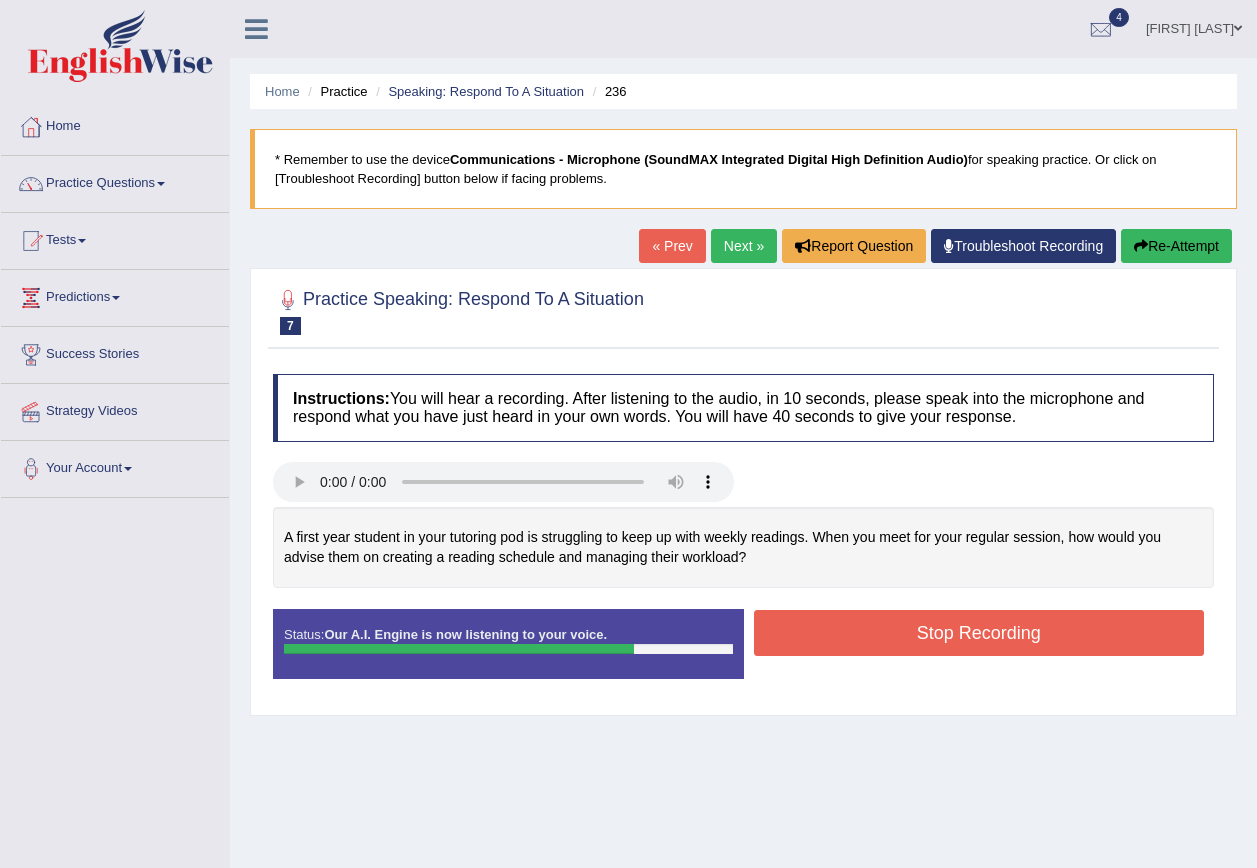 click on "Stop Recording" at bounding box center [979, 633] 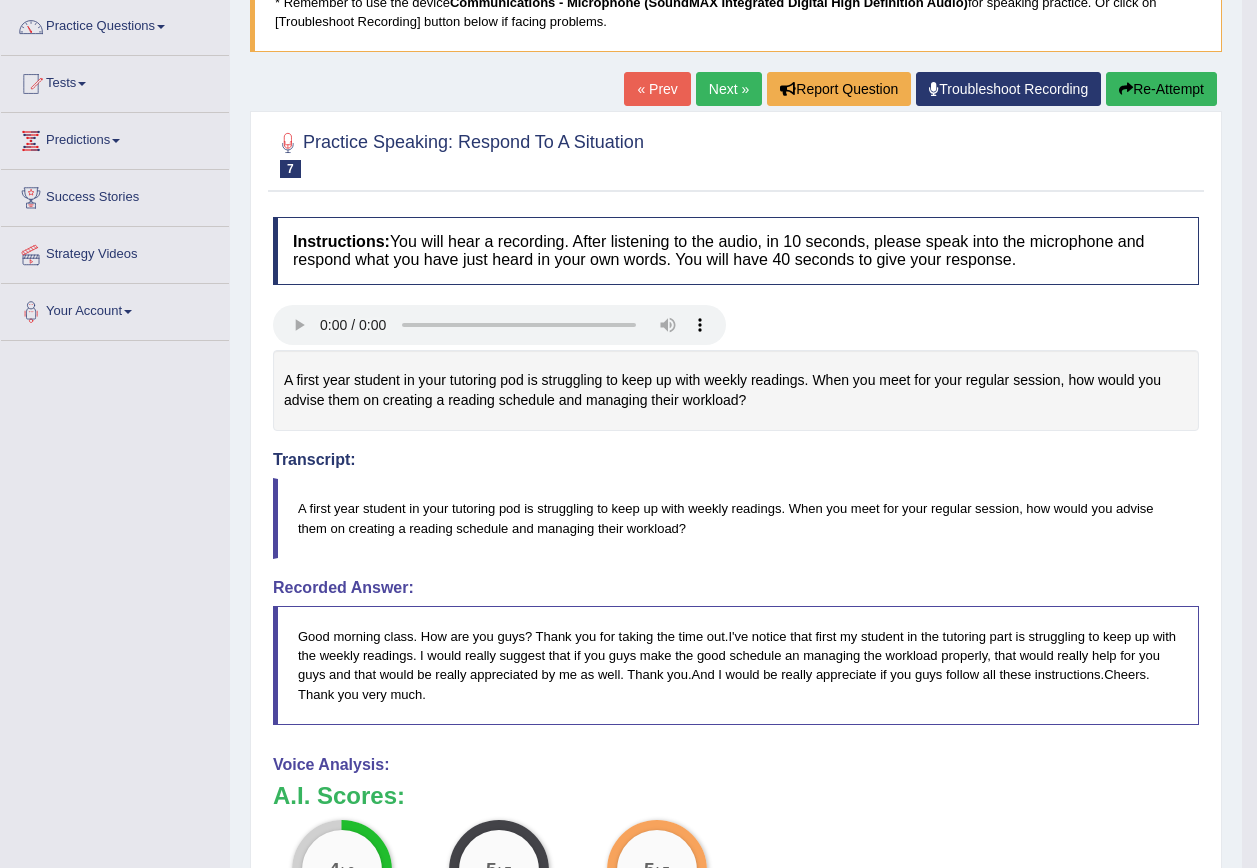 scroll, scrollTop: 111, scrollLeft: 0, axis: vertical 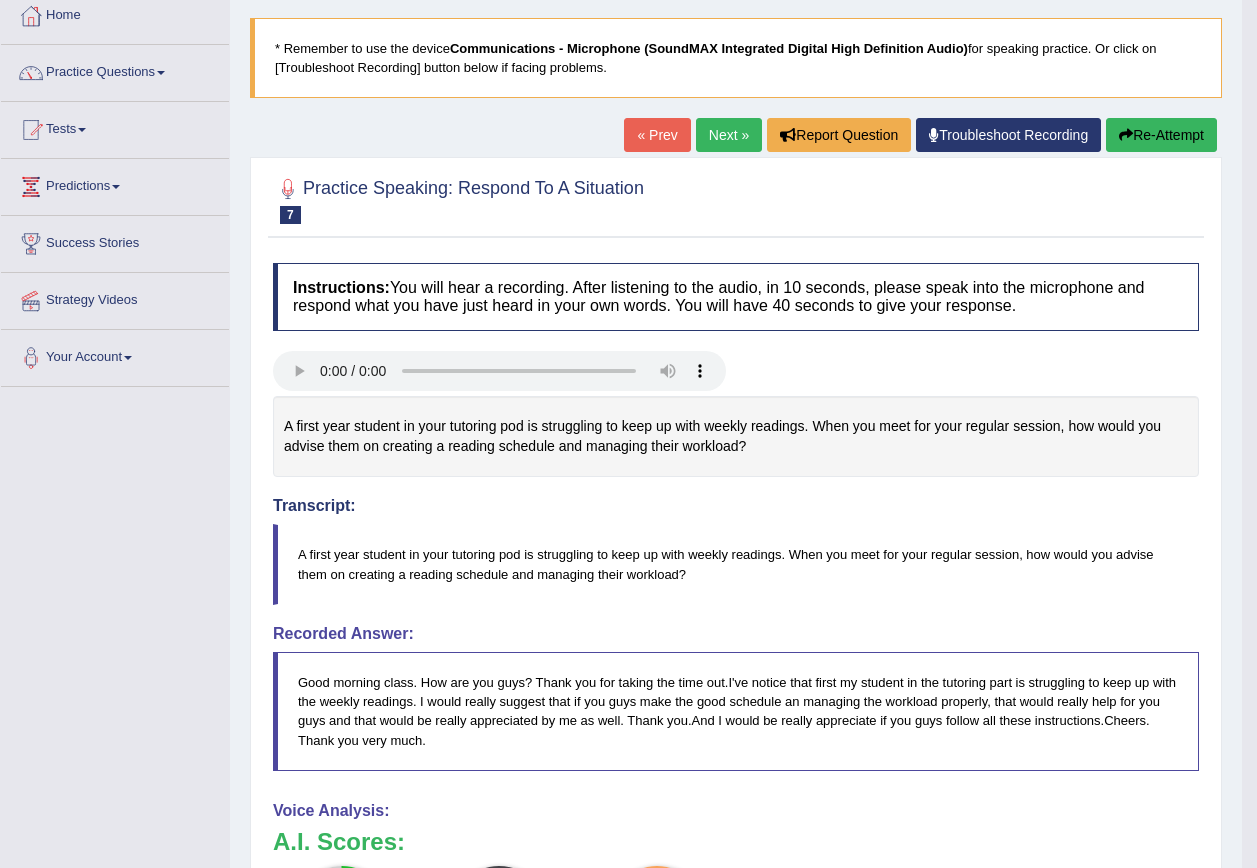 click on "Username: [USERNAME]
Home
Practice
Speaking: Respond To A Situation
236
* Remember to use the device  Communications - Microphone (SoundMAX Integrated Digital High Definition Audio)  for speaking practice. Or click on [Troubleshoot Recording] button below if facing problems.
« Prev Next »  Report Question  Troubleshoot Recording  Re-Attempt
Practice Speaking: Respond To A Situation
7
236
Instructions:  You will hear a recording. After listening to the audio, in 10 seconds, please speak into the microphone and respond what you have just heard in your own words. You will have 40 seconds to give your response.
A first year student in your tutoring pod is struggling to keep up with weekly readings. When you meet for your regular session, how would you advise them on creating a reading schedule and managing their workload? Transcript: 0 0" at bounding box center [736, 603] 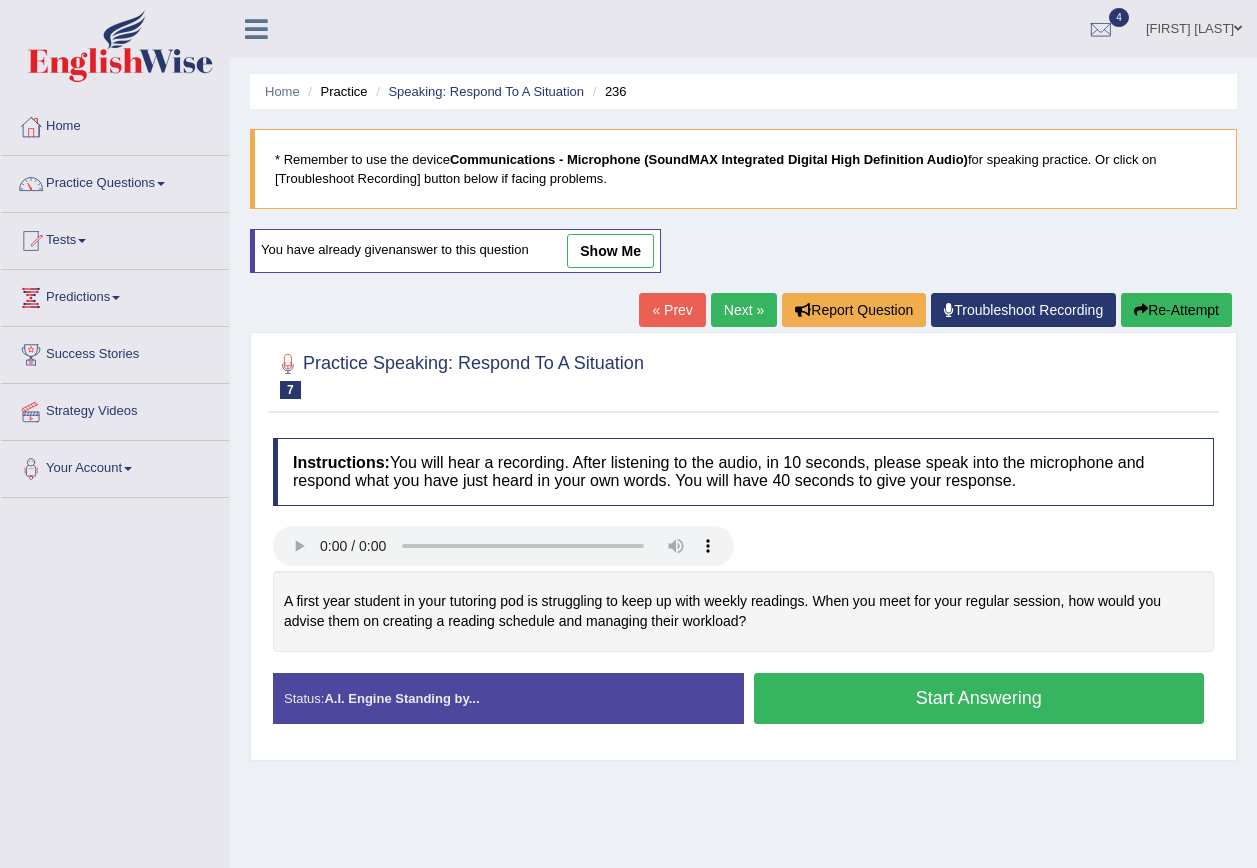 scroll, scrollTop: 111, scrollLeft: 0, axis: vertical 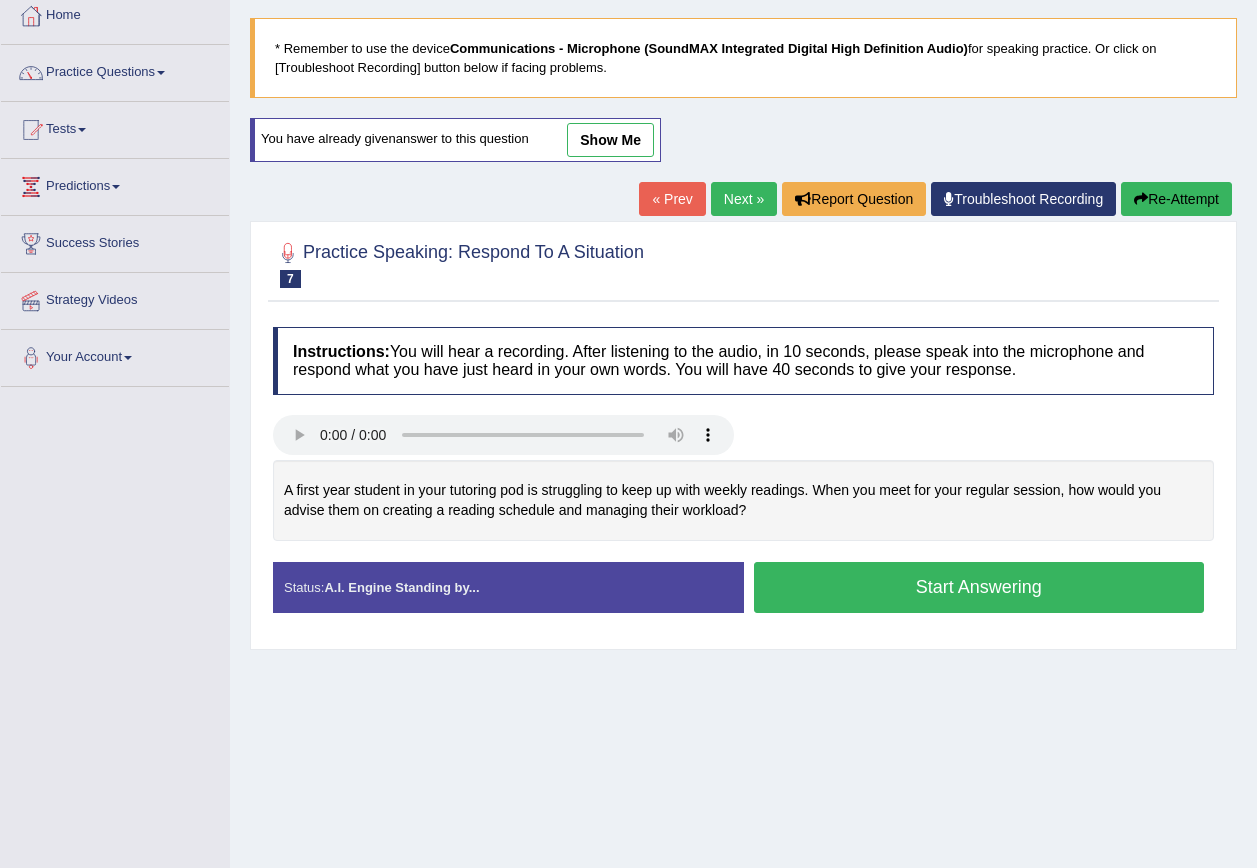click on "Start Answering" at bounding box center (979, 587) 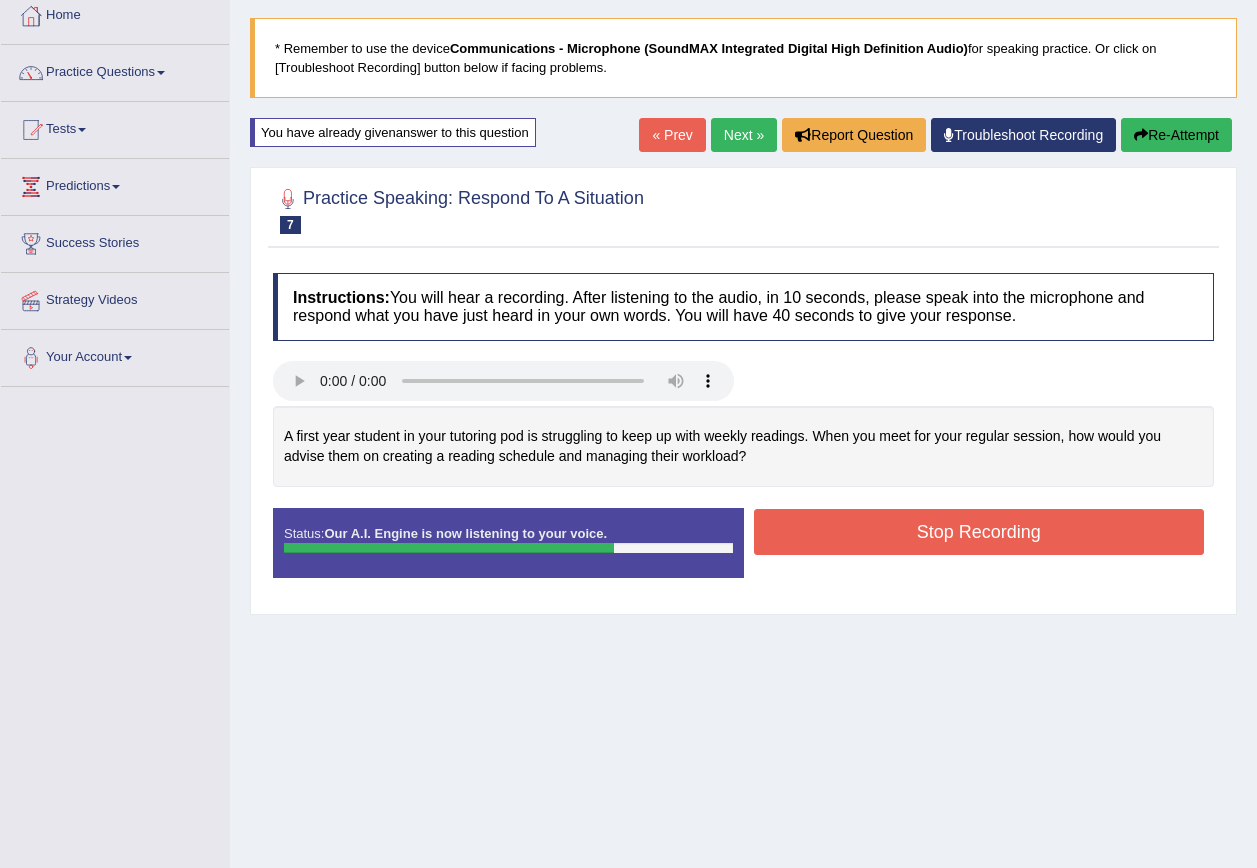 click on "Stop Recording" at bounding box center (979, 532) 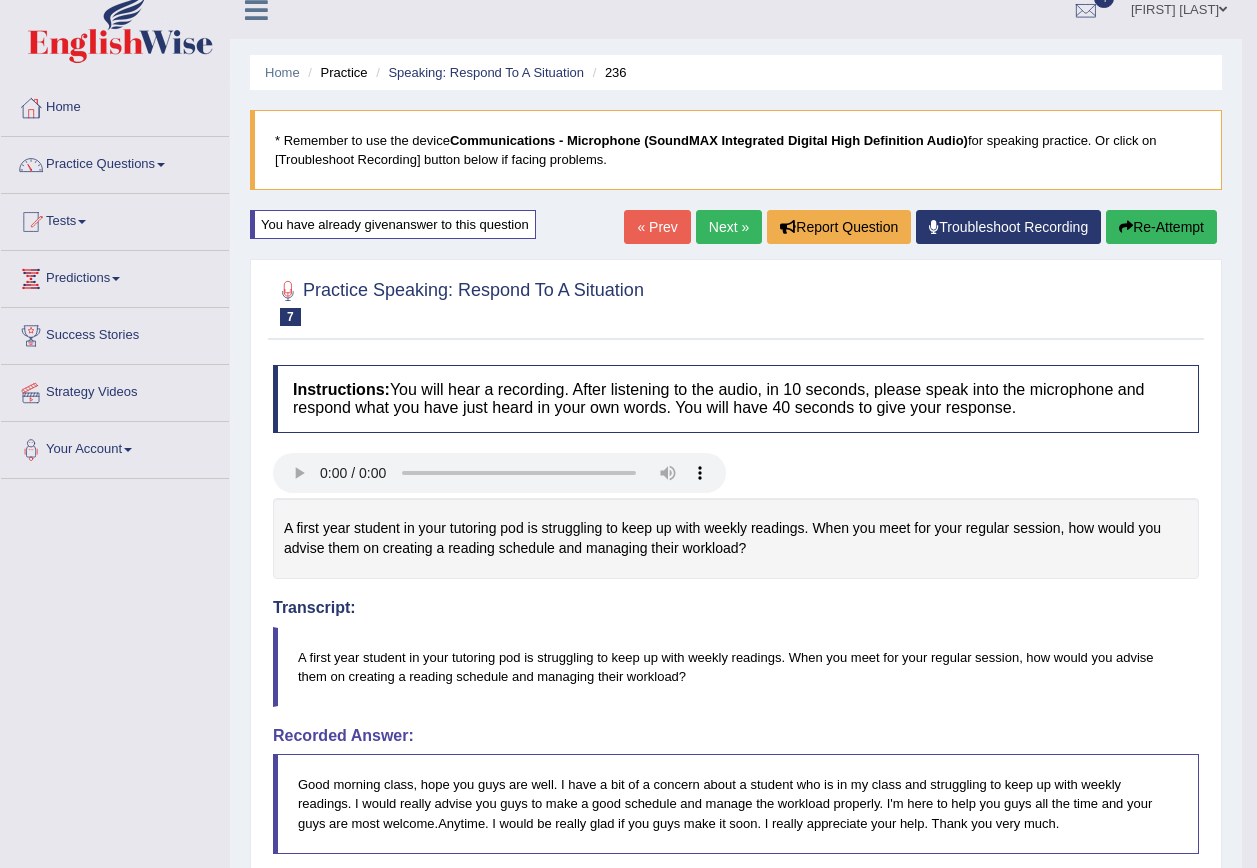 scroll, scrollTop: 0, scrollLeft: 0, axis: both 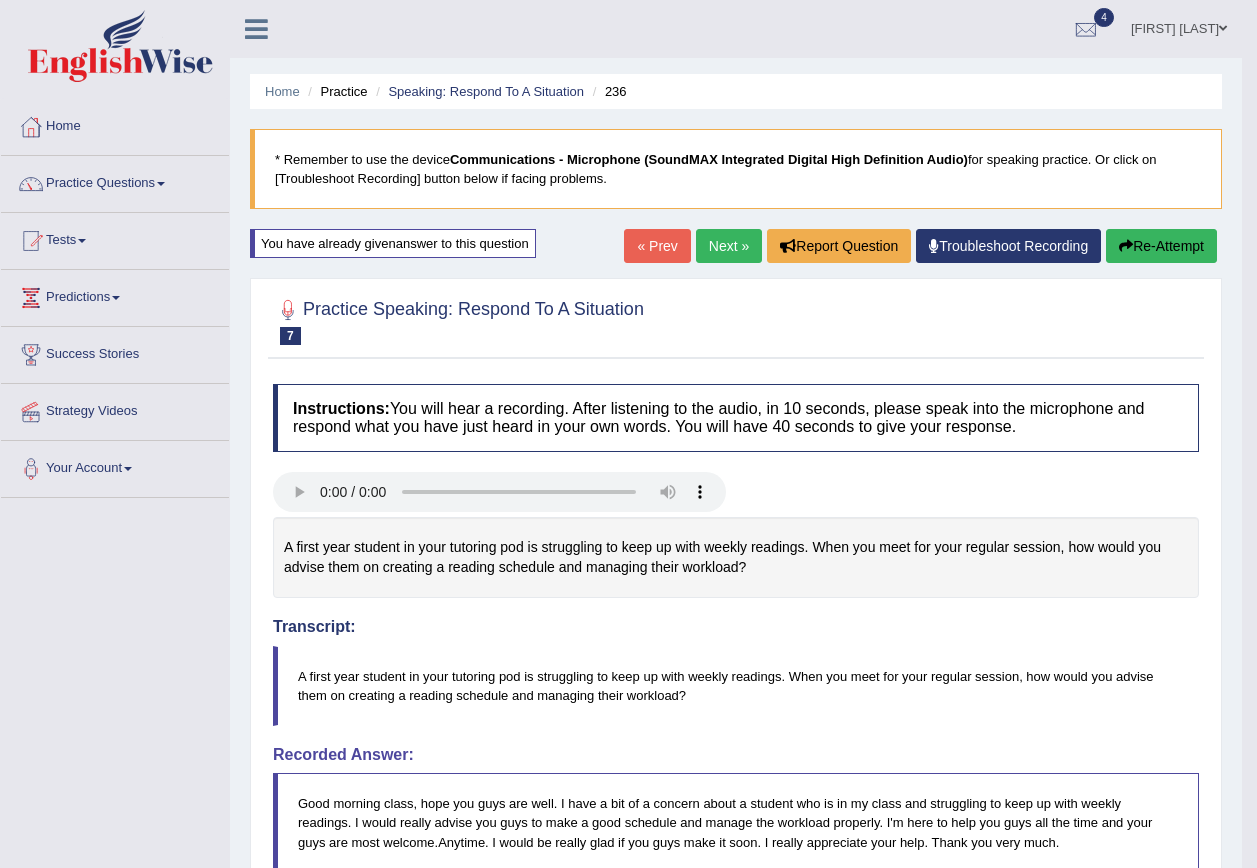 click on "Re-Attempt" at bounding box center (1161, 246) 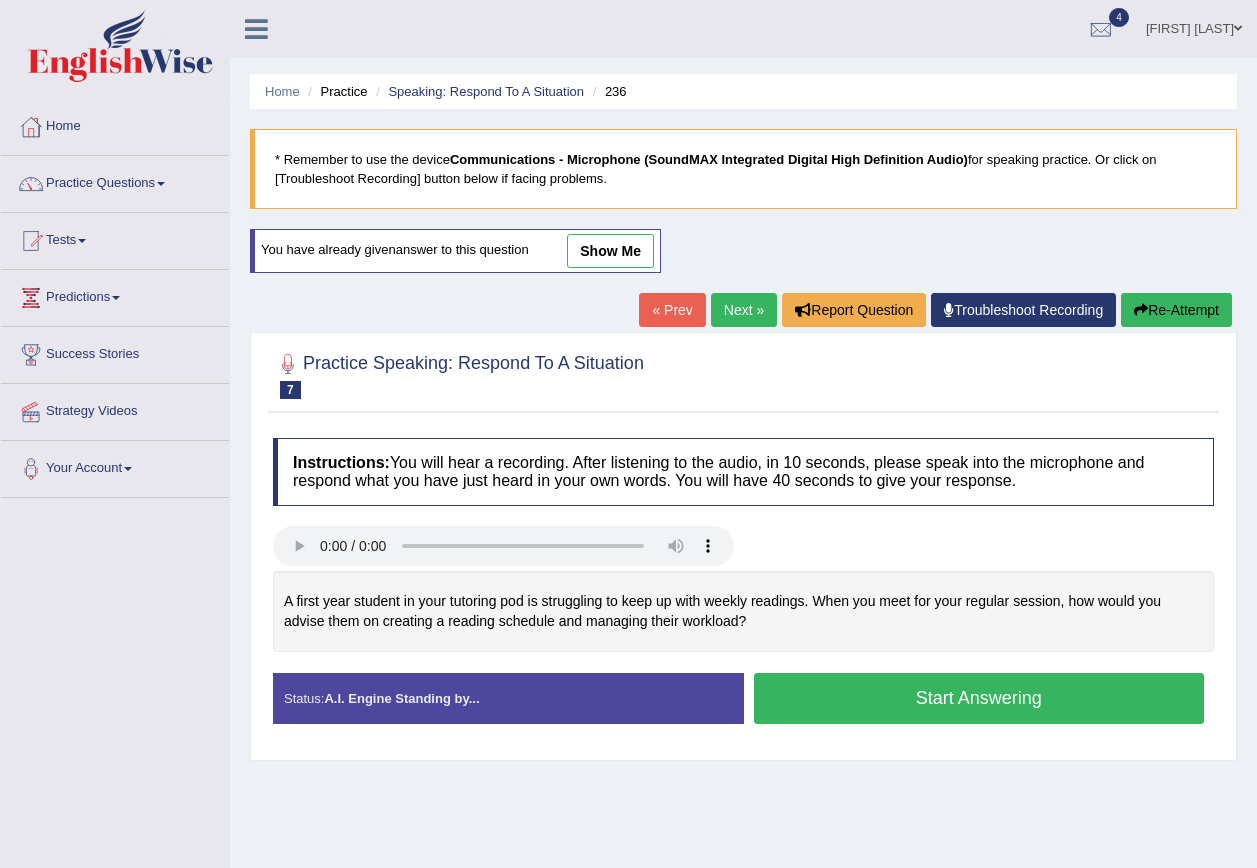 scroll, scrollTop: 0, scrollLeft: 0, axis: both 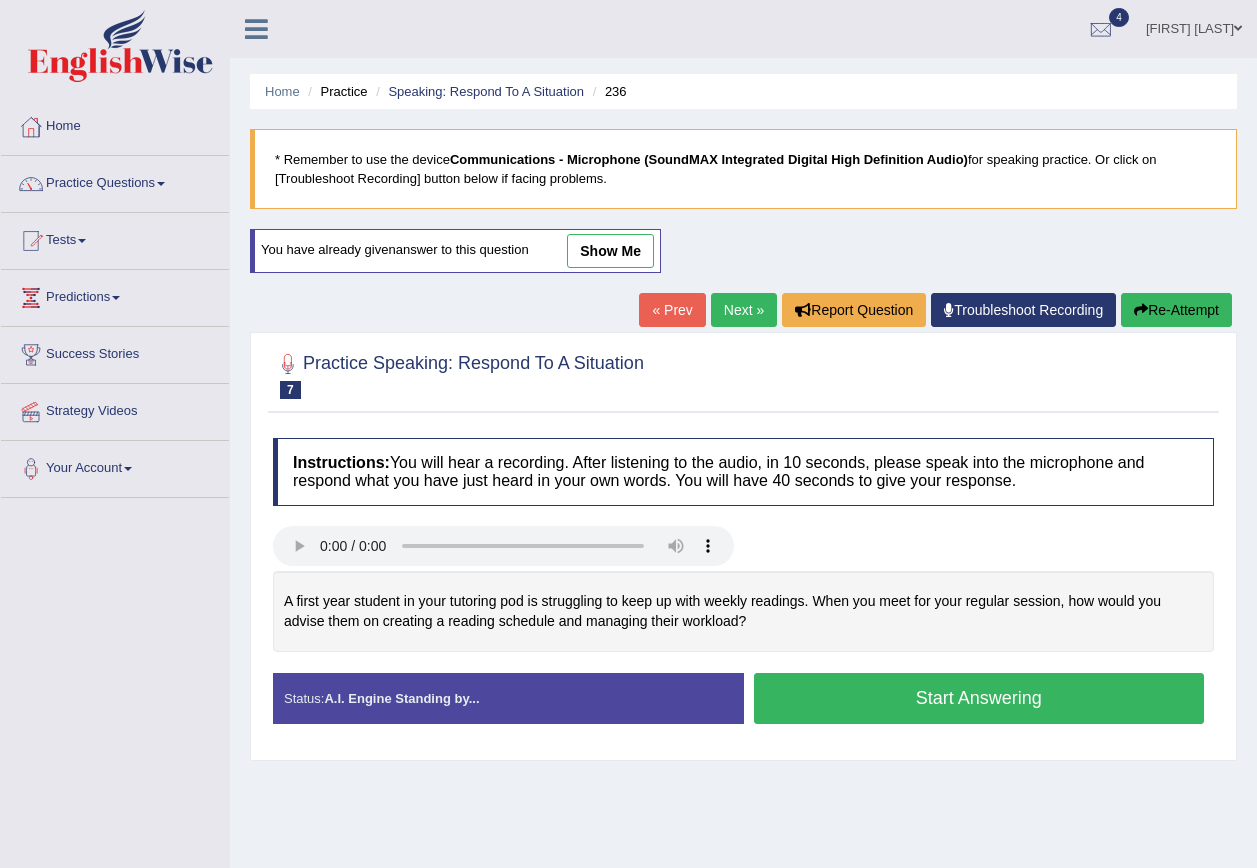 click on "Start Answering" at bounding box center (979, 698) 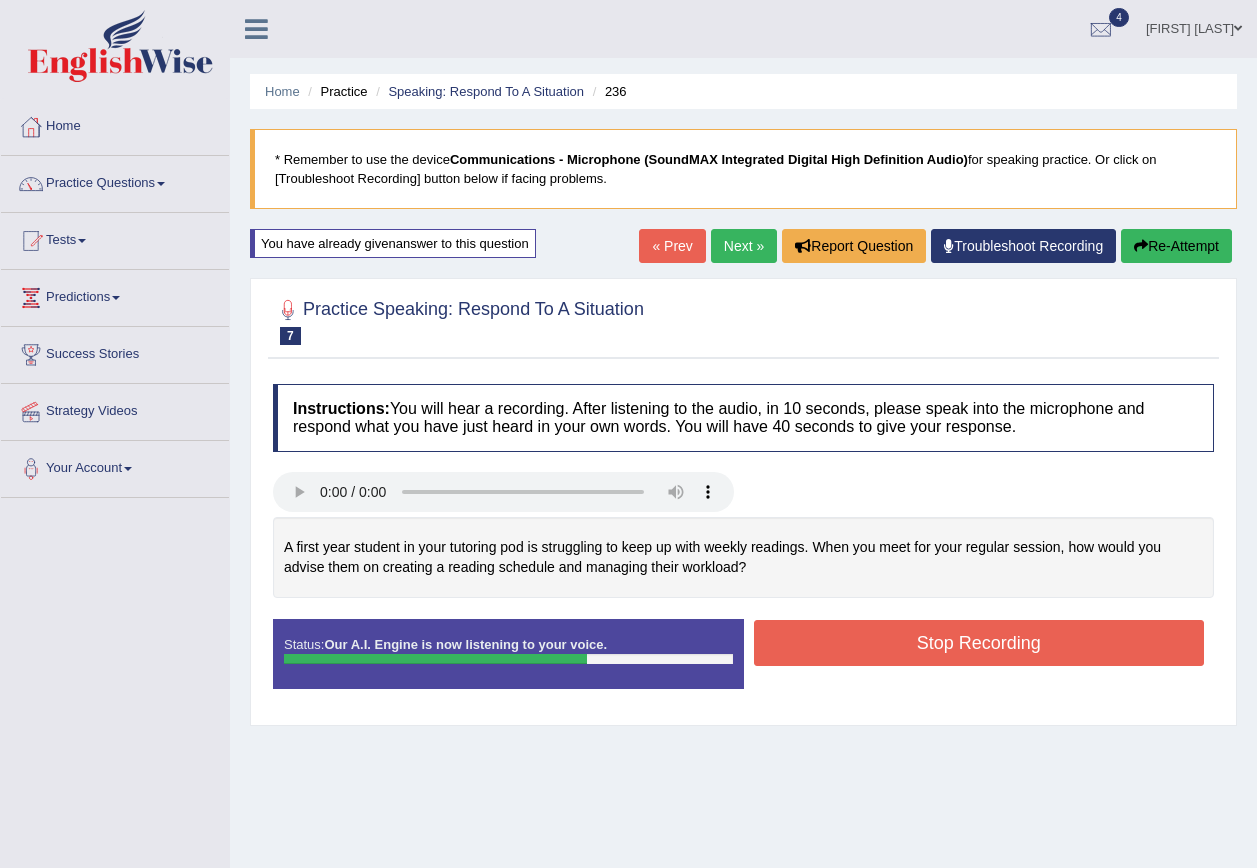 click on "Stop Recording" at bounding box center (979, 643) 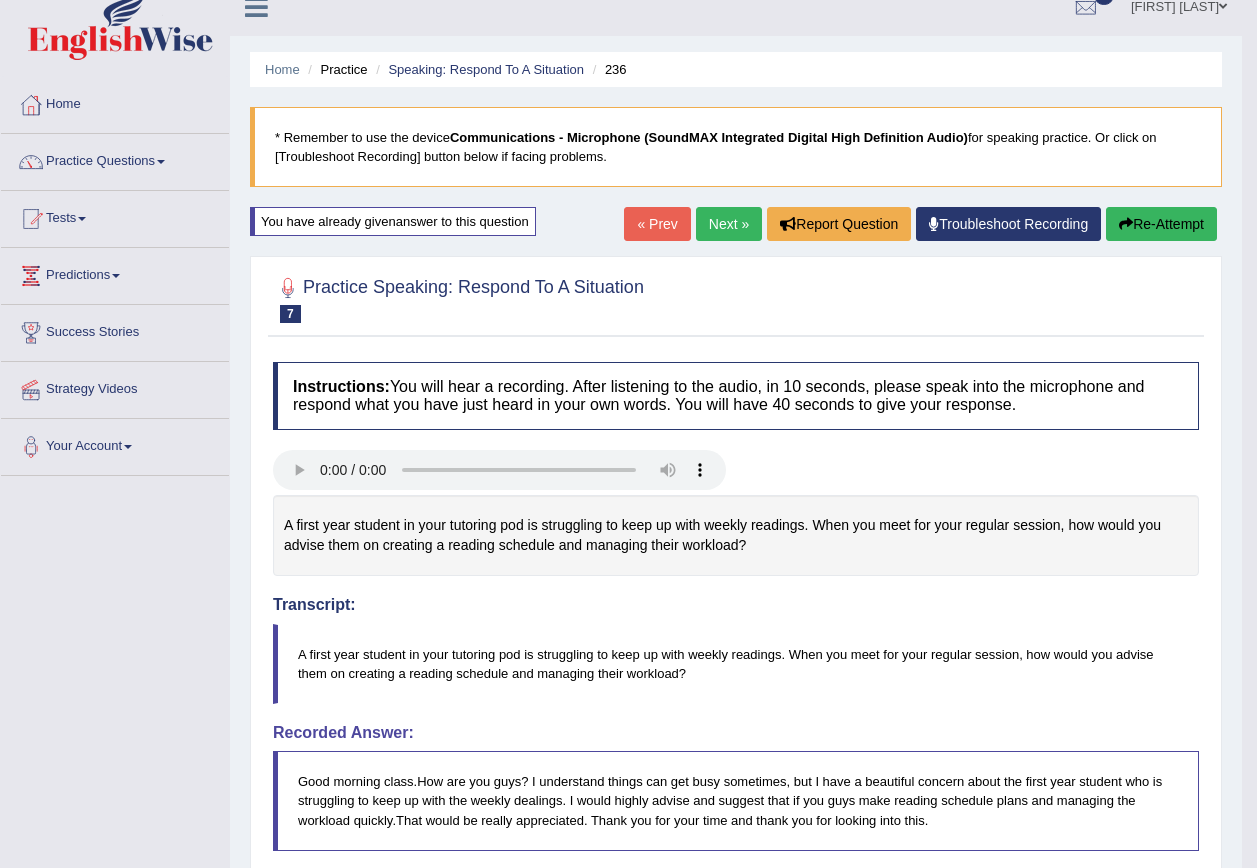 scroll, scrollTop: 0, scrollLeft: 0, axis: both 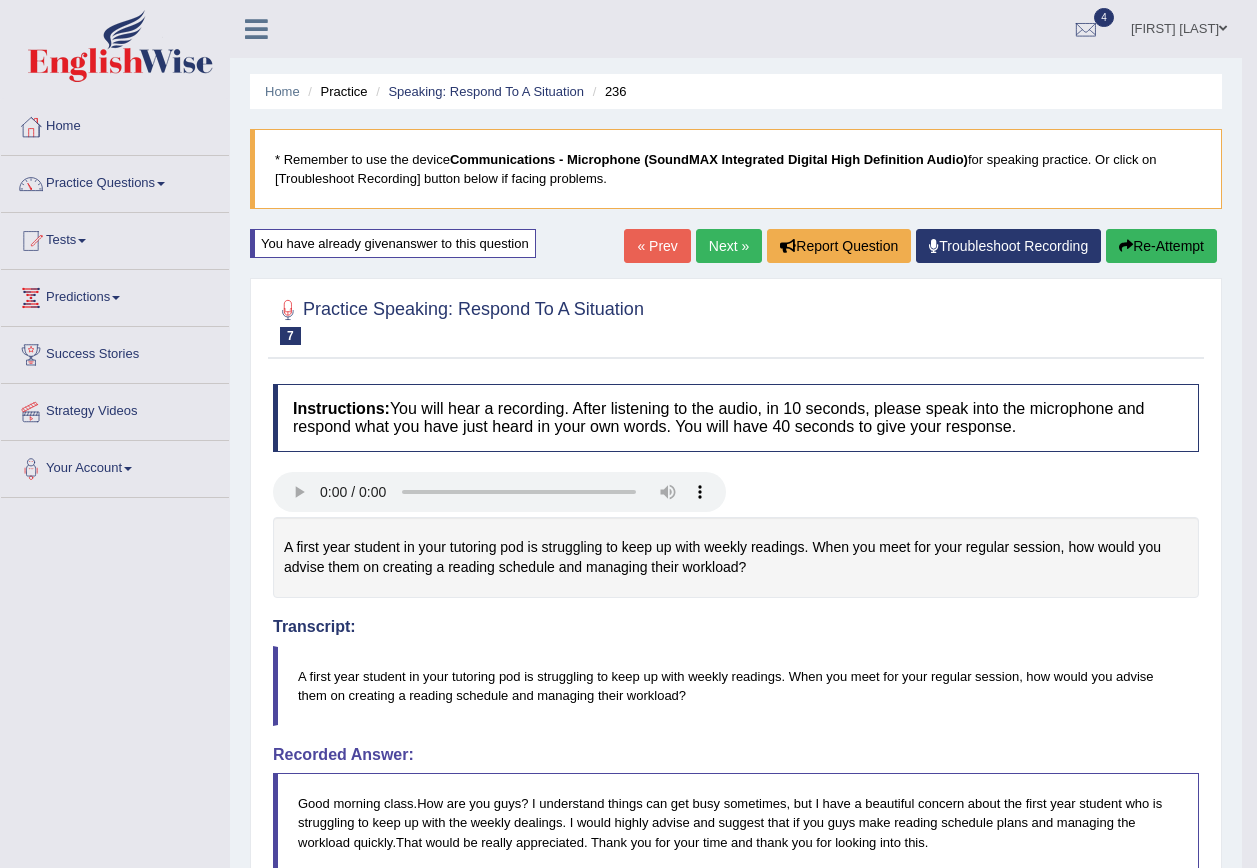 click on "Next »" at bounding box center (729, 246) 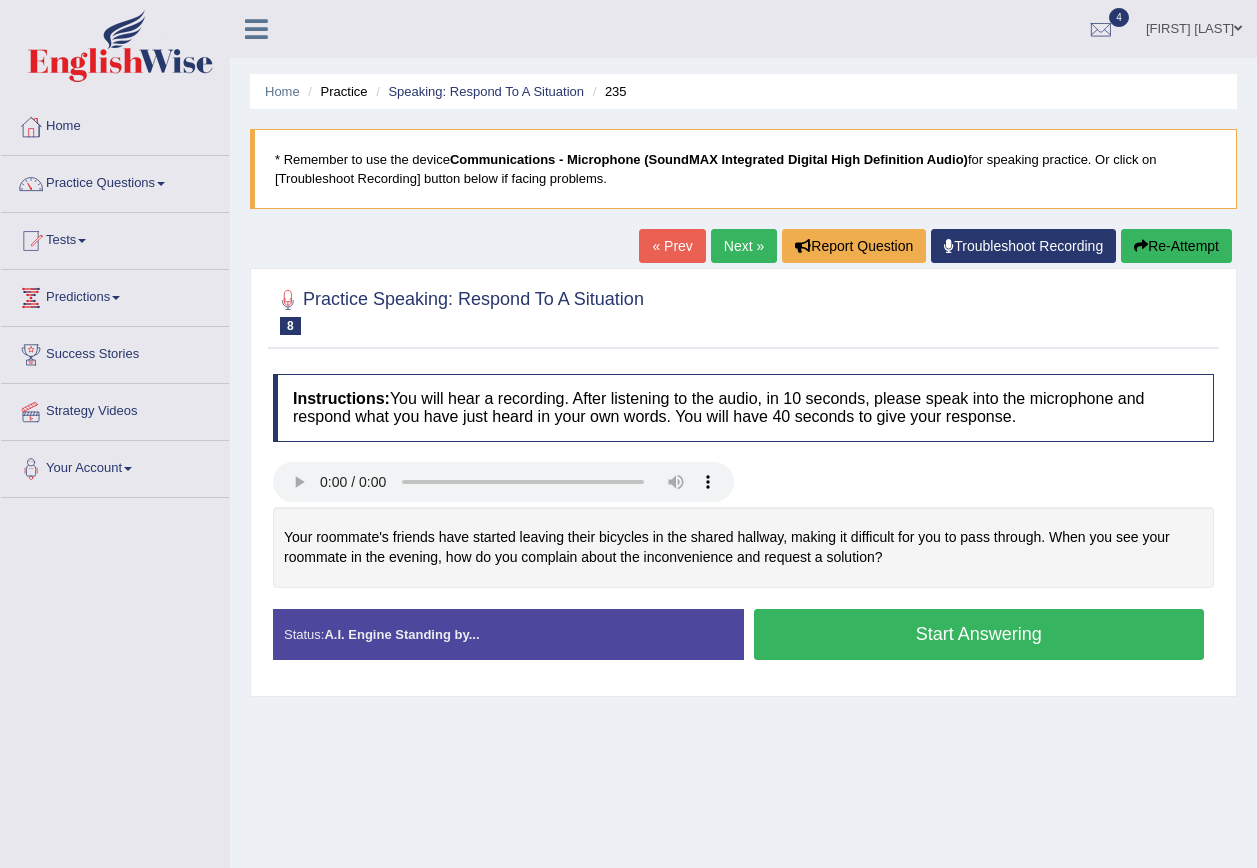 scroll, scrollTop: 0, scrollLeft: 0, axis: both 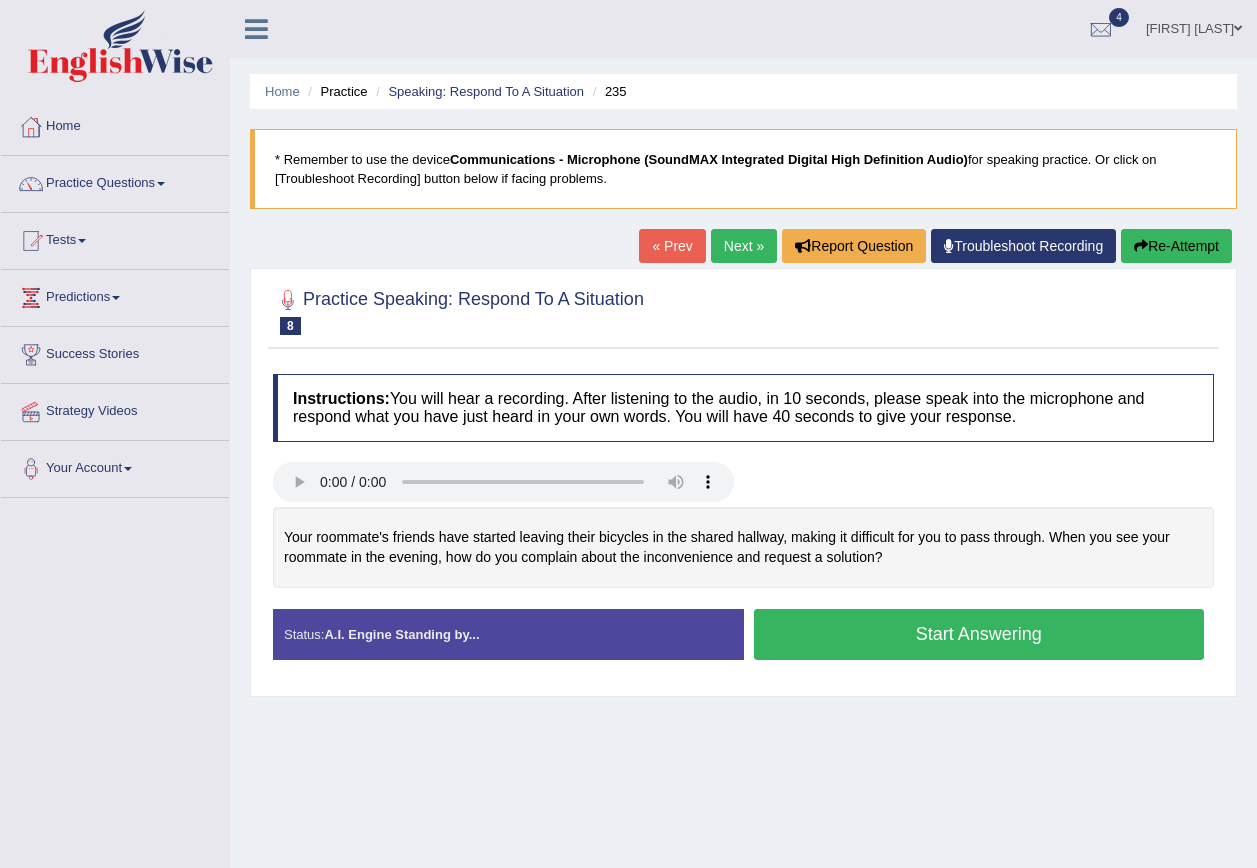click on "Start Answering" at bounding box center (979, 634) 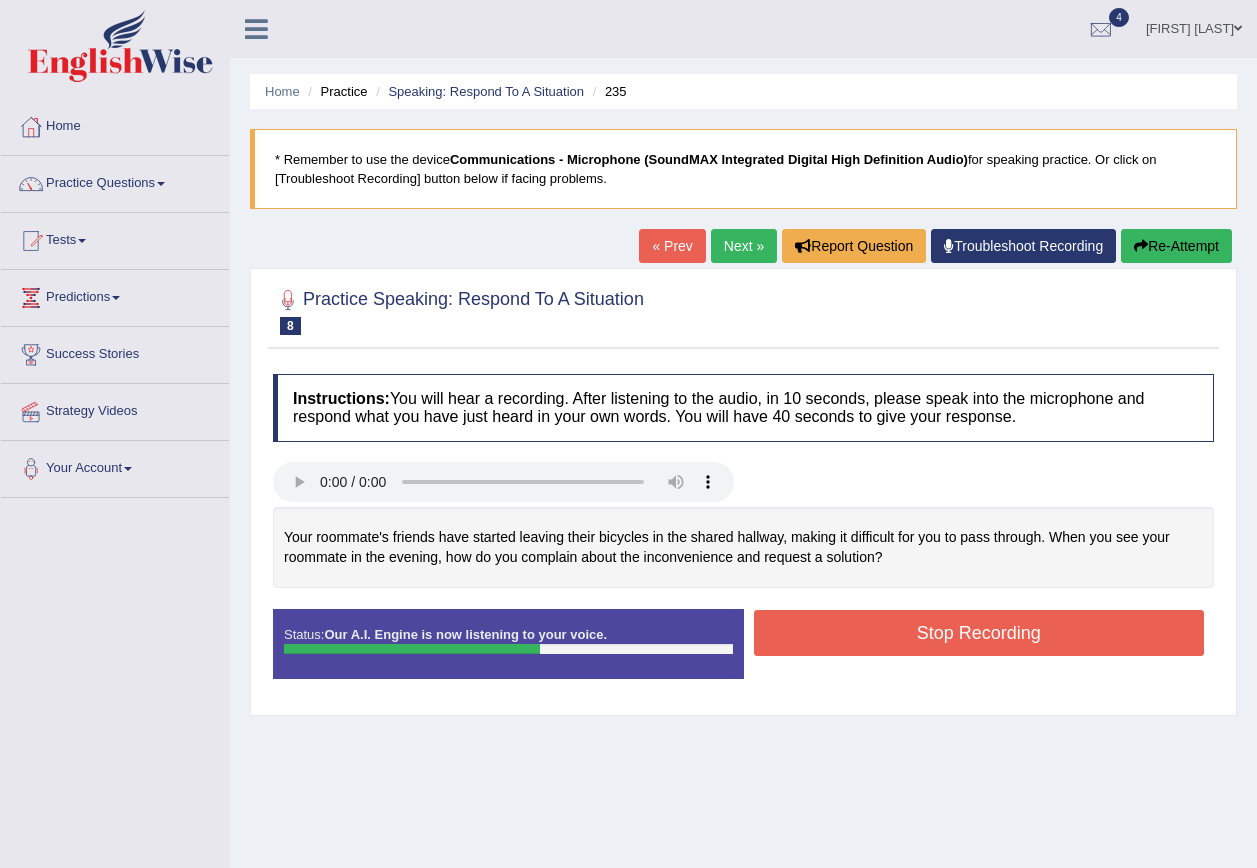 drag, startPoint x: 1170, startPoint y: 246, endPoint x: 1183, endPoint y: 241, distance: 13.928389 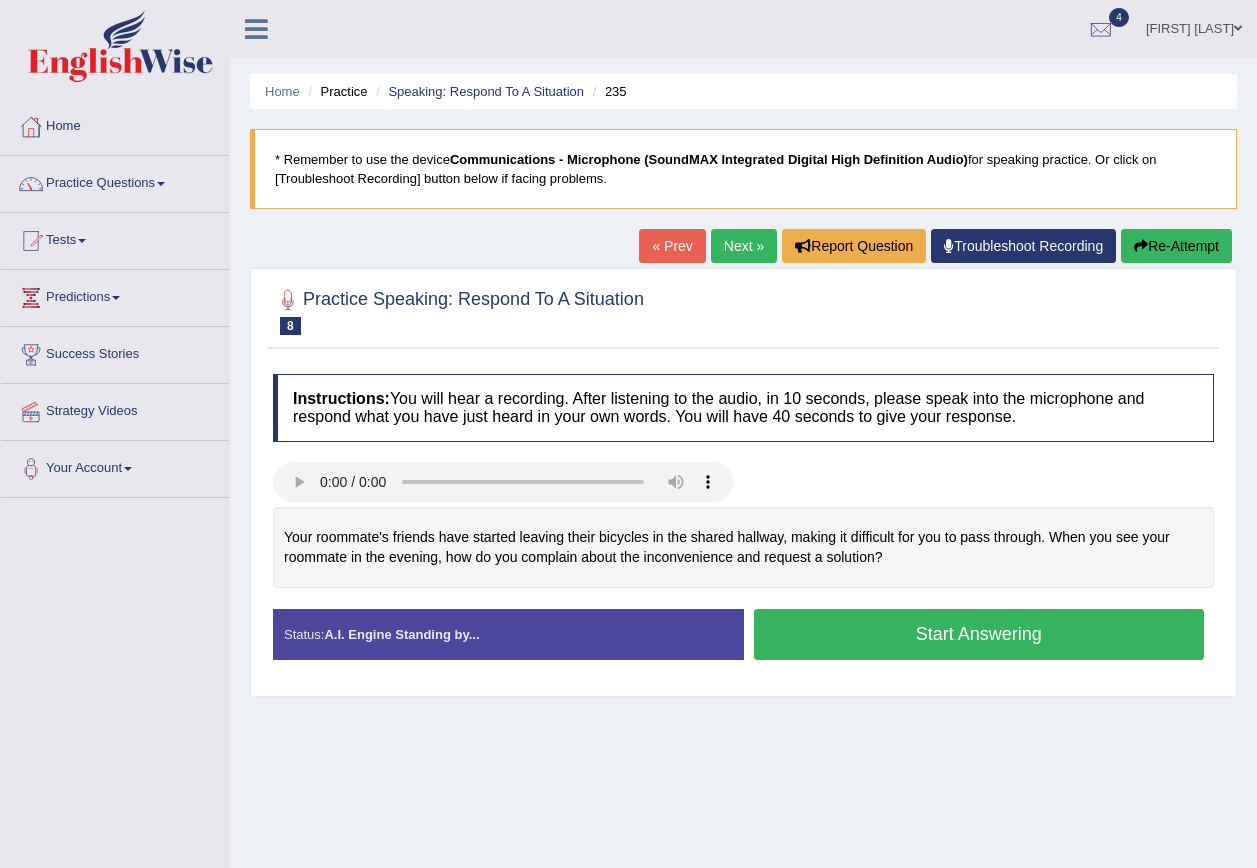 scroll, scrollTop: 0, scrollLeft: 0, axis: both 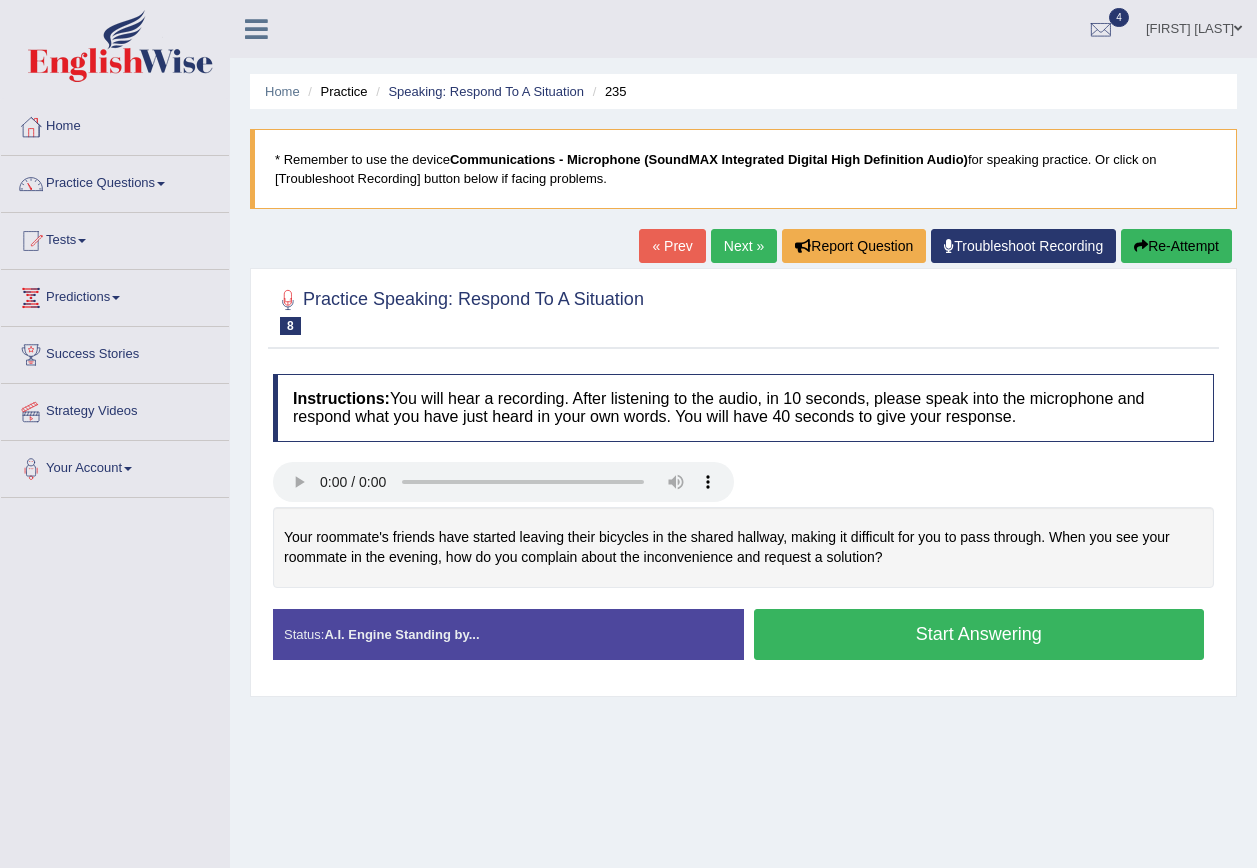 click on "Start Answering" at bounding box center [979, 634] 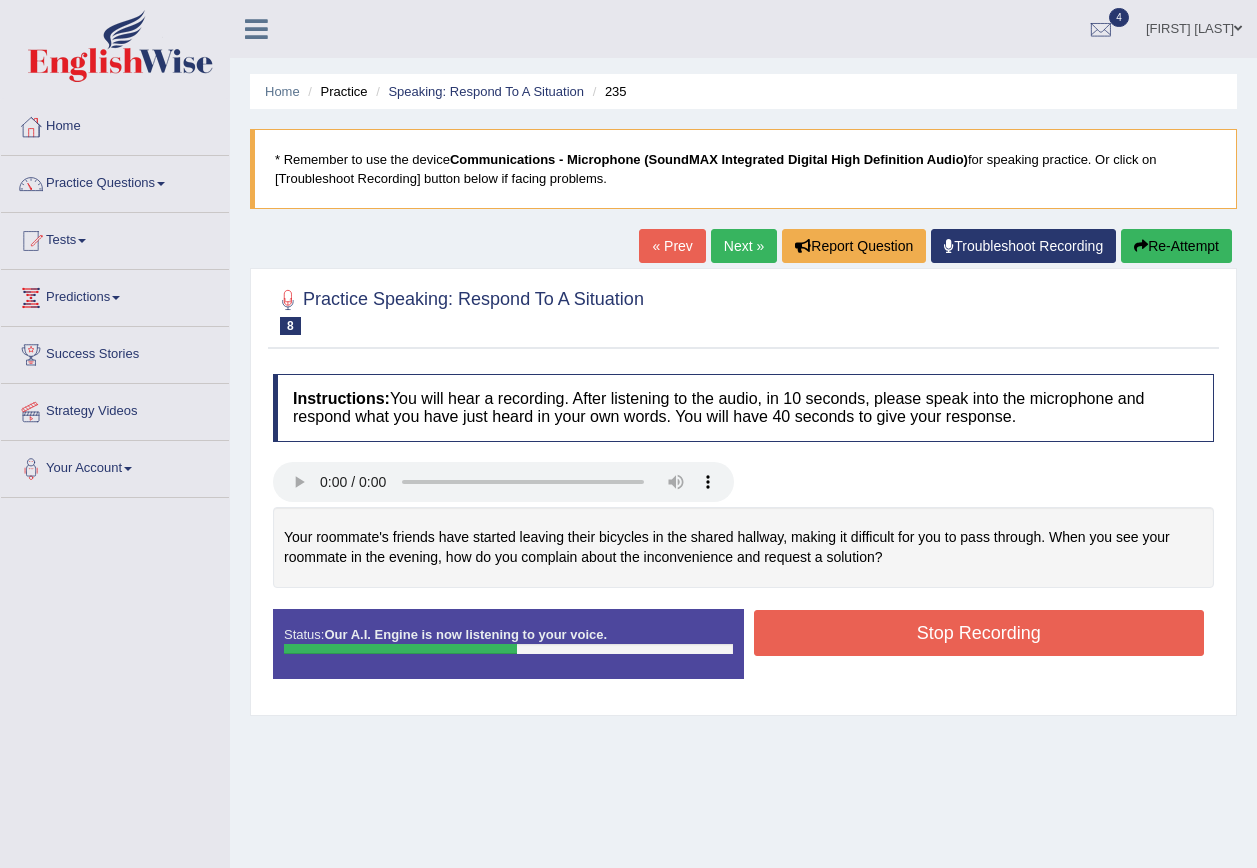 click on "Re-Attempt" at bounding box center (1176, 246) 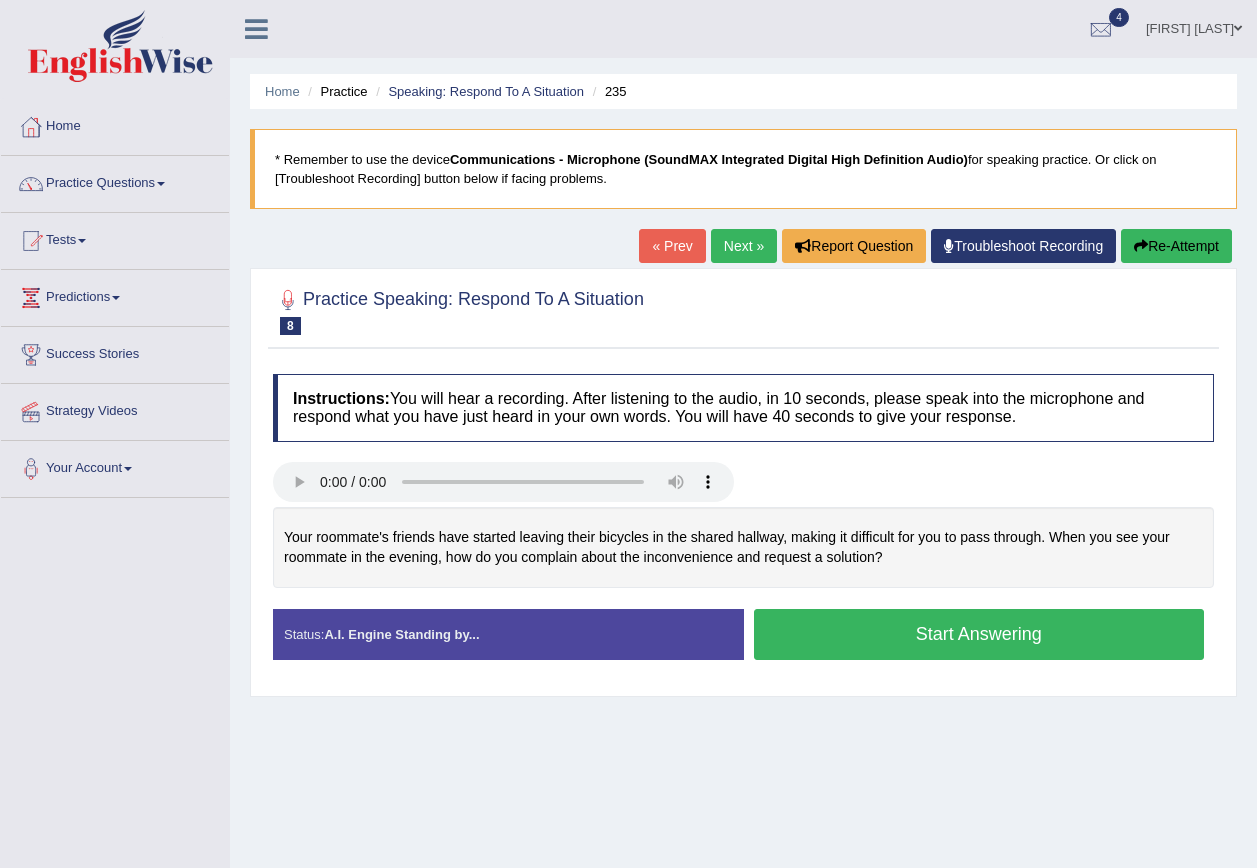 scroll, scrollTop: 0, scrollLeft: 0, axis: both 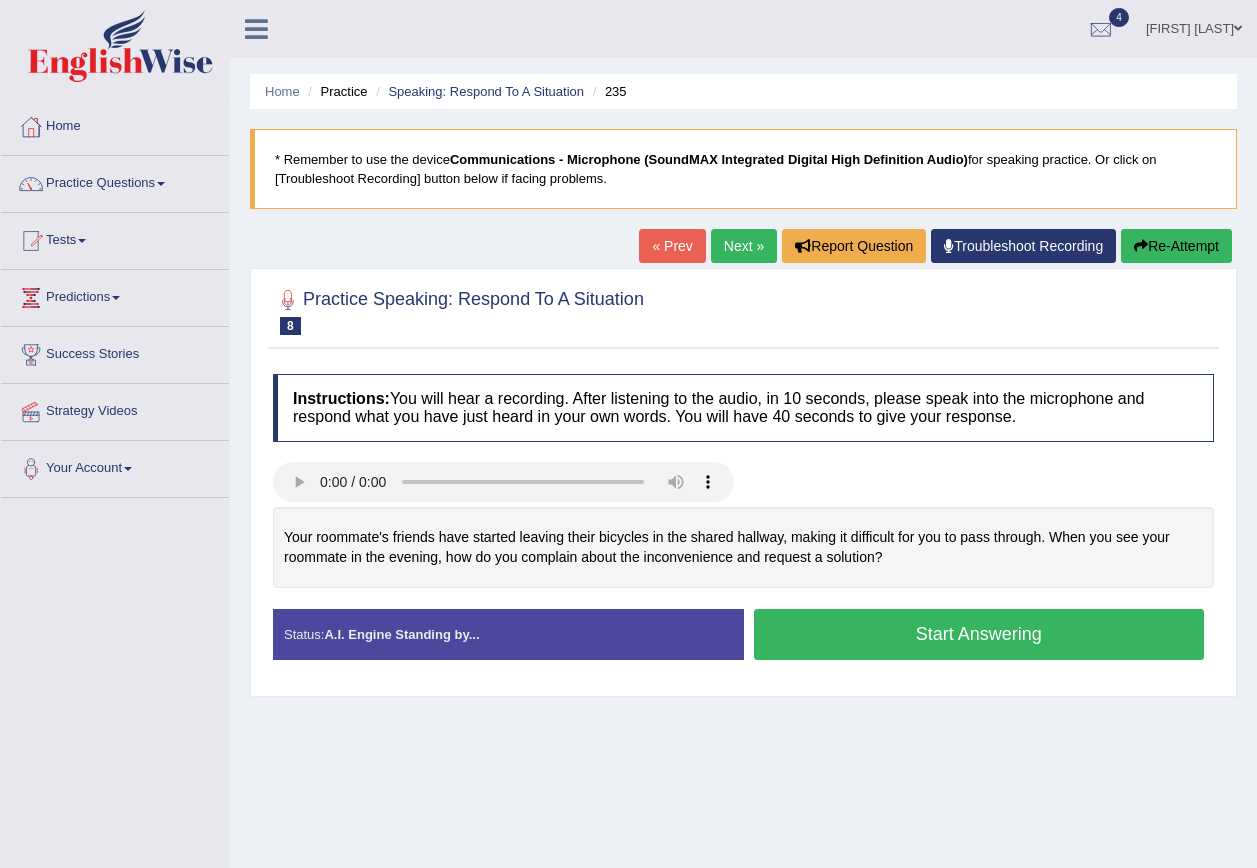 click on "Start Answering" at bounding box center [979, 634] 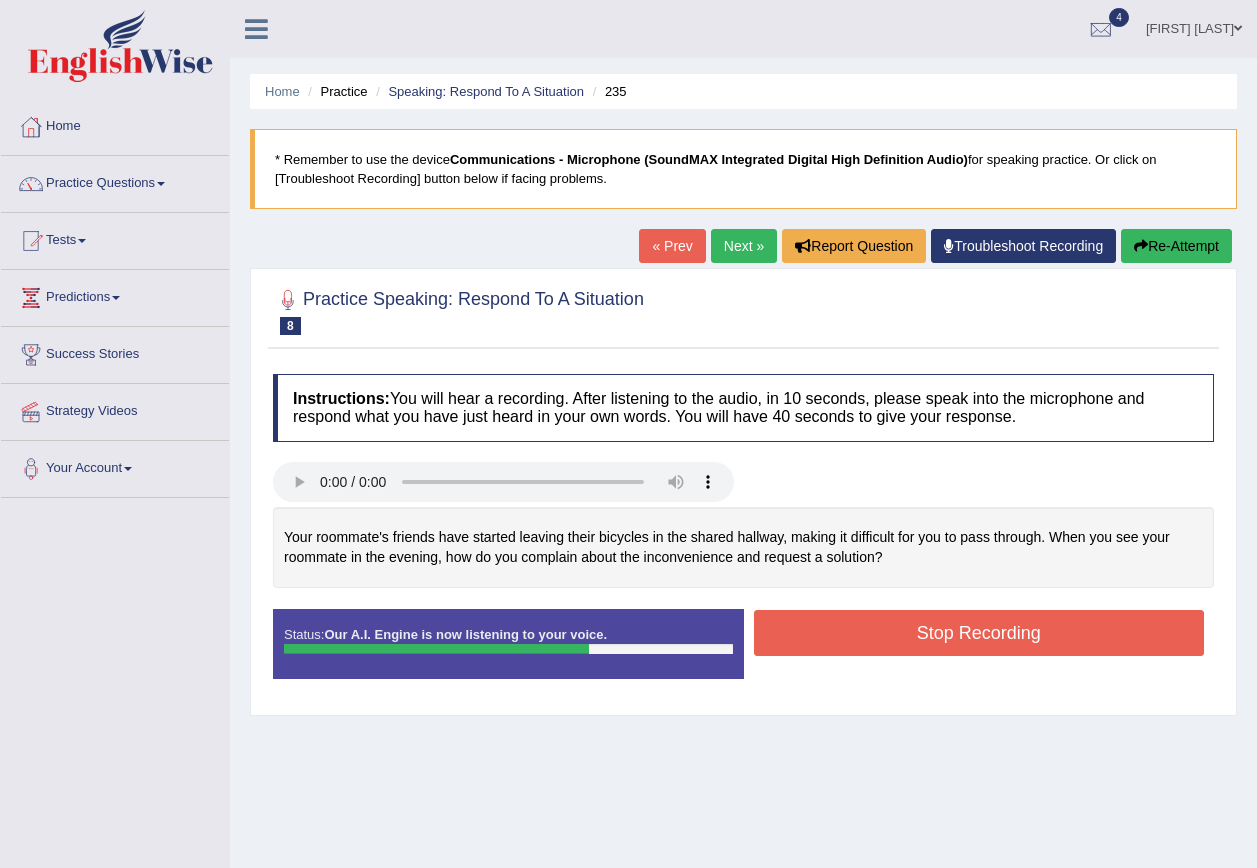 click on "Stop Recording" at bounding box center [979, 633] 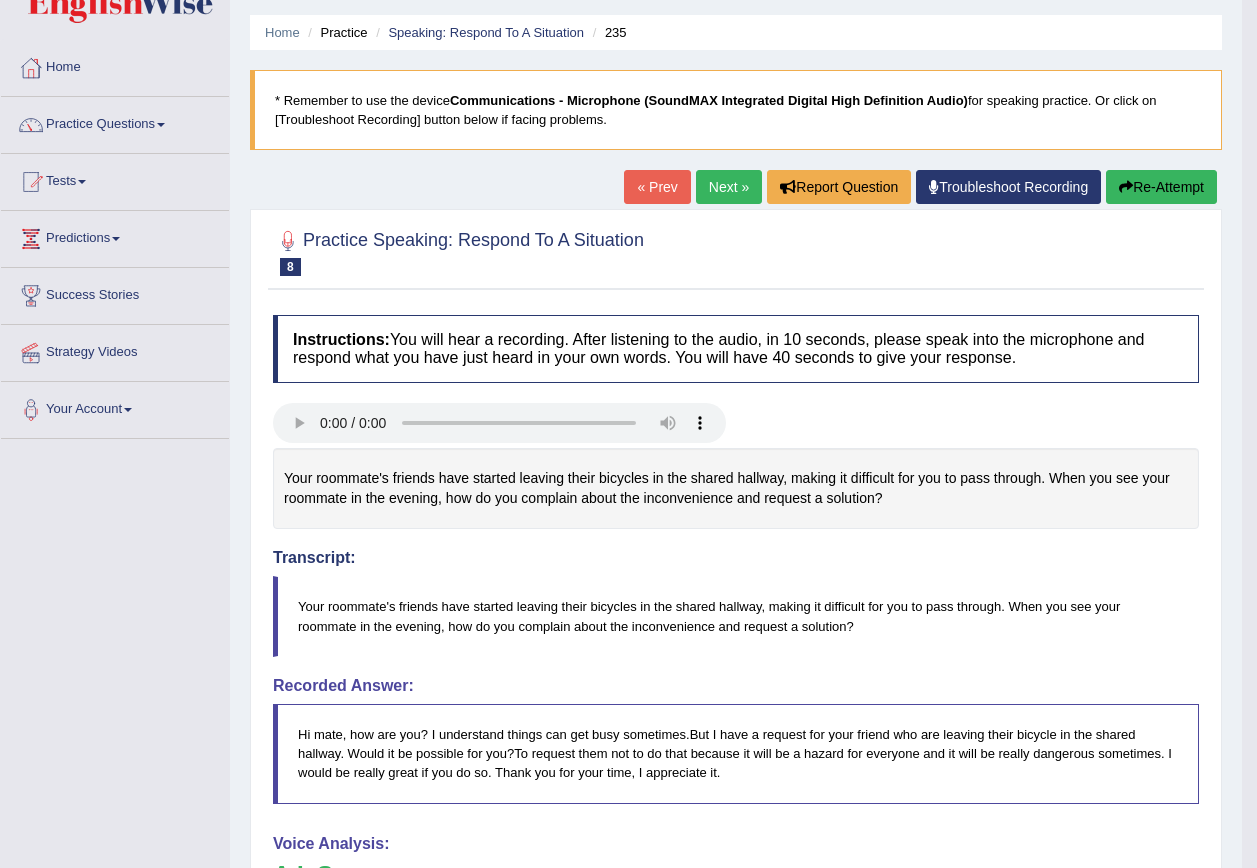 scroll, scrollTop: 0, scrollLeft: 0, axis: both 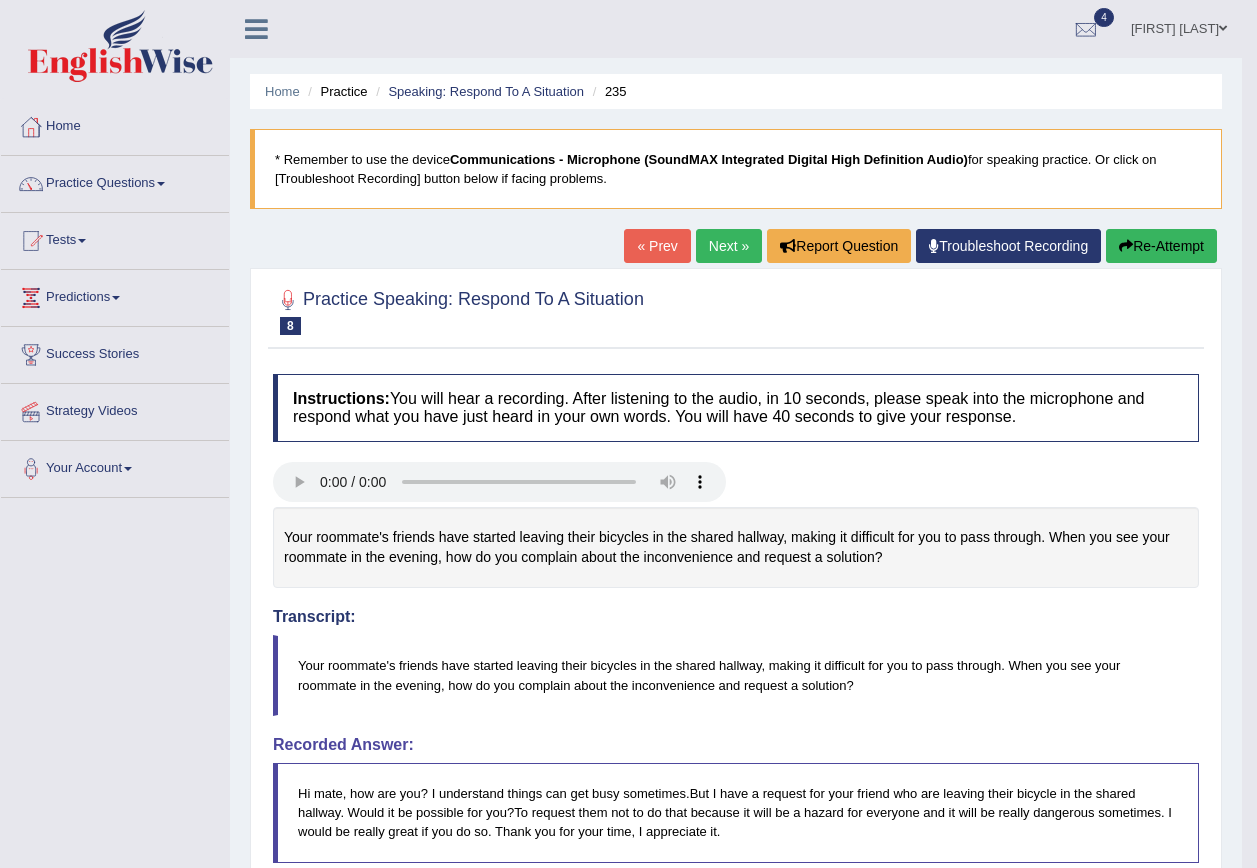 click on "Re-Attempt" at bounding box center [1161, 246] 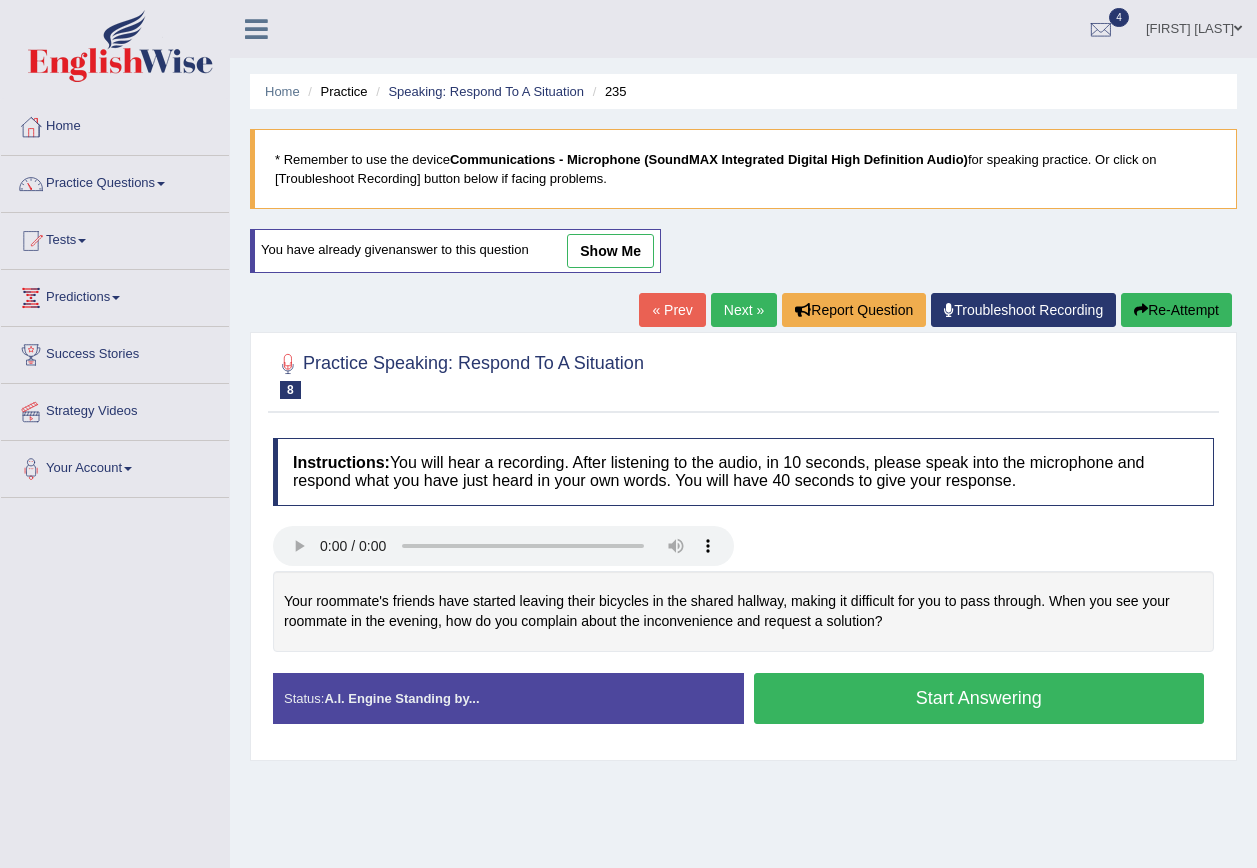 scroll, scrollTop: 0, scrollLeft: 0, axis: both 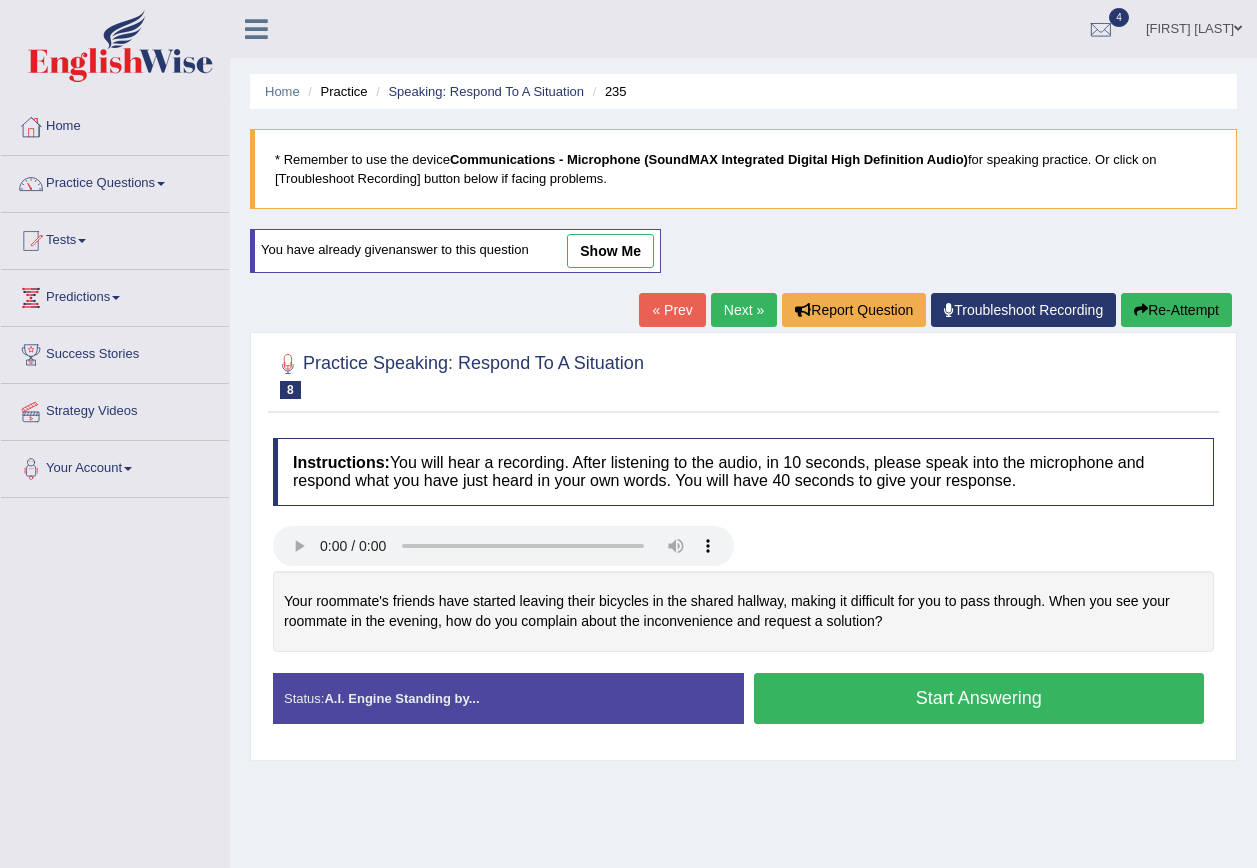 click on "Start Answering" at bounding box center (979, 698) 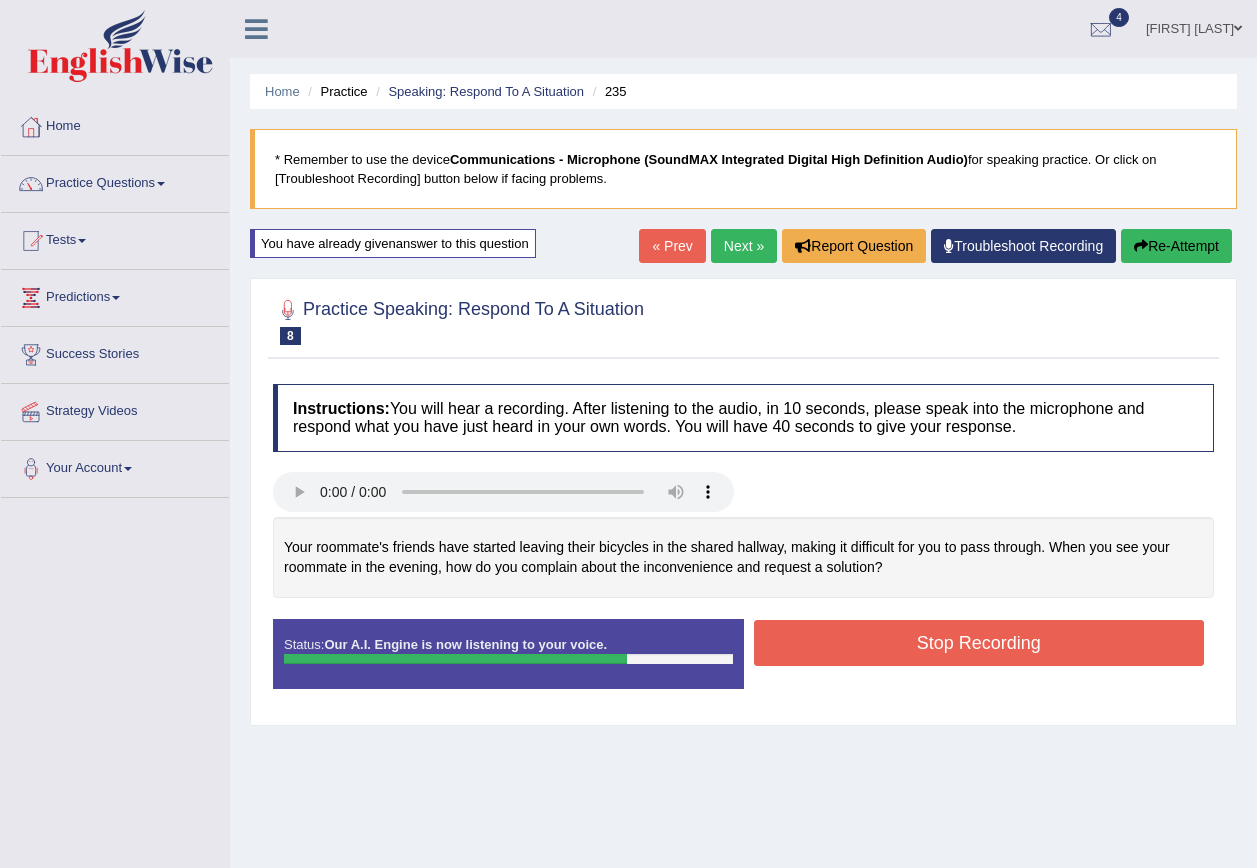 click on "Stop Recording" at bounding box center [979, 643] 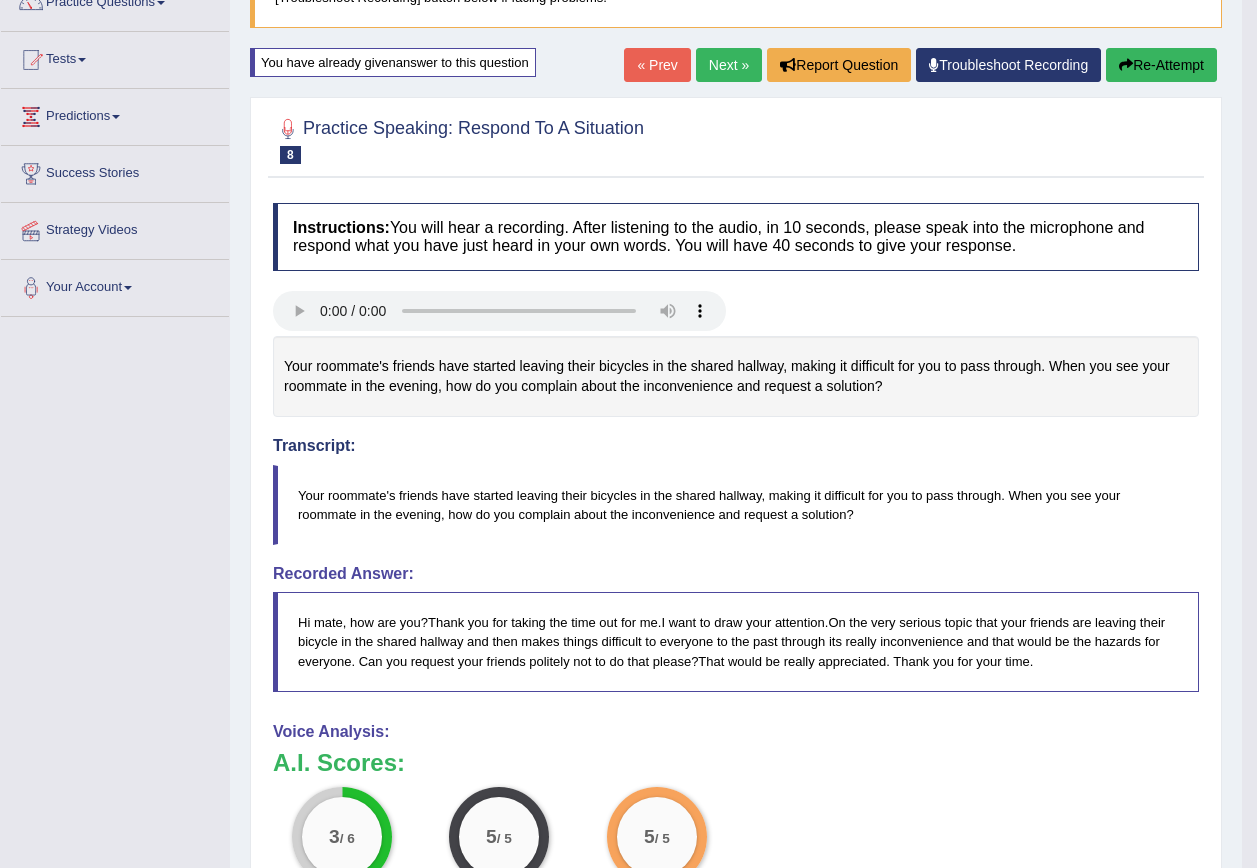 scroll, scrollTop: 100, scrollLeft: 0, axis: vertical 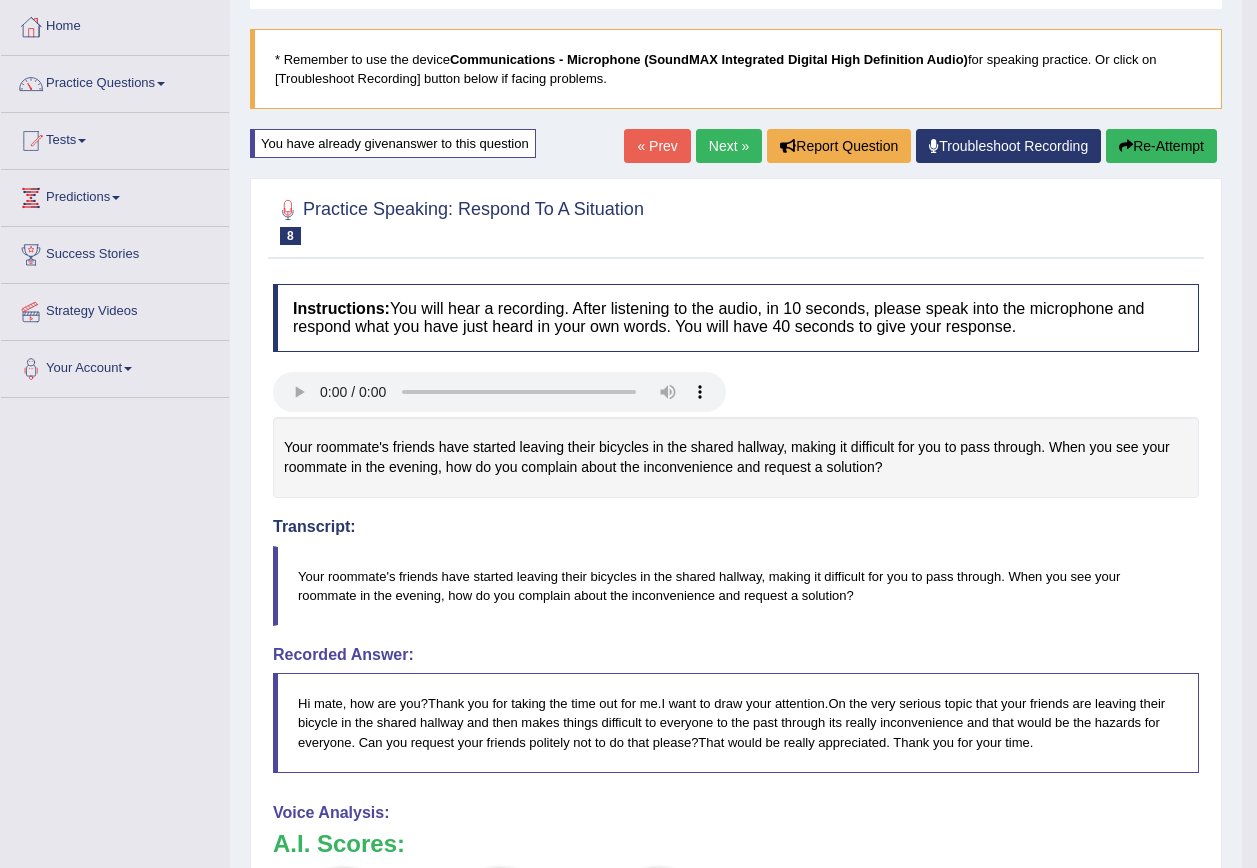 click on "Next »" at bounding box center (729, 146) 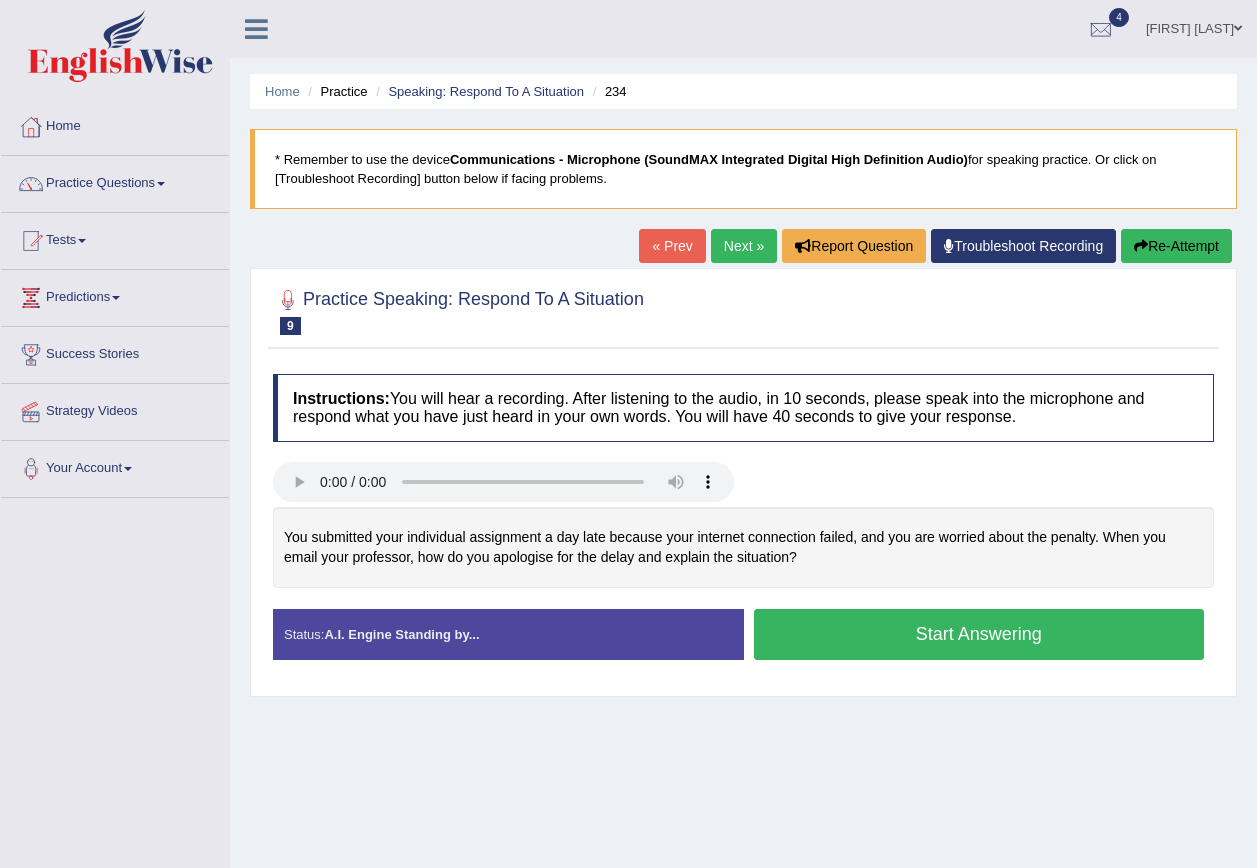 scroll, scrollTop: 0, scrollLeft: 0, axis: both 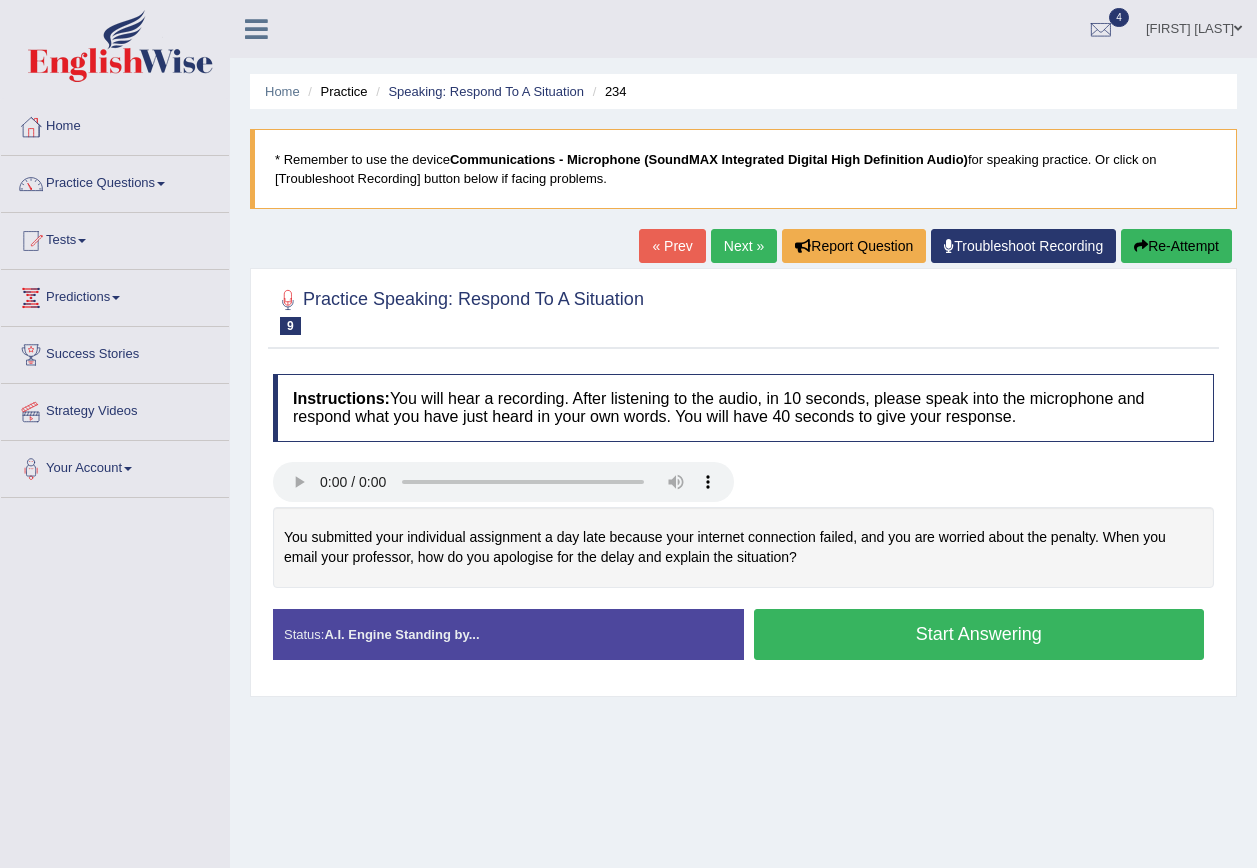 click on "Start Answering" at bounding box center [979, 634] 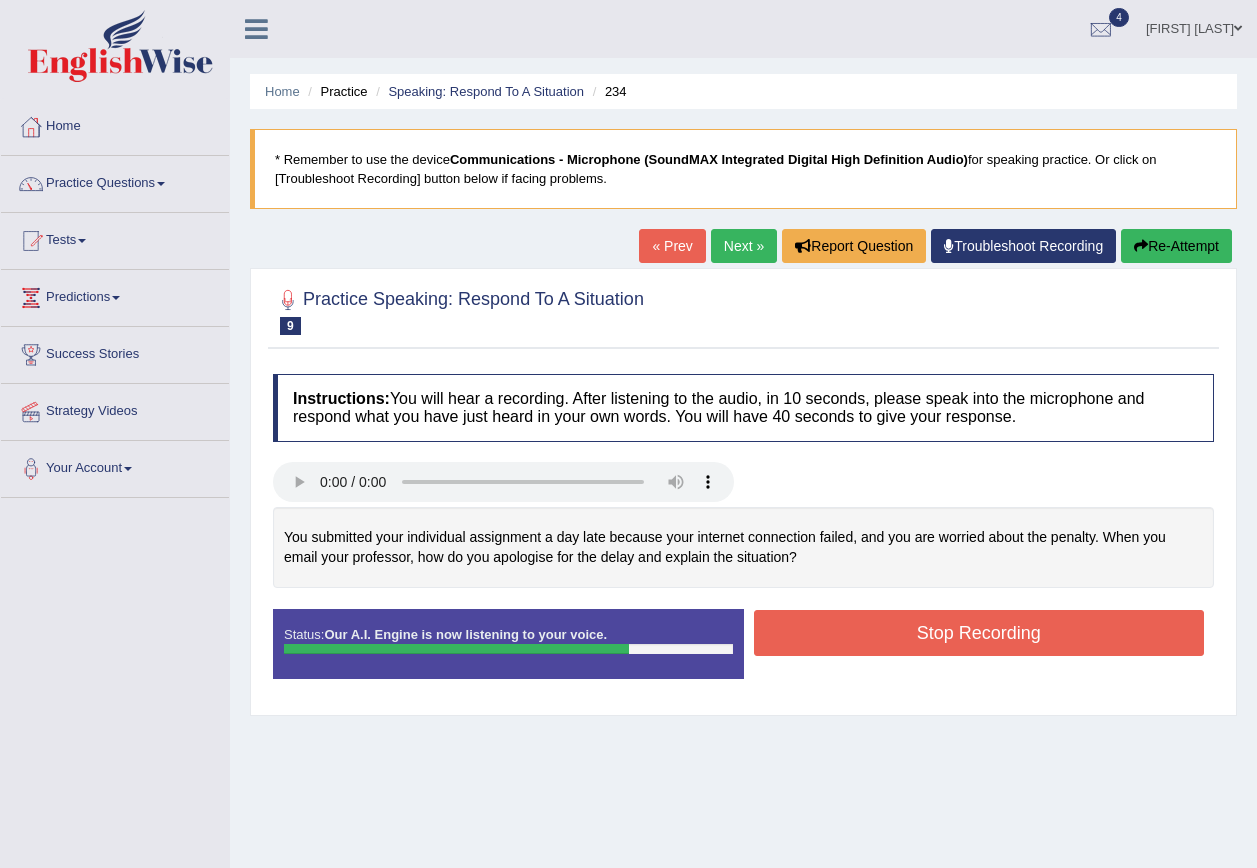 click on "Stop Recording" at bounding box center [979, 633] 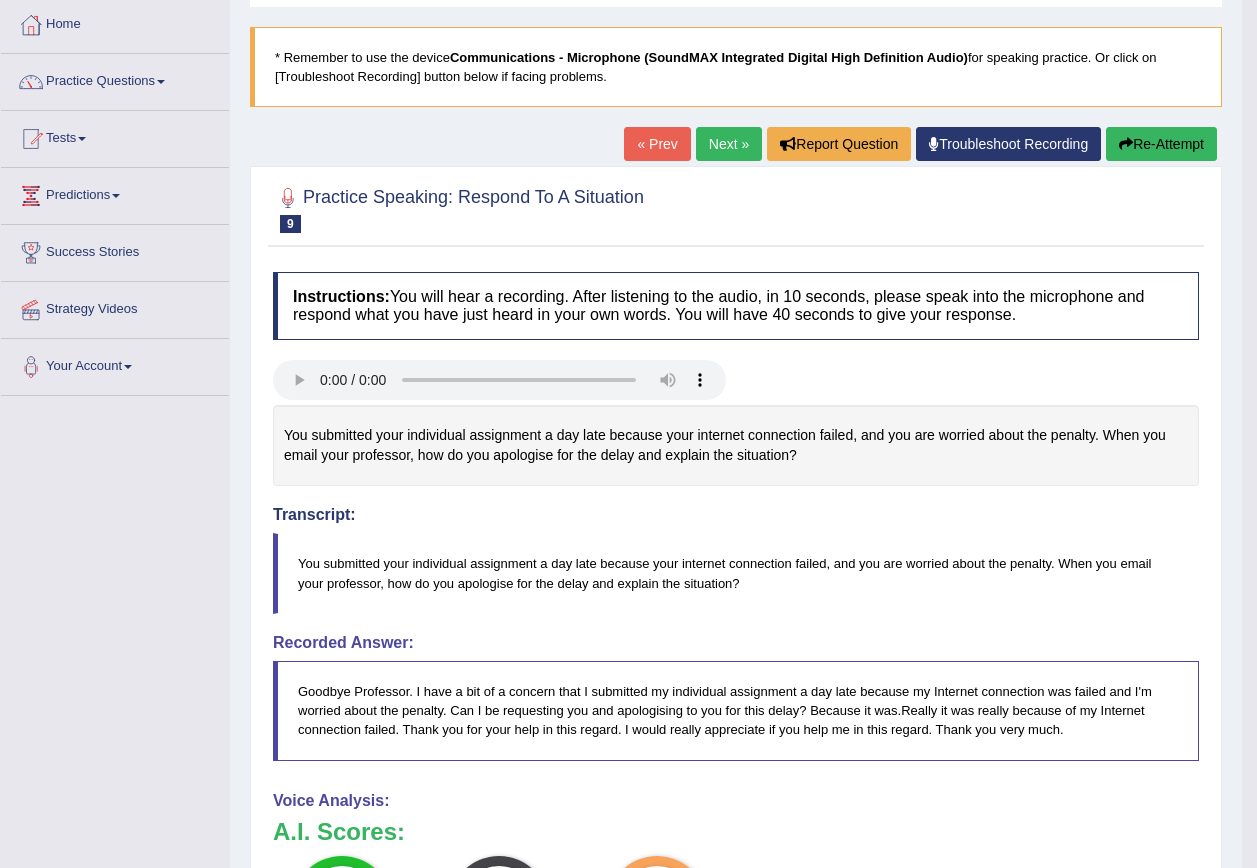 scroll, scrollTop: 100, scrollLeft: 0, axis: vertical 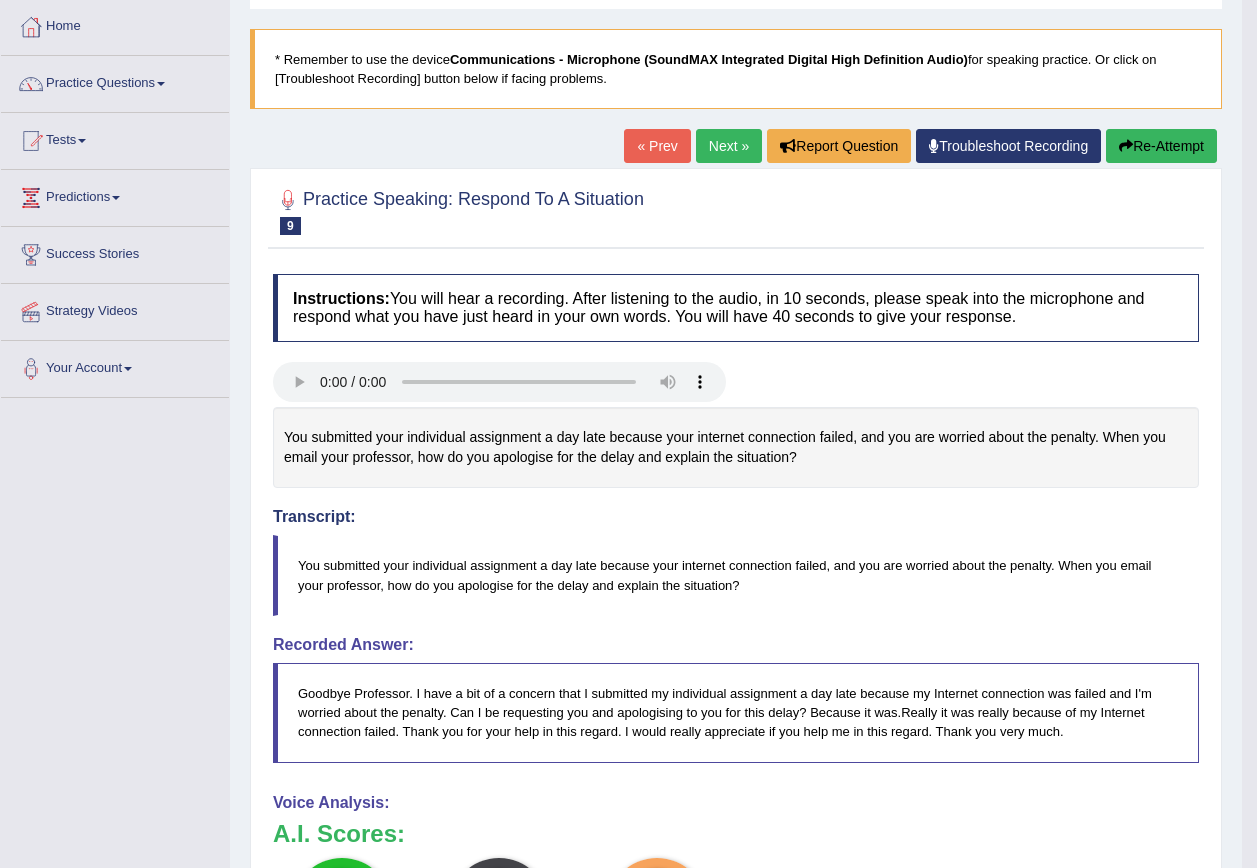 click on "Next »" at bounding box center [729, 146] 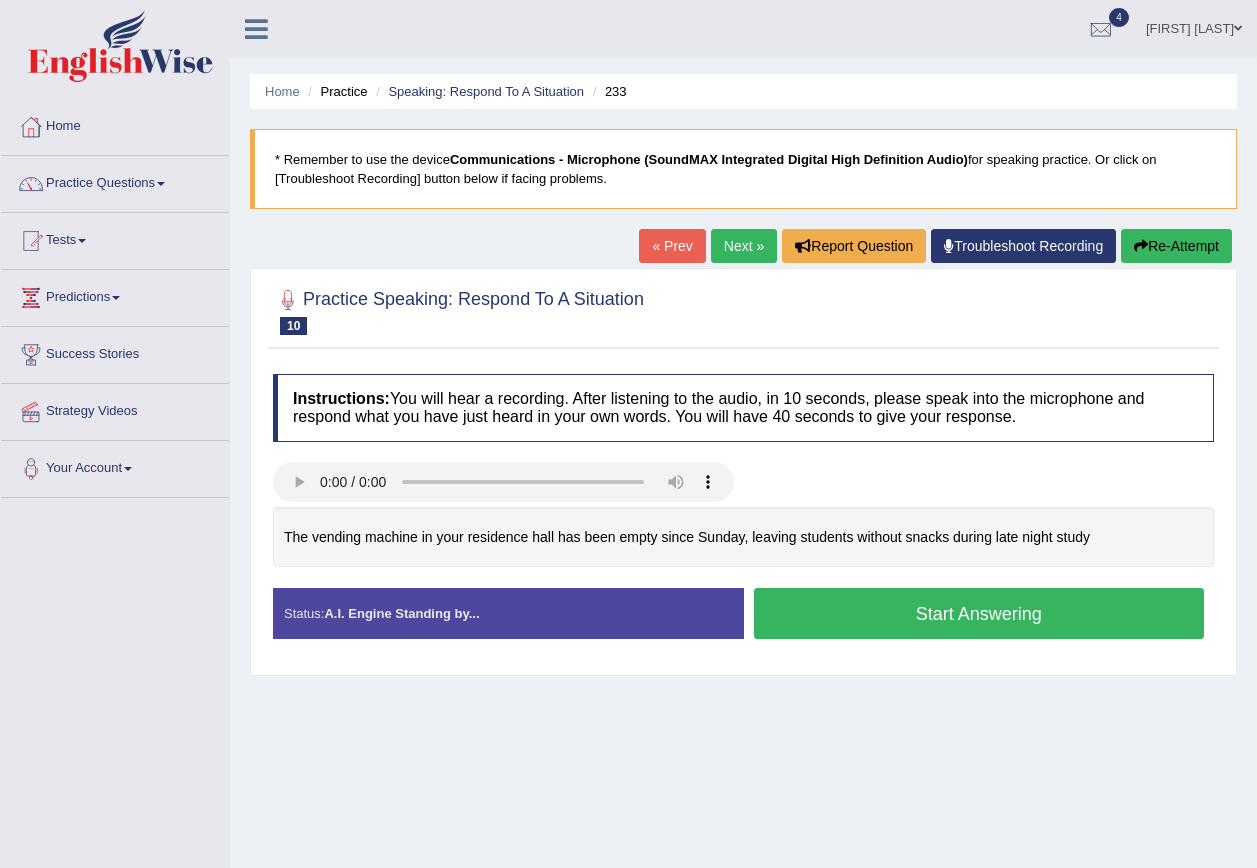 scroll, scrollTop: 0, scrollLeft: 0, axis: both 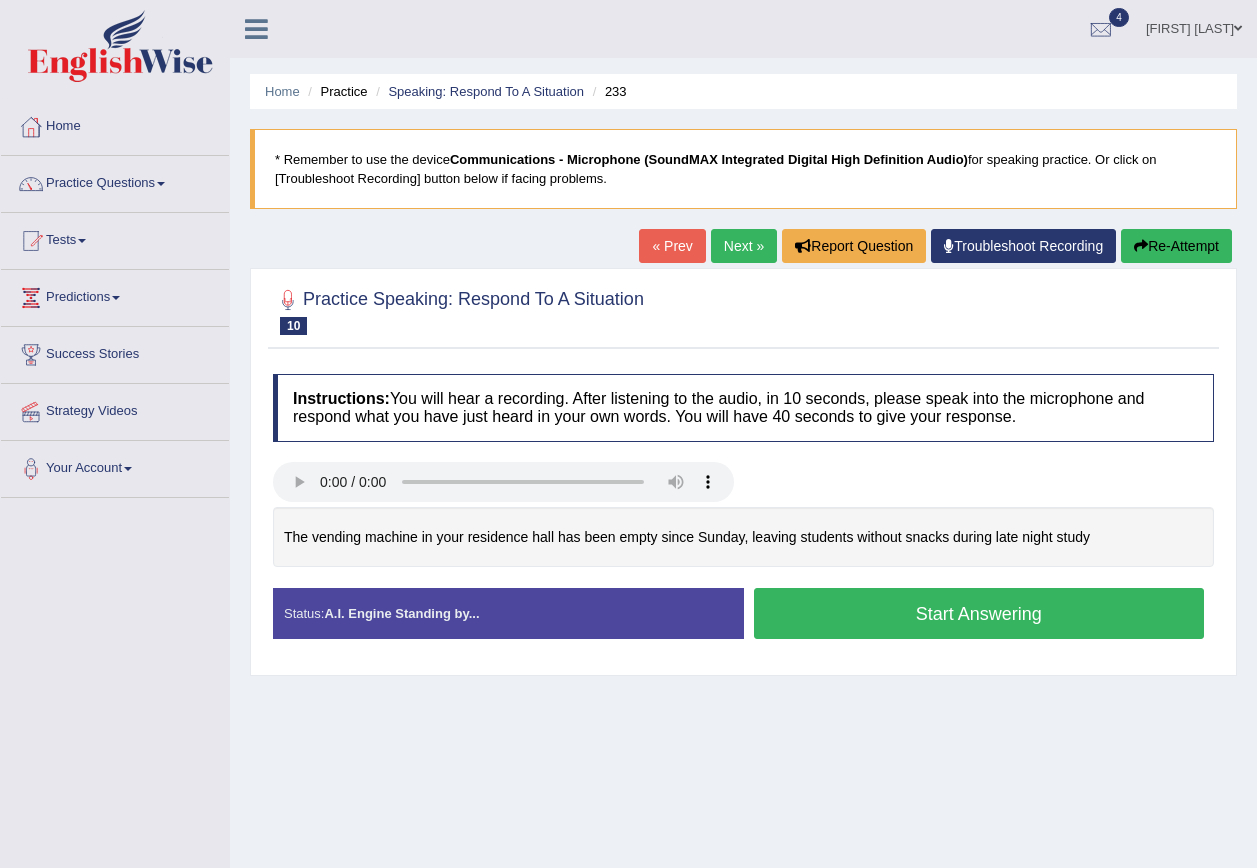 click on "Start Answering" at bounding box center (979, 613) 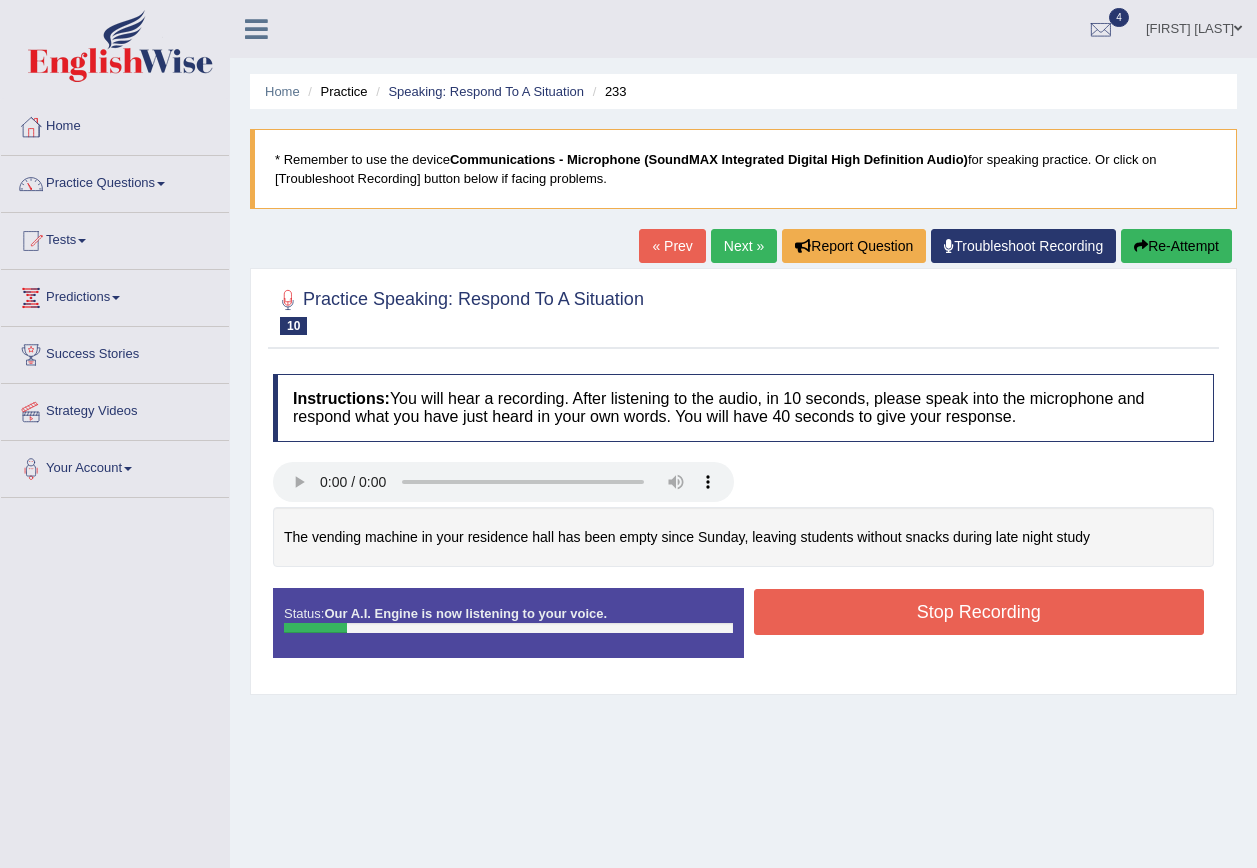 click on "Re-Attempt" at bounding box center (1176, 246) 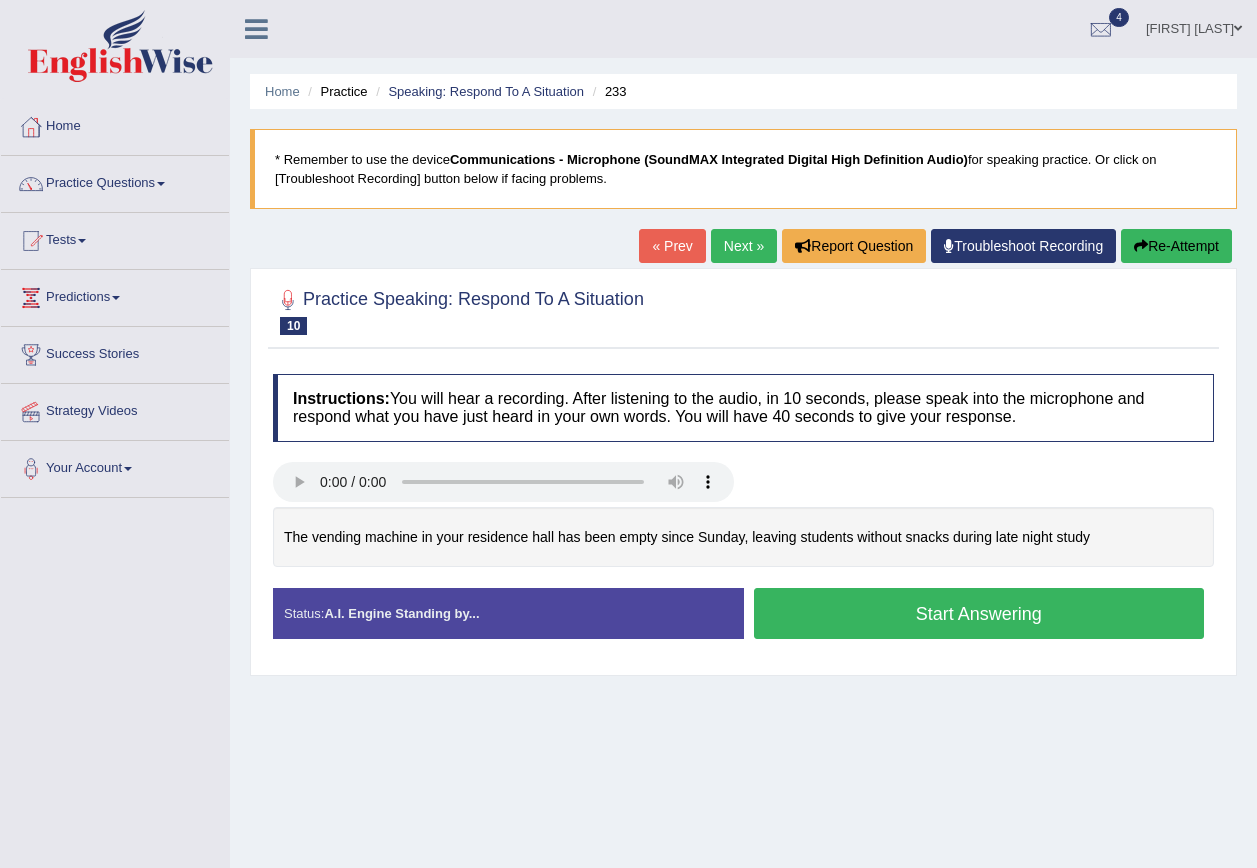 scroll, scrollTop: 0, scrollLeft: 0, axis: both 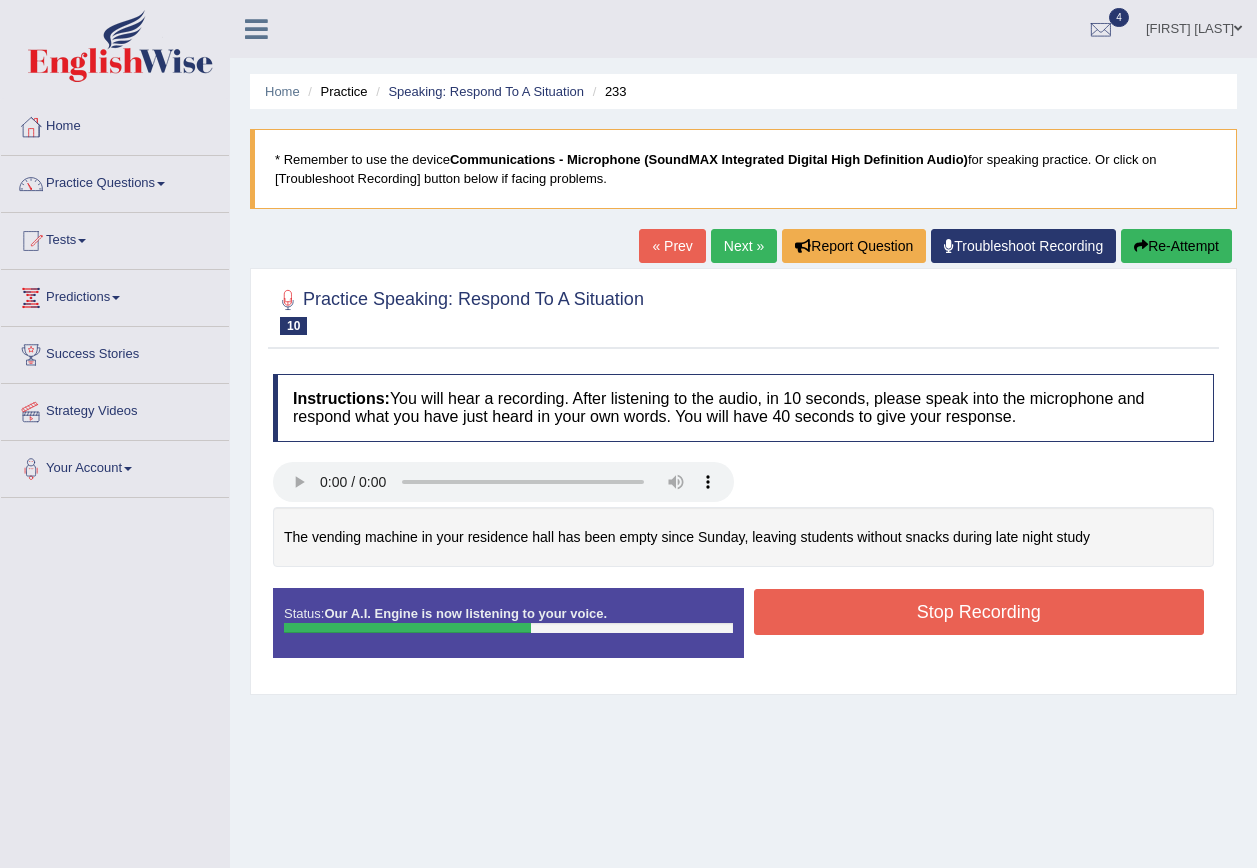 click on "Stop Recording" at bounding box center (979, 612) 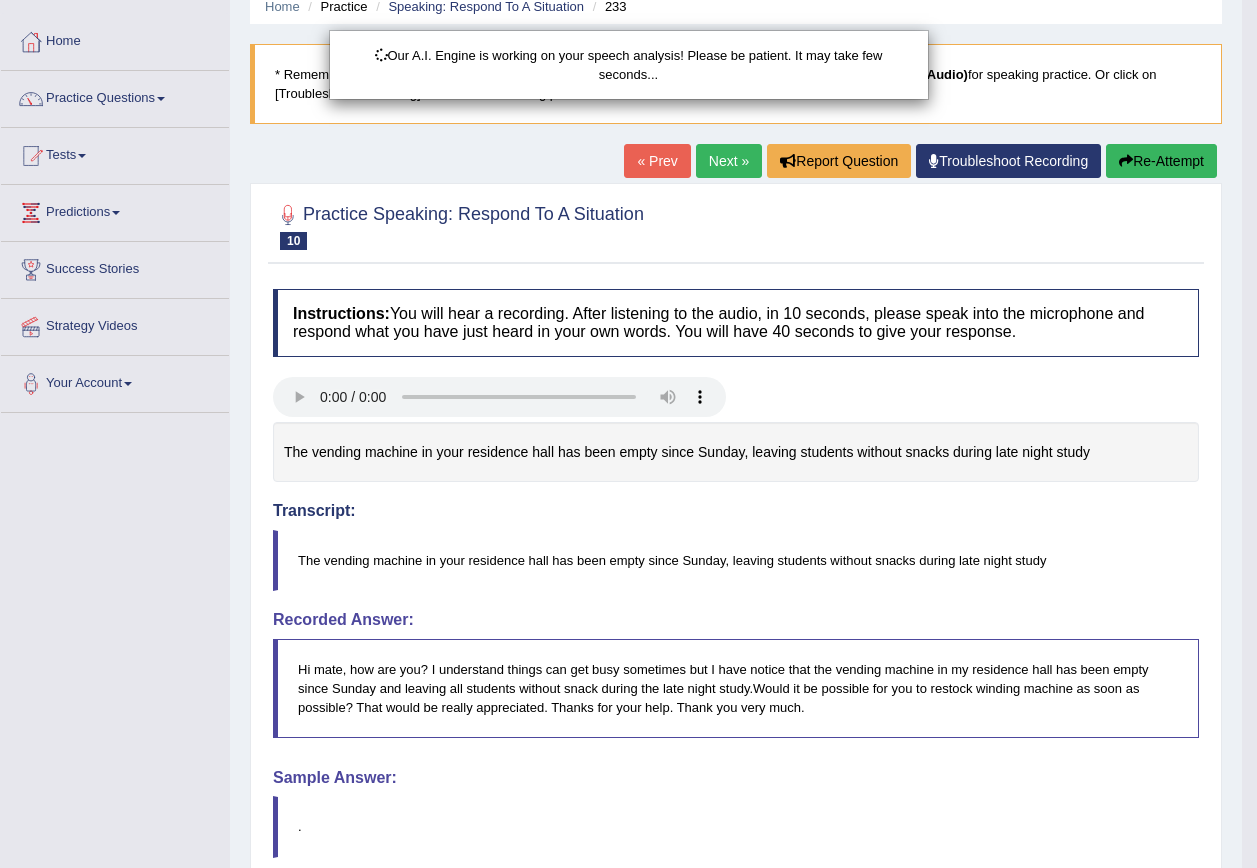 scroll, scrollTop: 200, scrollLeft: 0, axis: vertical 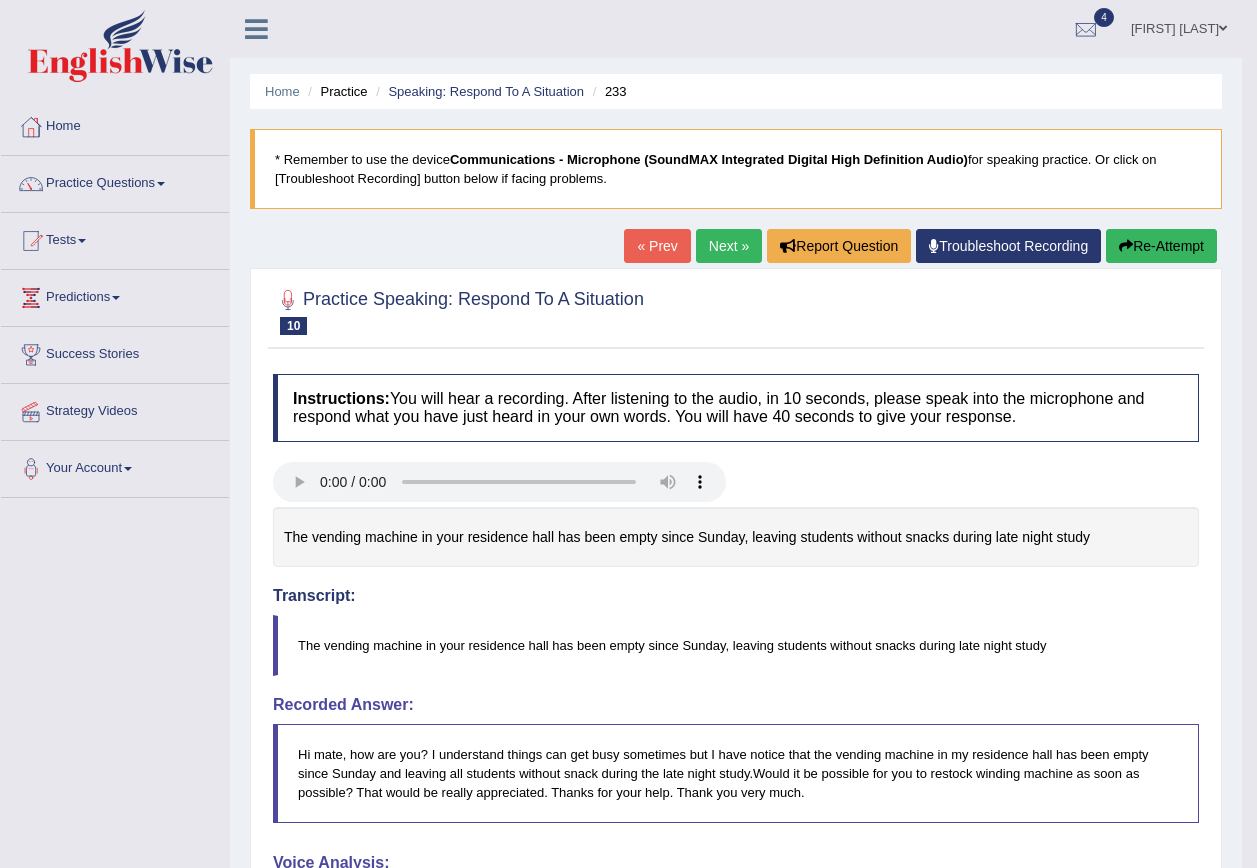 click on "Re-Attempt" at bounding box center (1161, 246) 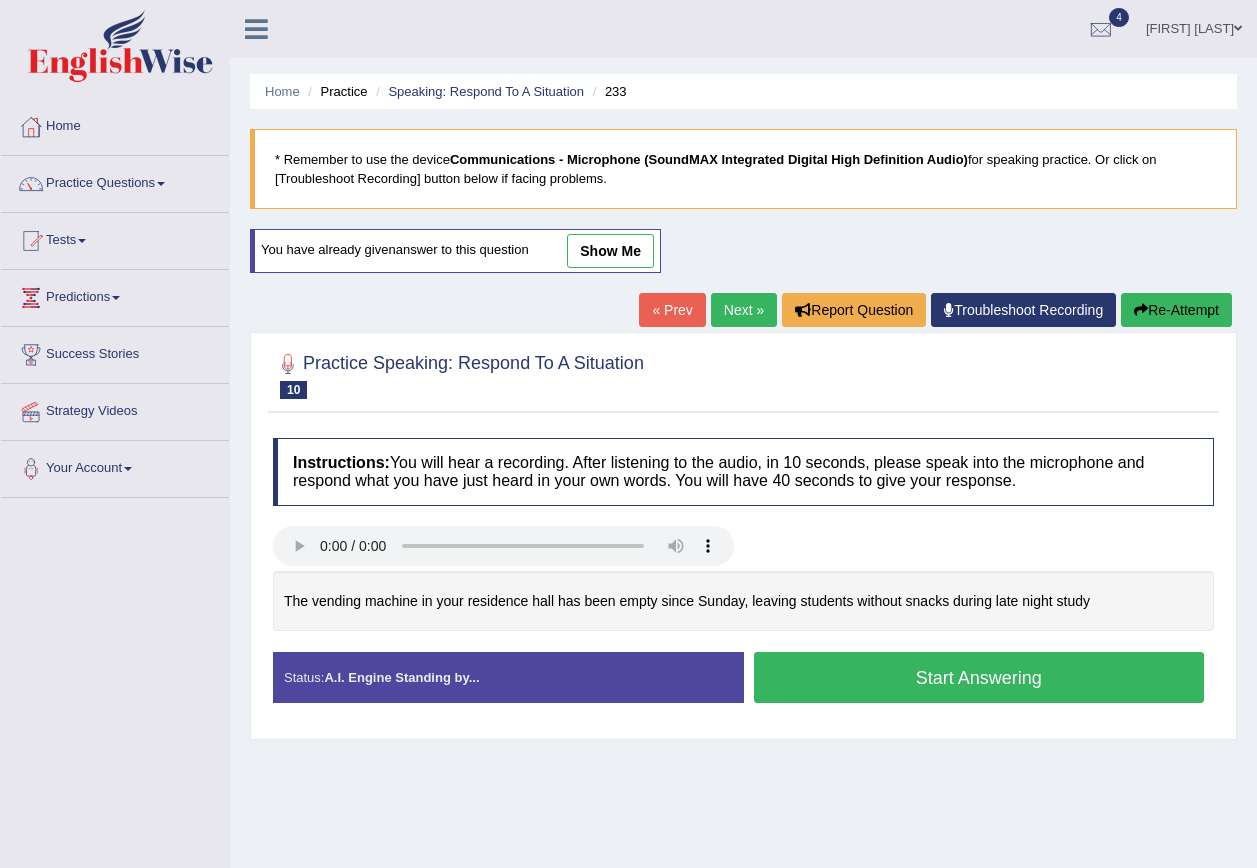 scroll, scrollTop: 0, scrollLeft: 0, axis: both 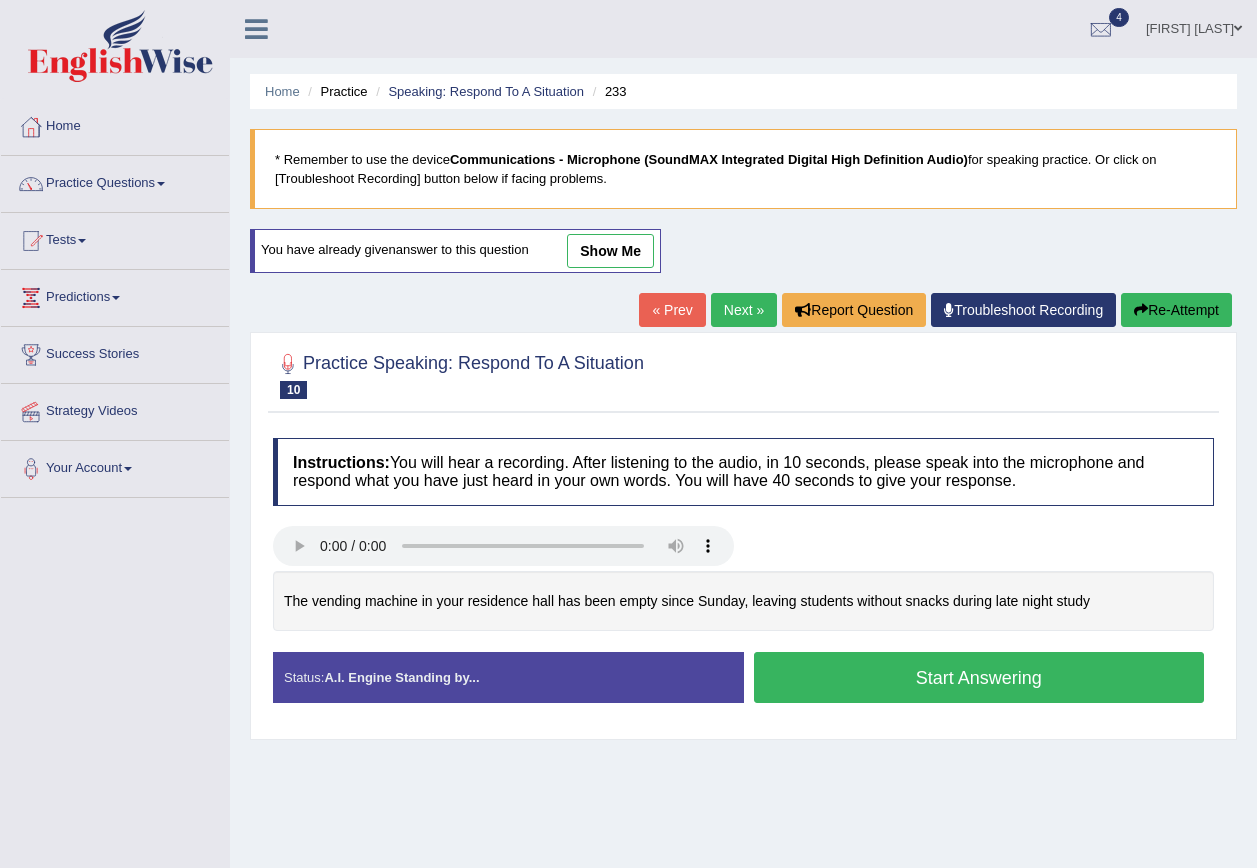 click on "Start Answering" at bounding box center (979, 677) 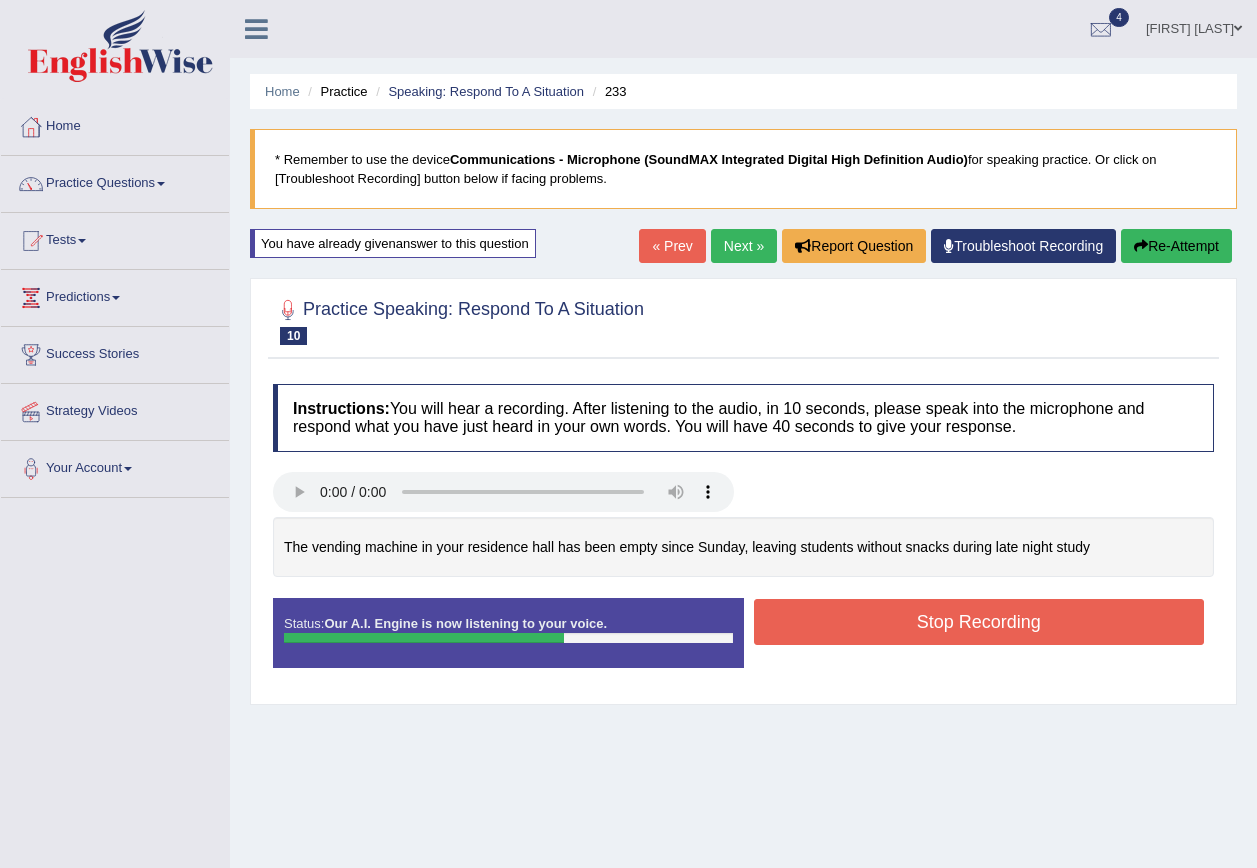 click on "Stop Recording" at bounding box center [979, 622] 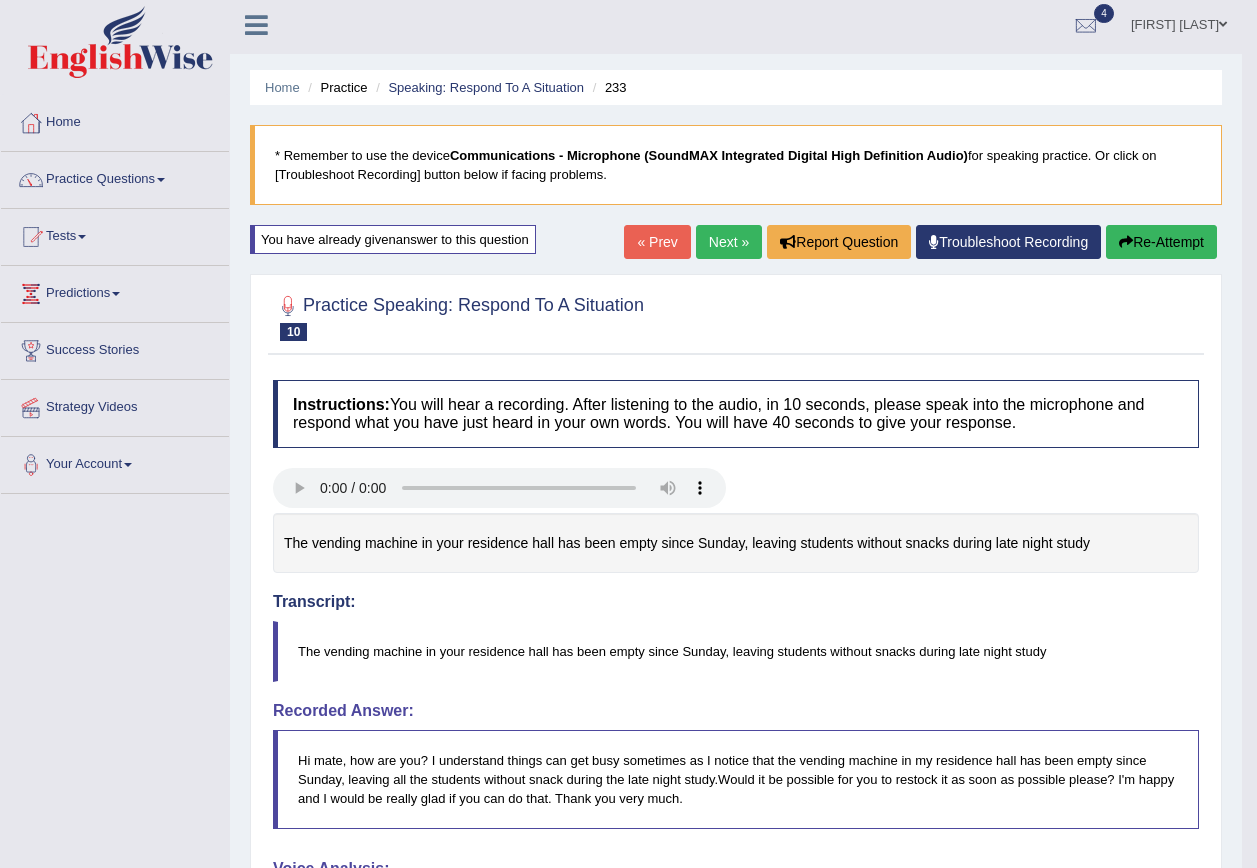 scroll, scrollTop: 0, scrollLeft: 0, axis: both 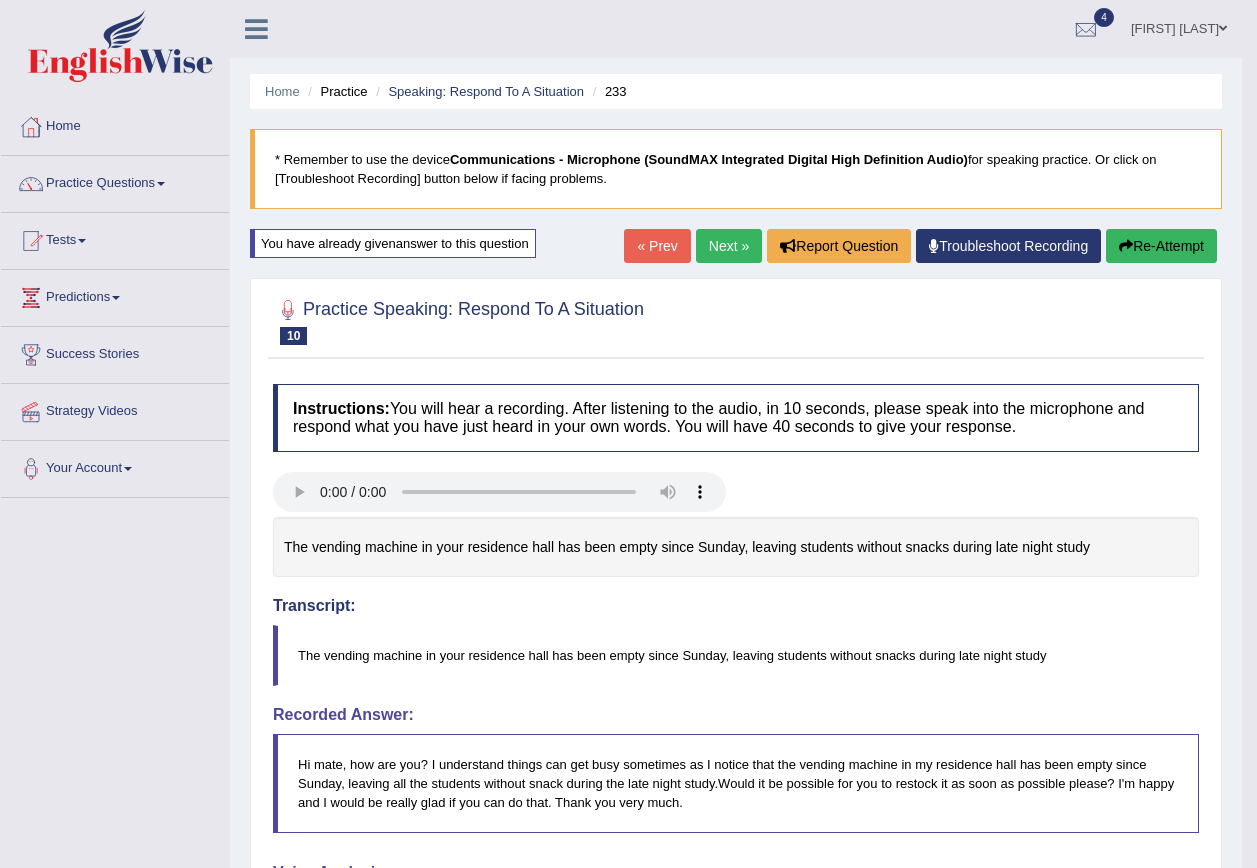 click on "Re-Attempt" at bounding box center (1161, 246) 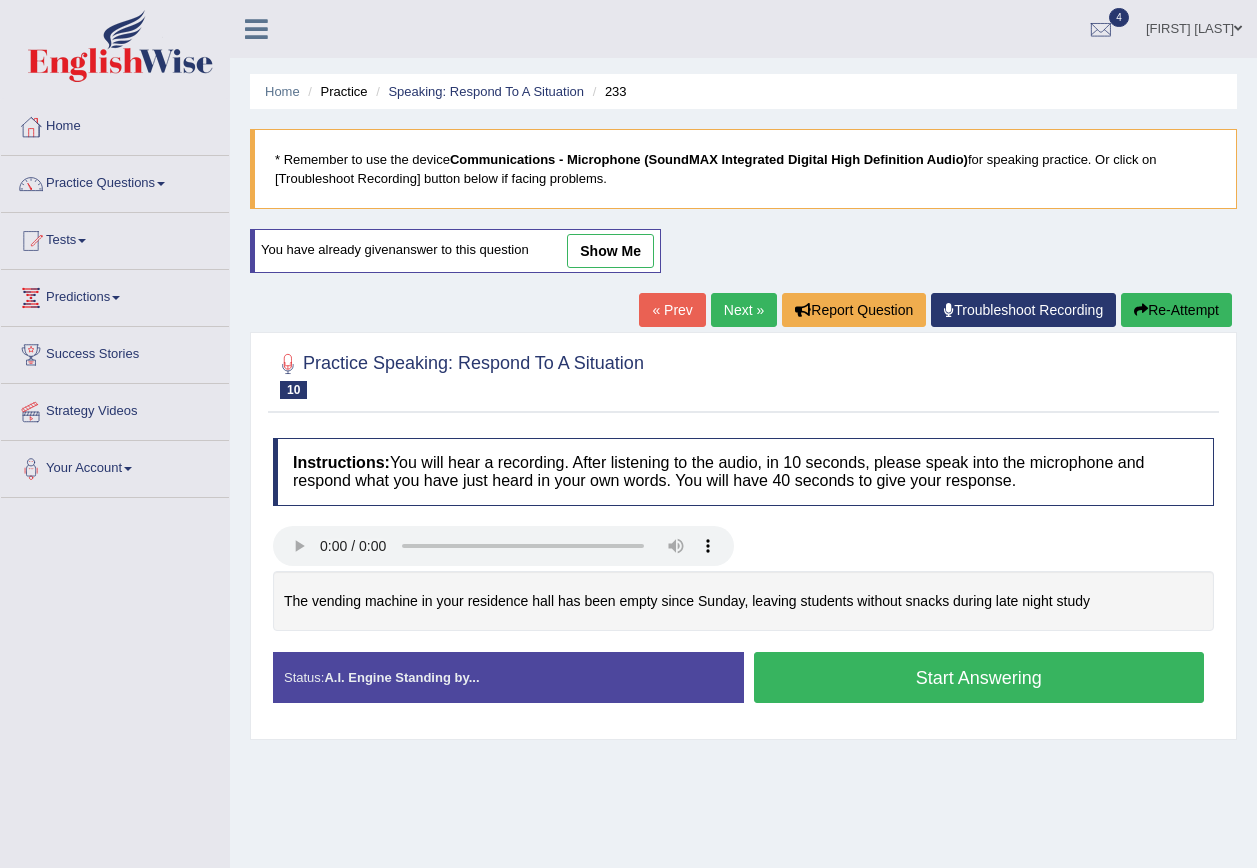 scroll, scrollTop: 0, scrollLeft: 0, axis: both 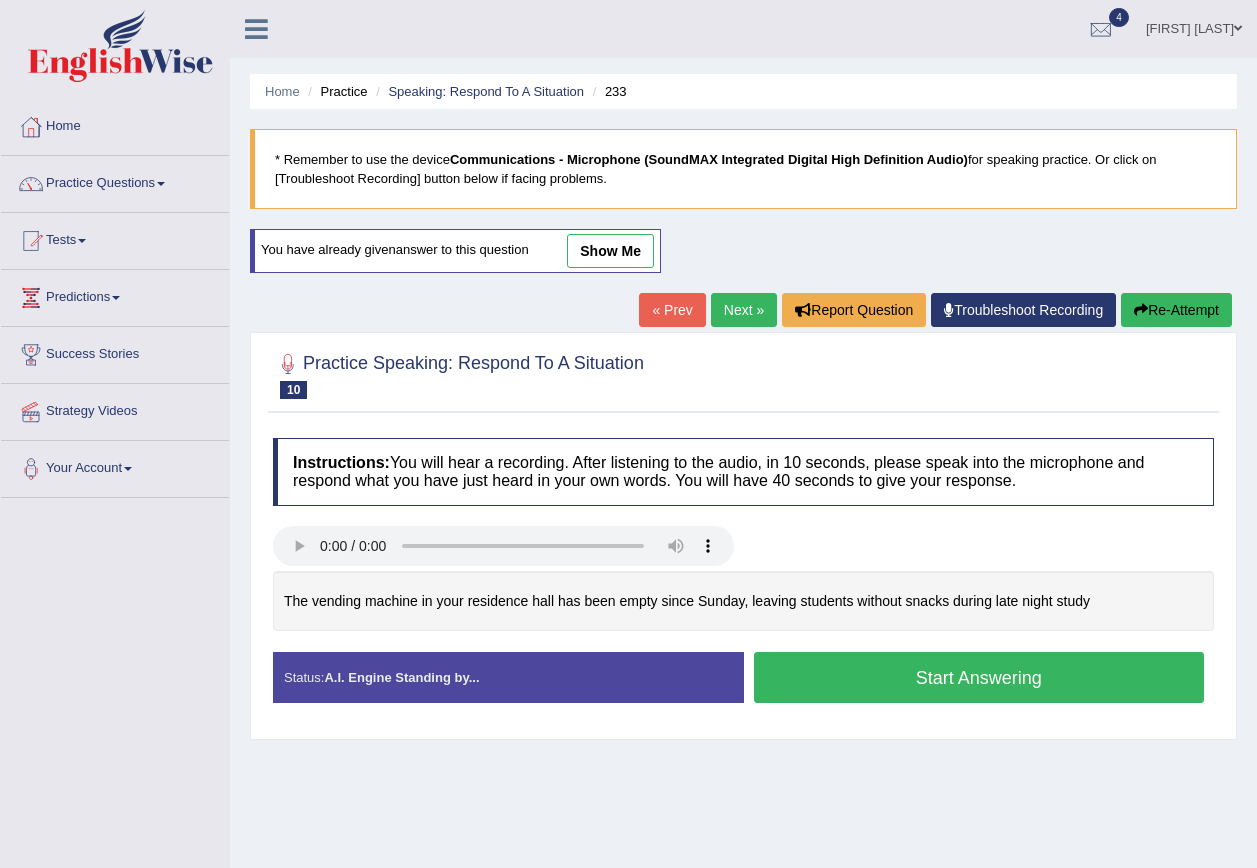 click on "Start Answering" at bounding box center [979, 677] 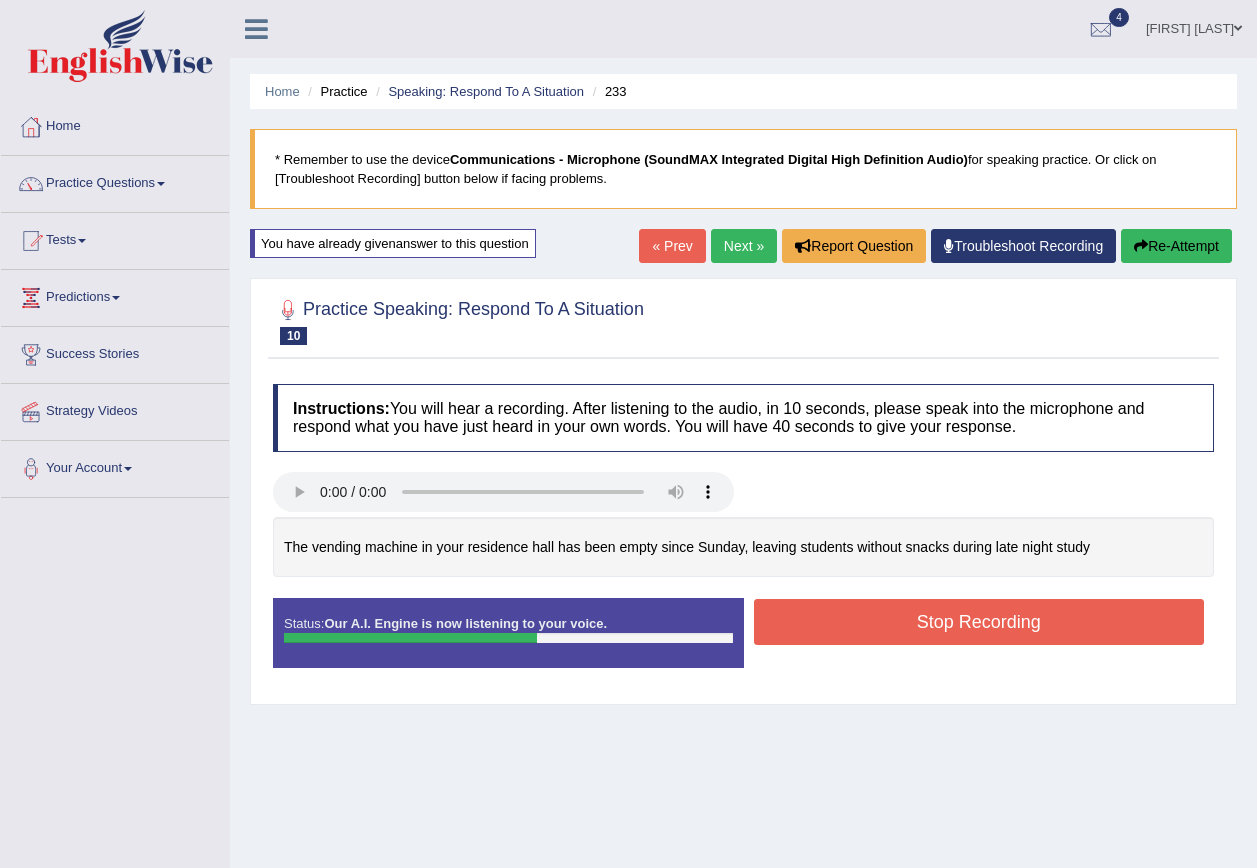 click on "Stop Recording" at bounding box center (979, 622) 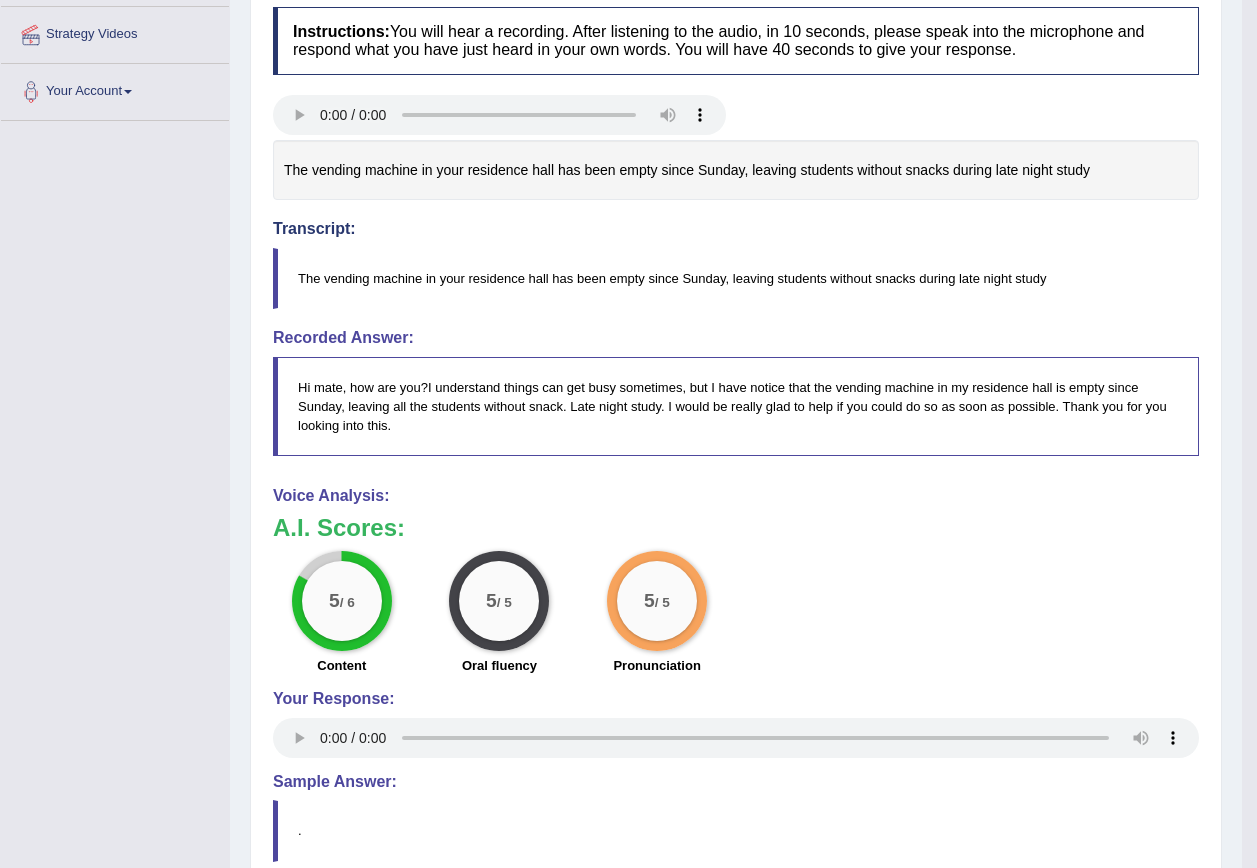 scroll, scrollTop: 163, scrollLeft: 0, axis: vertical 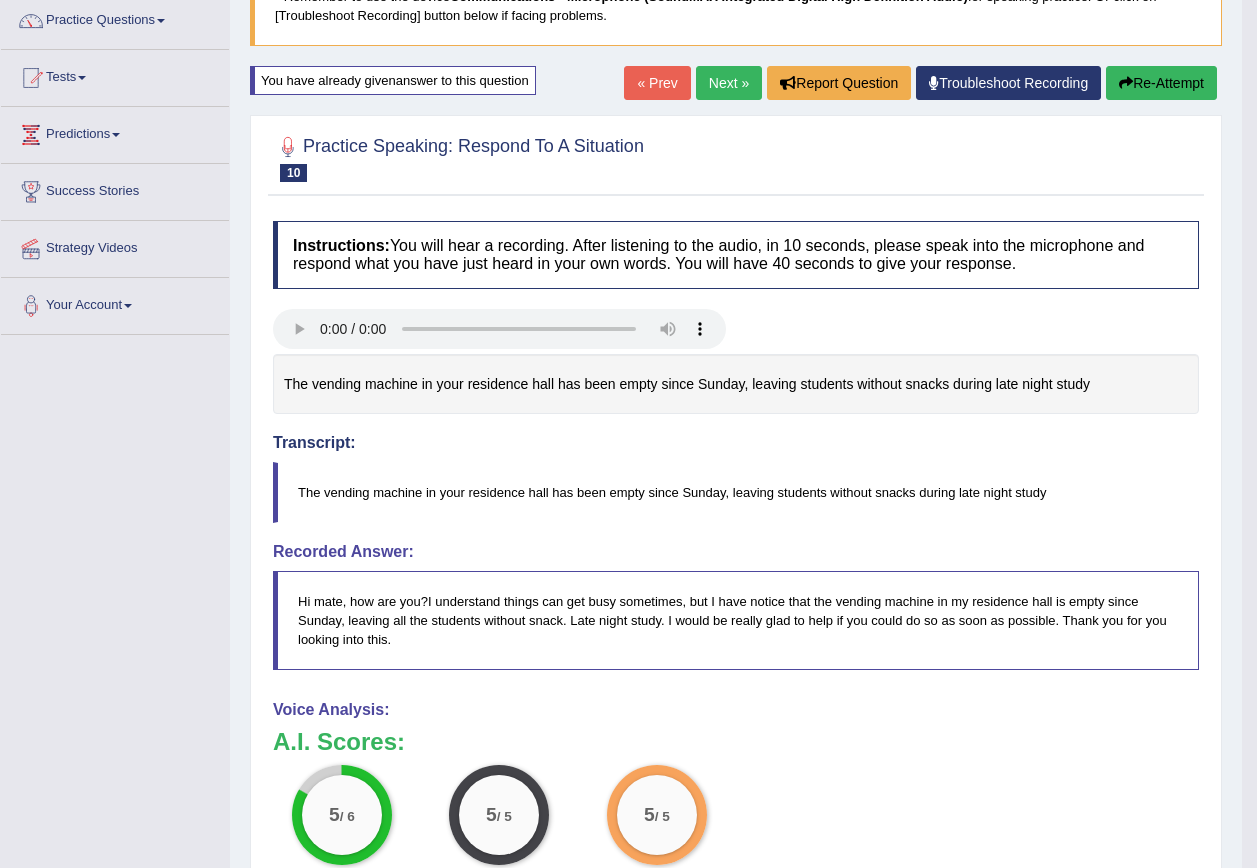 click on "Next »" at bounding box center (729, 83) 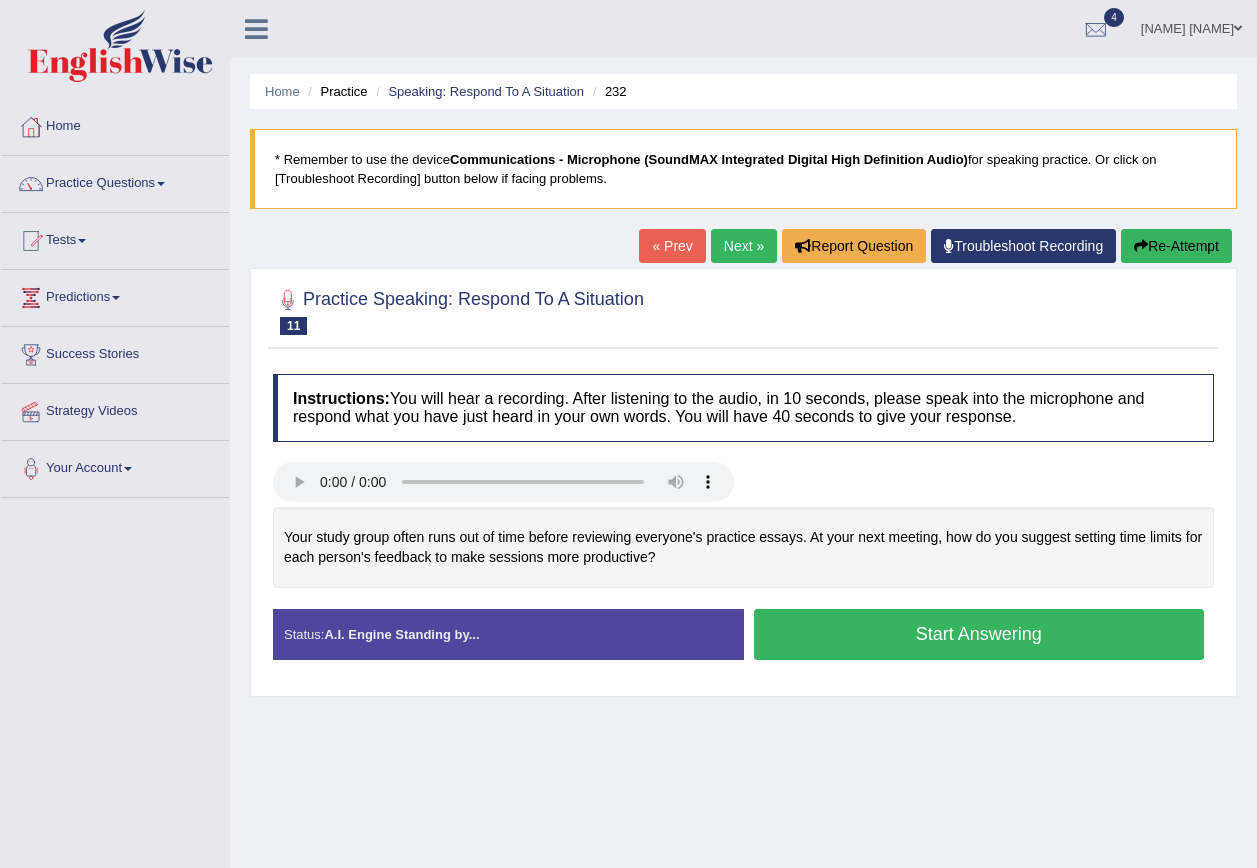 scroll, scrollTop: 0, scrollLeft: 0, axis: both 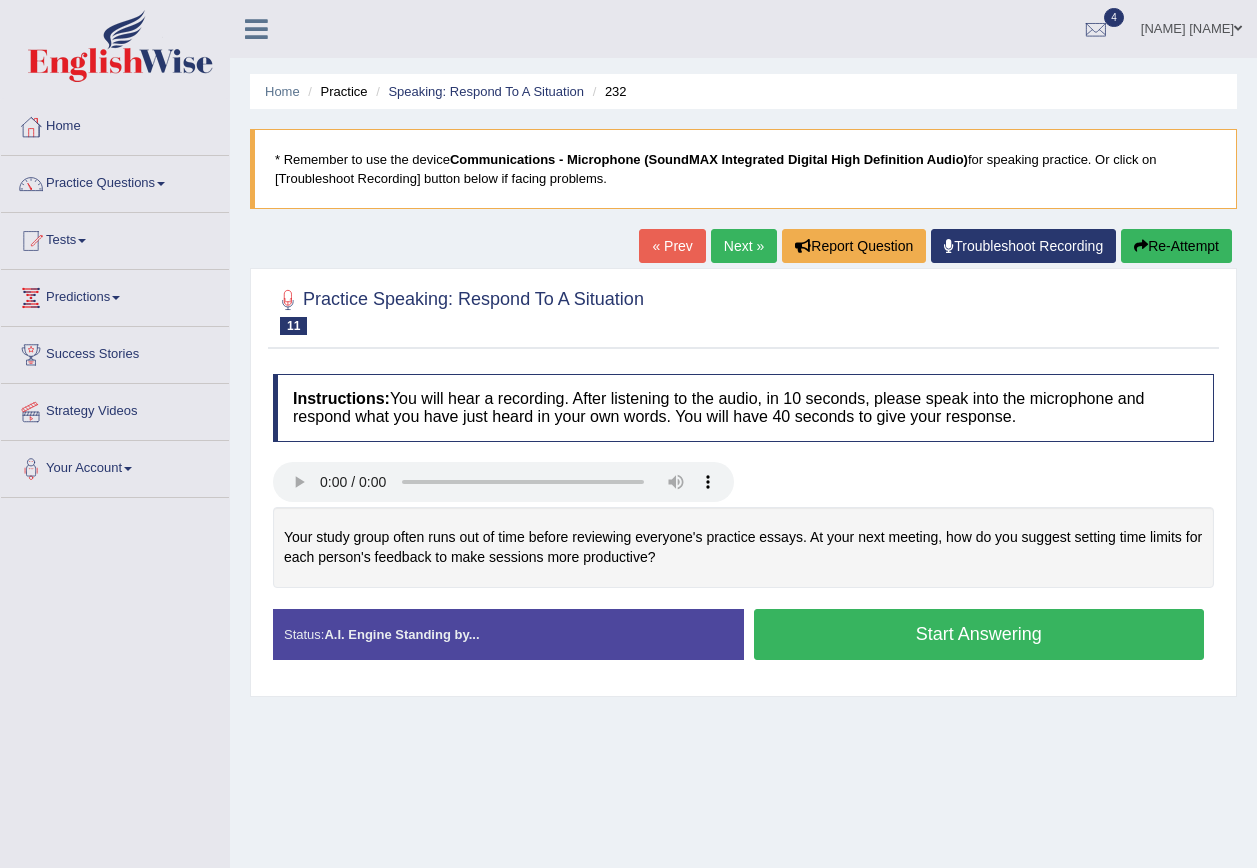click on "Start Answering" at bounding box center [979, 634] 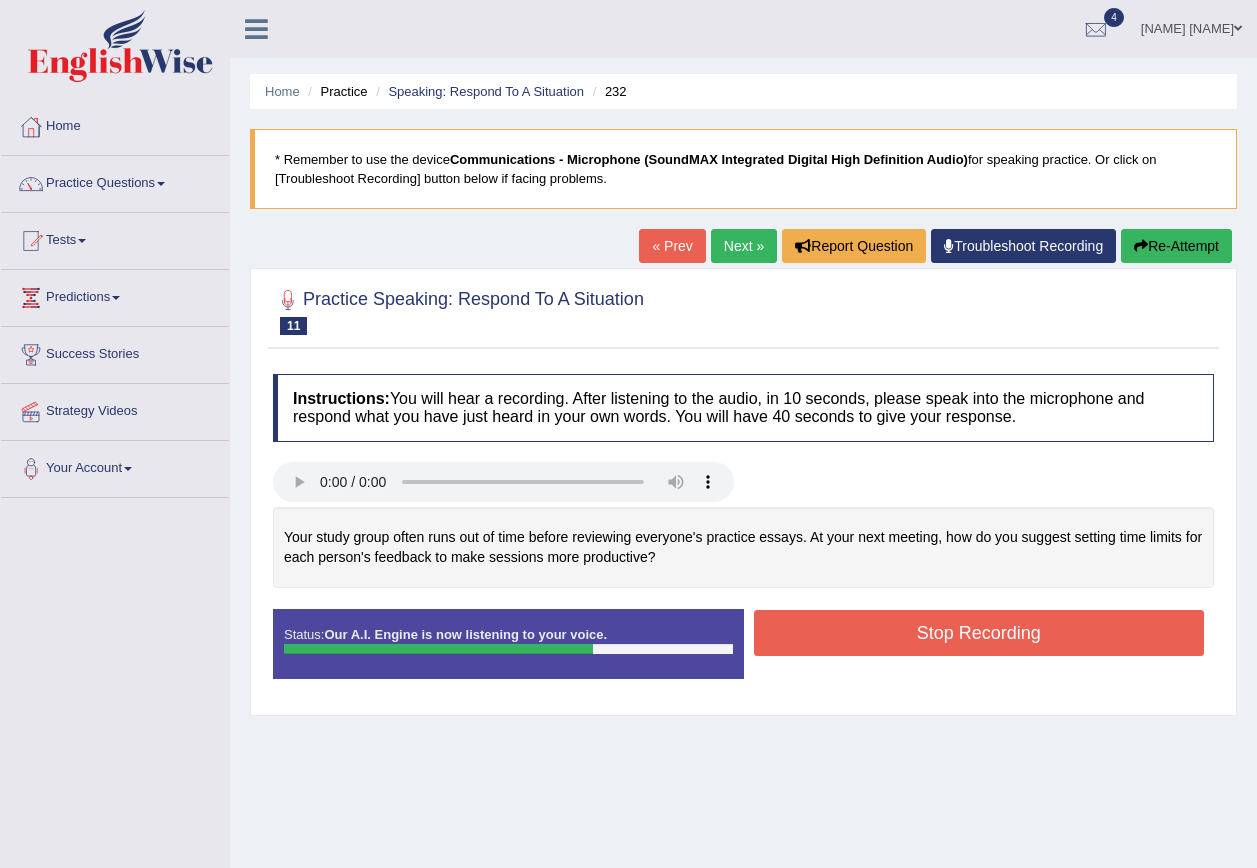 click on "Stop Recording" at bounding box center [979, 633] 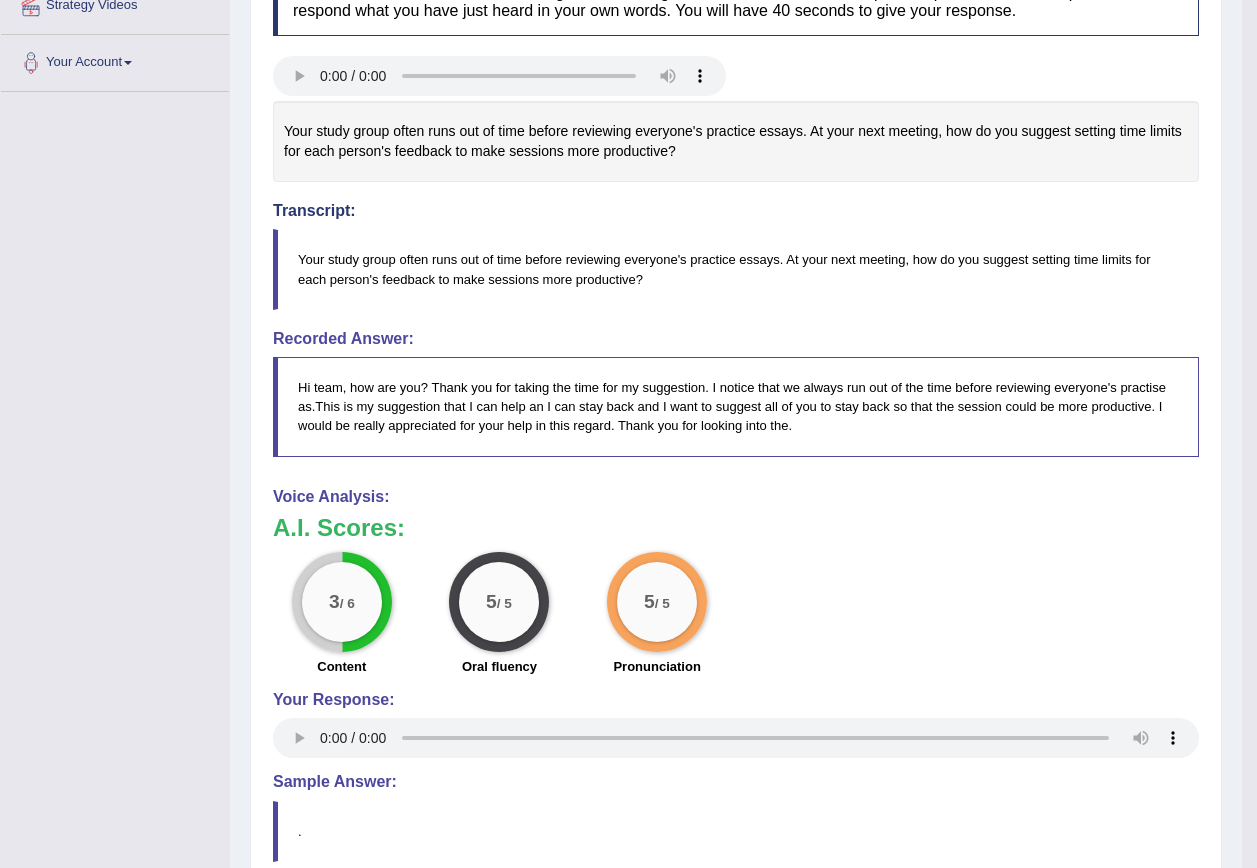 scroll, scrollTop: 6, scrollLeft: 0, axis: vertical 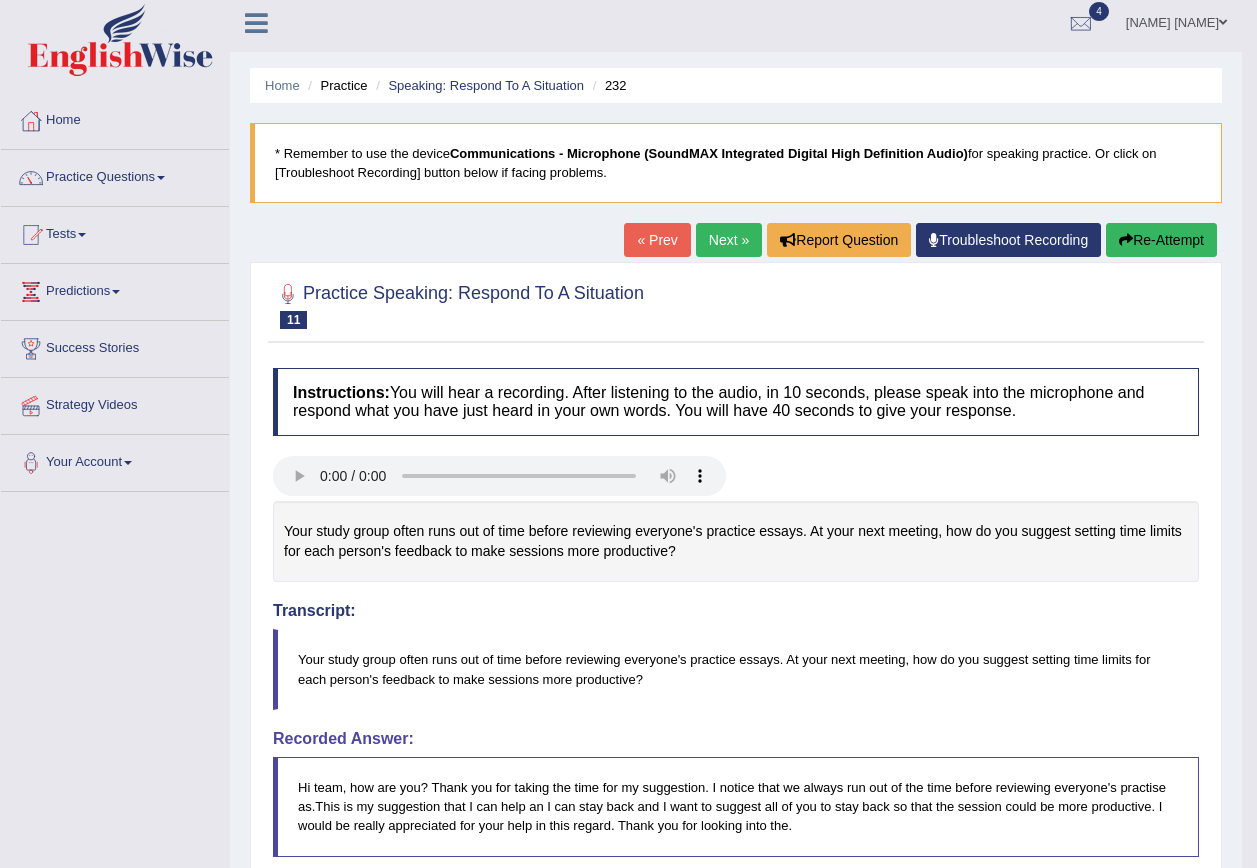 click on "Re-Attempt" at bounding box center (1161, 240) 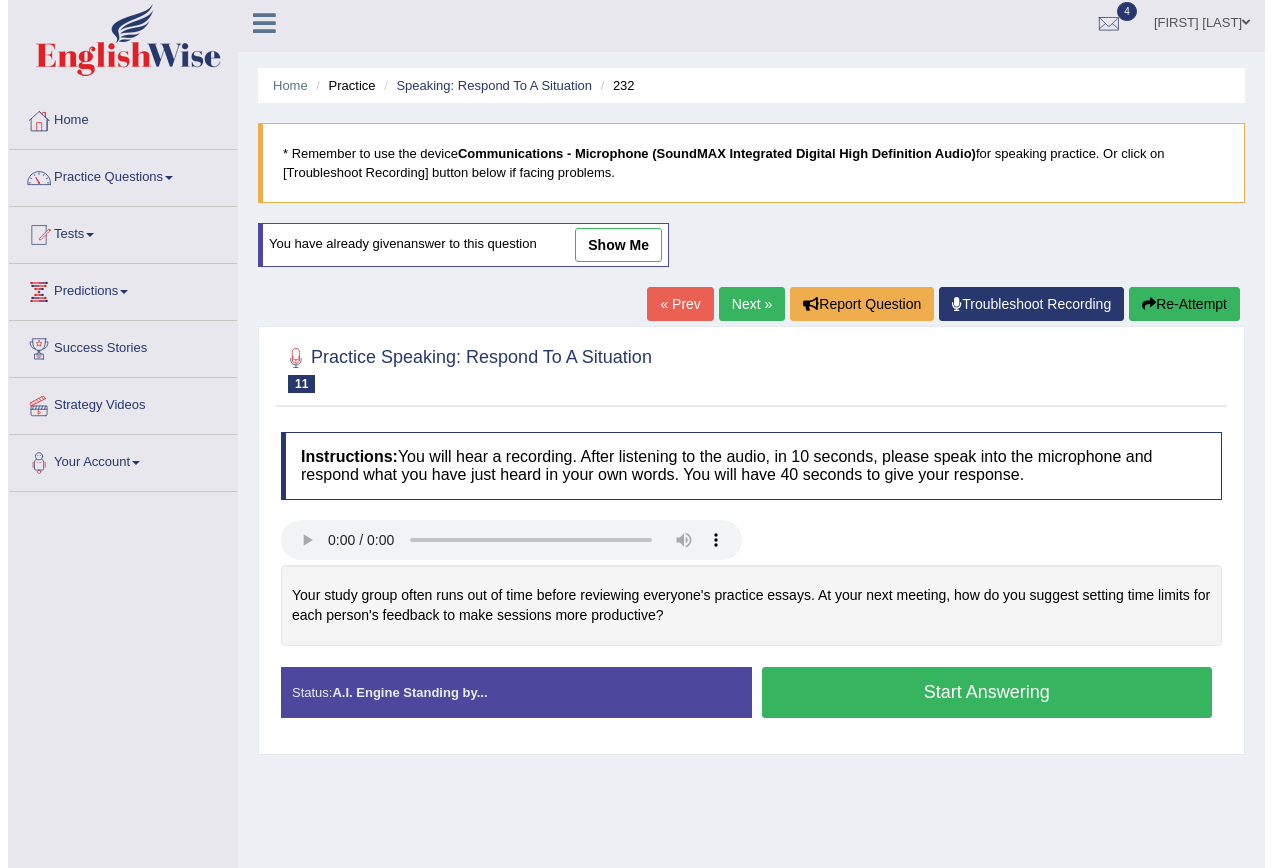 scroll, scrollTop: 0, scrollLeft: 0, axis: both 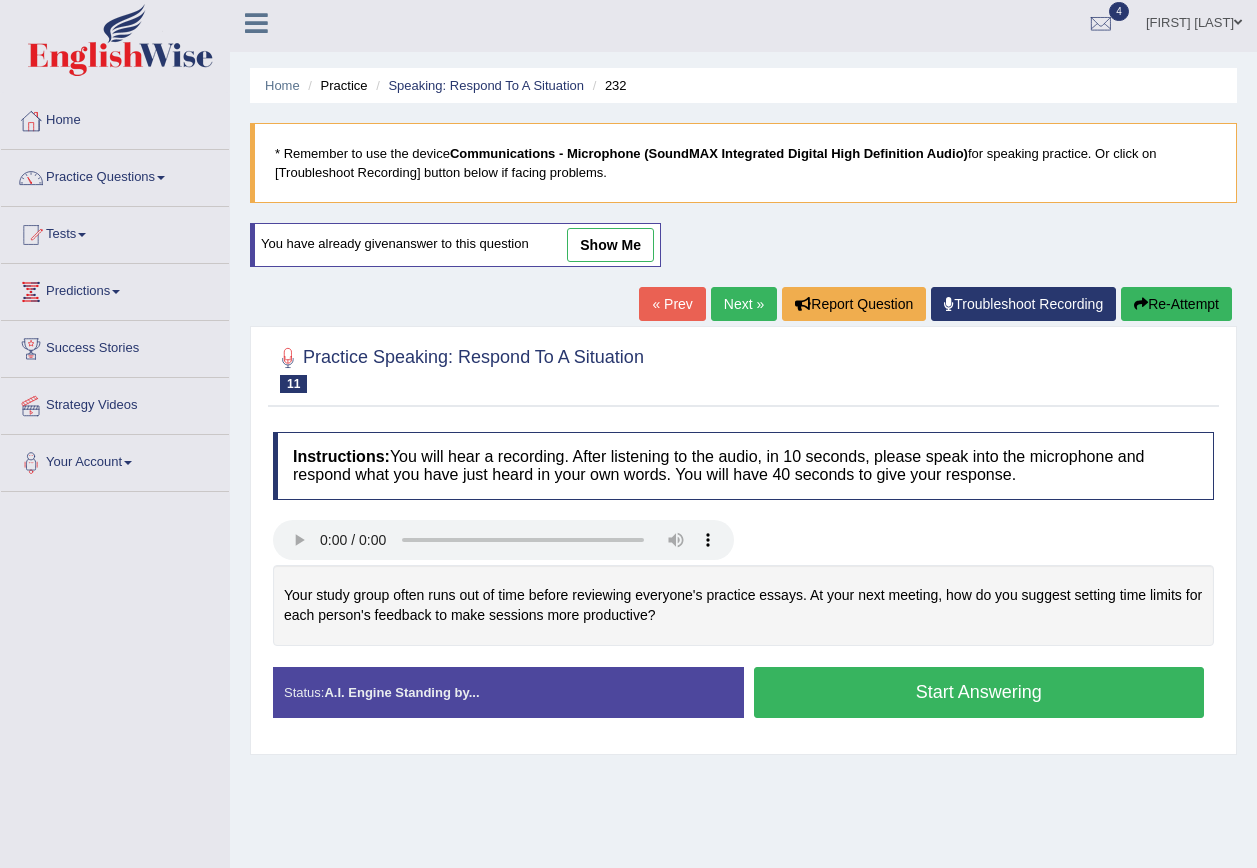 click on "Start Answering" at bounding box center [979, 692] 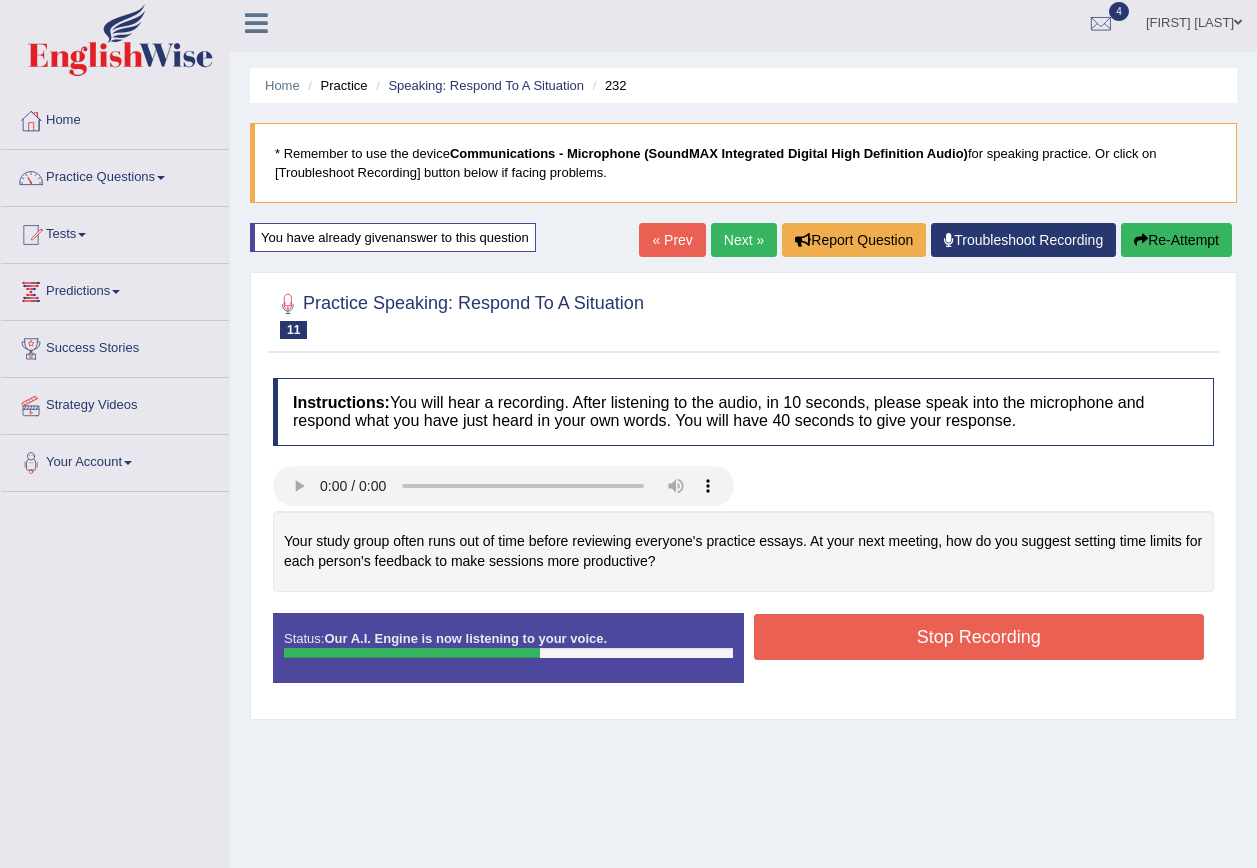 click on "Stop Recording" at bounding box center [979, 637] 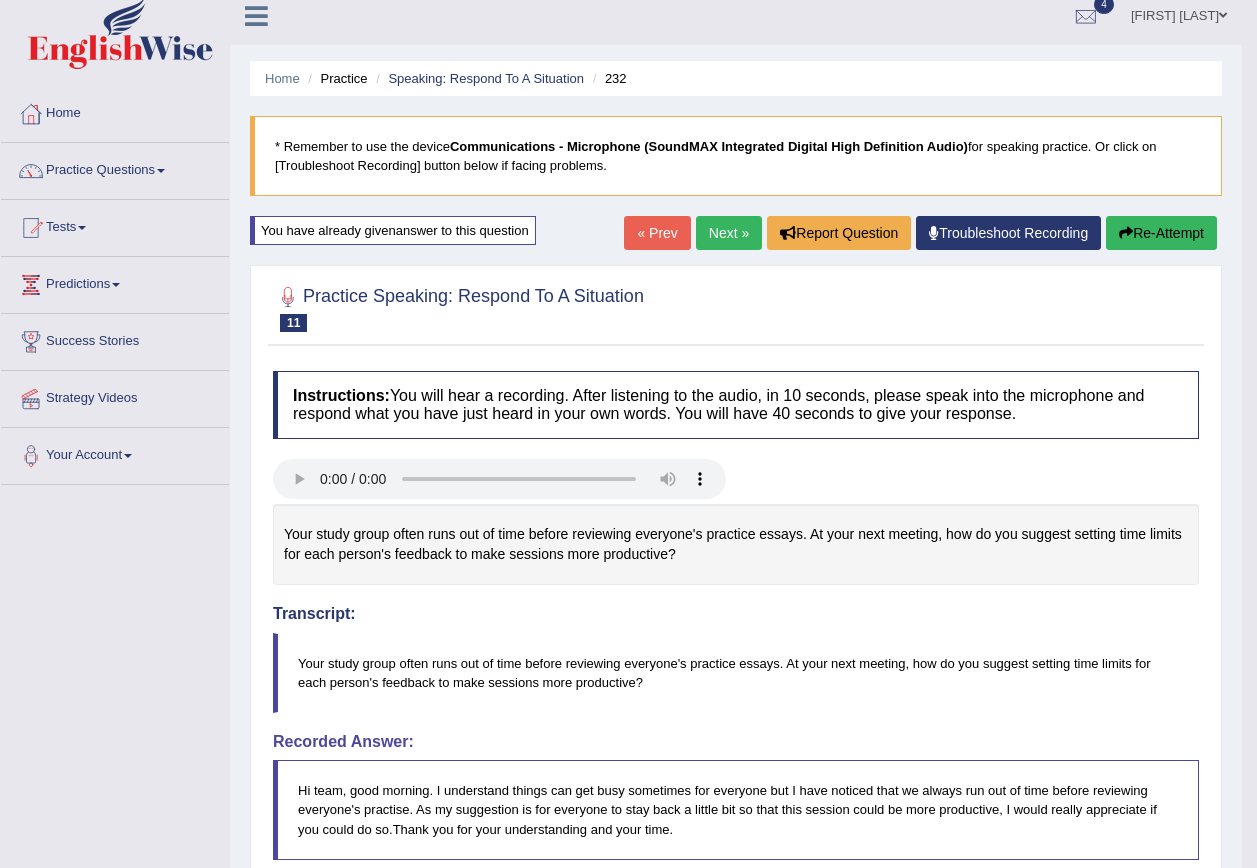 scroll, scrollTop: 6, scrollLeft: 0, axis: vertical 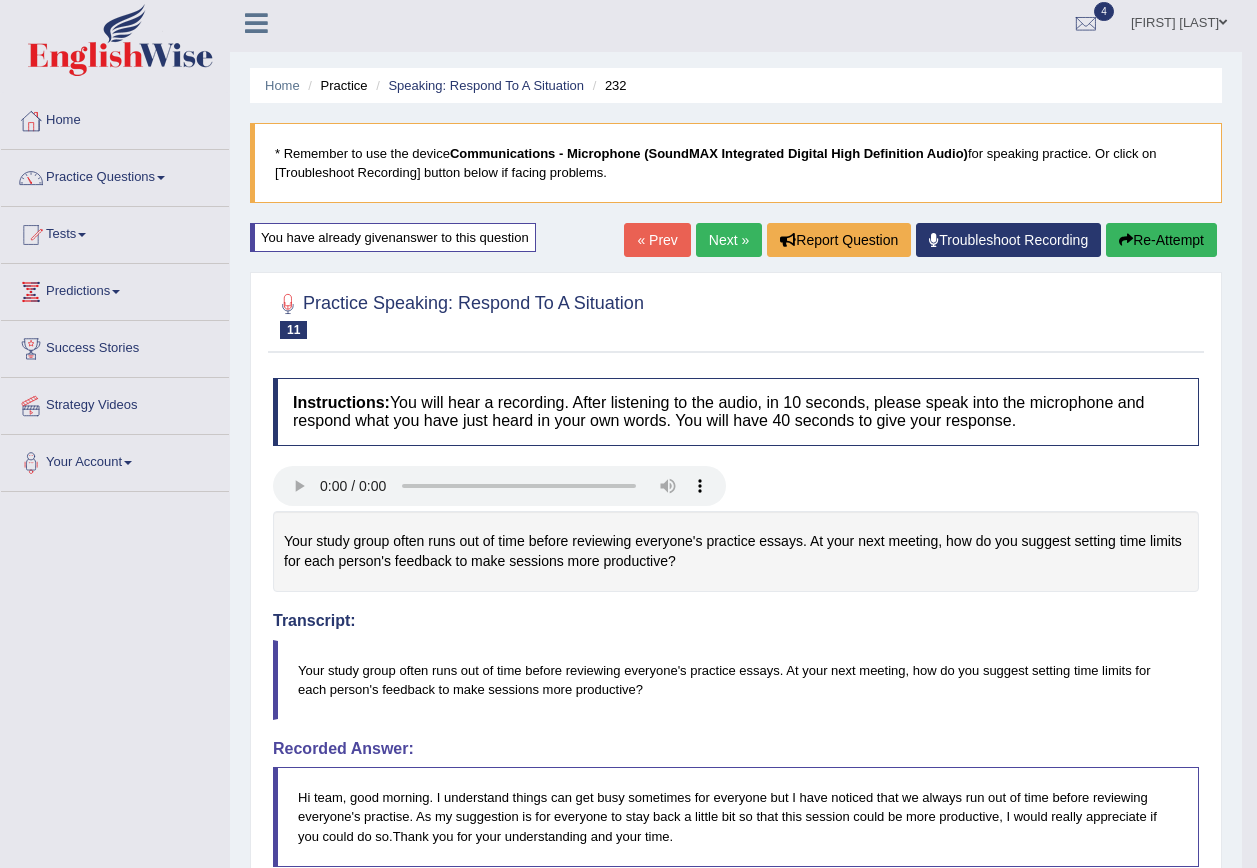 click on "Next »" at bounding box center [729, 240] 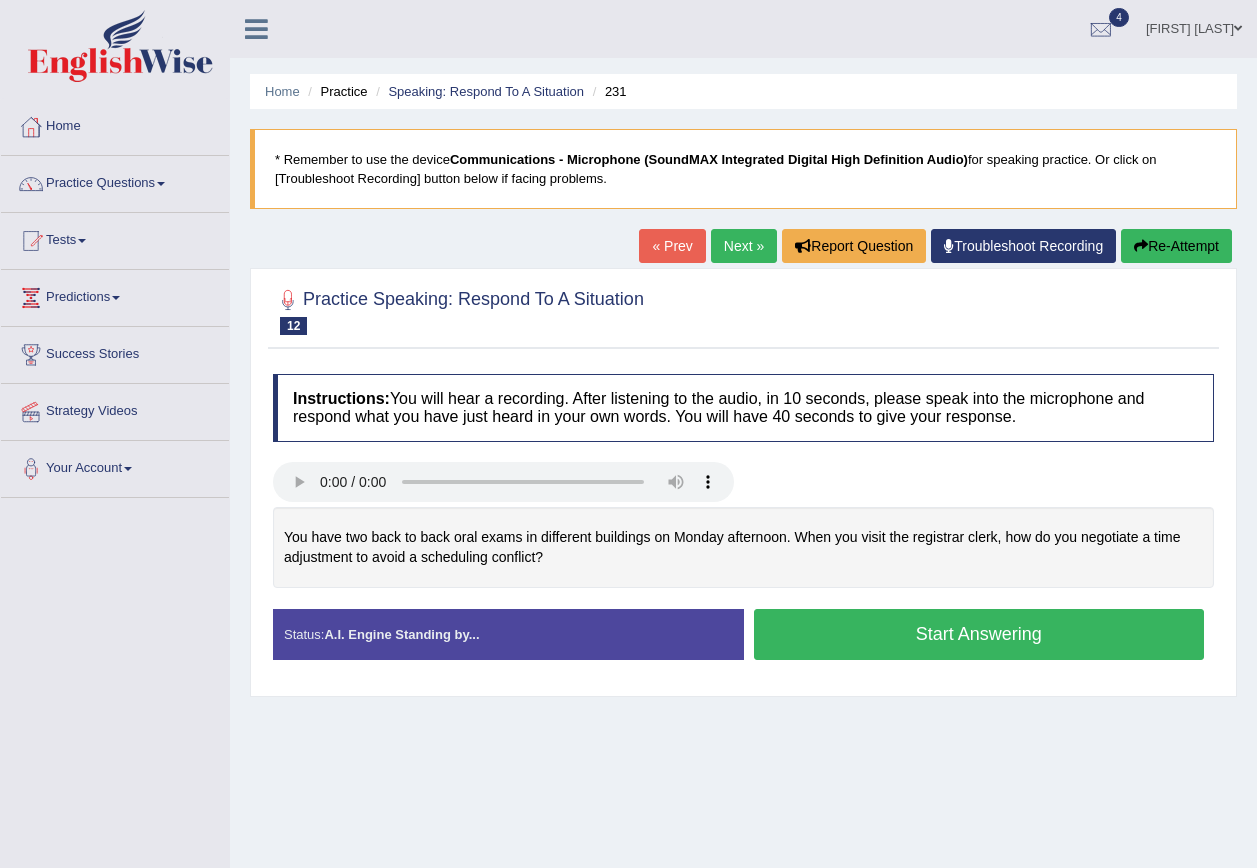 scroll, scrollTop: 0, scrollLeft: 0, axis: both 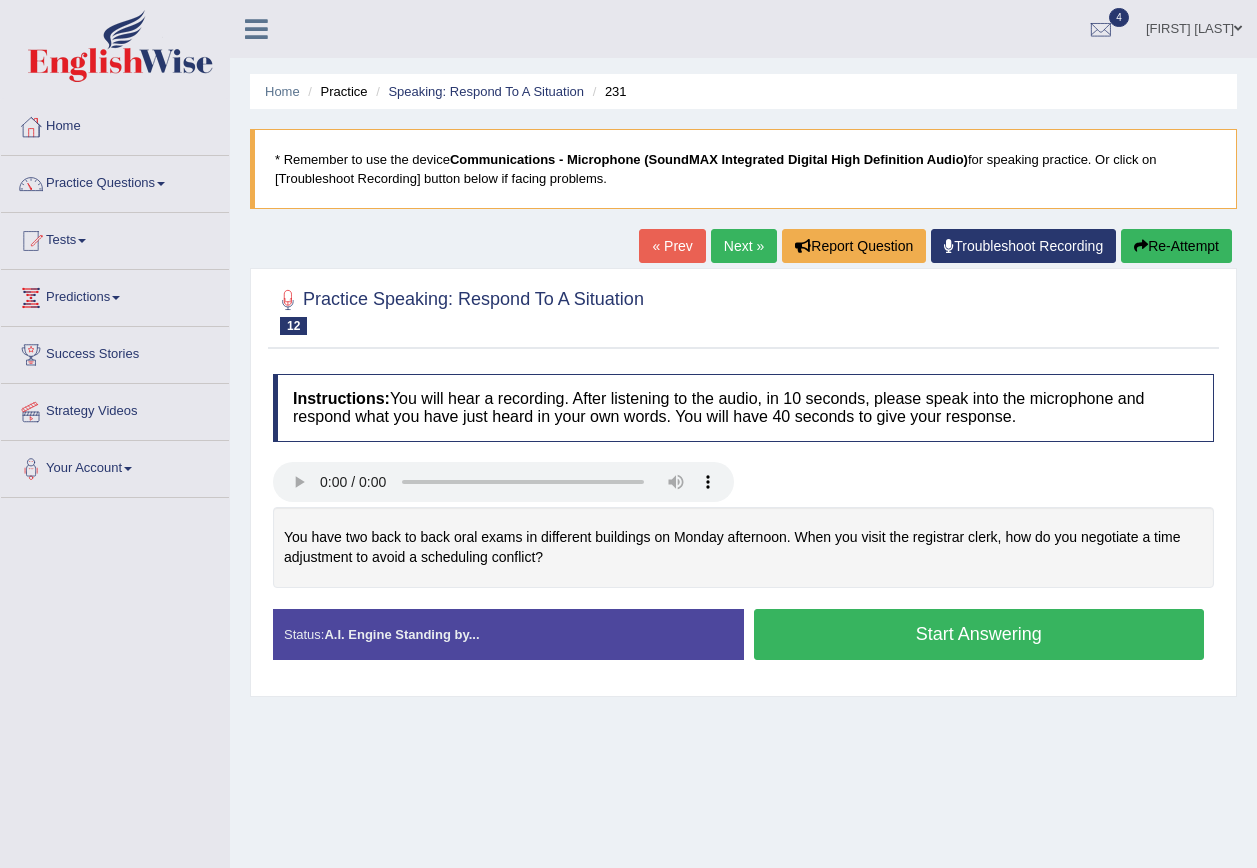 click on "Start Answering" at bounding box center (979, 634) 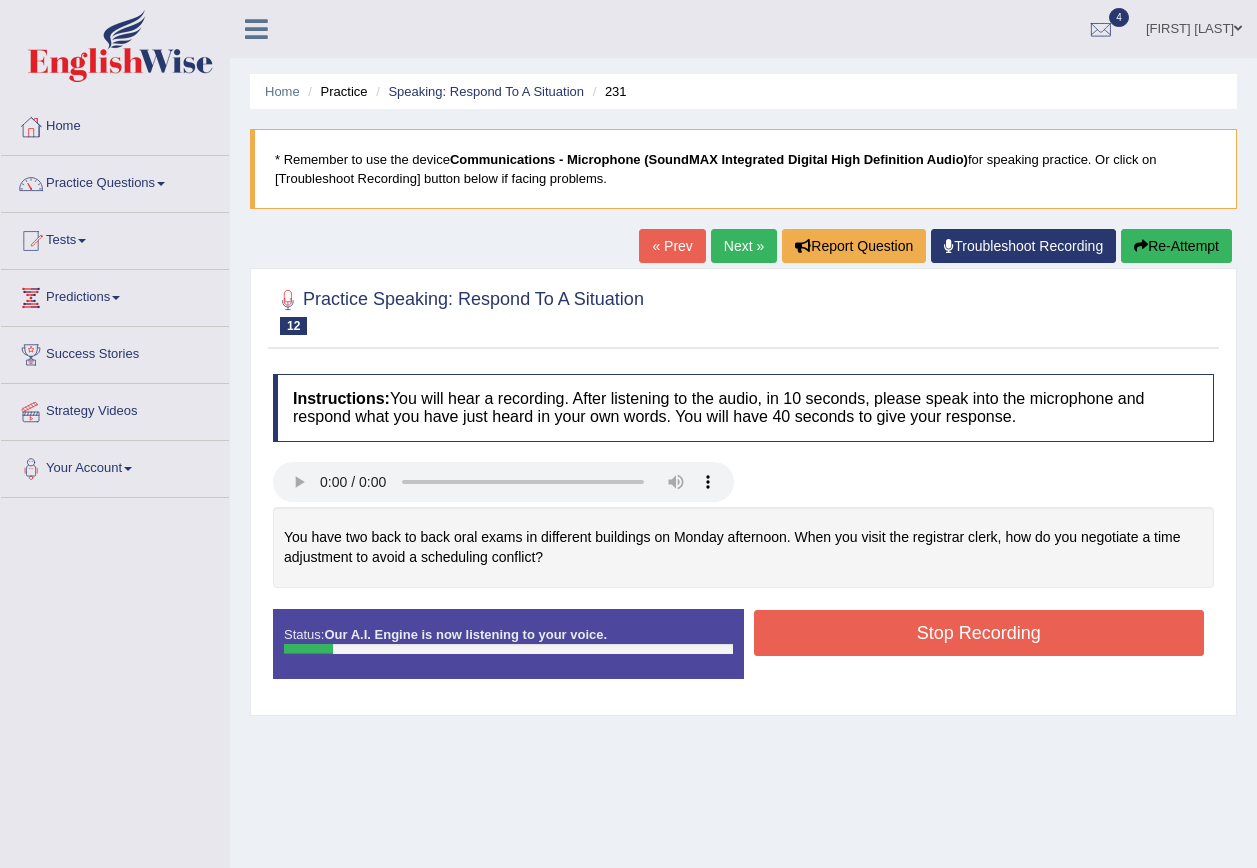 click on "Stop Recording" at bounding box center [979, 633] 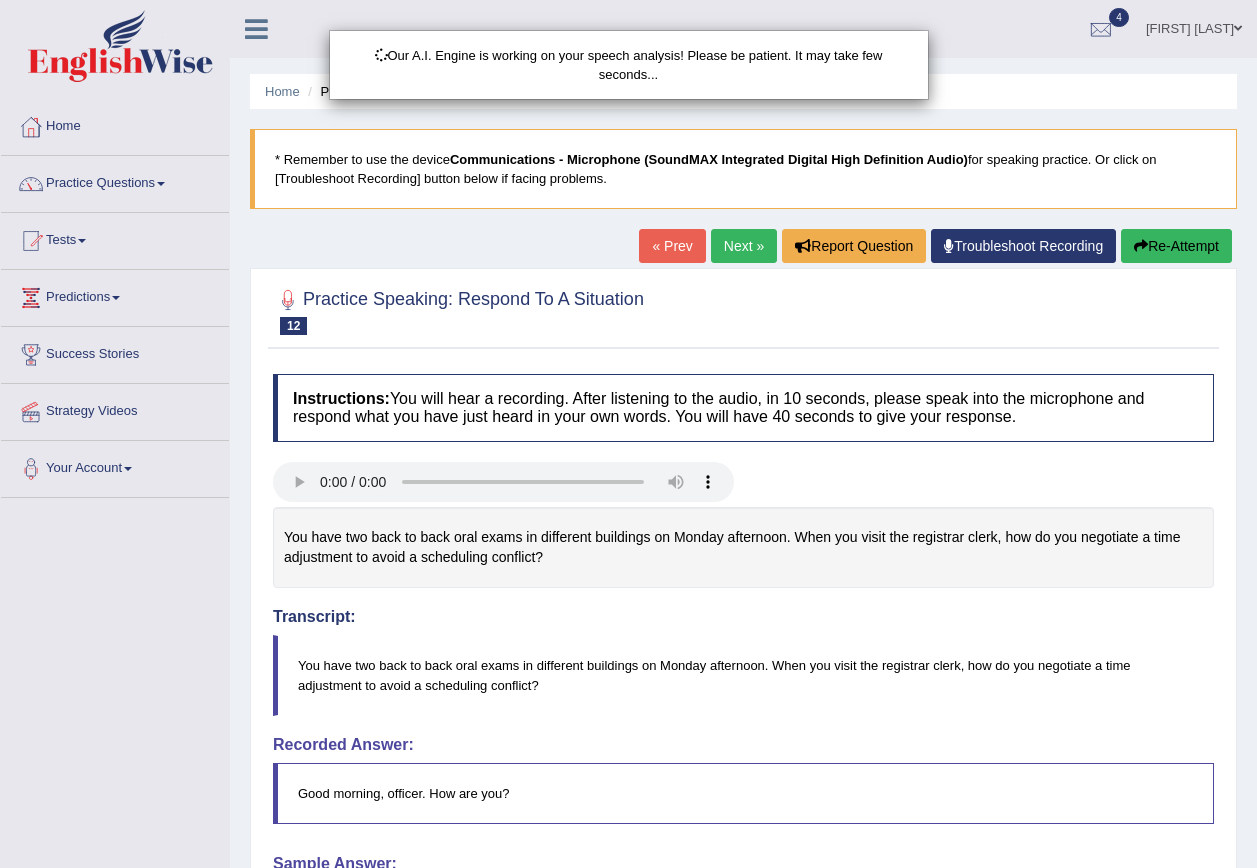 click on "Our A.I. Engine is working on your speech analysis! Please be patient. It may take few seconds..." at bounding box center (628, 434) 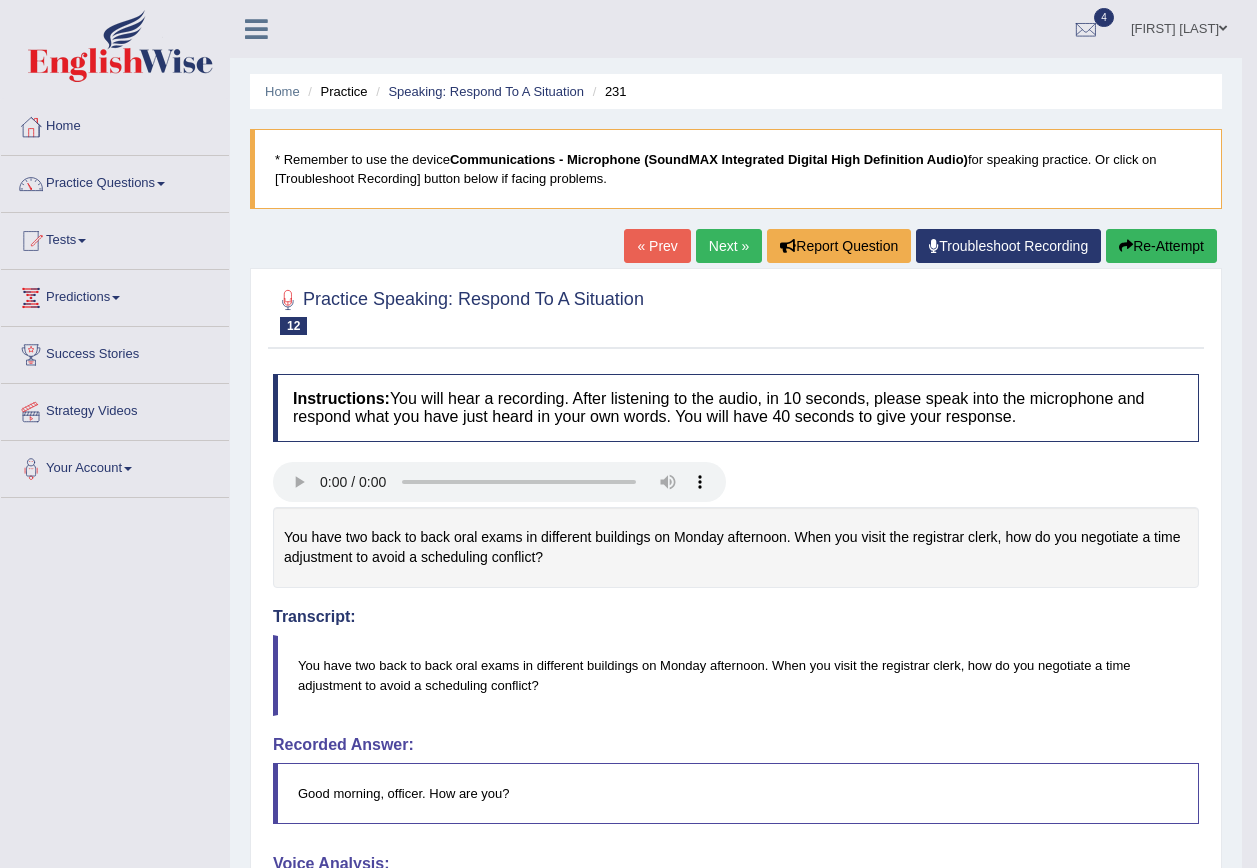 click on "Re-Attempt" at bounding box center [1161, 246] 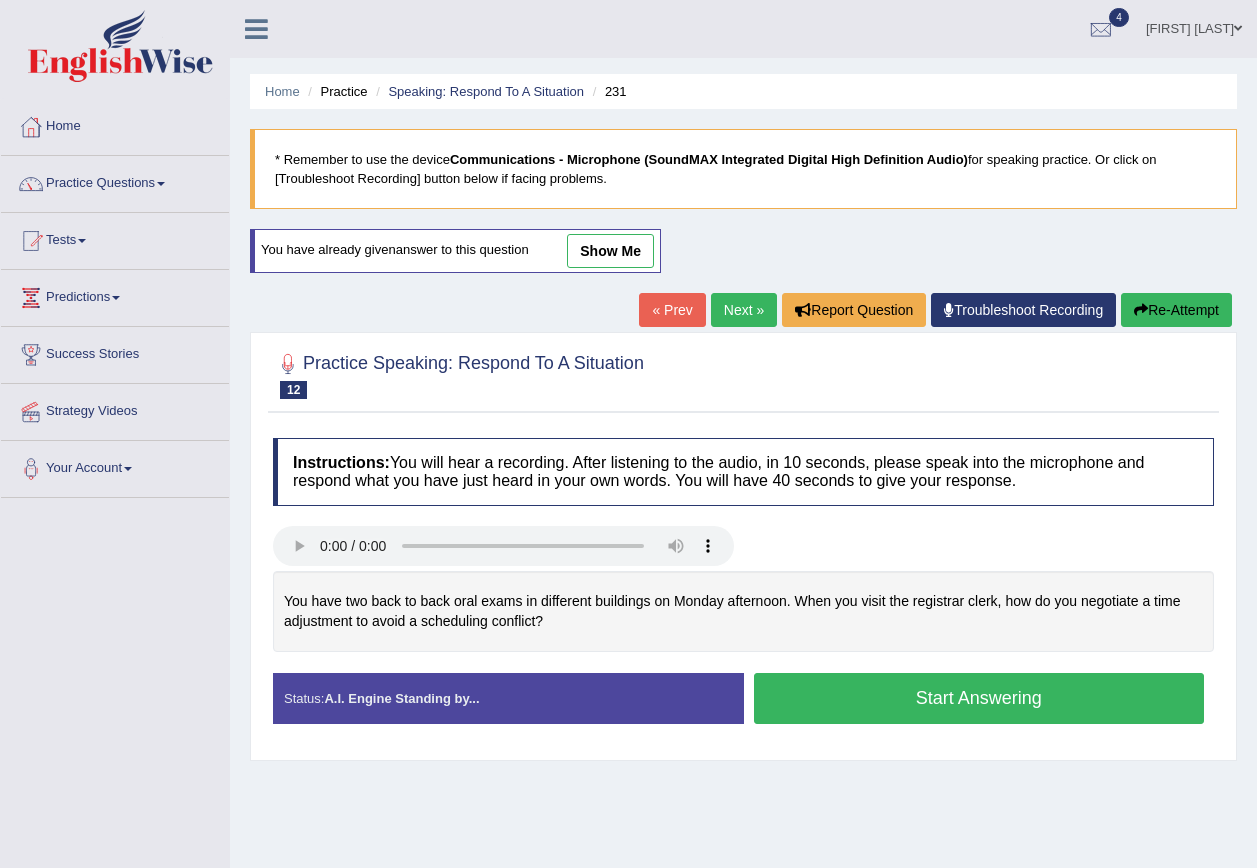 scroll, scrollTop: 0, scrollLeft: 0, axis: both 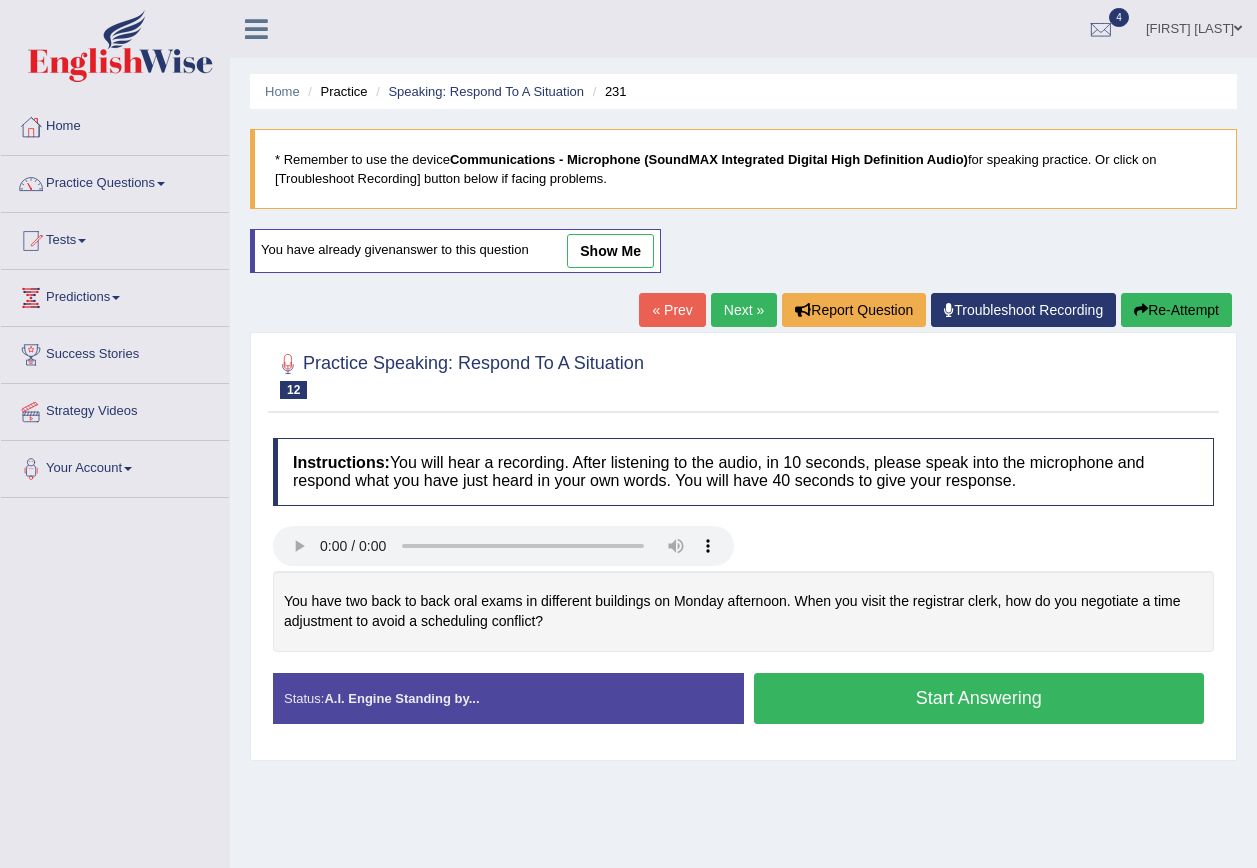 click on "Start Answering" at bounding box center (979, 698) 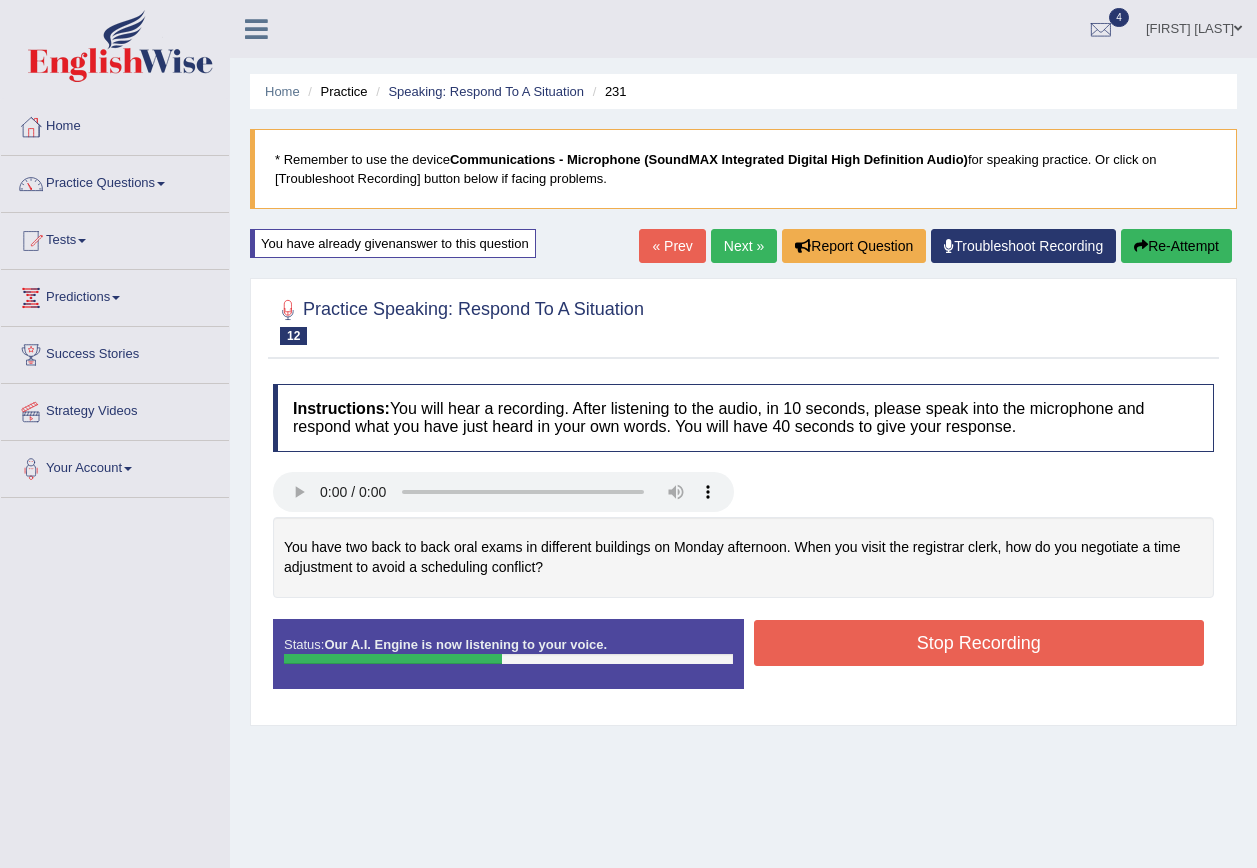 click on "Stop Recording" at bounding box center (979, 643) 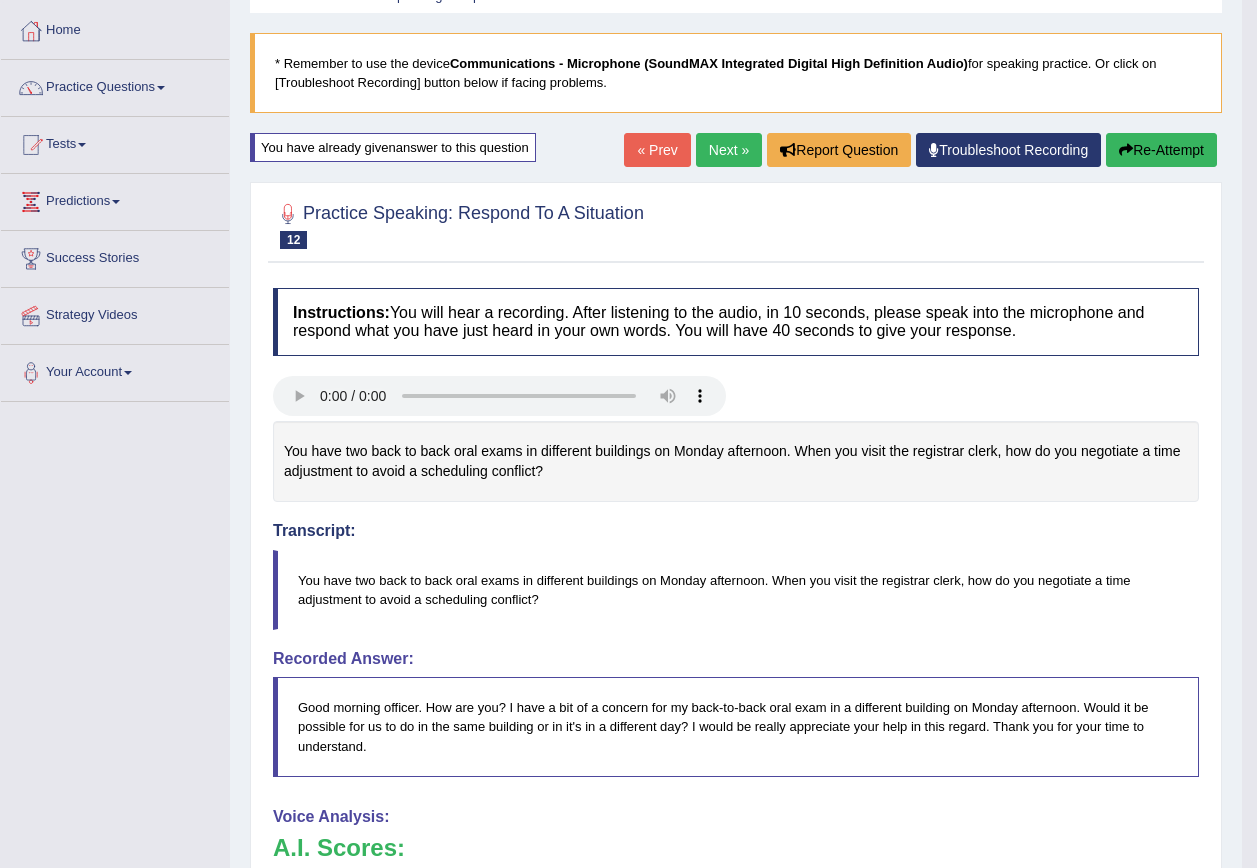 scroll, scrollTop: 0, scrollLeft: 0, axis: both 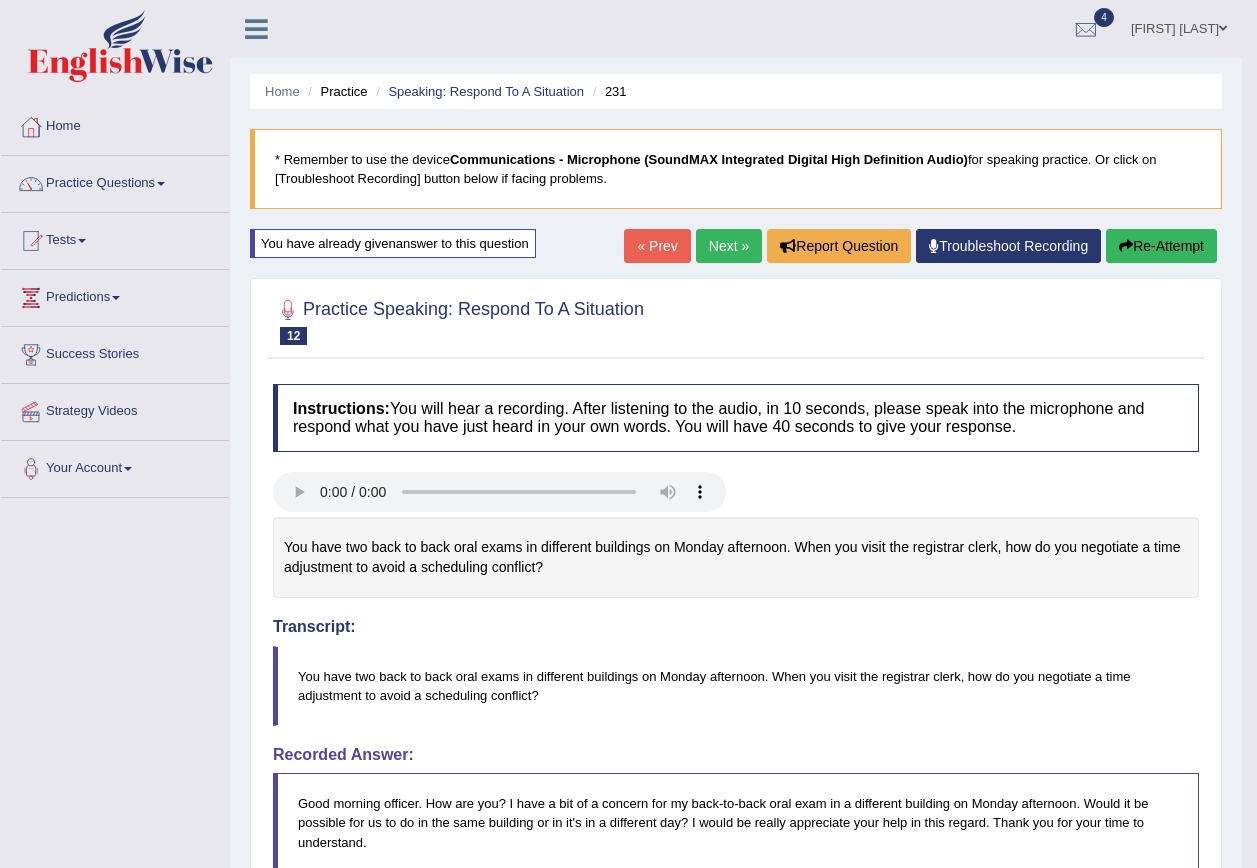 click on "Re-Attempt" at bounding box center (1161, 246) 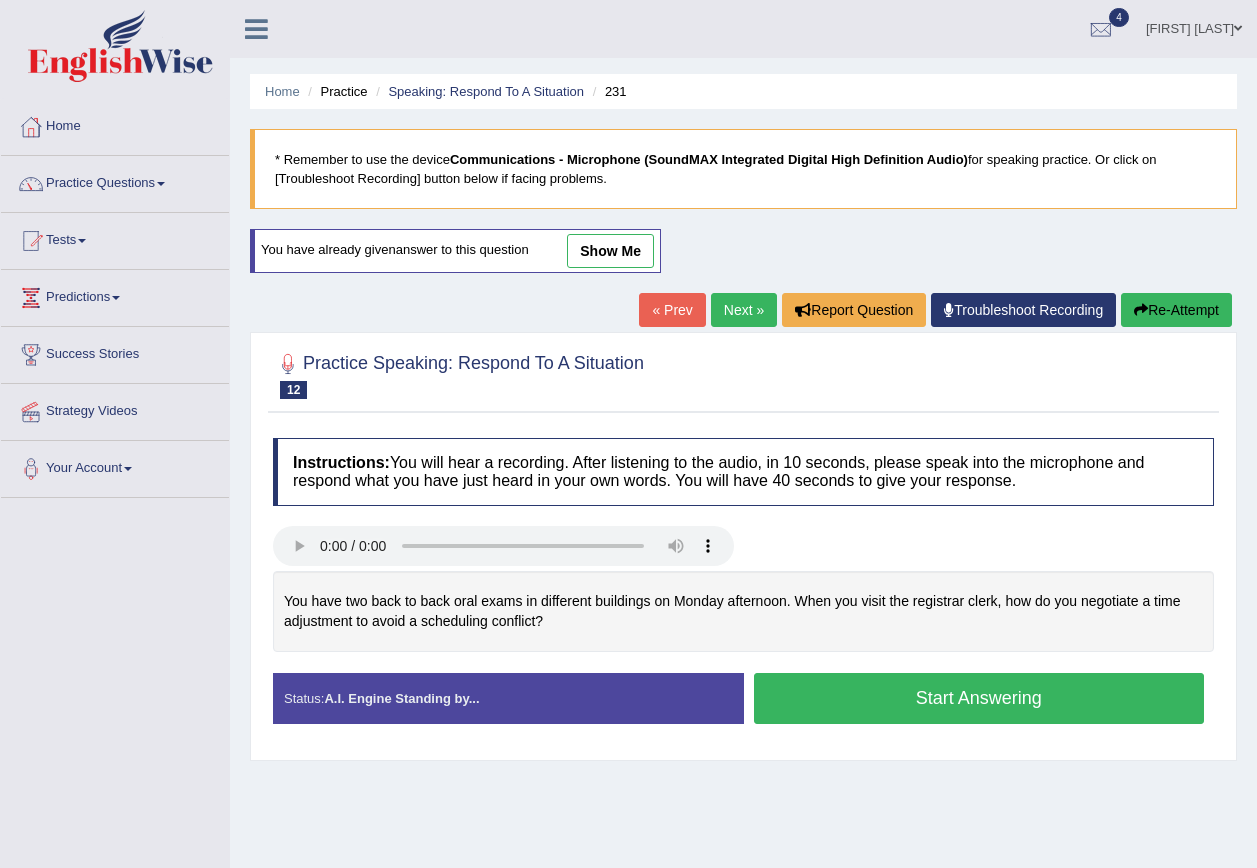scroll, scrollTop: 0, scrollLeft: 0, axis: both 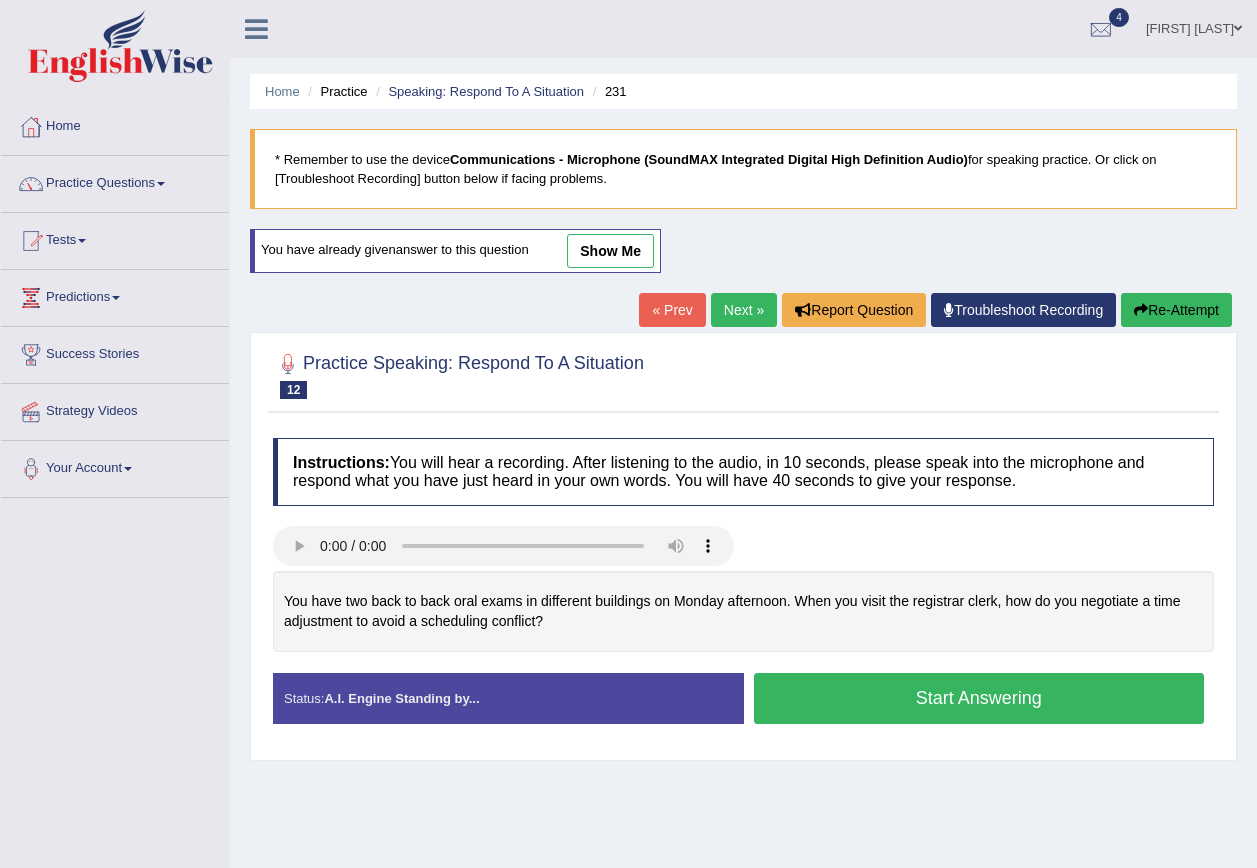 click on "Re-Attempt" at bounding box center (1176, 310) 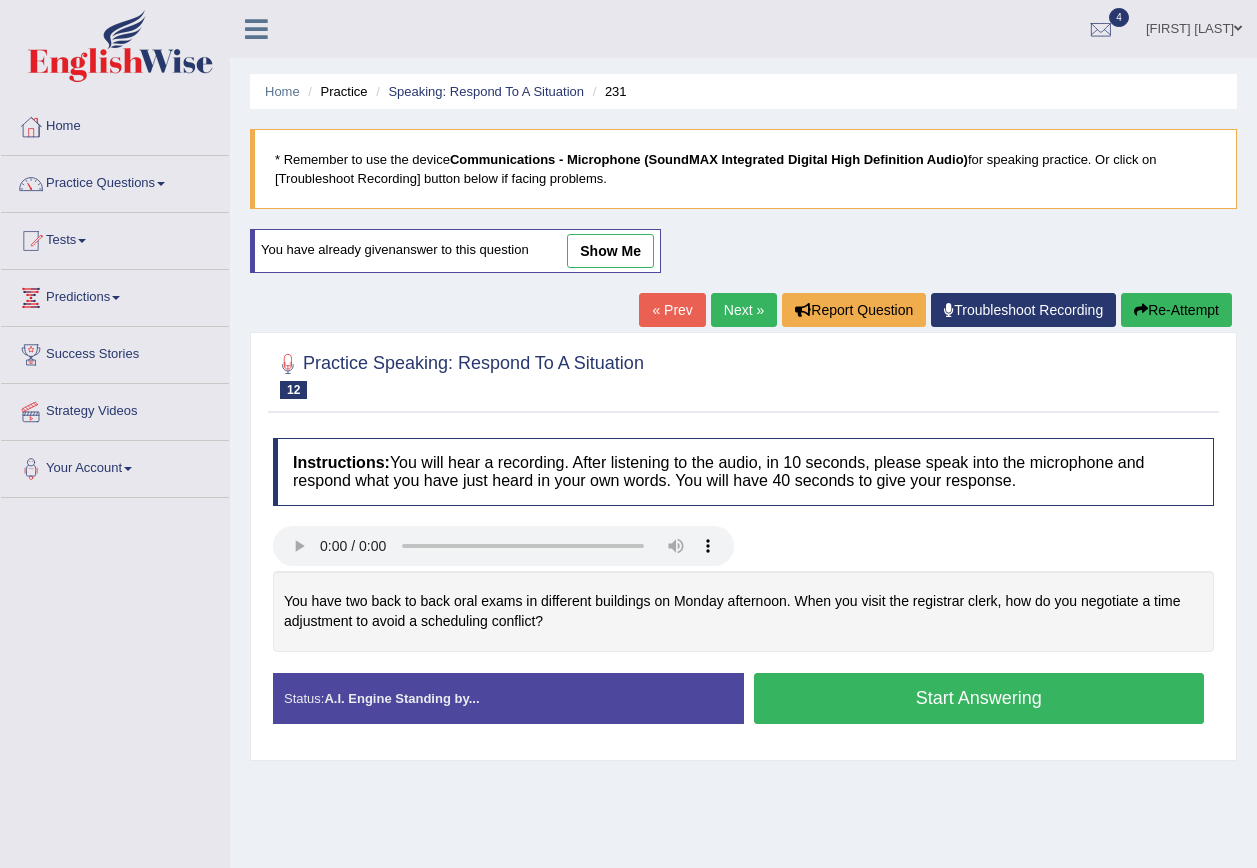 scroll, scrollTop: 0, scrollLeft: 0, axis: both 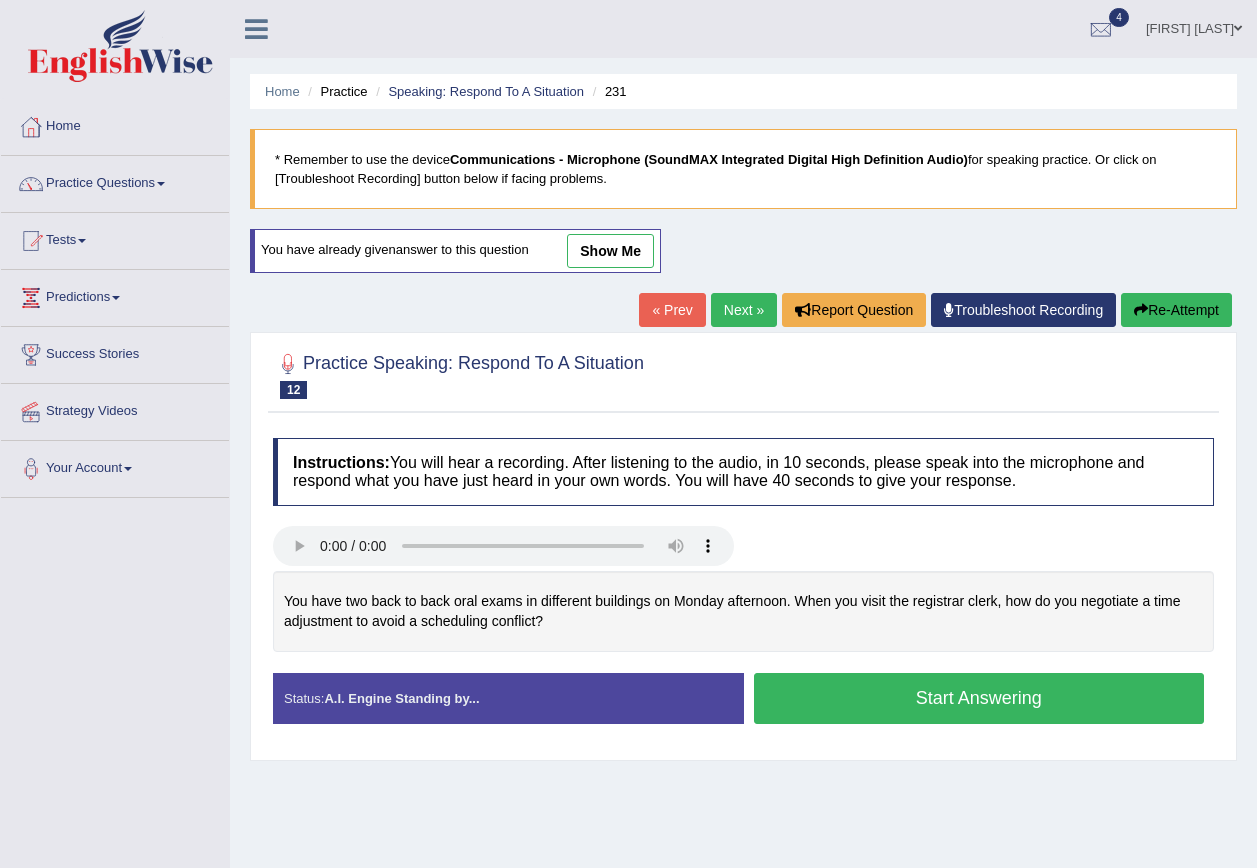click on "Start Answering" at bounding box center (979, 698) 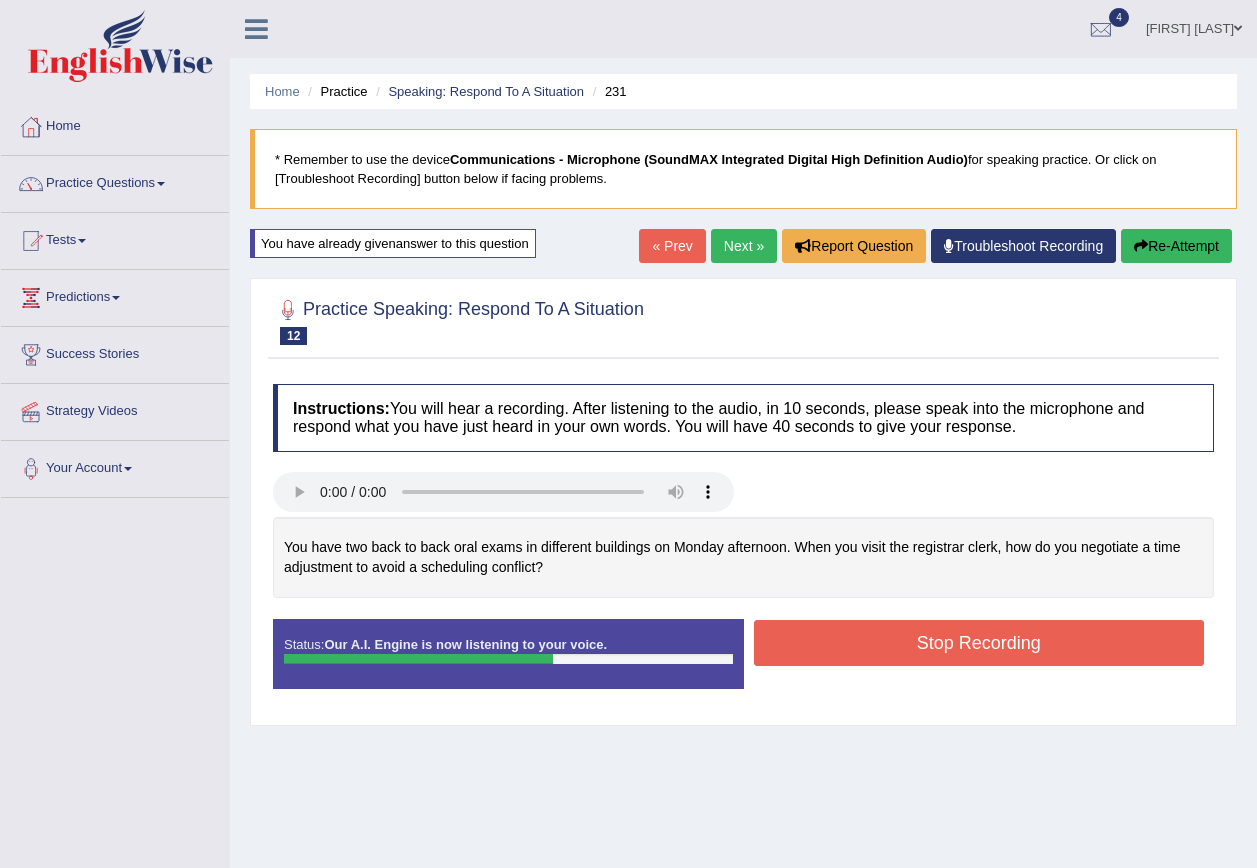 click on "Stop Recording" at bounding box center [979, 643] 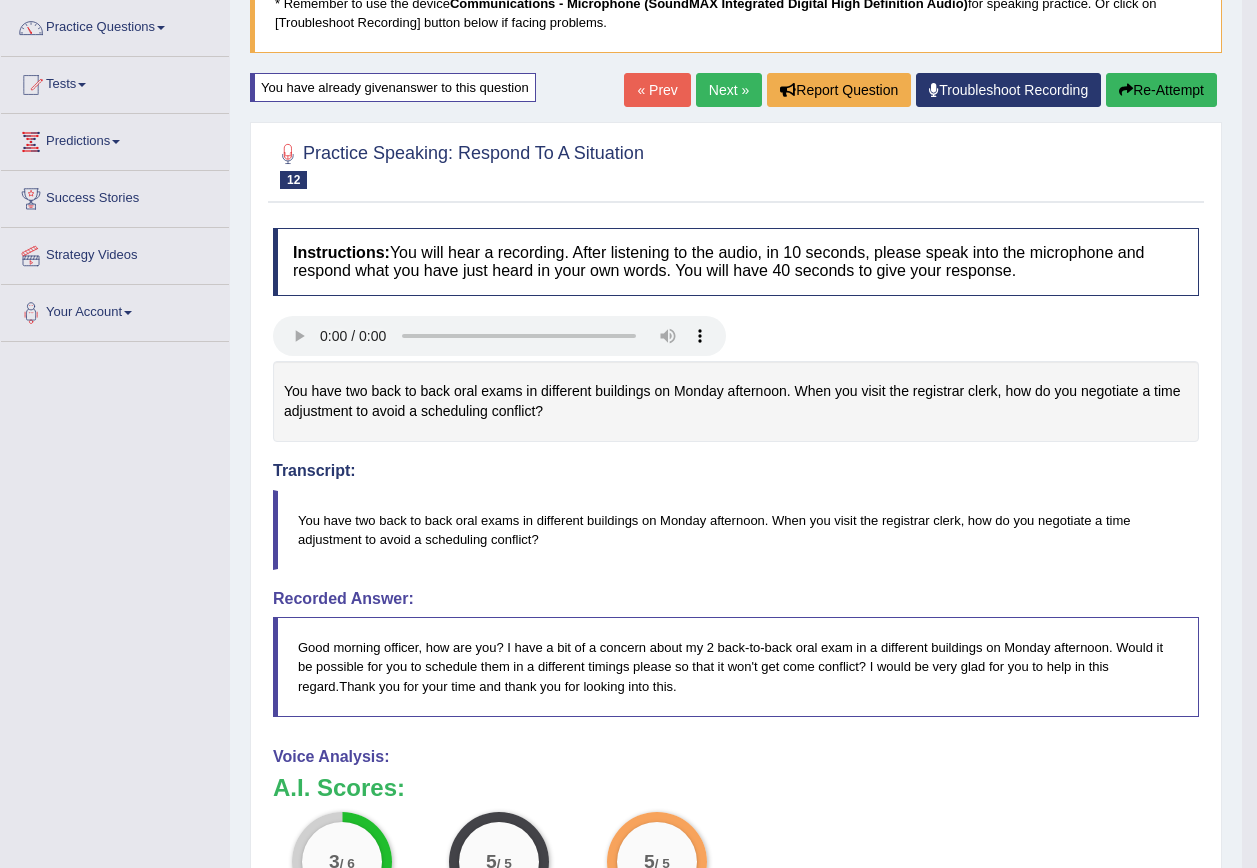 scroll, scrollTop: 100, scrollLeft: 0, axis: vertical 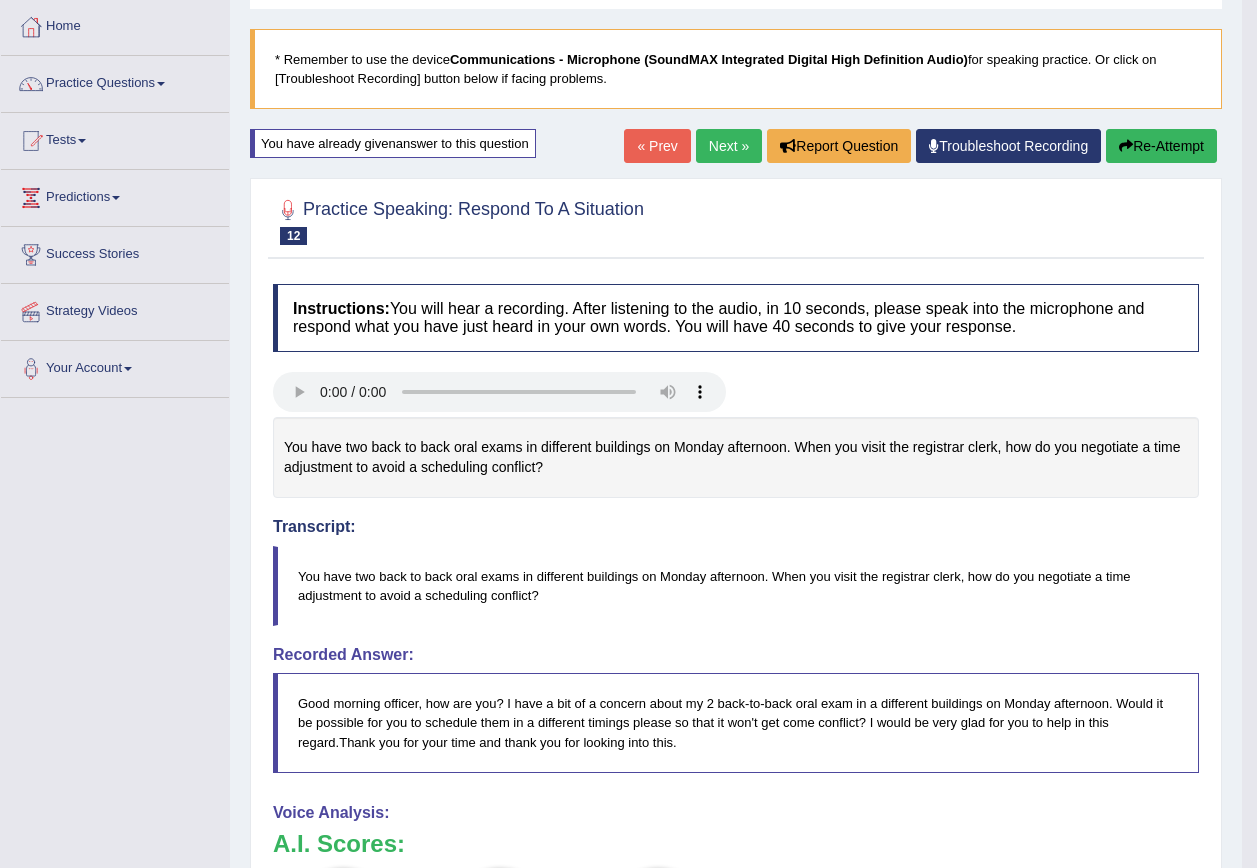 click on "Re-Attempt" at bounding box center [1161, 146] 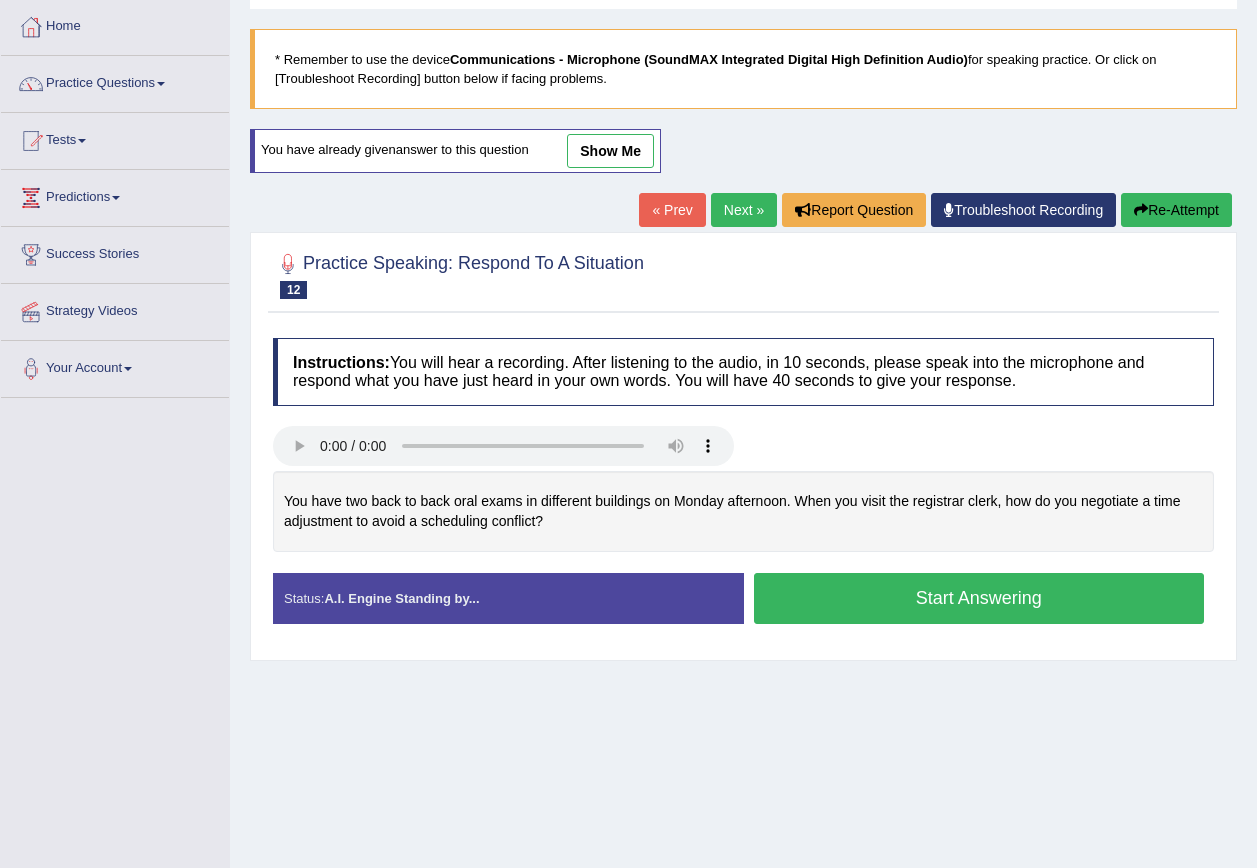 scroll, scrollTop: 100, scrollLeft: 0, axis: vertical 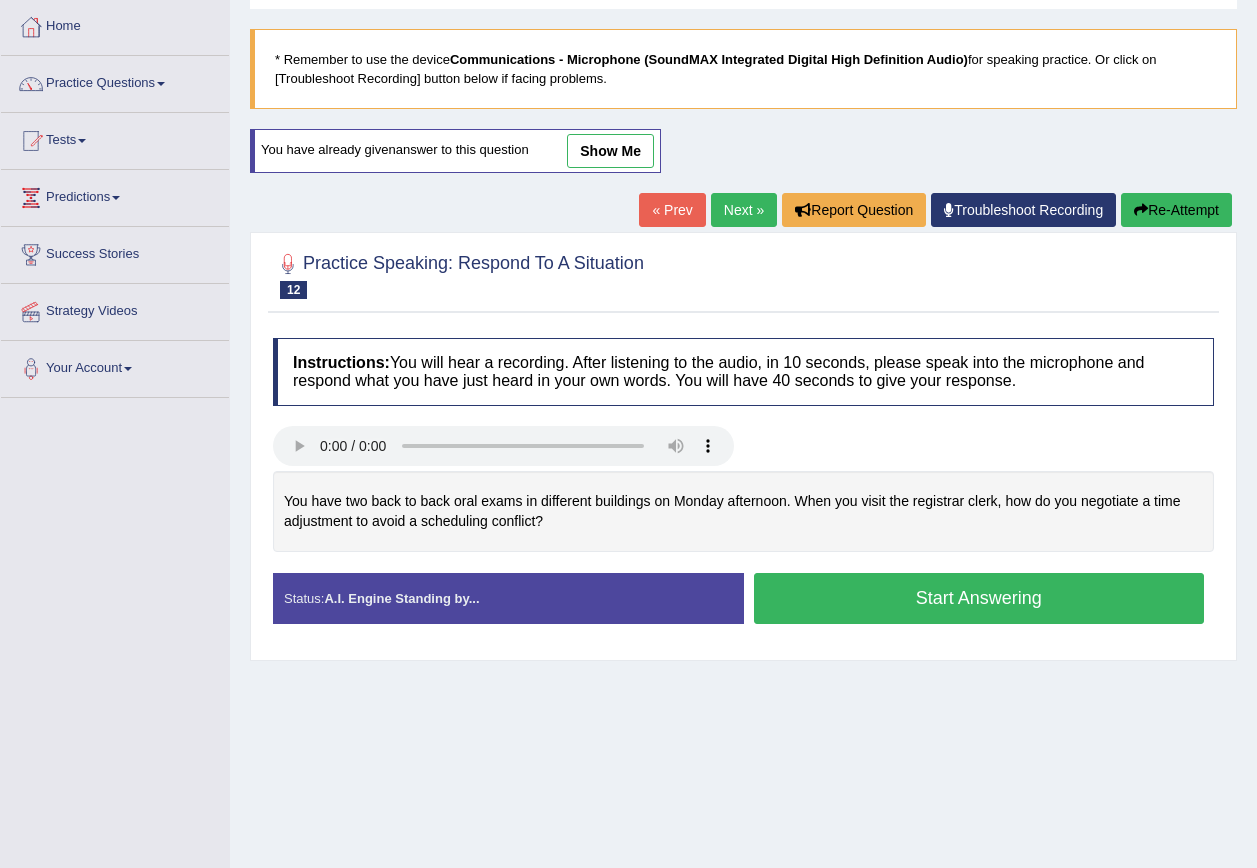 click on "Start Answering" at bounding box center (979, 598) 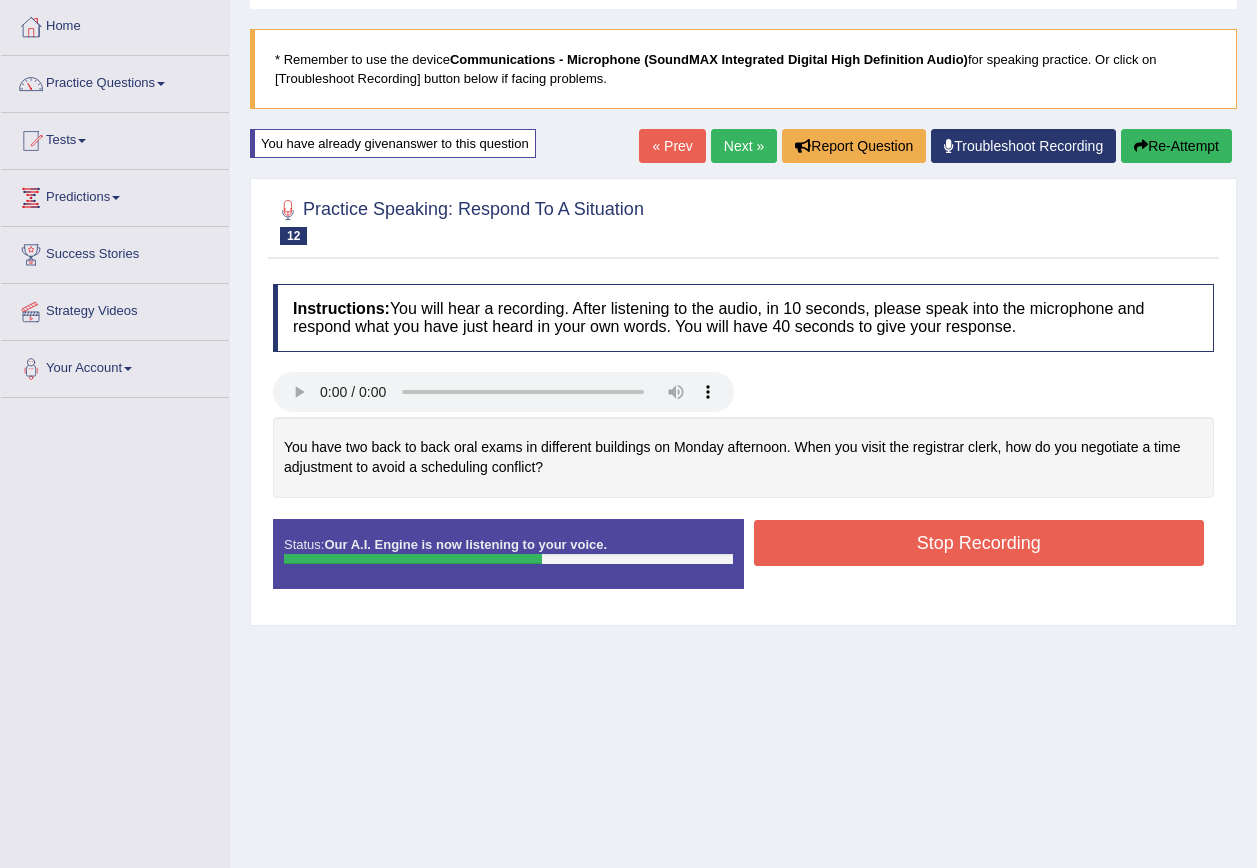 click on "Stop Recording" at bounding box center [979, 543] 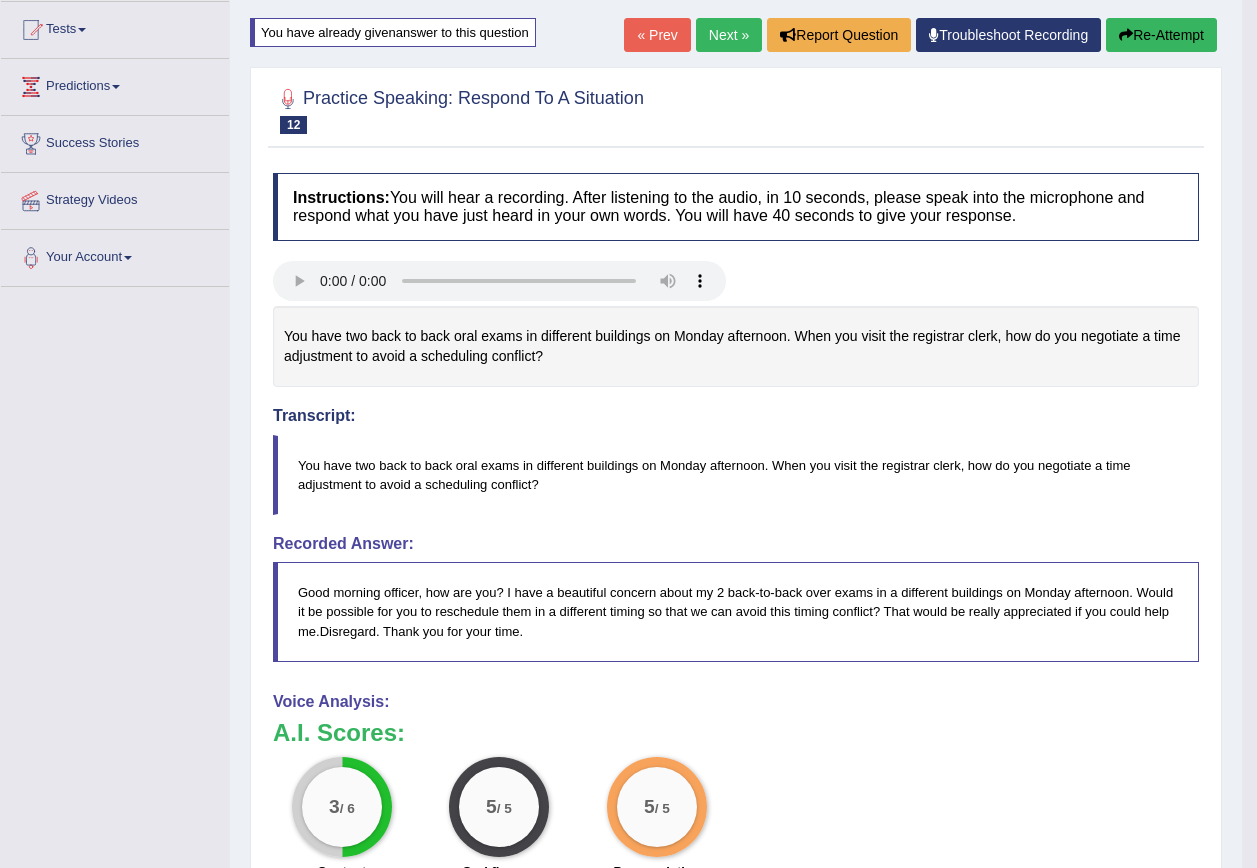 scroll, scrollTop: 200, scrollLeft: 0, axis: vertical 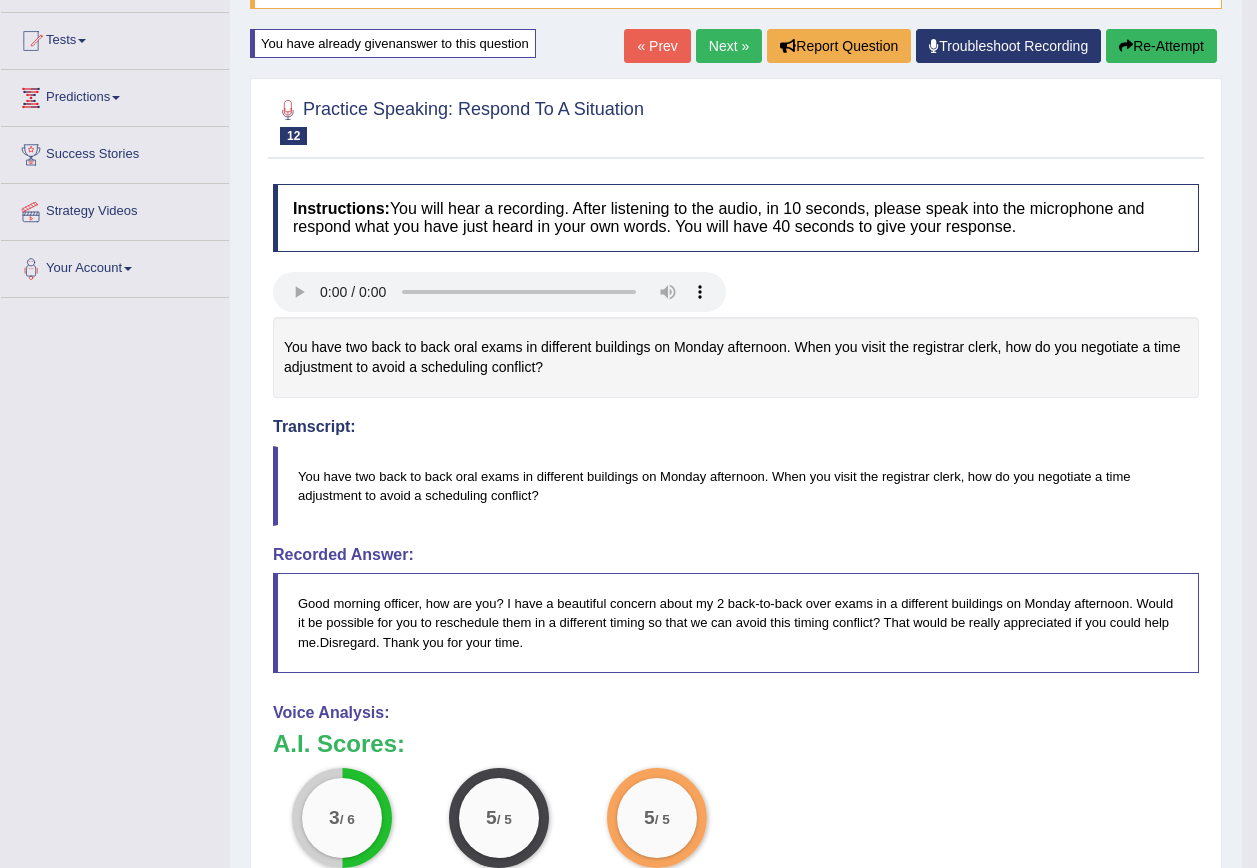 click on "Home
Practice
Speaking: Respond To A Situation
231
* Remember to use the device  Communications - Microphone (SoundMAX Integrated Digital High Definition Audio)  for speaking practice. Or click on [Troubleshoot Recording] button below if facing problems.
You have already given   answer to this question
« Prev Next »  Report Question  Troubleshoot Recording  Re-Attempt
Practice Speaking: Respond To A Situation
12
231
Instructions:  You will hear a recording. After listening to the audio, in 10 seconds, please speak into the microphone and respond what you have just heard in your own words. You will have 40 seconds to give your response.
Transcript: Recorded Answer: Created with Highcharts 7.1.2 Too low Too high Time Pitch meter: 0 10 20 30 40 Created with Highcharts 7.1.2 Great 0" at bounding box center (736, 510) 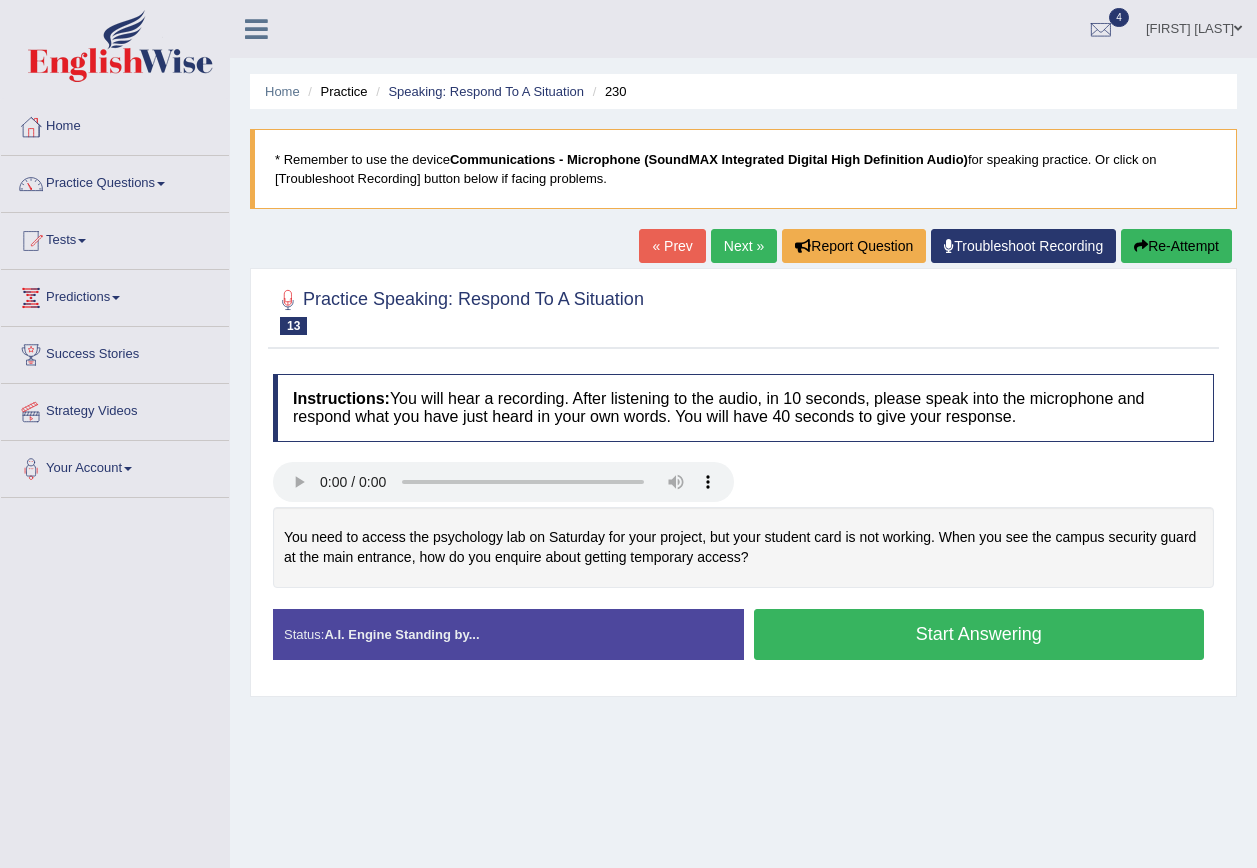 scroll, scrollTop: 0, scrollLeft: 0, axis: both 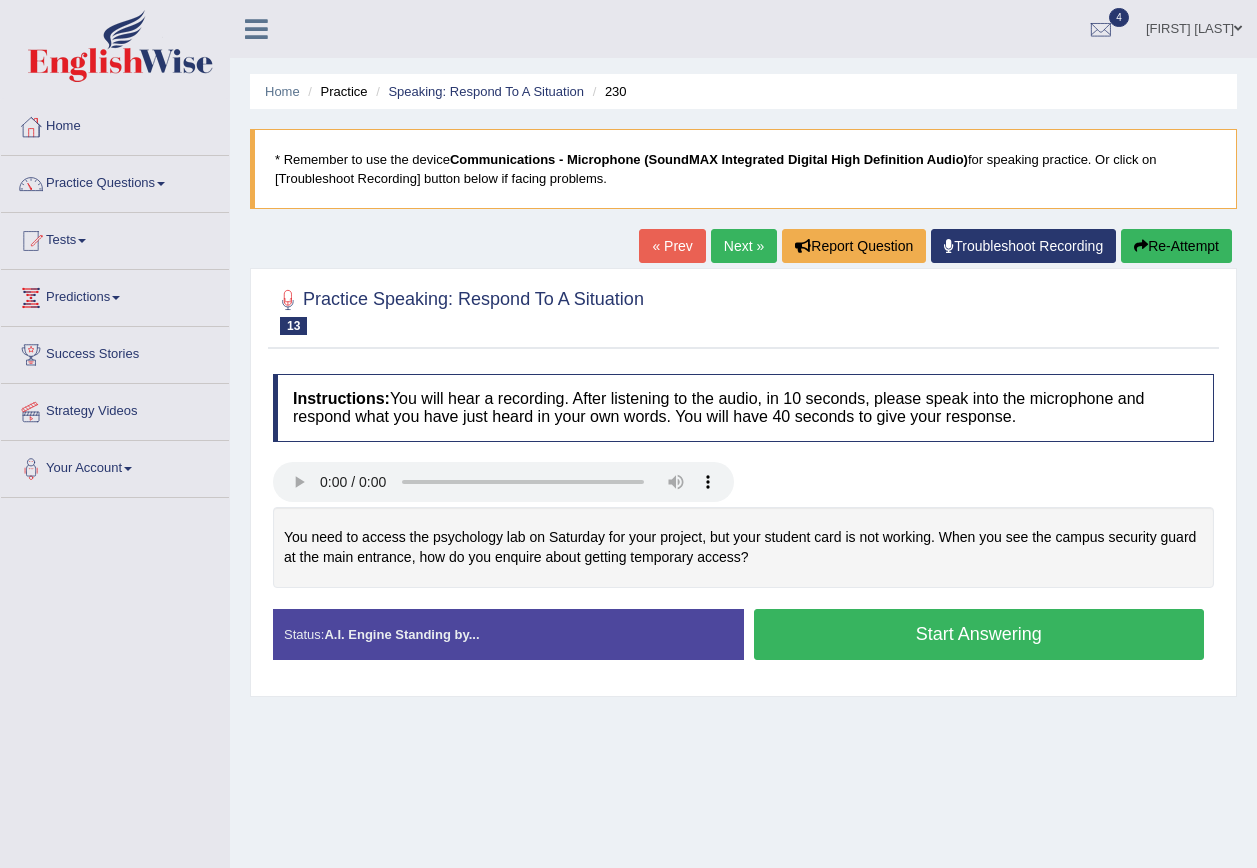 click on "Start Answering" at bounding box center [979, 634] 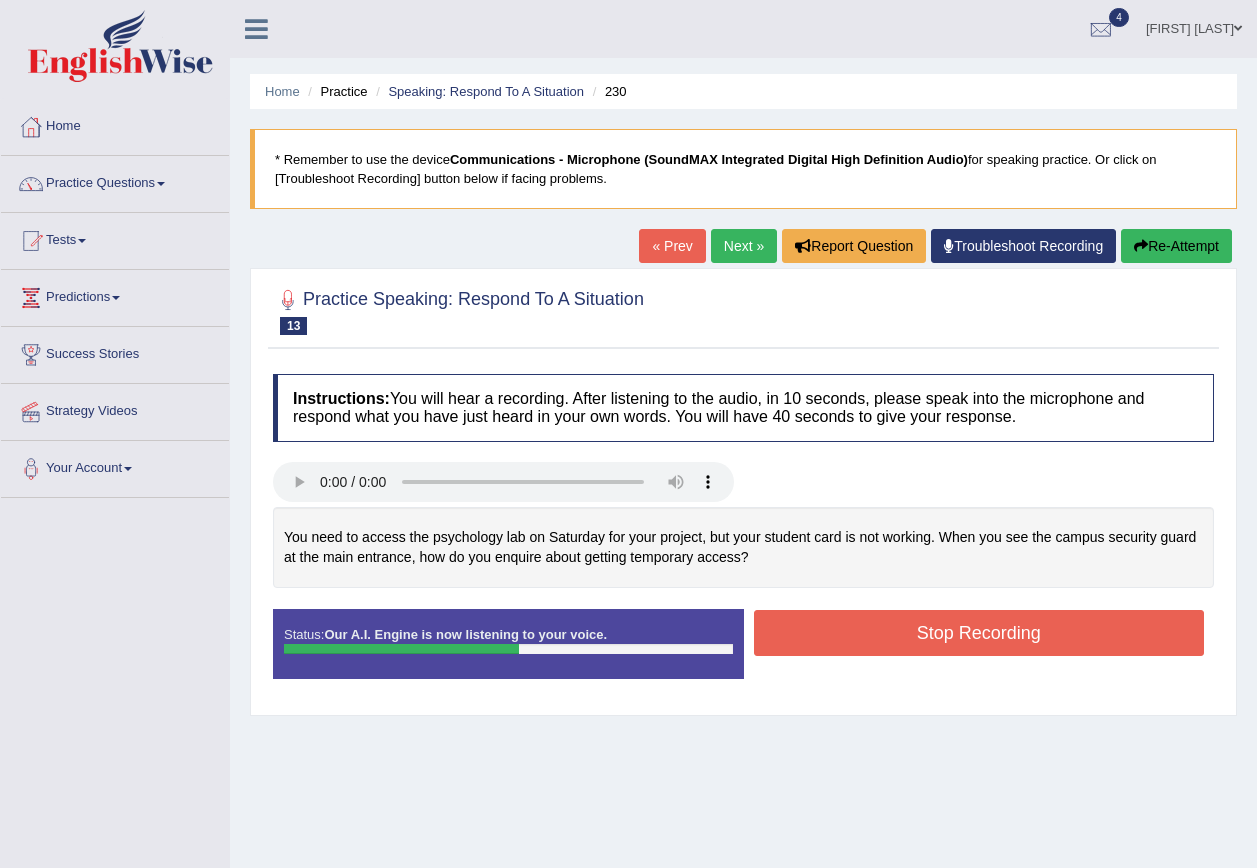 click on "Stop Recording" at bounding box center [979, 633] 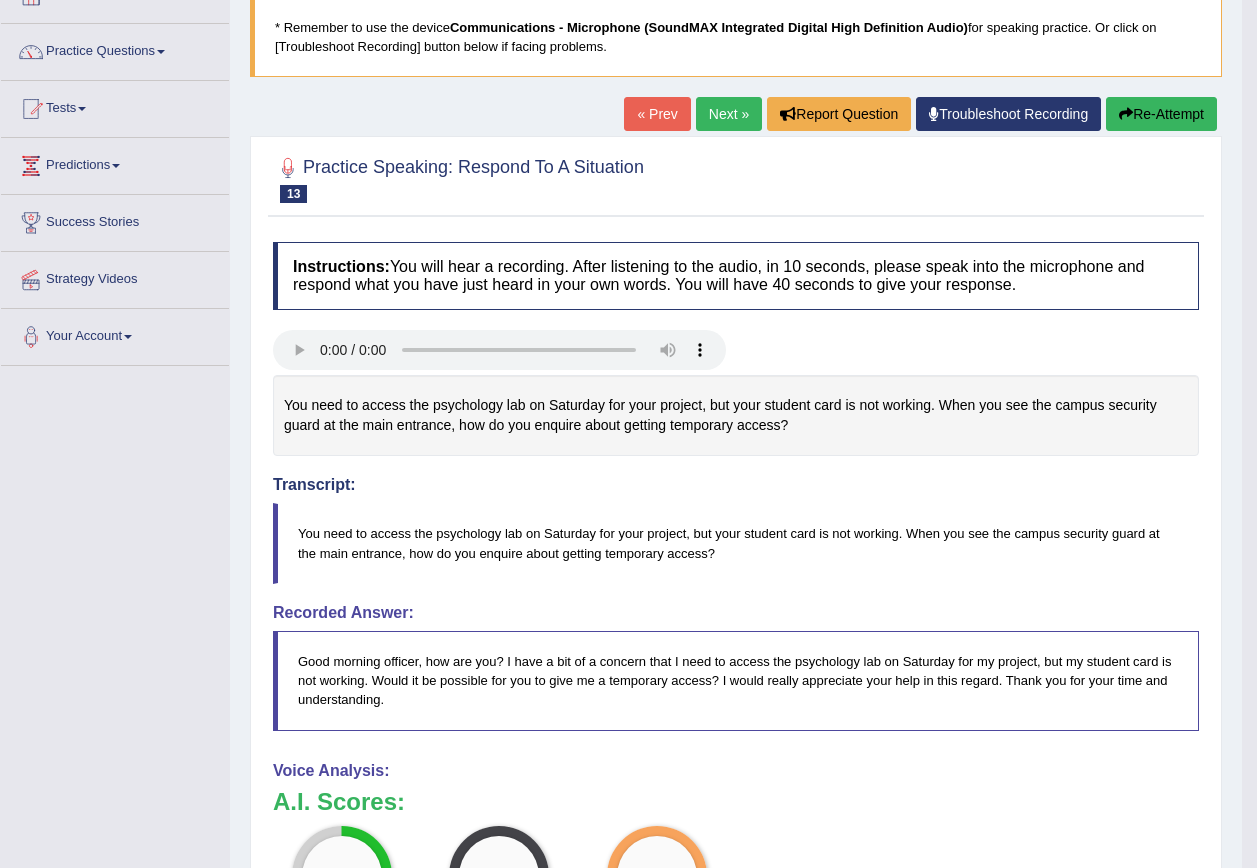 scroll, scrollTop: 100, scrollLeft: 0, axis: vertical 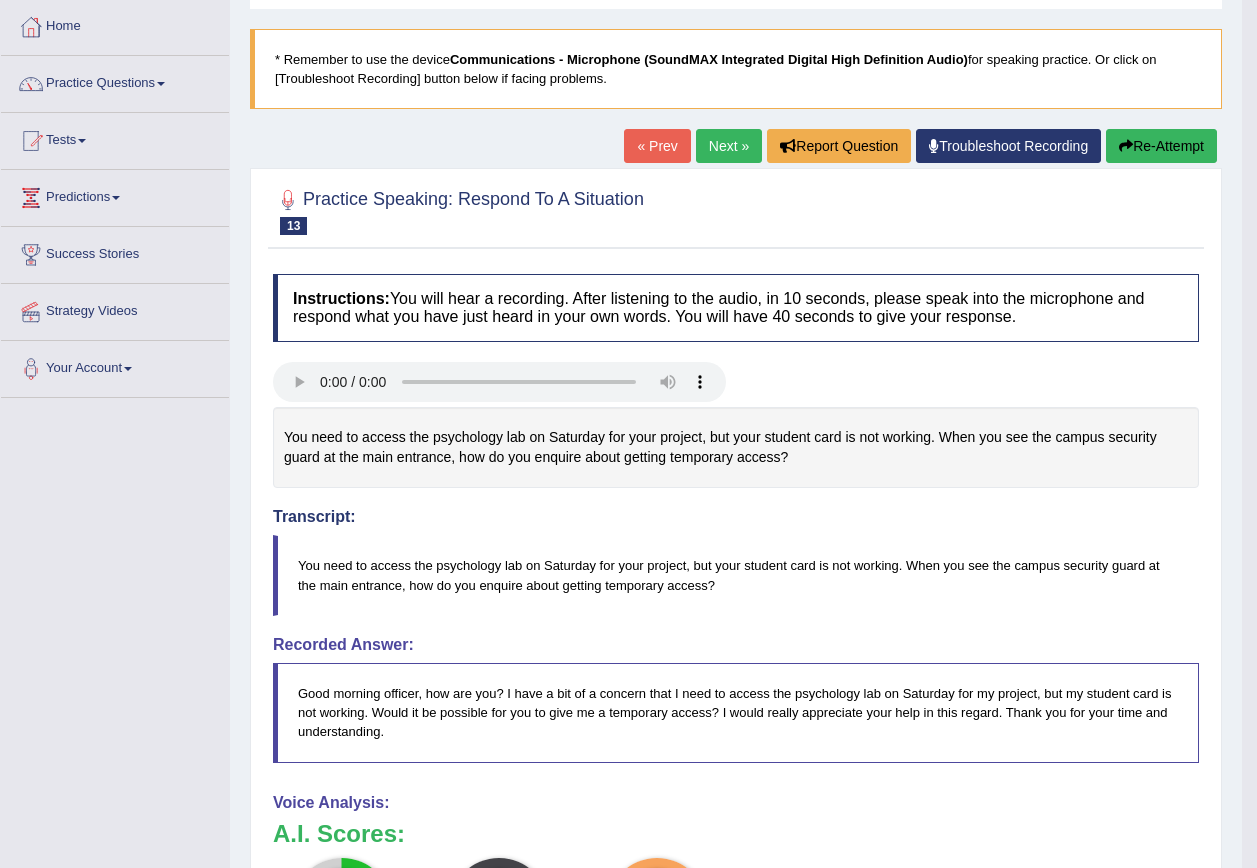 click on "Next »" at bounding box center (729, 146) 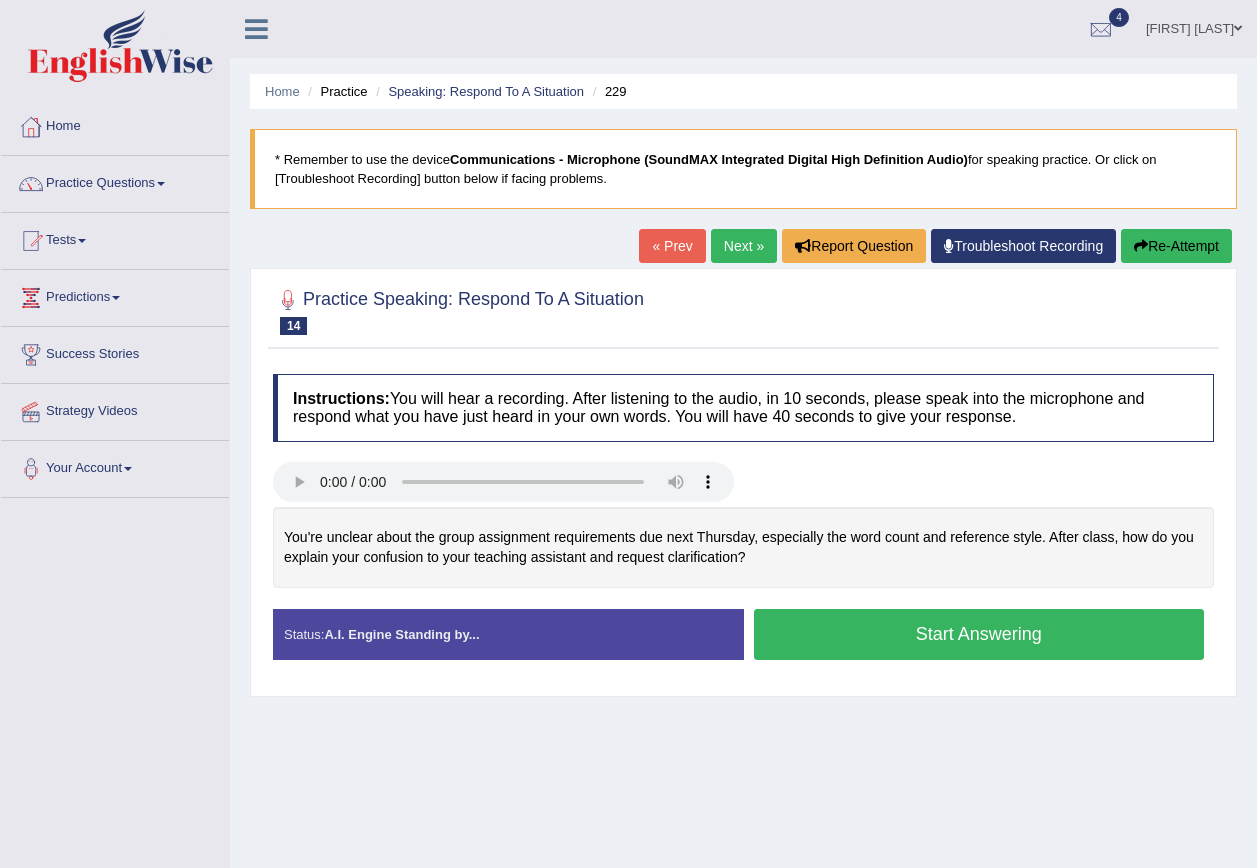 scroll, scrollTop: 0, scrollLeft: 0, axis: both 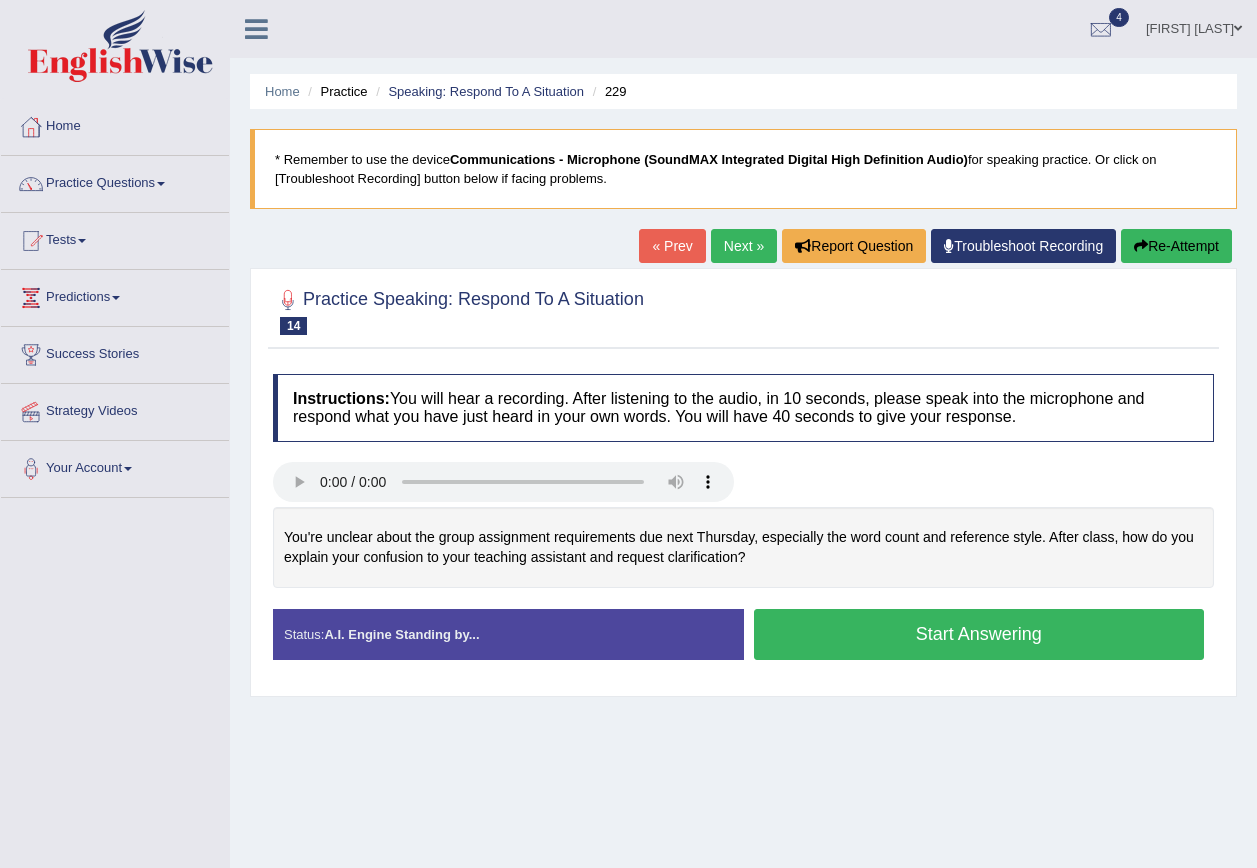 click on "Start Answering" at bounding box center (979, 634) 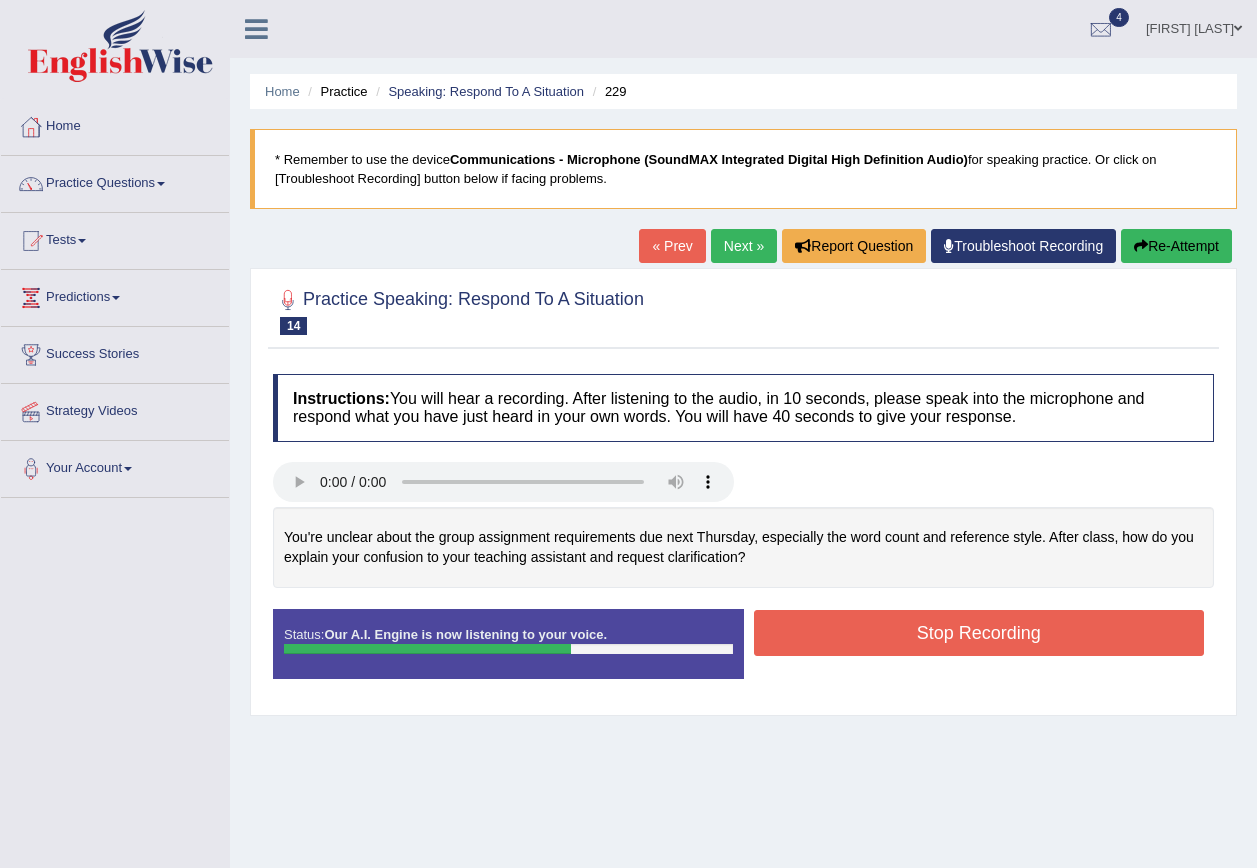 click on "Stop Recording" at bounding box center [979, 633] 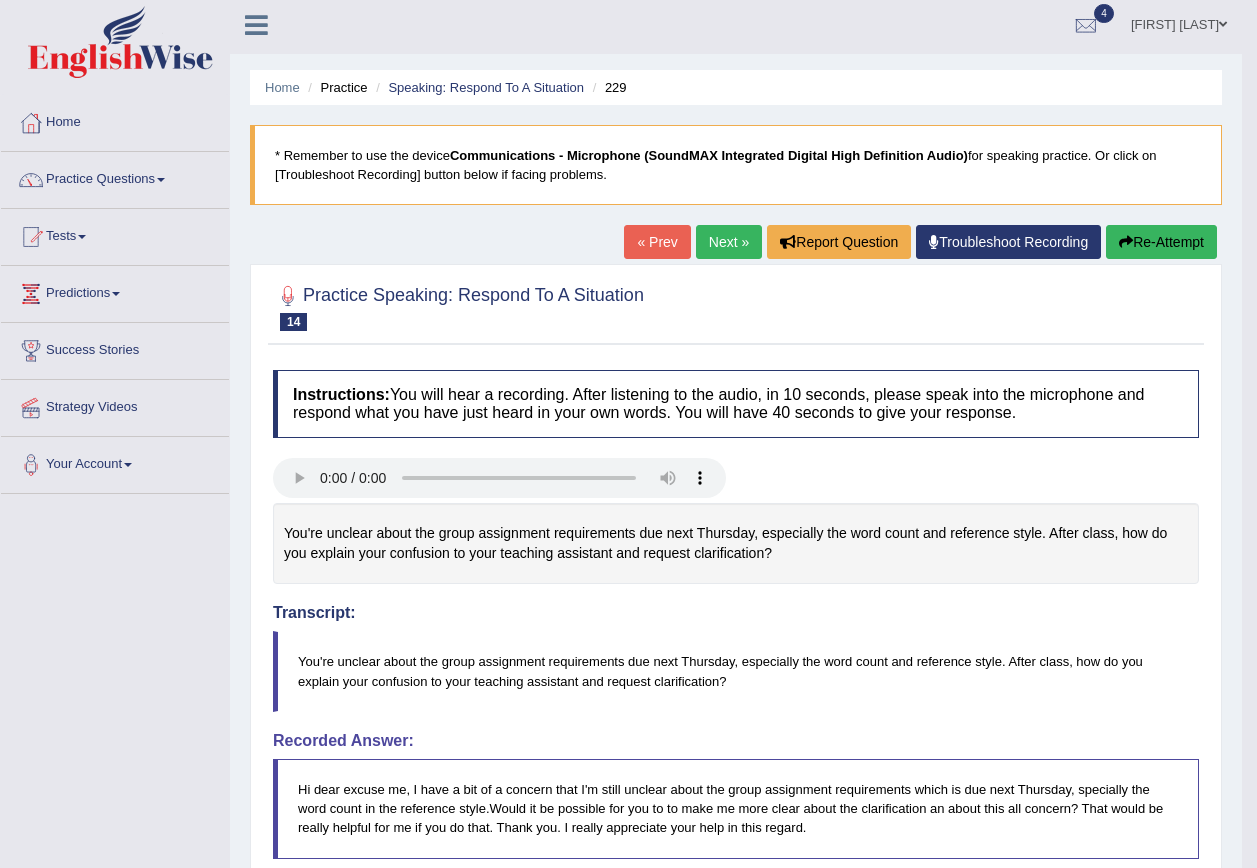 scroll, scrollTop: 0, scrollLeft: 0, axis: both 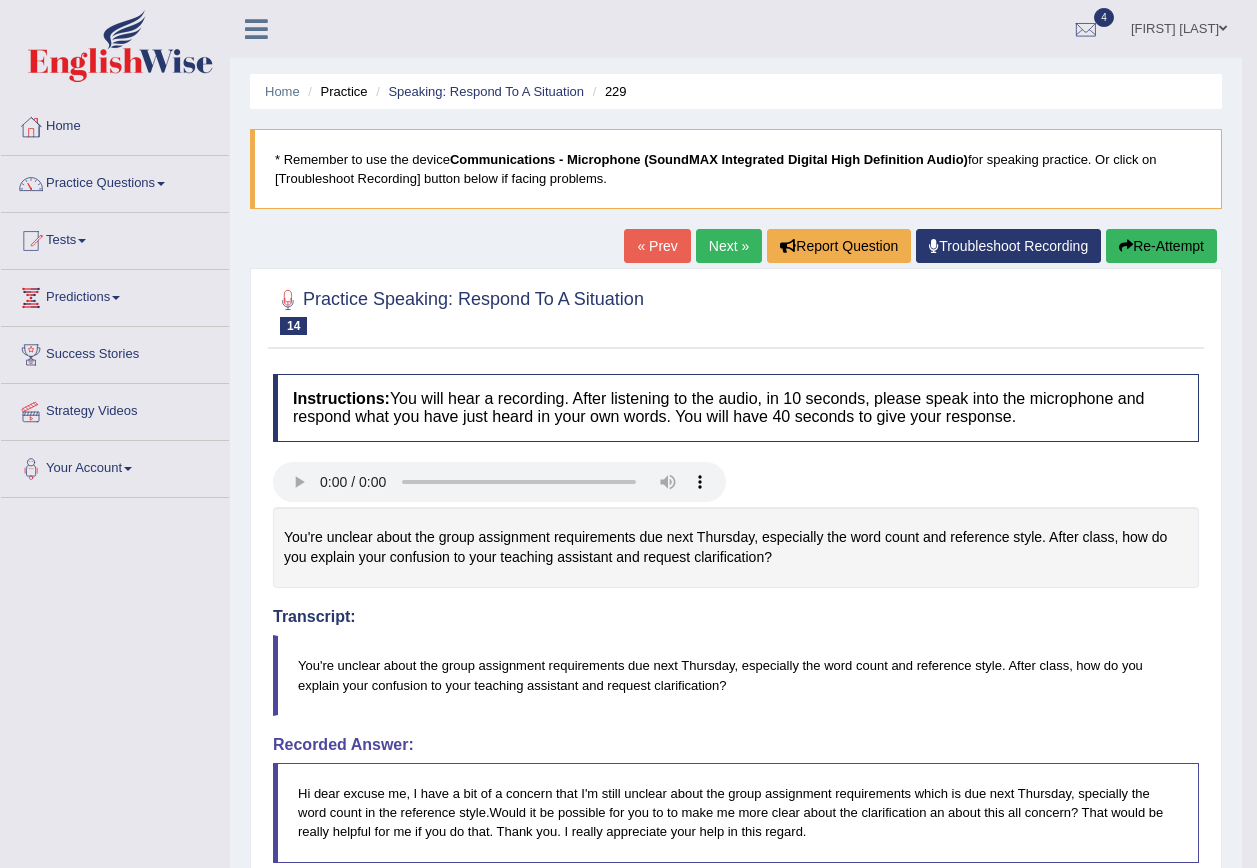 click on "Re-Attempt" at bounding box center (1161, 246) 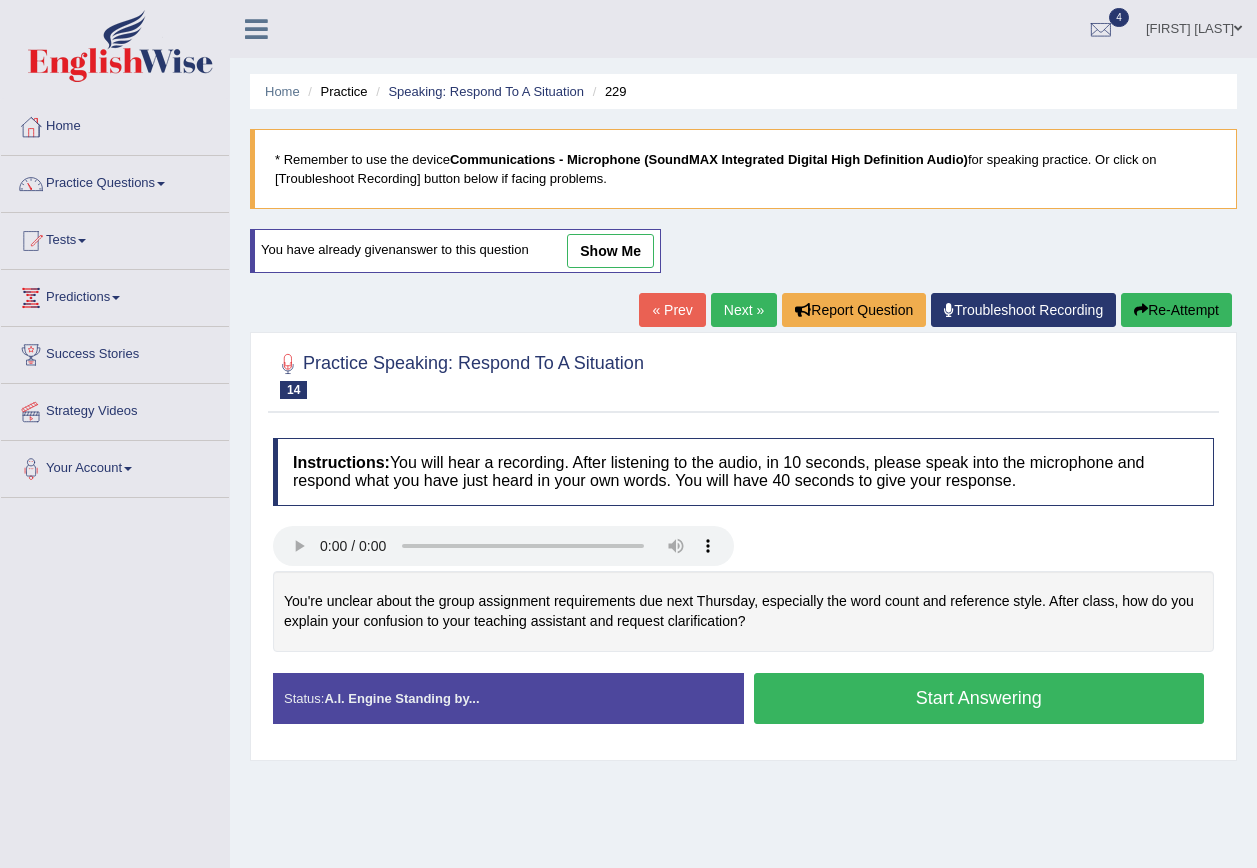 scroll, scrollTop: 0, scrollLeft: 0, axis: both 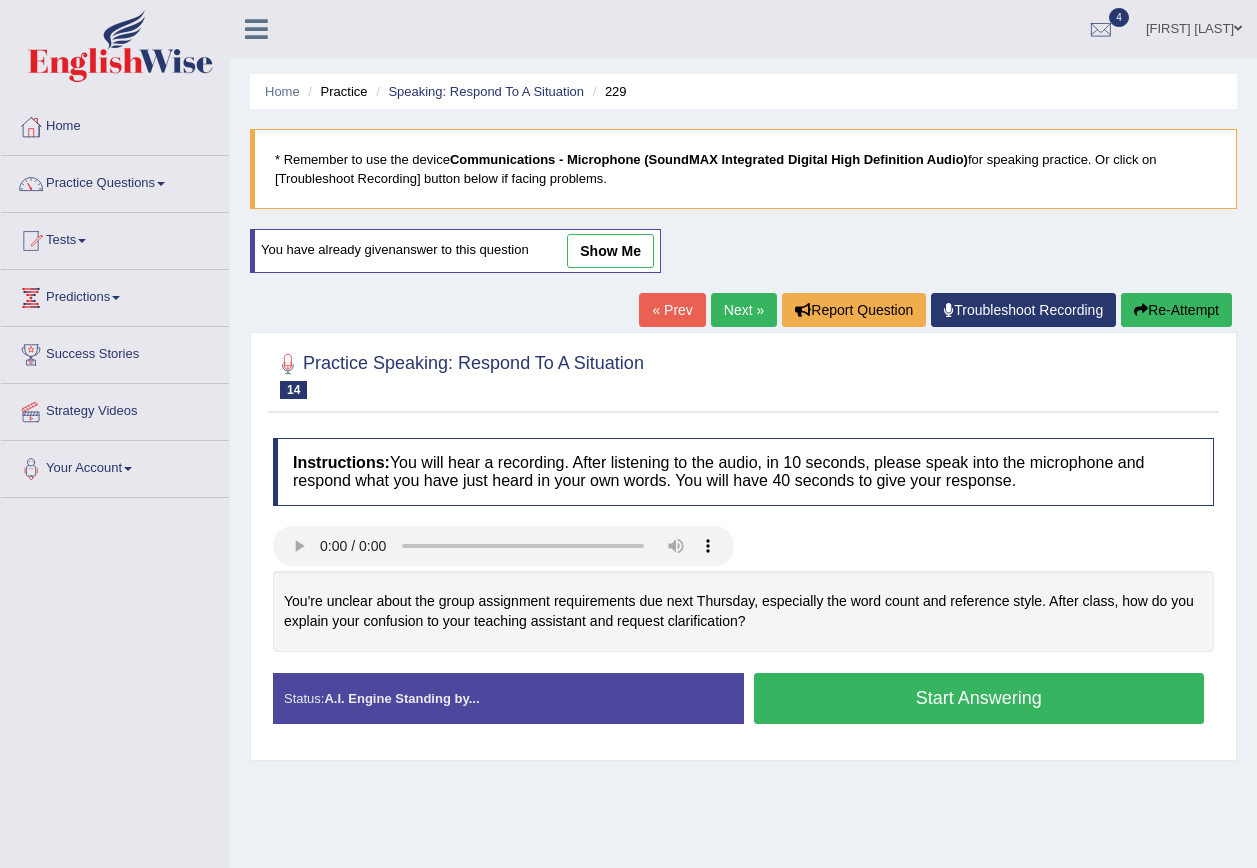 click on "Start Answering" at bounding box center (979, 698) 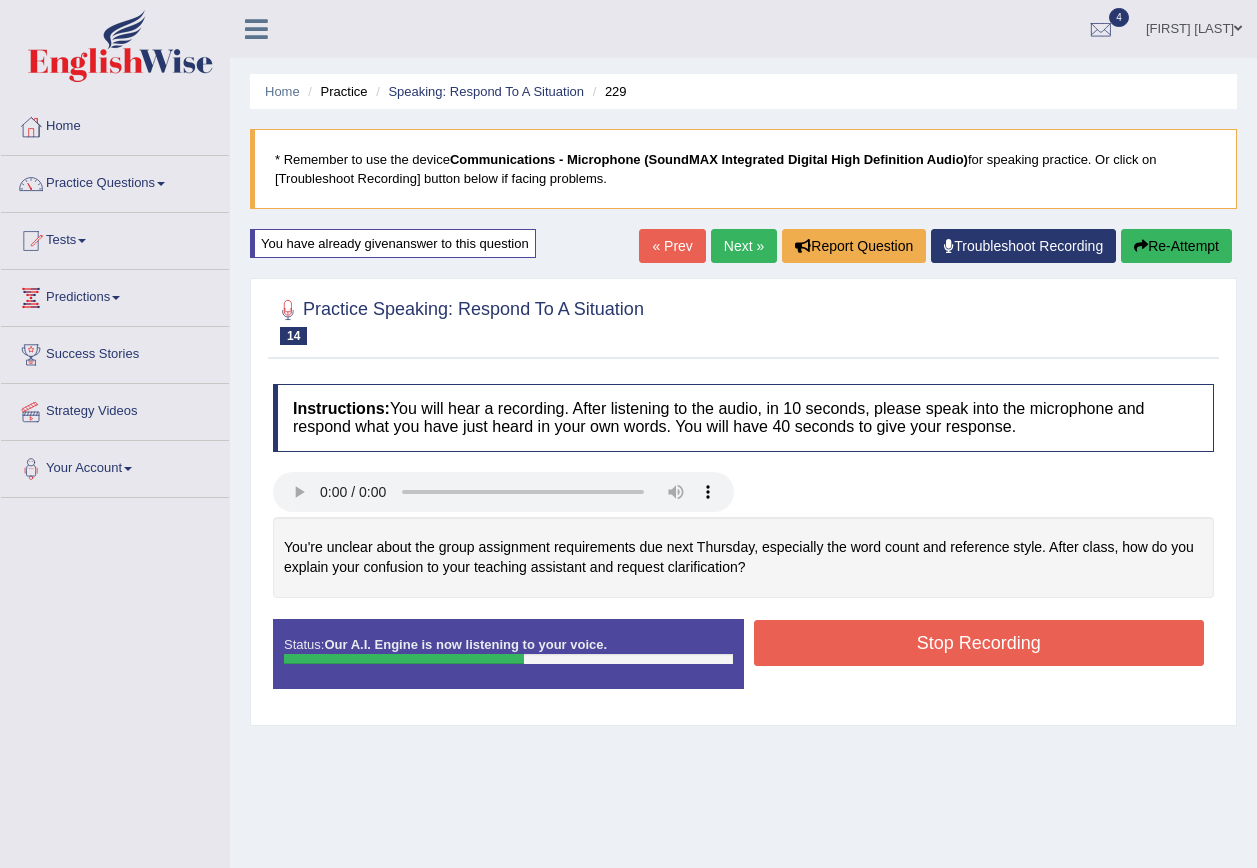 click on "Stop Recording" at bounding box center (979, 643) 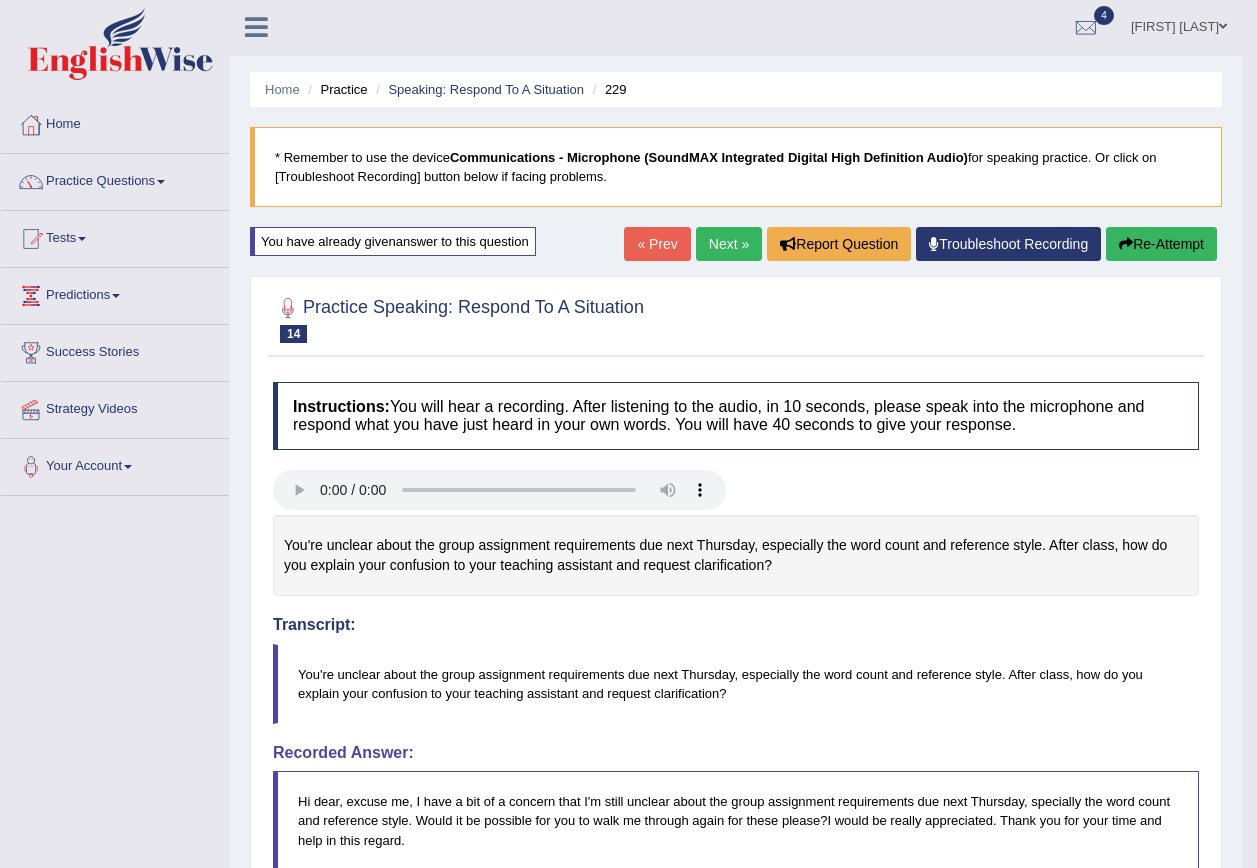 scroll, scrollTop: 0, scrollLeft: 0, axis: both 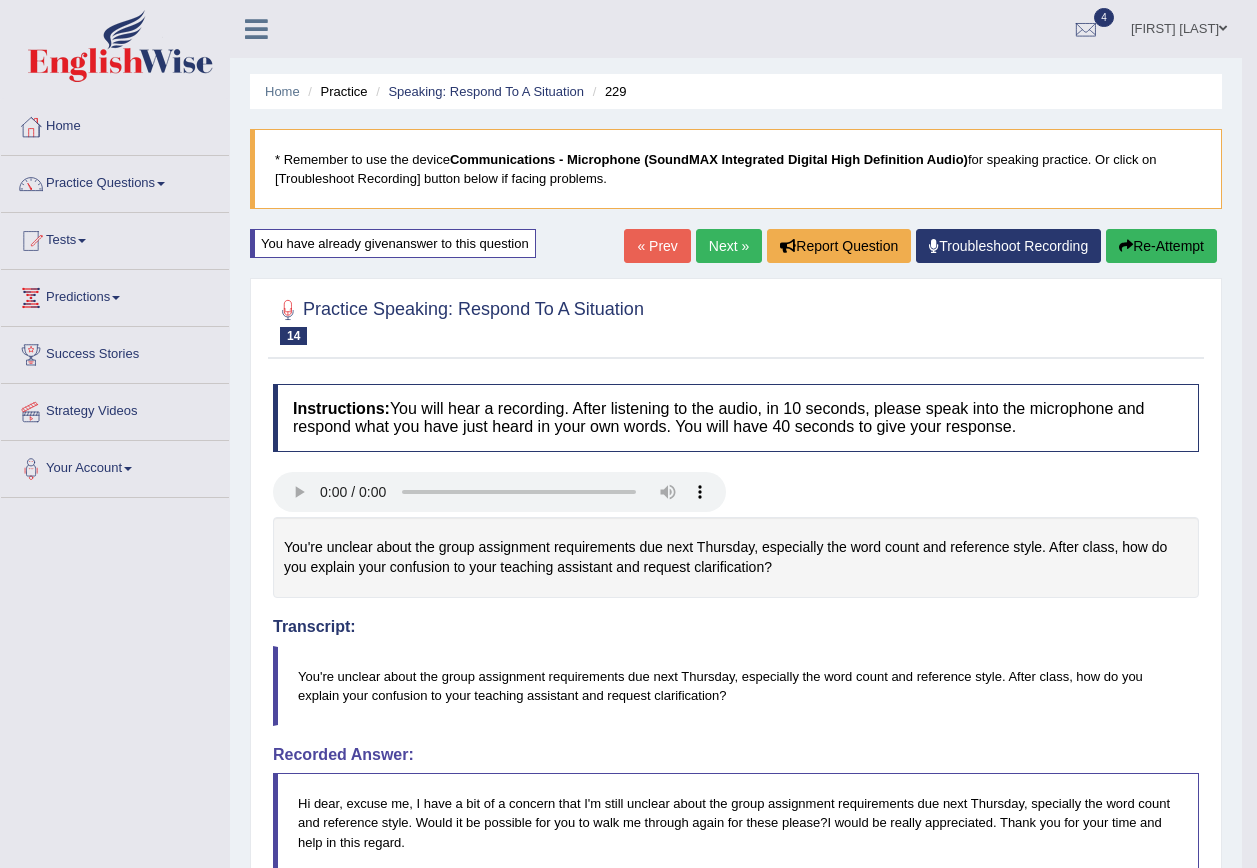 click on "Re-Attempt" at bounding box center (1161, 246) 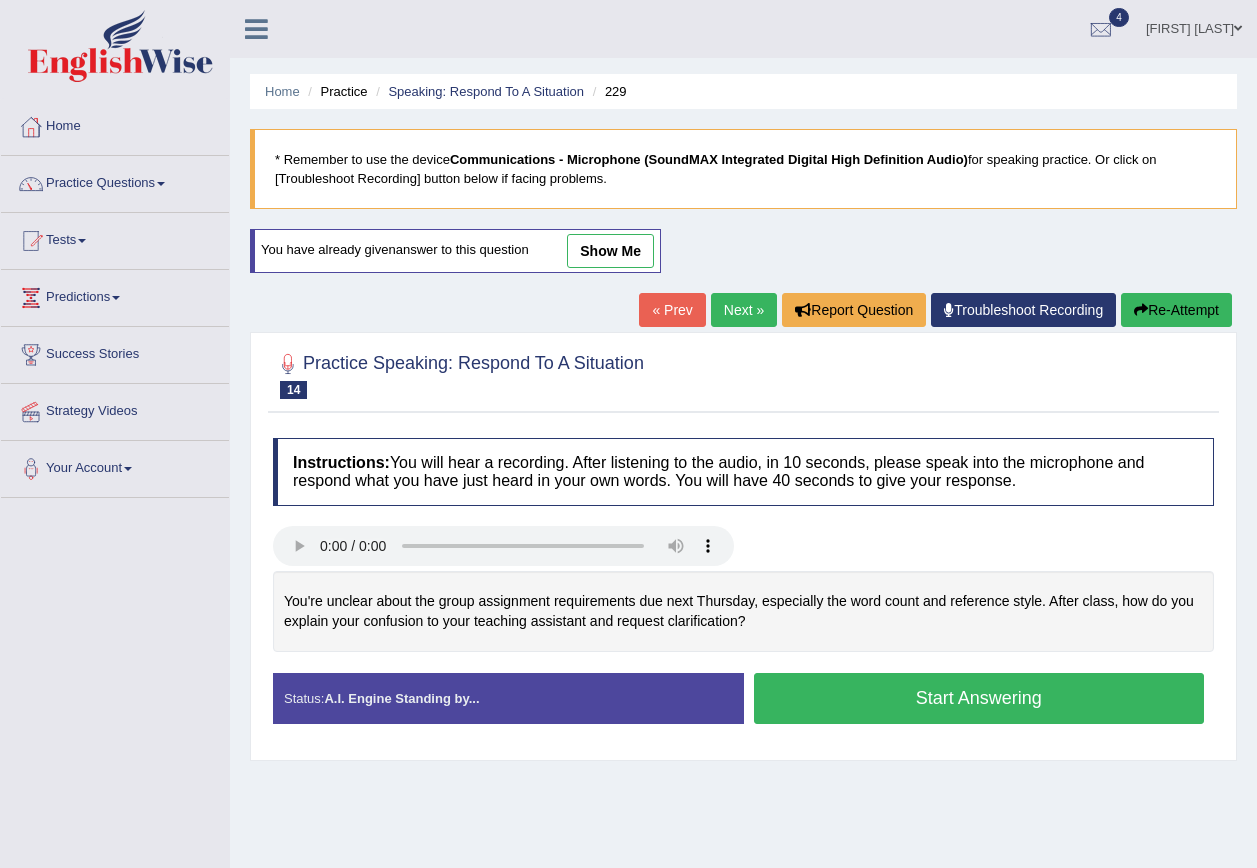 scroll, scrollTop: 0, scrollLeft: 0, axis: both 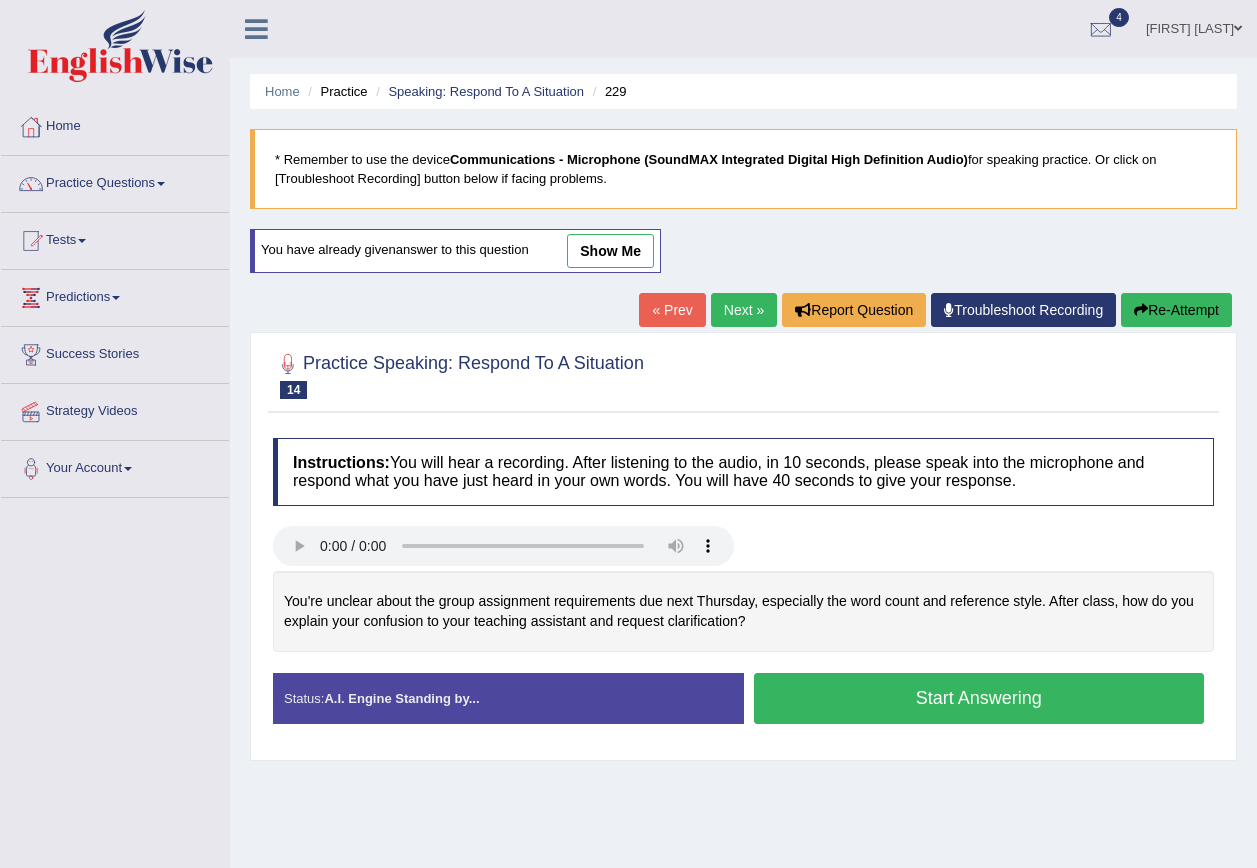 click on "Start Answering" at bounding box center (979, 698) 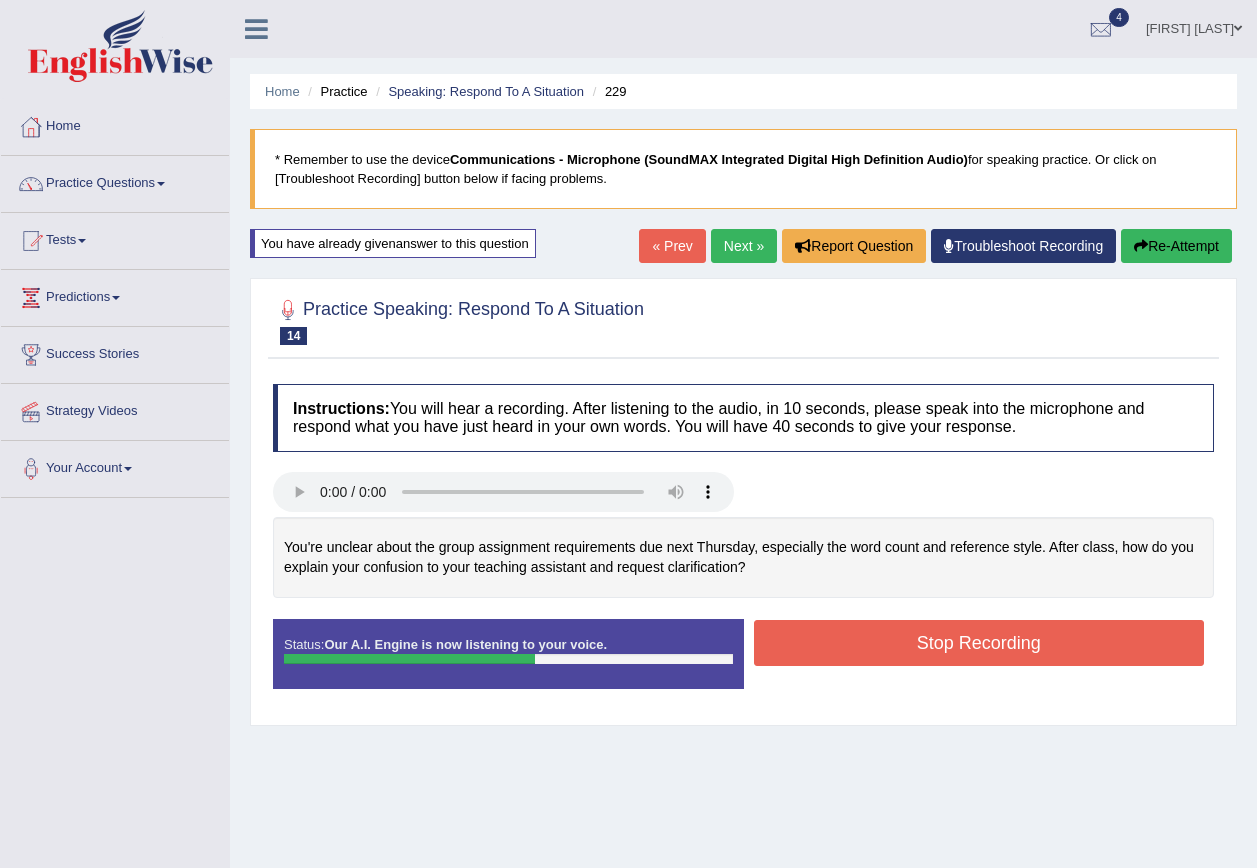 click on "Stop Recording" at bounding box center (979, 643) 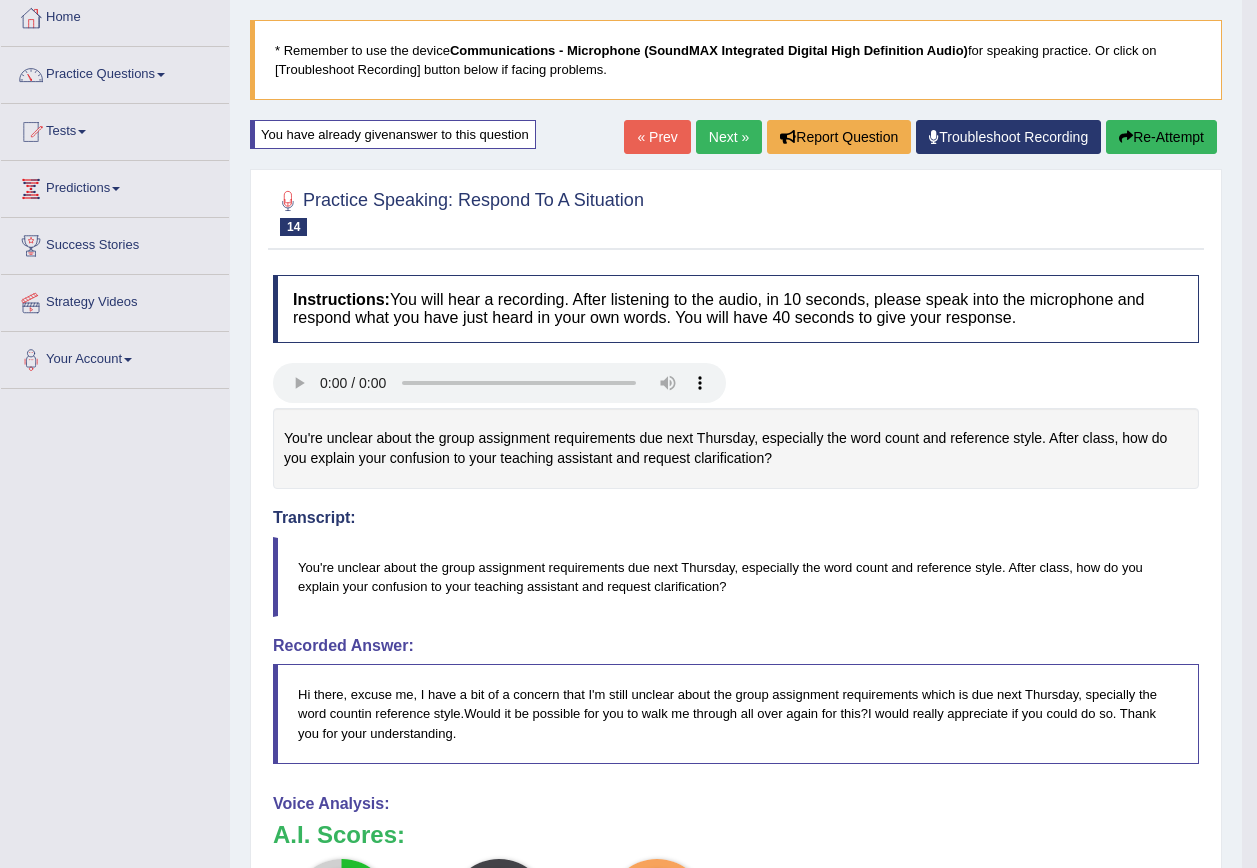 scroll, scrollTop: 100, scrollLeft: 0, axis: vertical 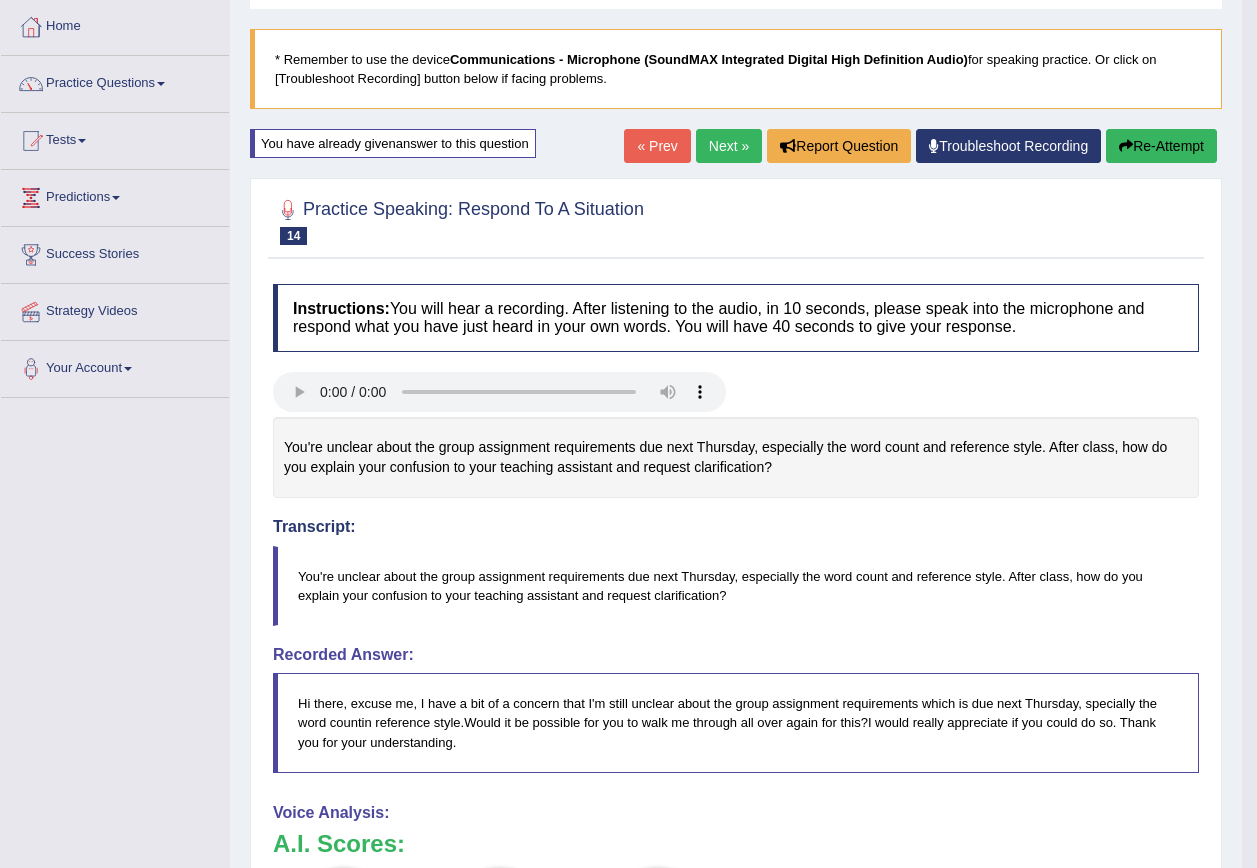 click on "Re-Attempt" at bounding box center [1161, 146] 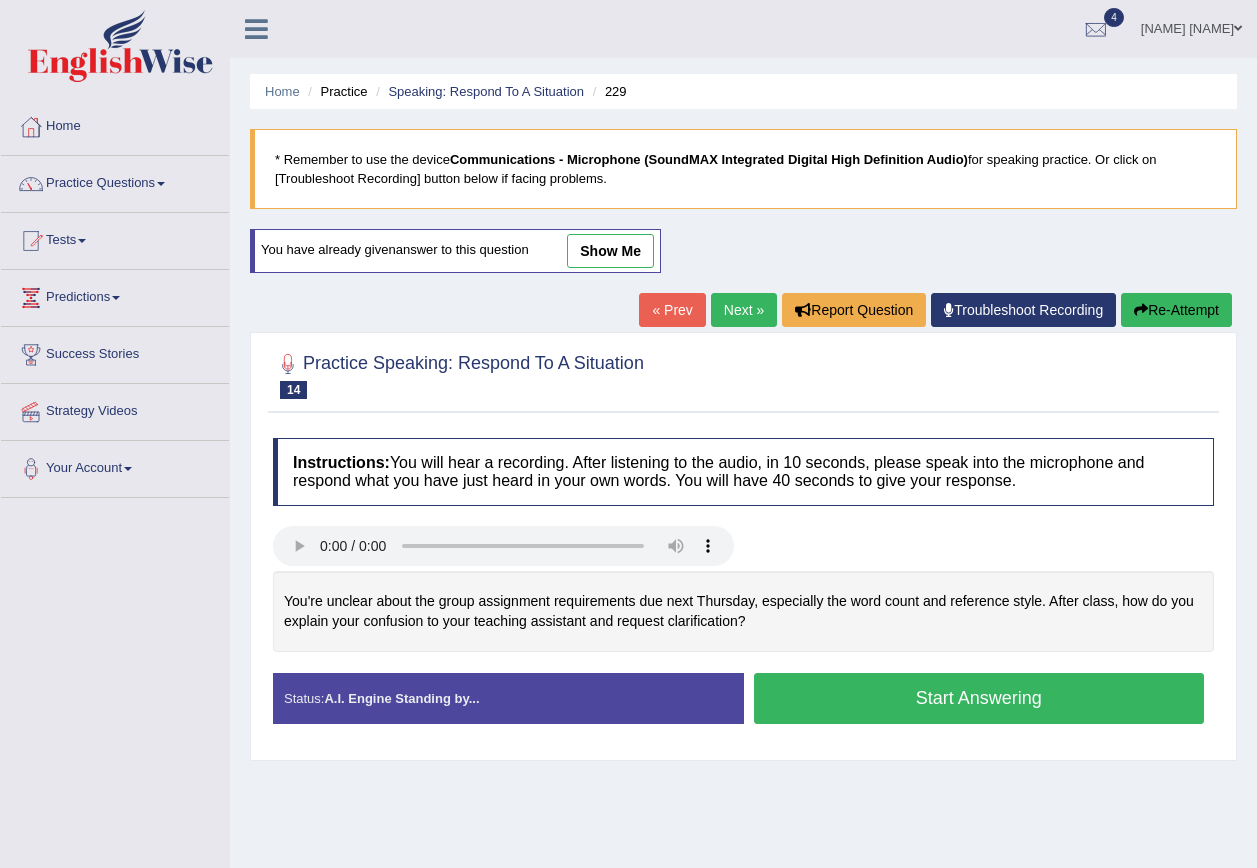 scroll, scrollTop: 100, scrollLeft: 0, axis: vertical 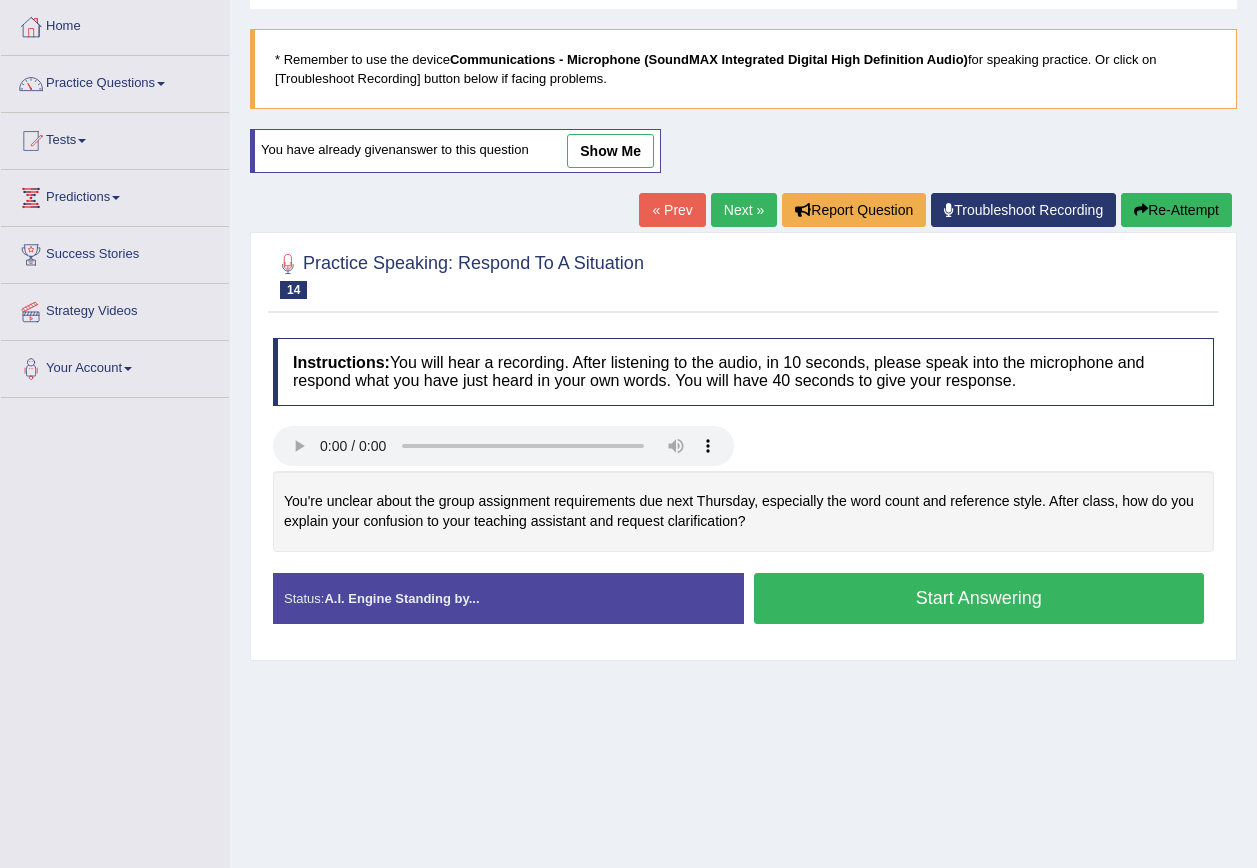 click on "Start Answering" at bounding box center (979, 598) 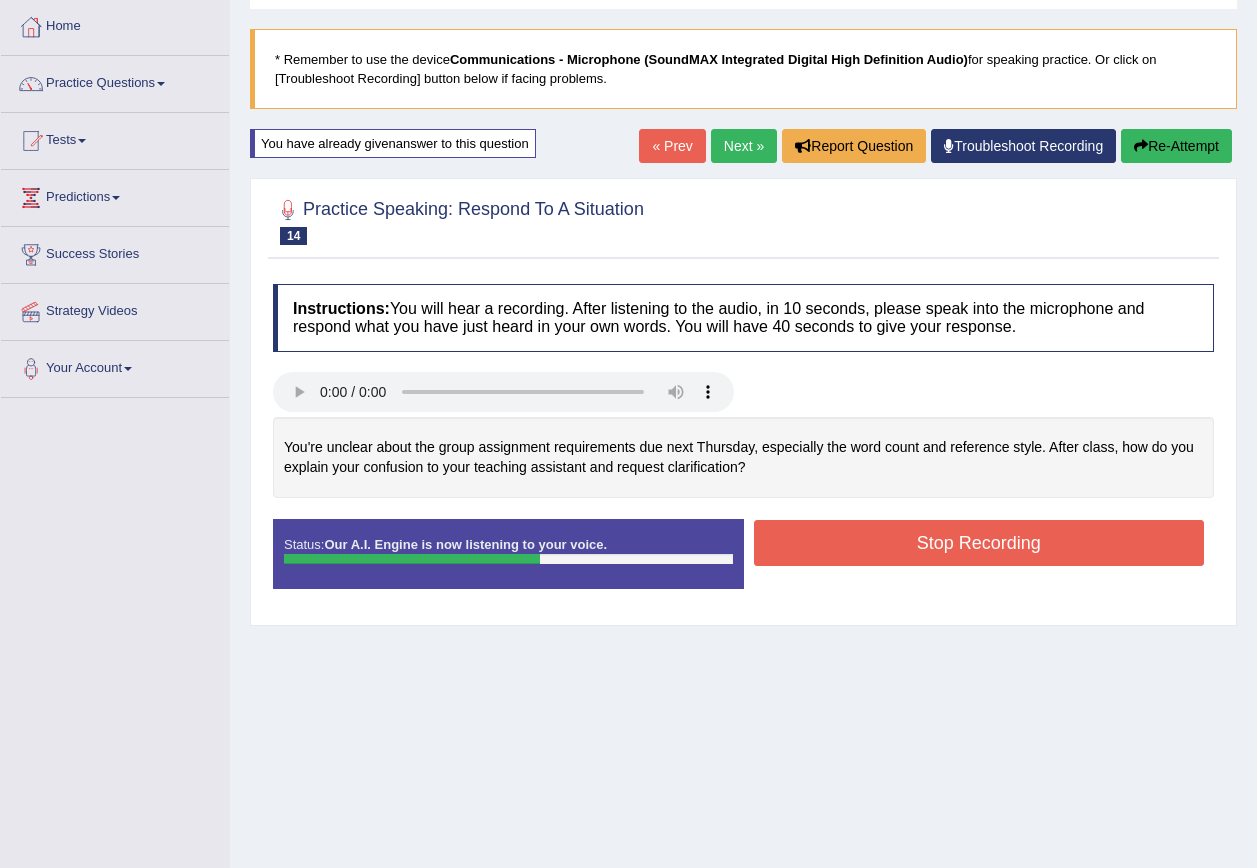 click on "Stop Recording" at bounding box center [979, 543] 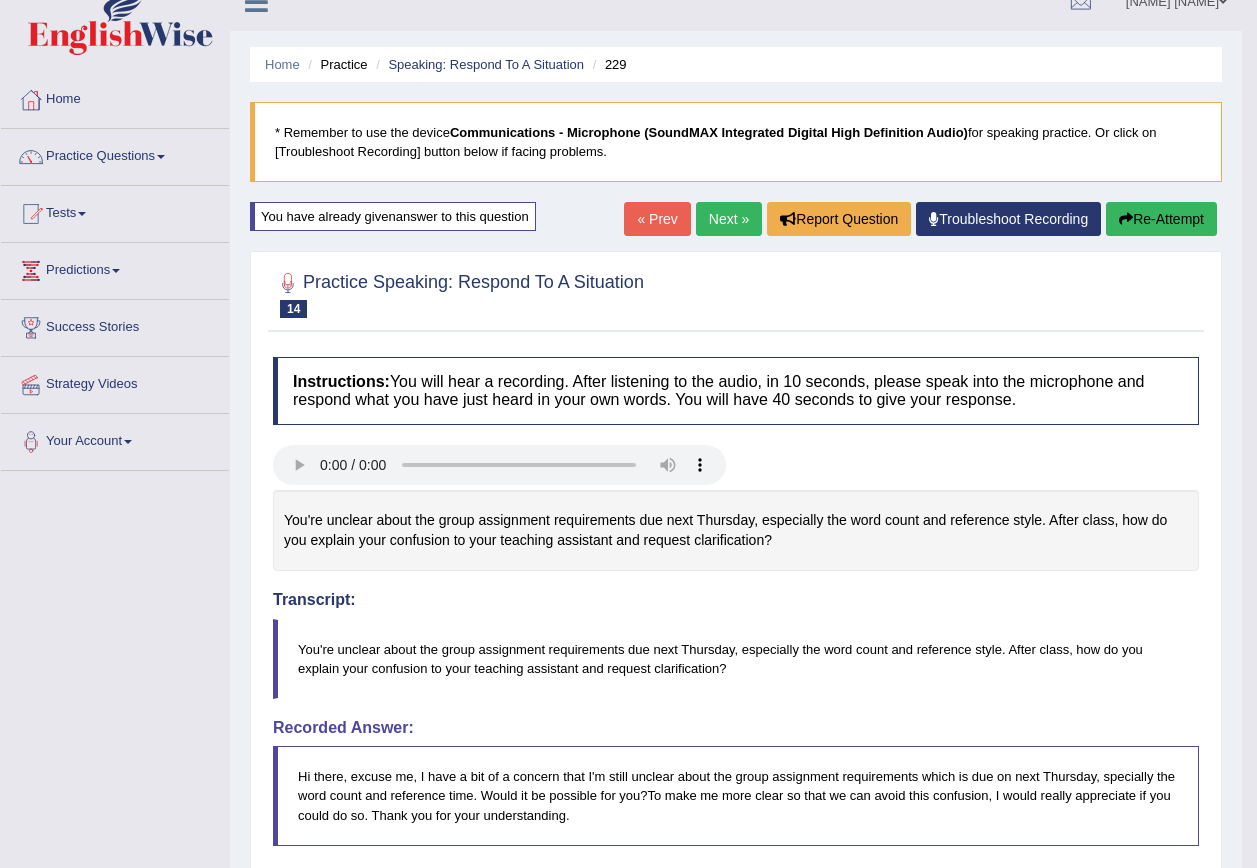 scroll, scrollTop: 17, scrollLeft: 0, axis: vertical 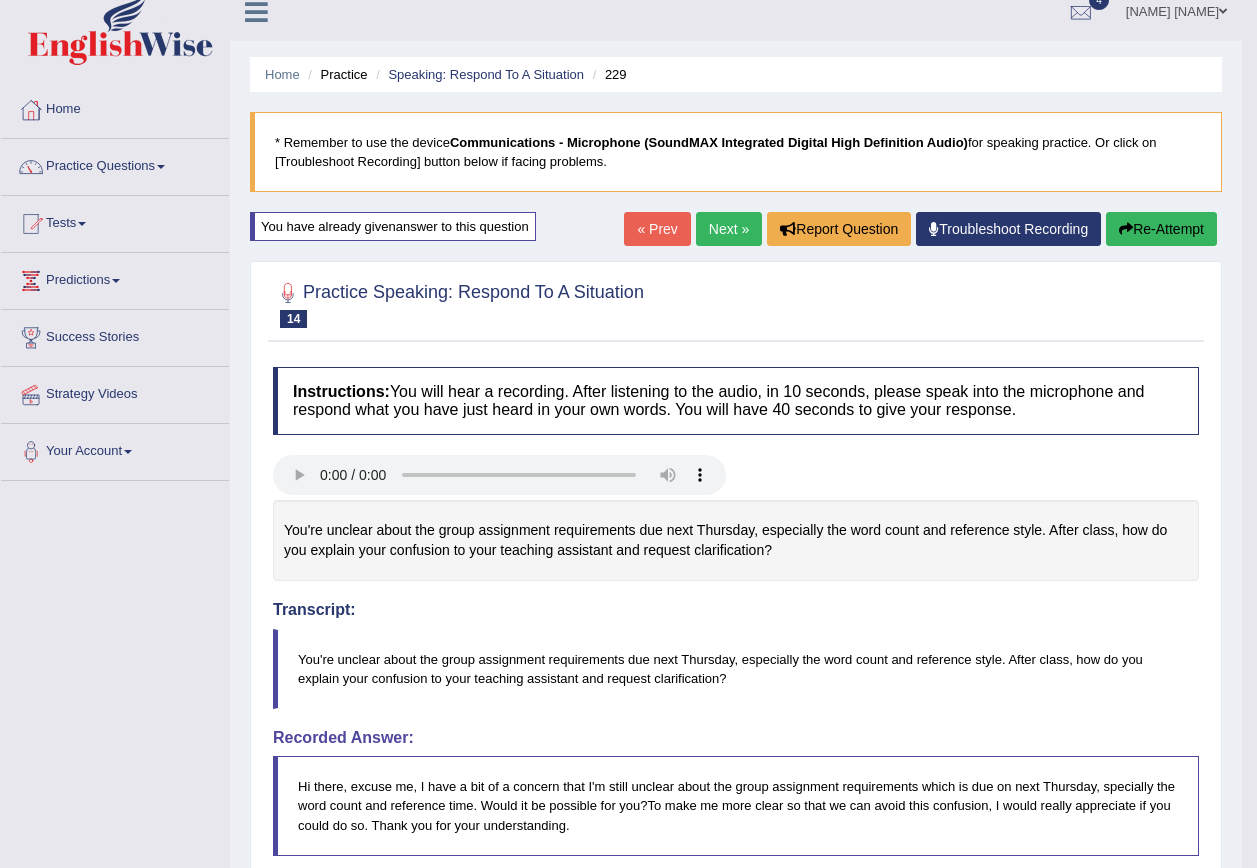 click on "Next »" at bounding box center [729, 229] 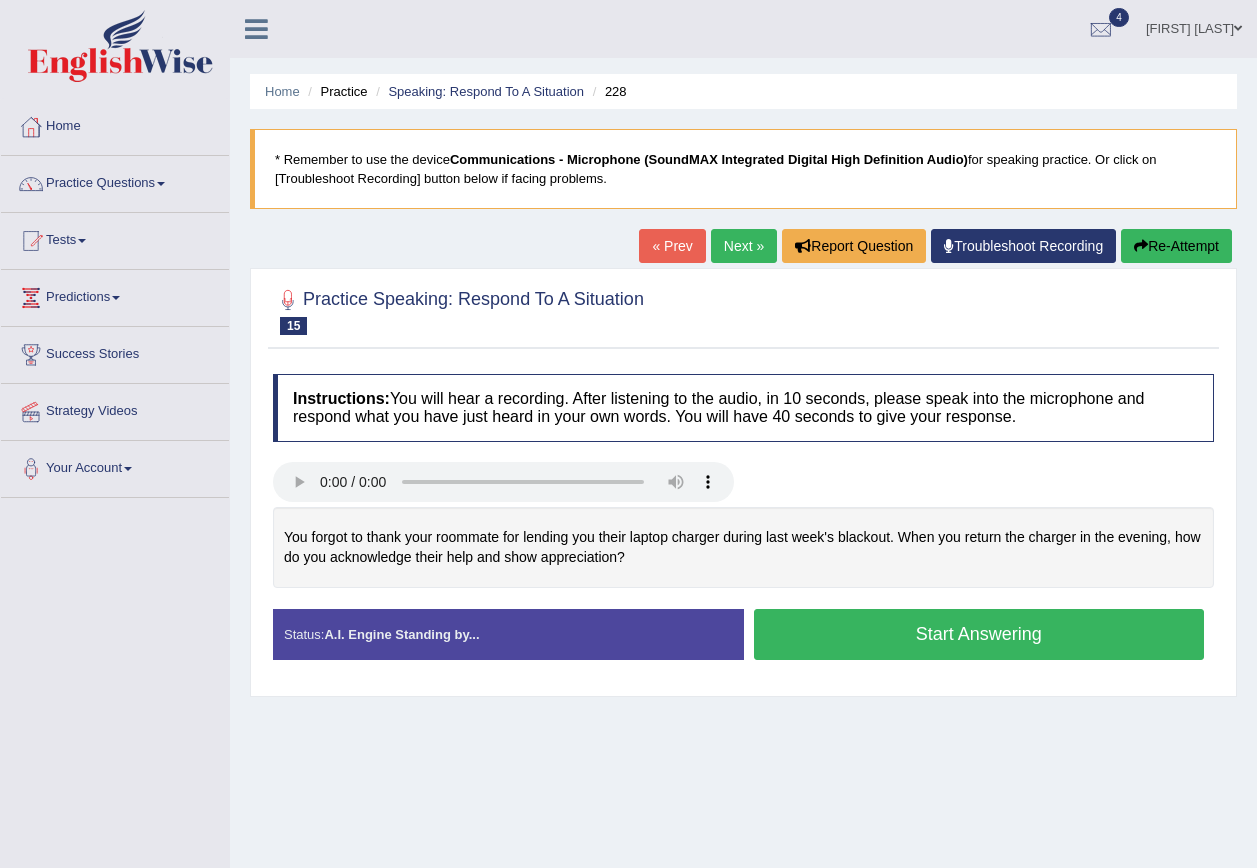 scroll, scrollTop: 0, scrollLeft: 0, axis: both 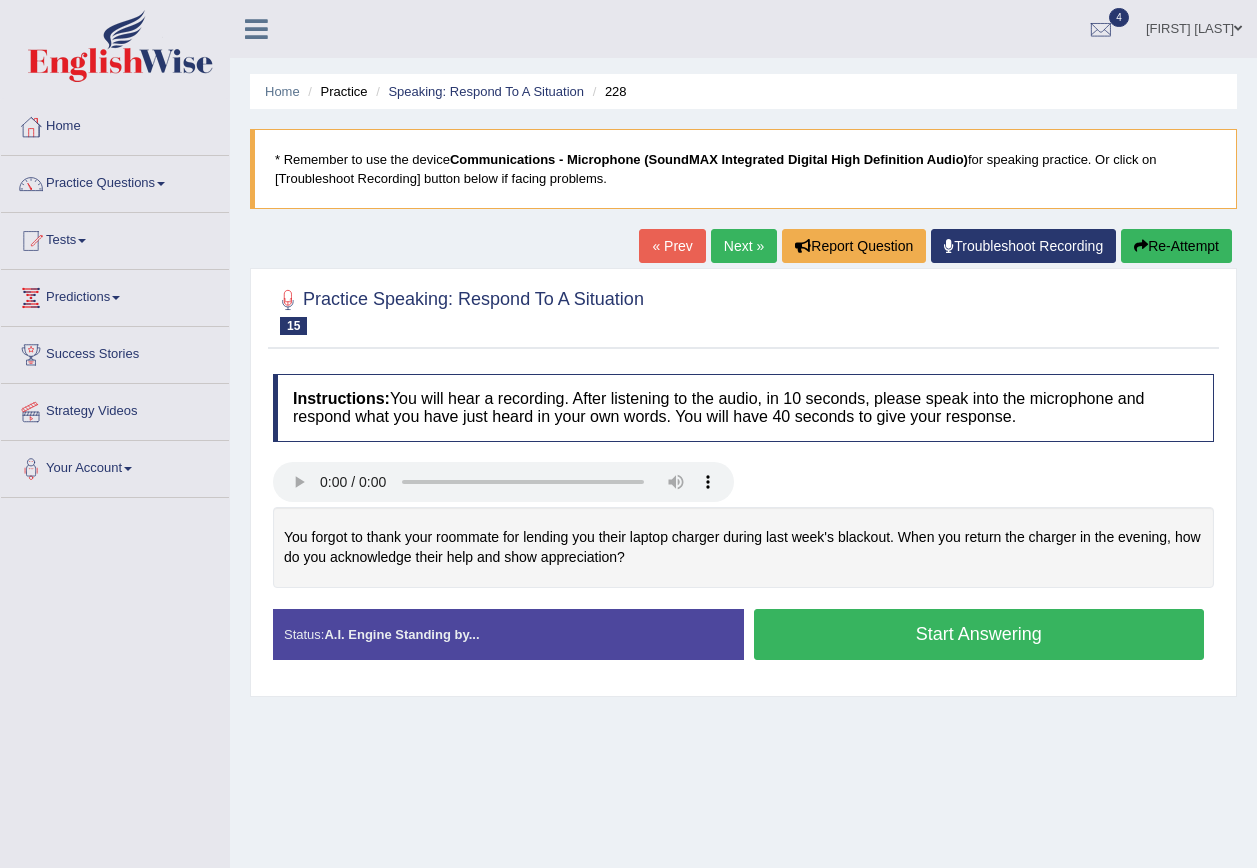 click on "Start Answering" at bounding box center [979, 634] 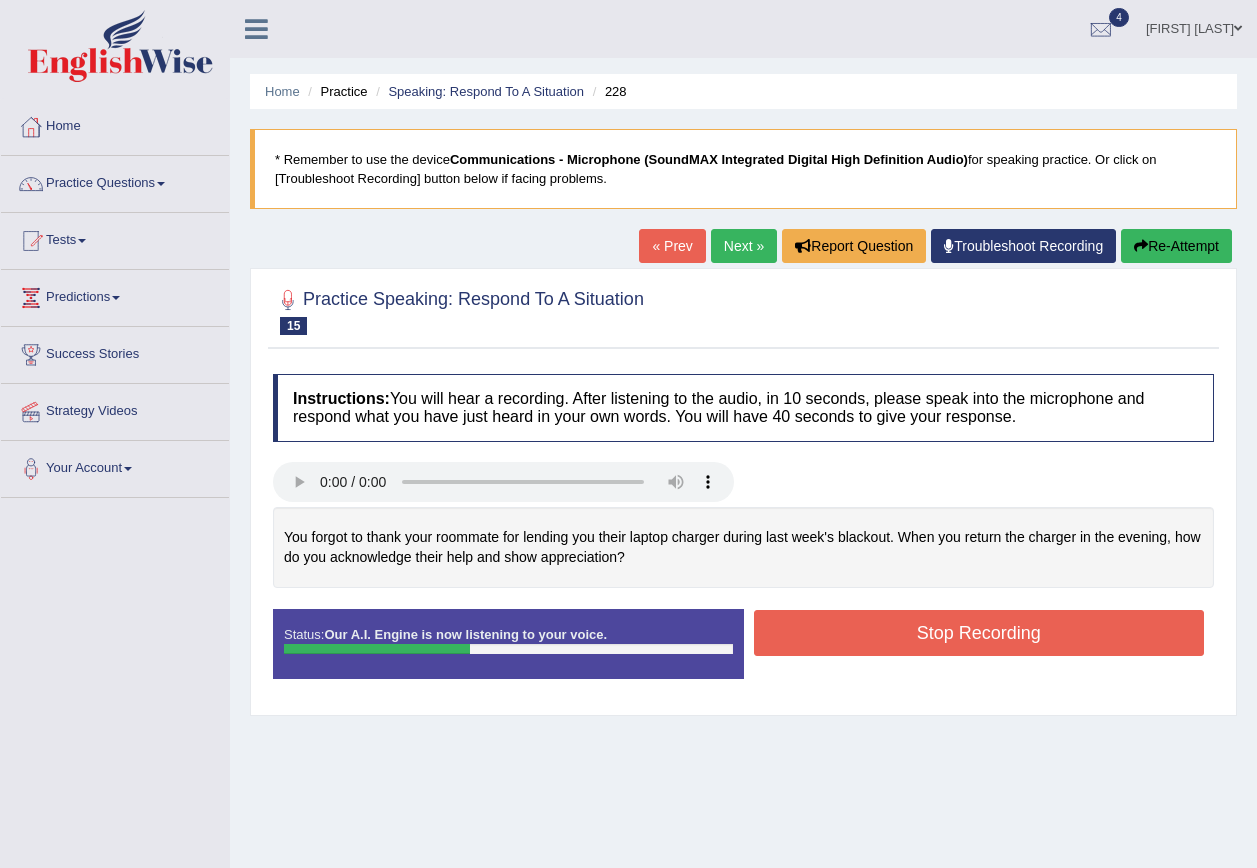 click on "Stop Recording" at bounding box center (979, 633) 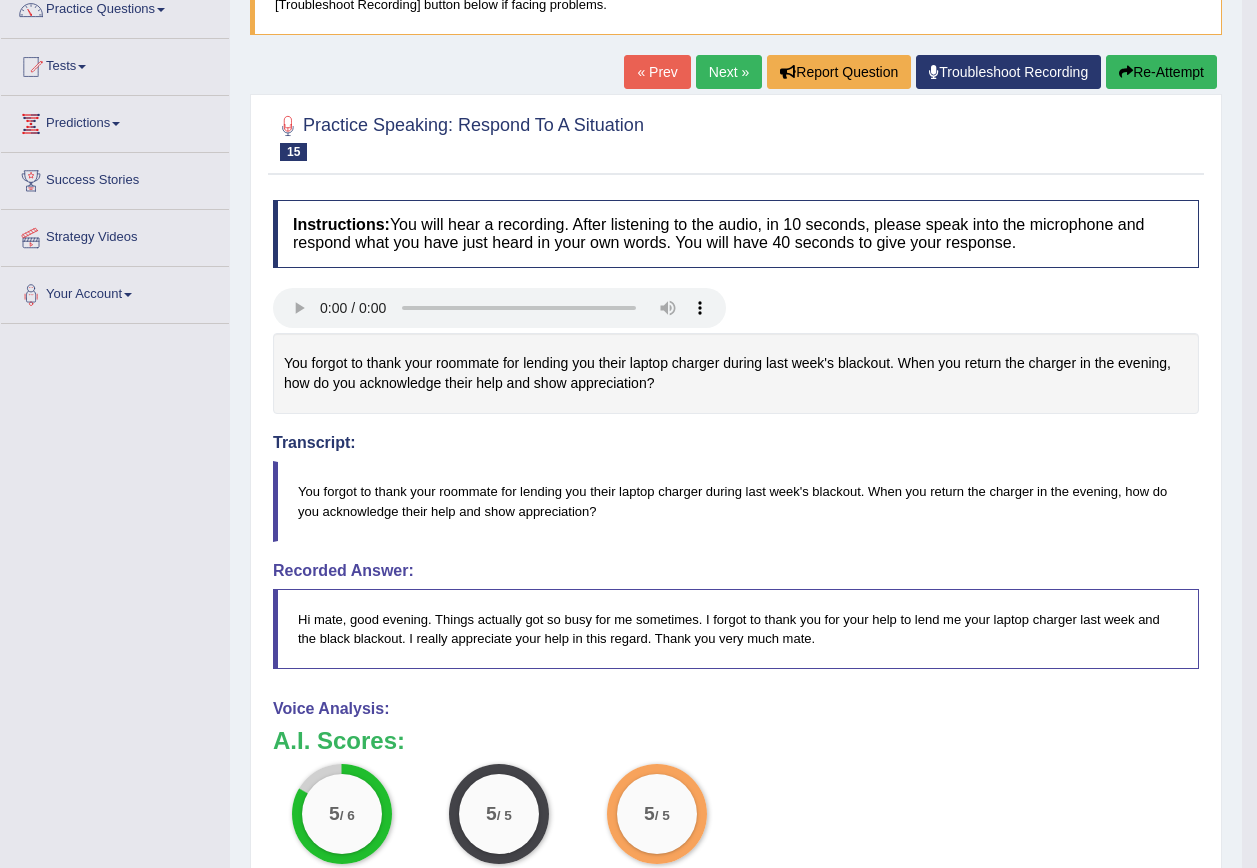 scroll, scrollTop: 0, scrollLeft: 0, axis: both 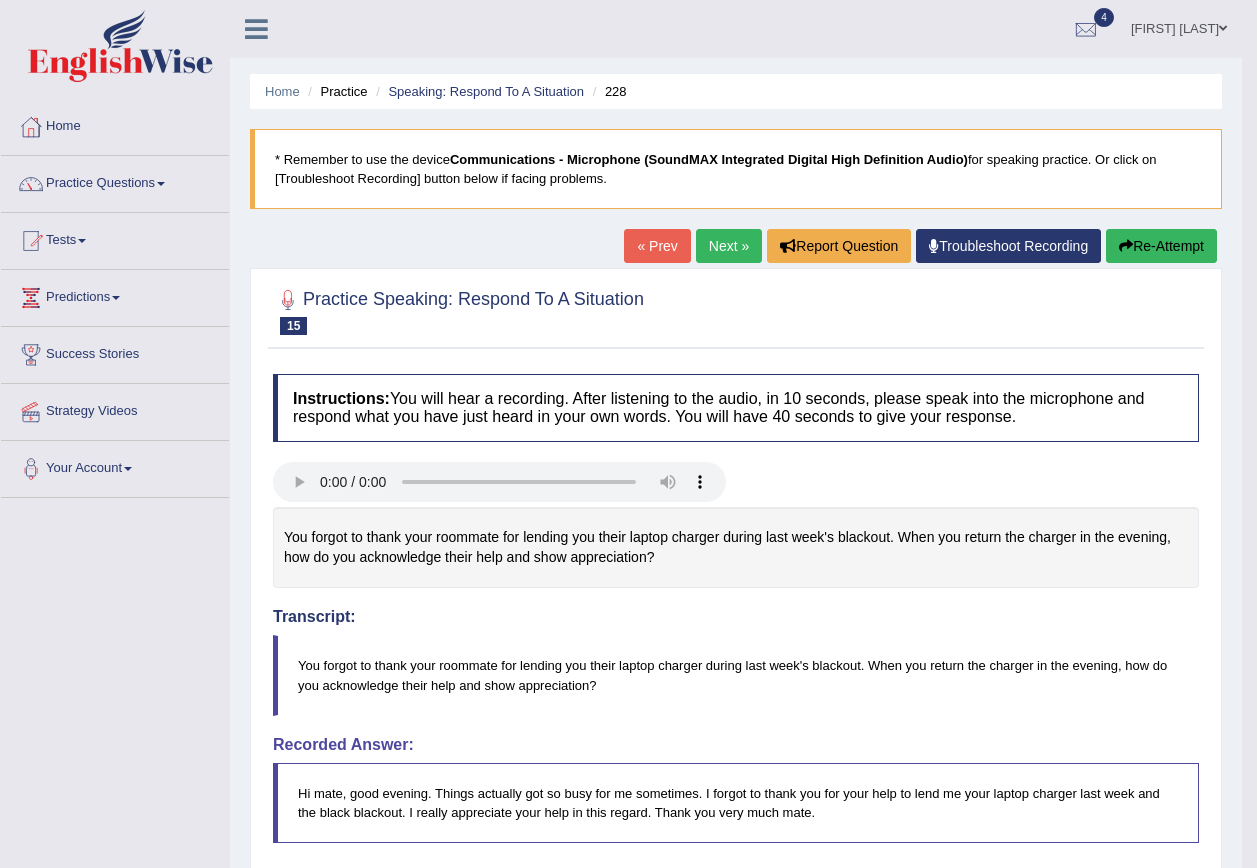 click on "Next »" at bounding box center [729, 246] 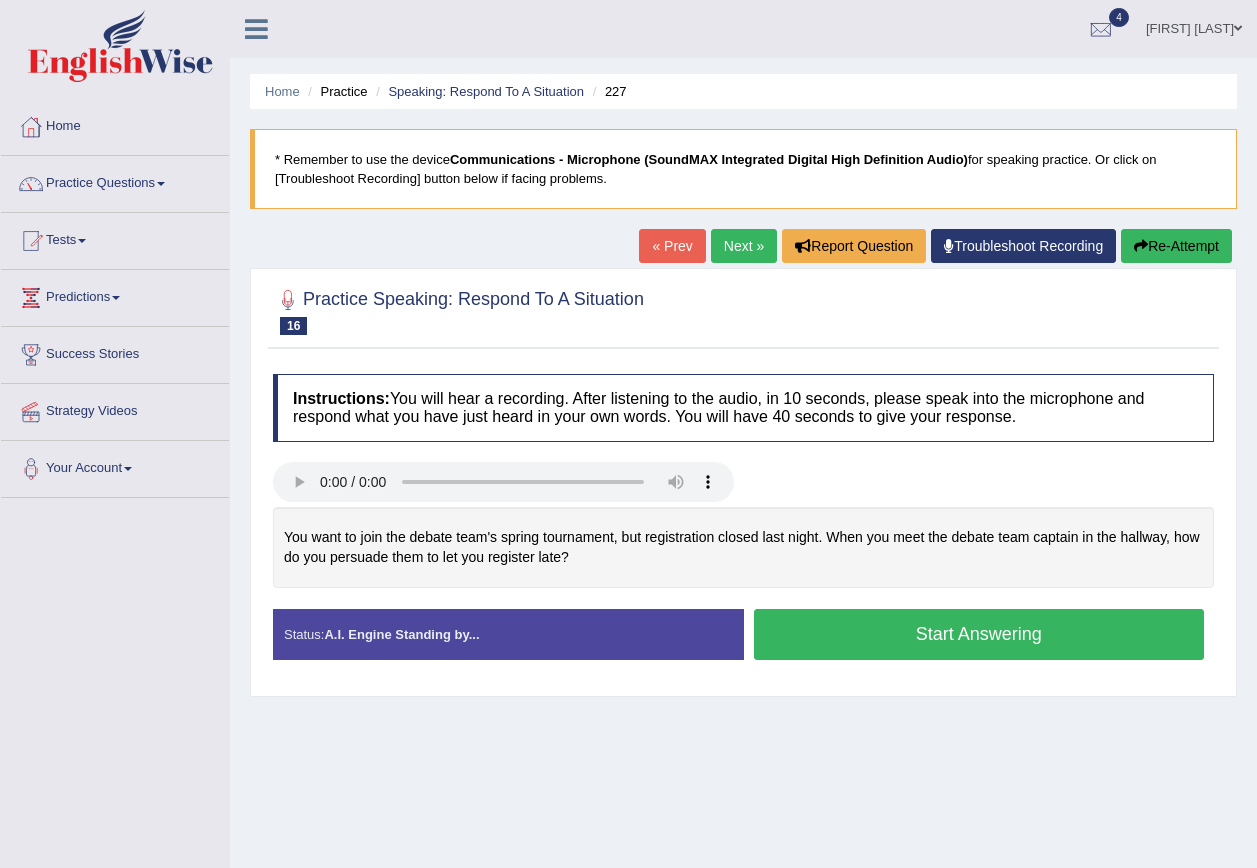 scroll, scrollTop: 0, scrollLeft: 0, axis: both 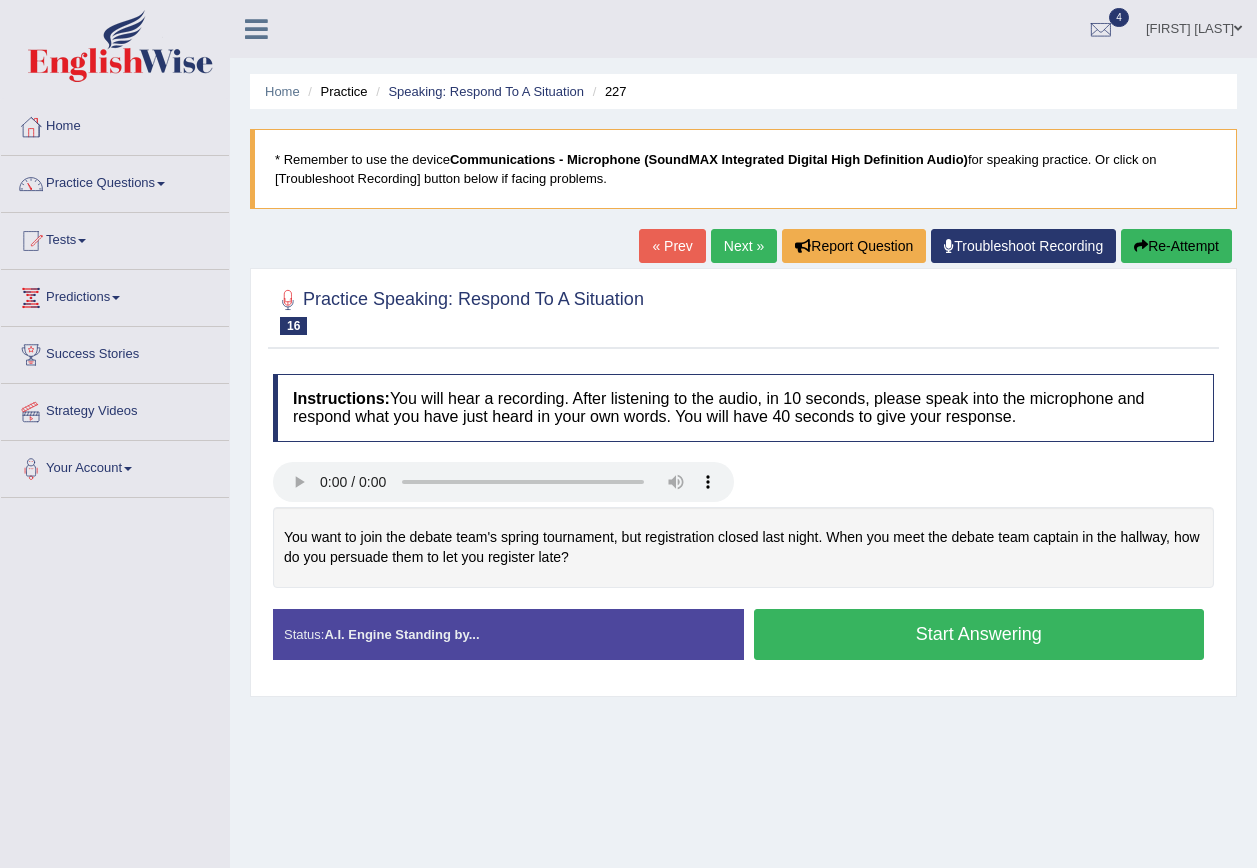 click on "Start Answering" at bounding box center [979, 634] 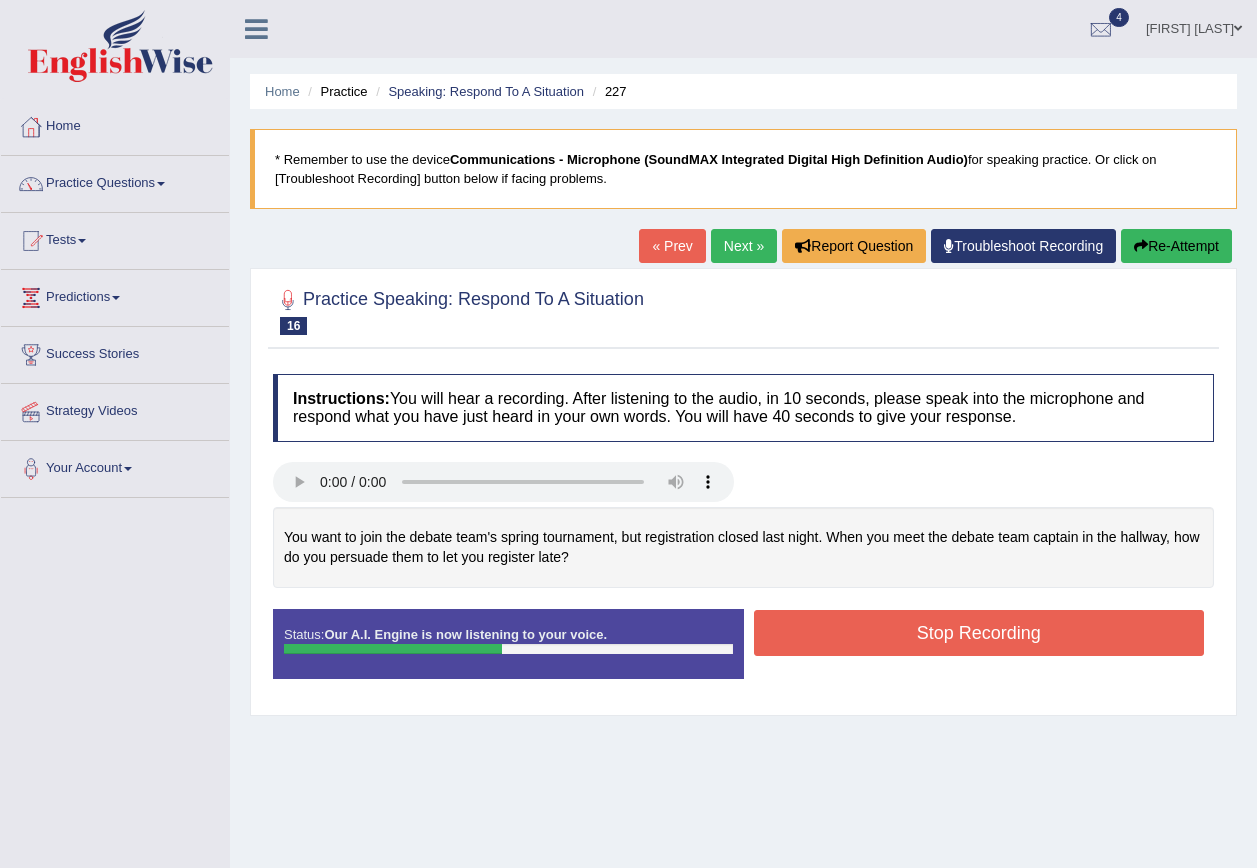 click on "Stop Recording" at bounding box center [979, 633] 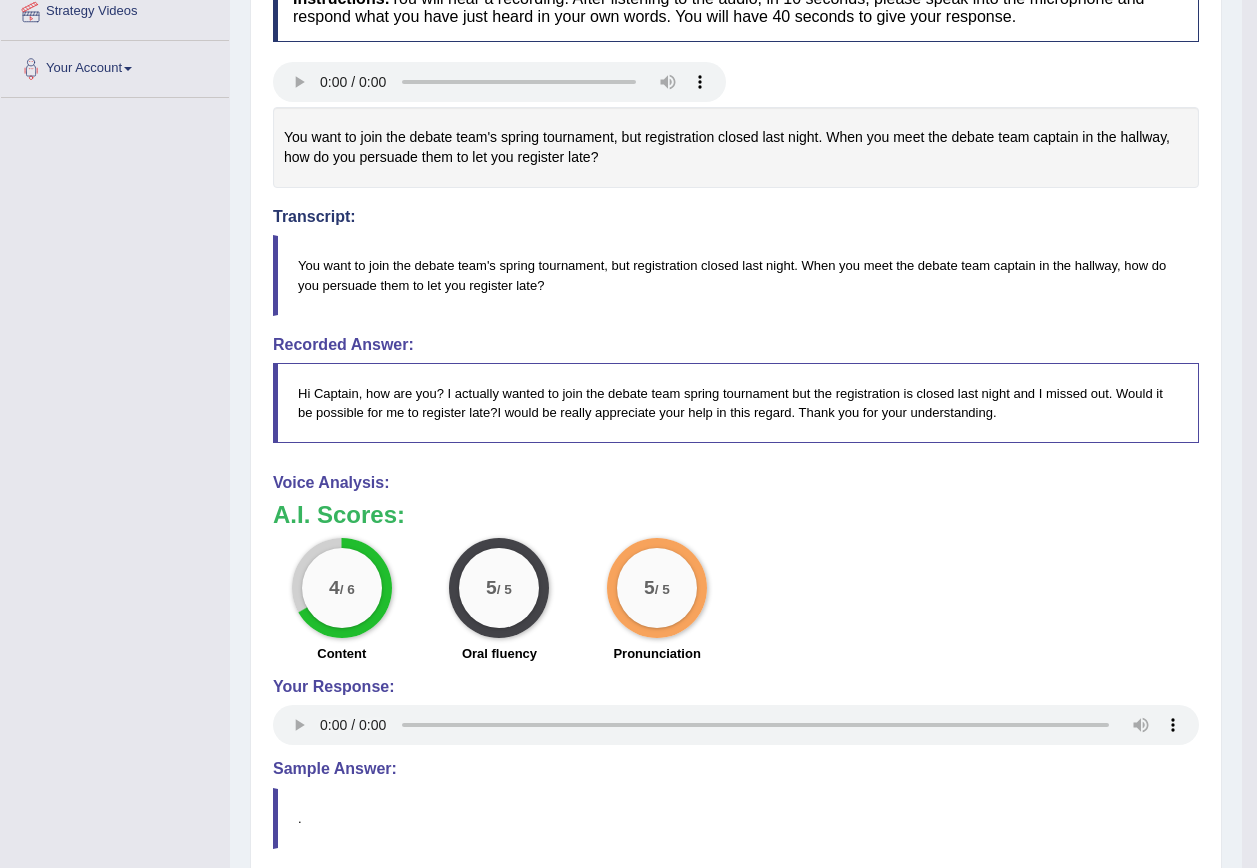 scroll, scrollTop: 0, scrollLeft: 0, axis: both 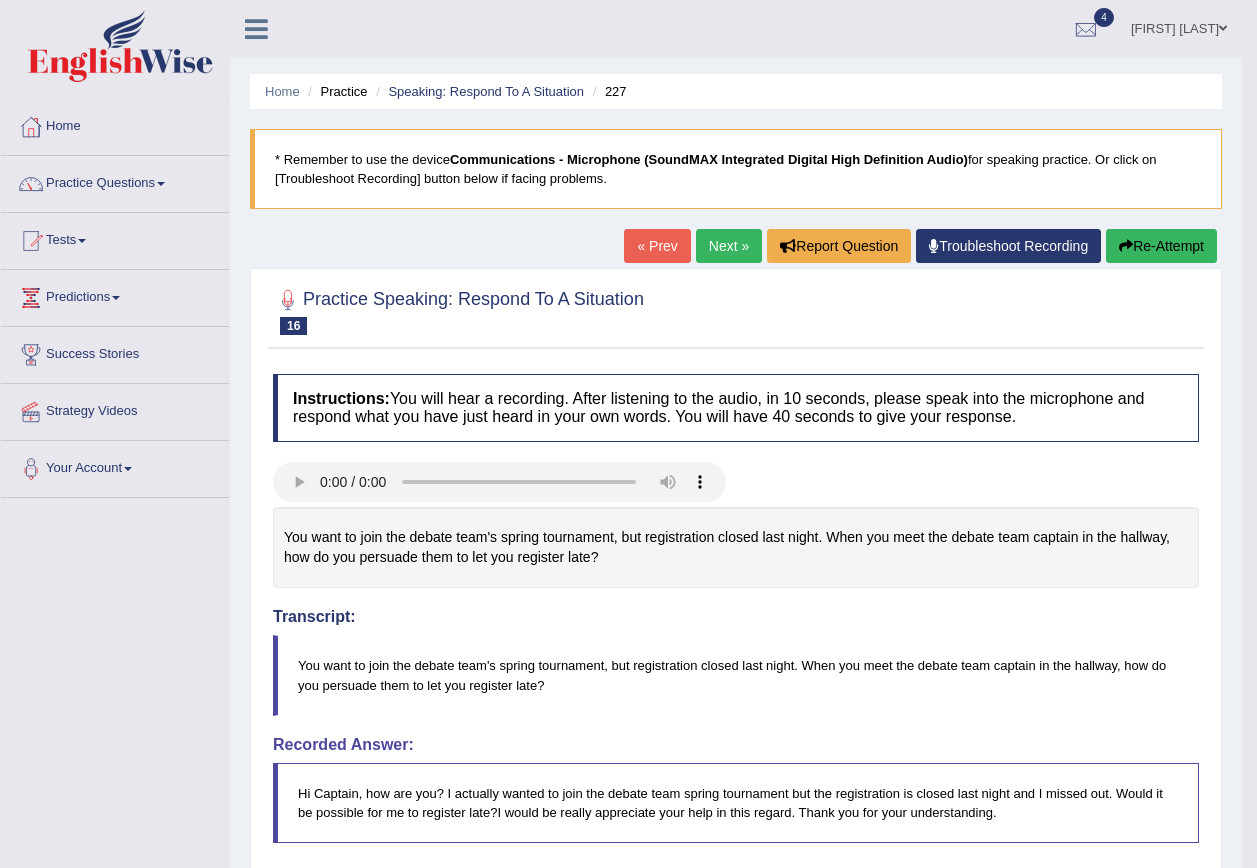 click on "Next »" at bounding box center (729, 246) 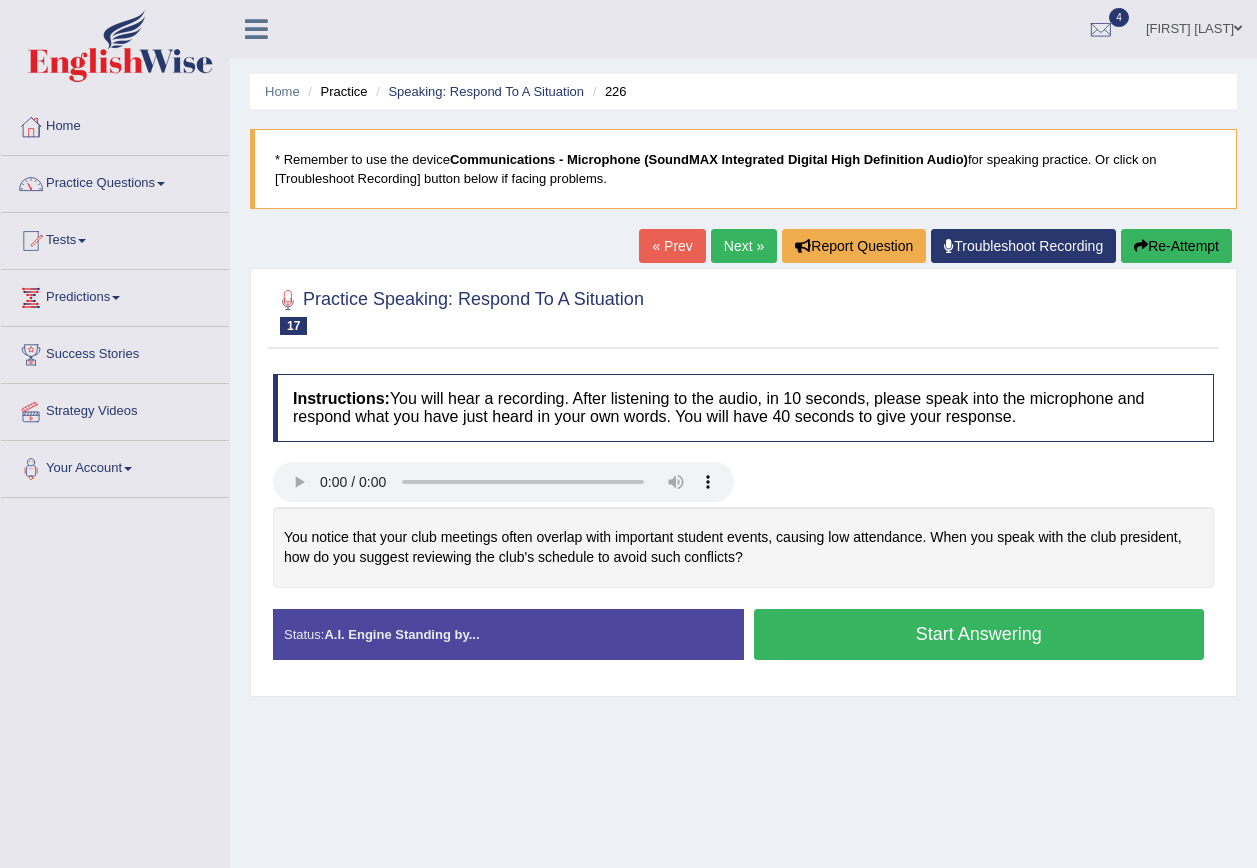 scroll, scrollTop: 0, scrollLeft: 0, axis: both 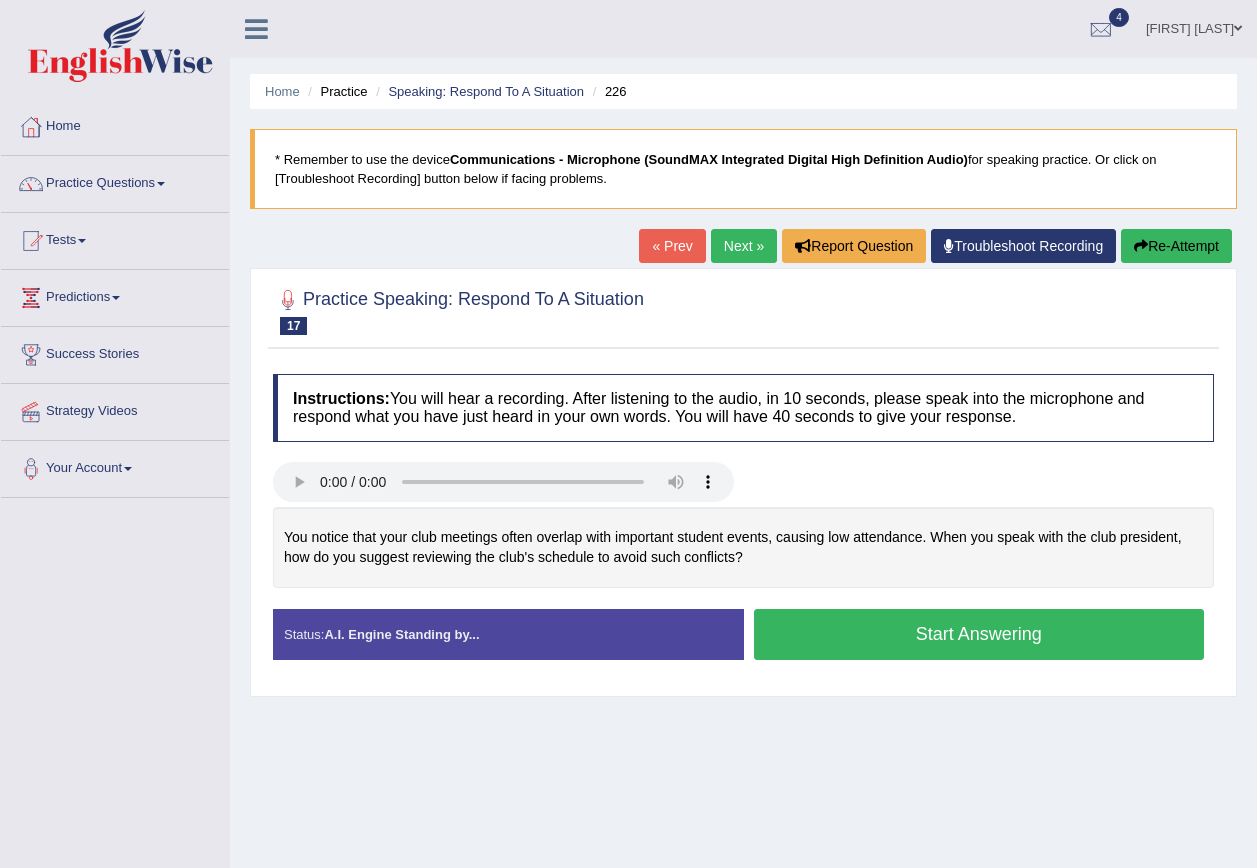 click on "Start Answering" at bounding box center [979, 634] 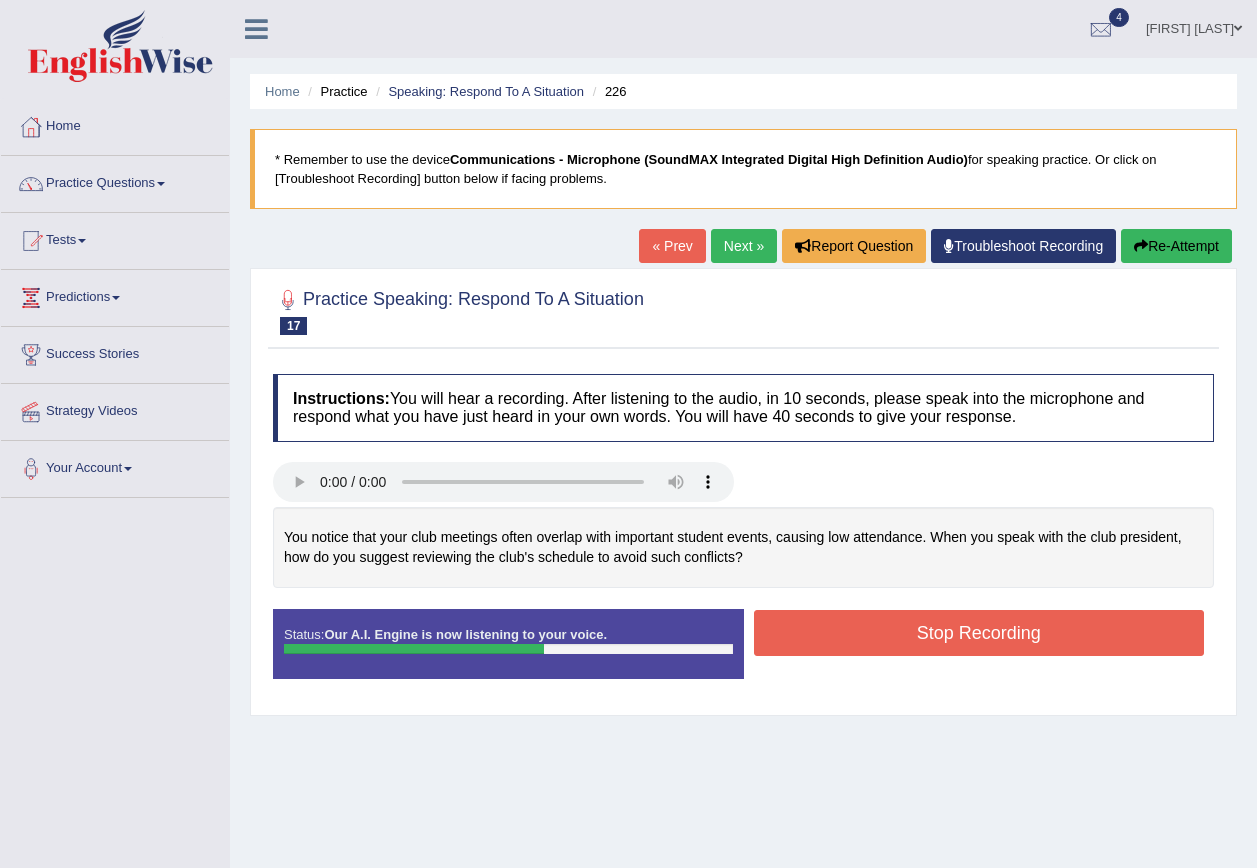 click on "Stop Recording" at bounding box center (979, 633) 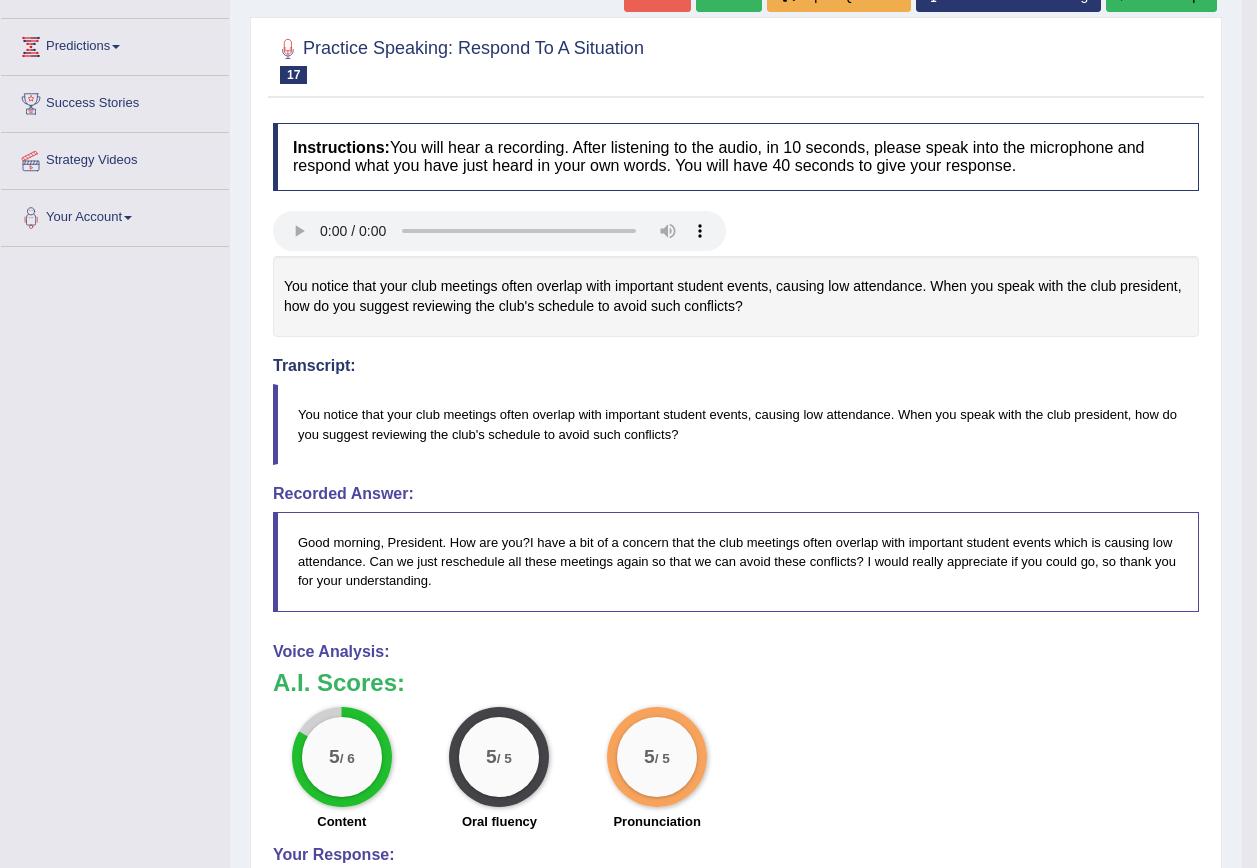 scroll, scrollTop: 0, scrollLeft: 0, axis: both 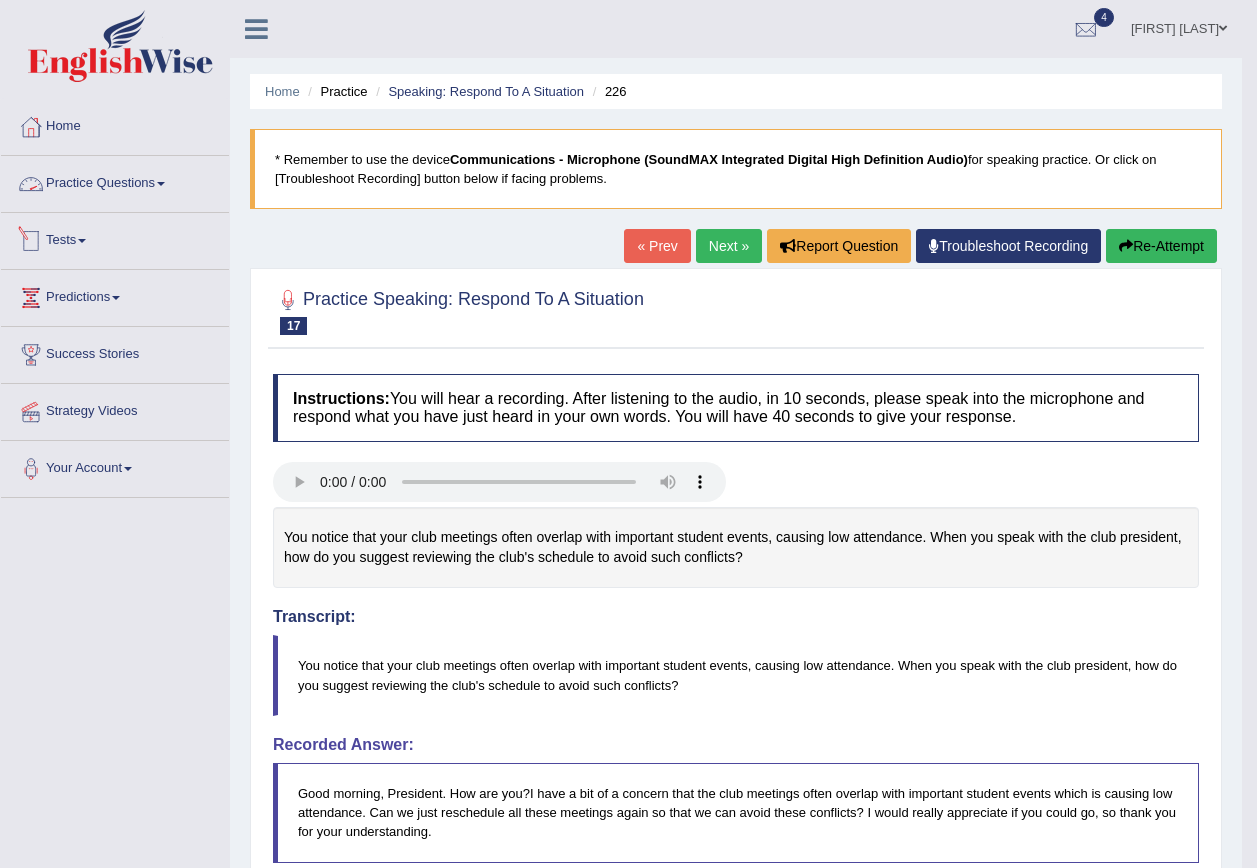 click at bounding box center (161, 184) 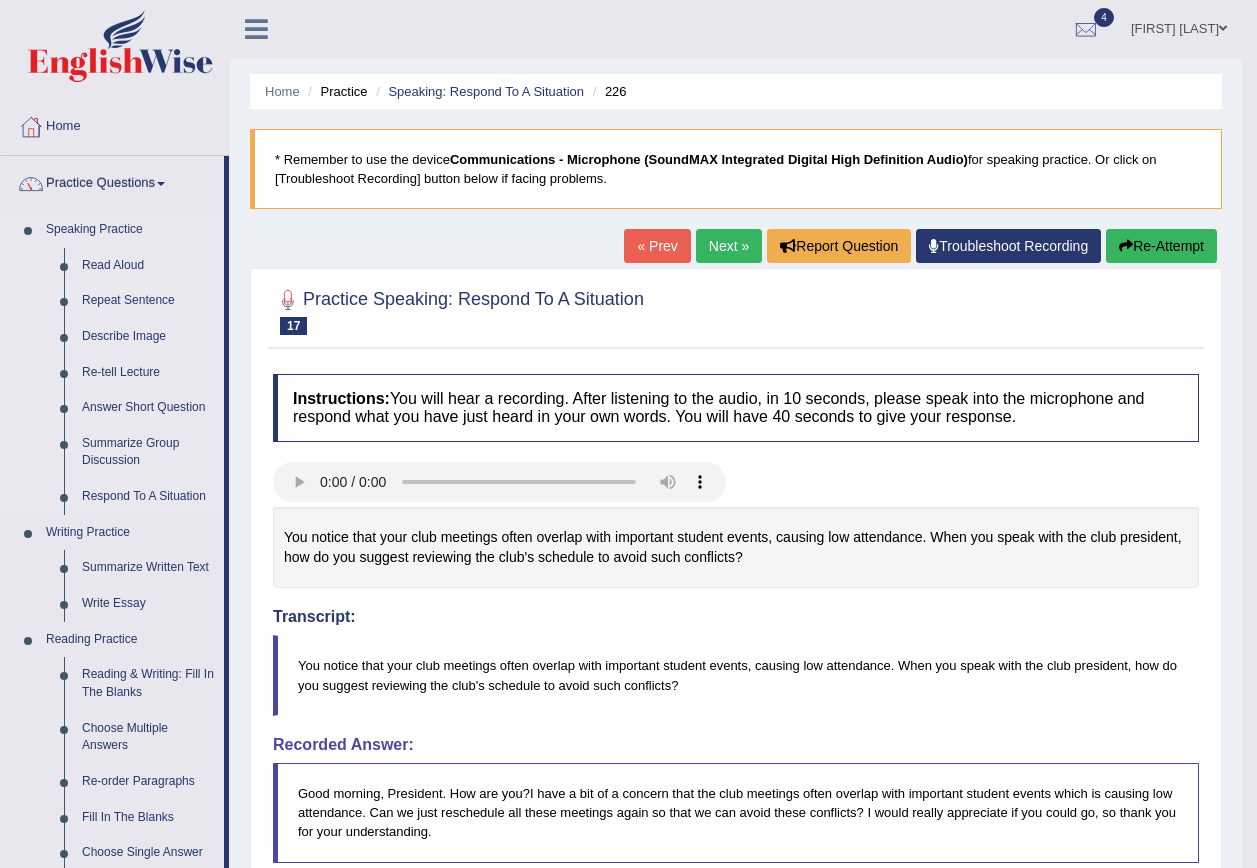 click on "Repeat Sentence" at bounding box center [148, 301] 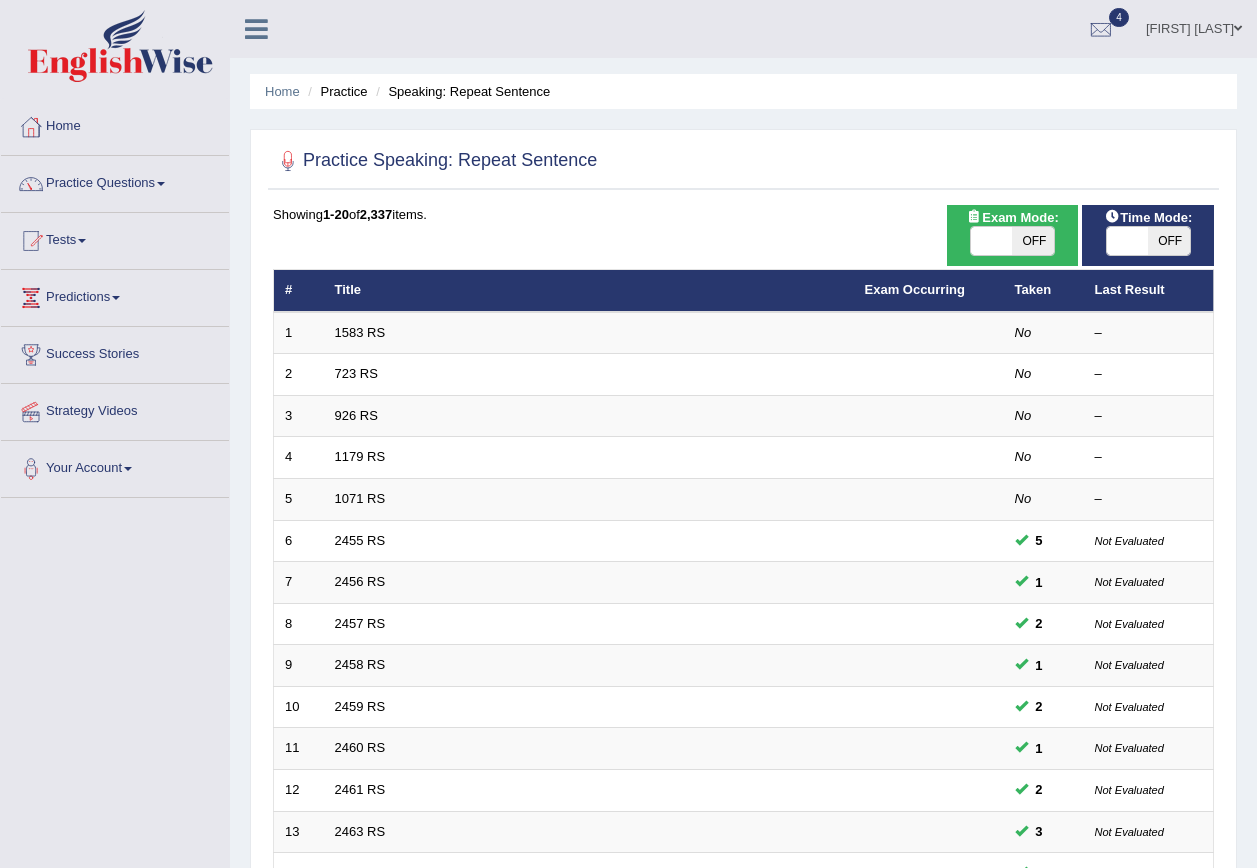 scroll, scrollTop: 0, scrollLeft: 0, axis: both 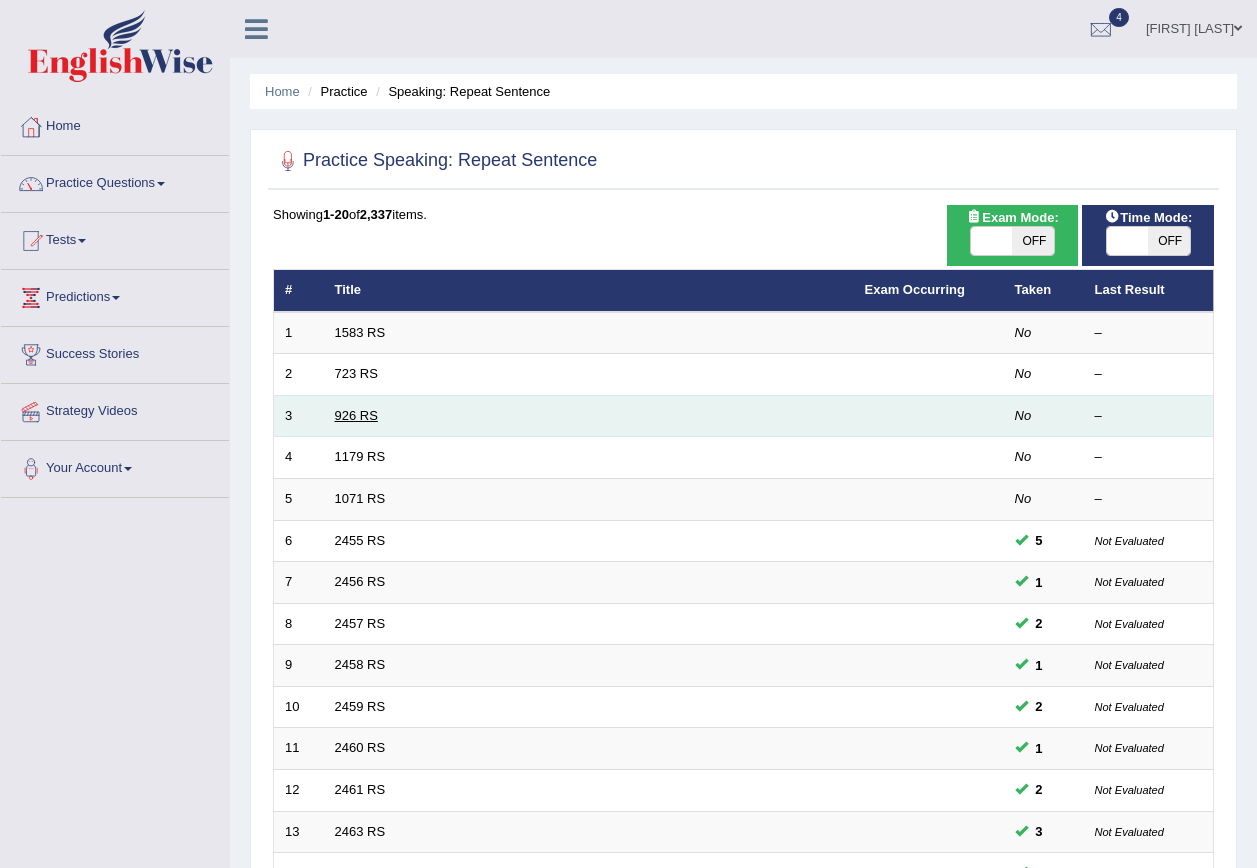 click on "926 RS" at bounding box center (356, 415) 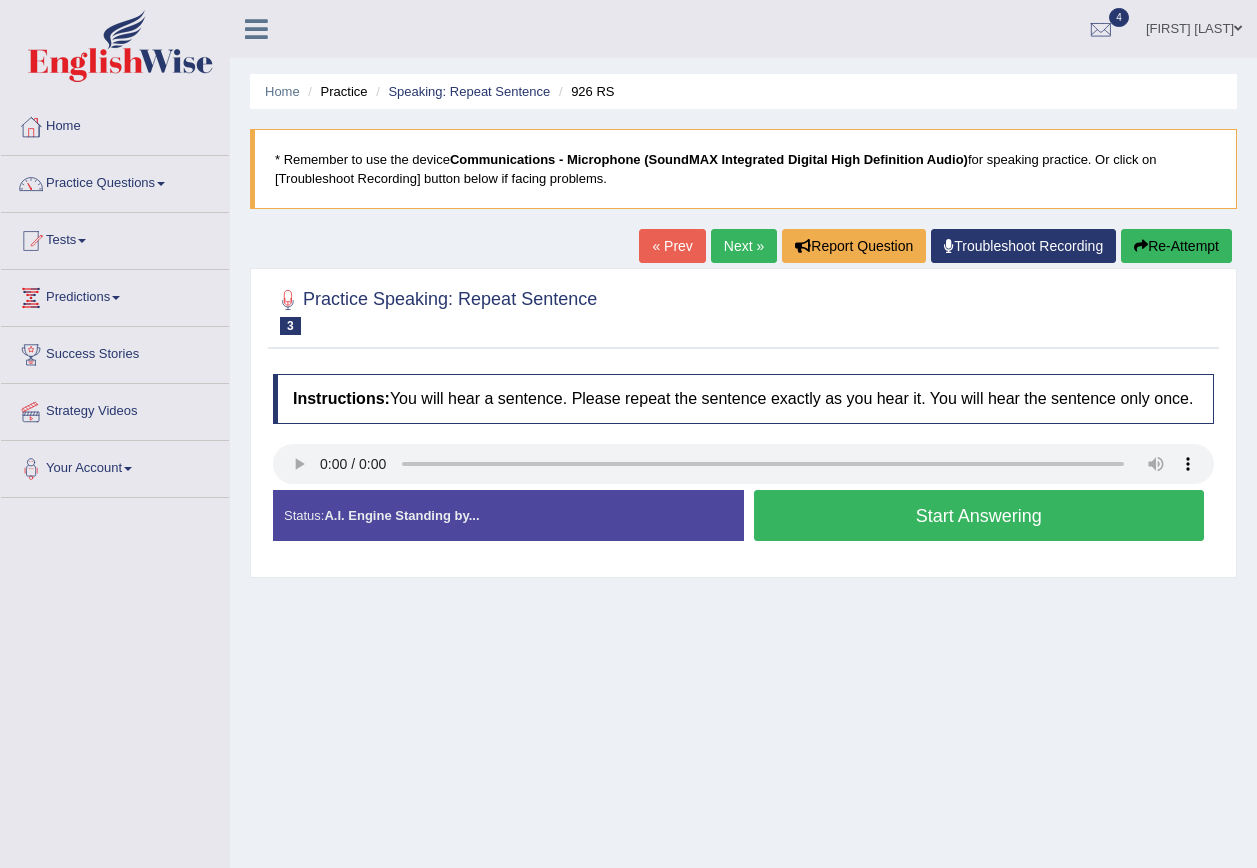 scroll, scrollTop: 0, scrollLeft: 0, axis: both 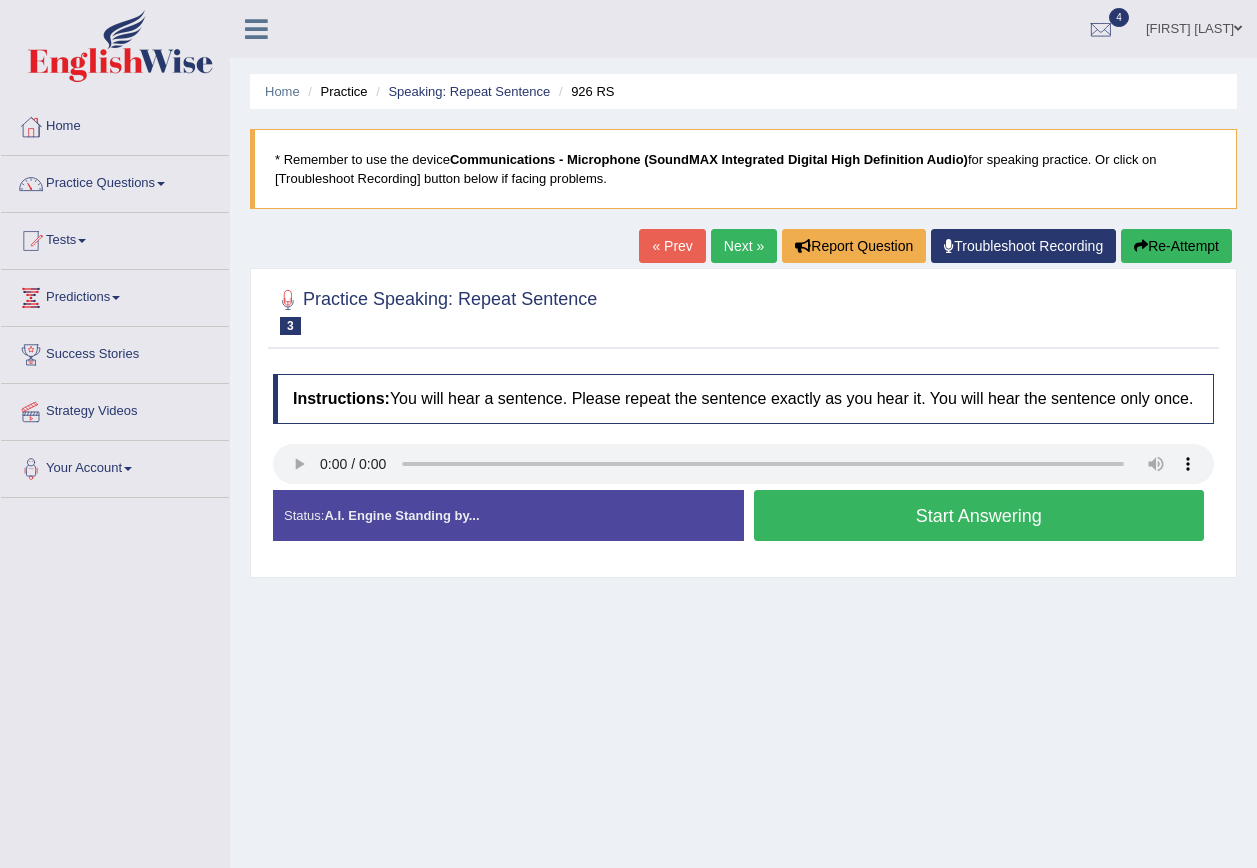 click on "Start Answering" at bounding box center (979, 515) 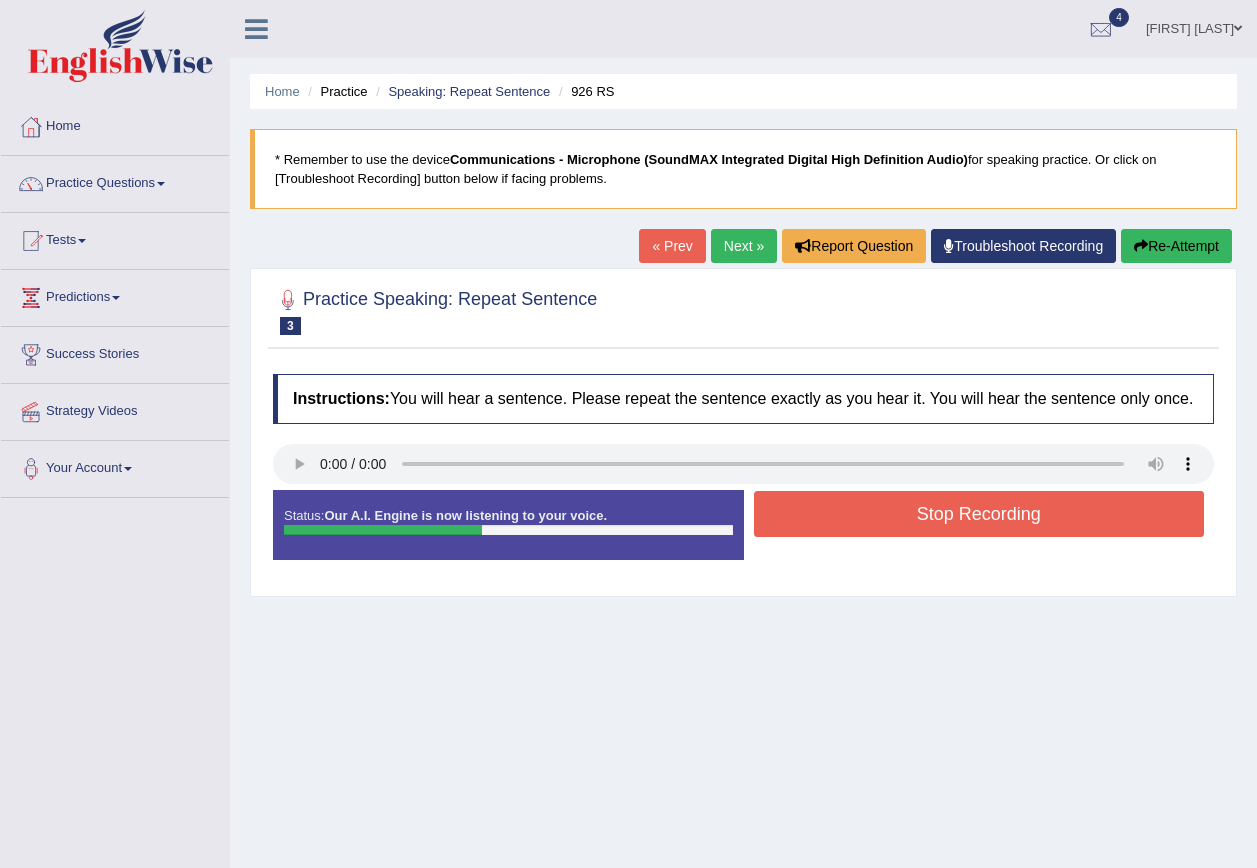 click on "Stop Recording" at bounding box center (979, 514) 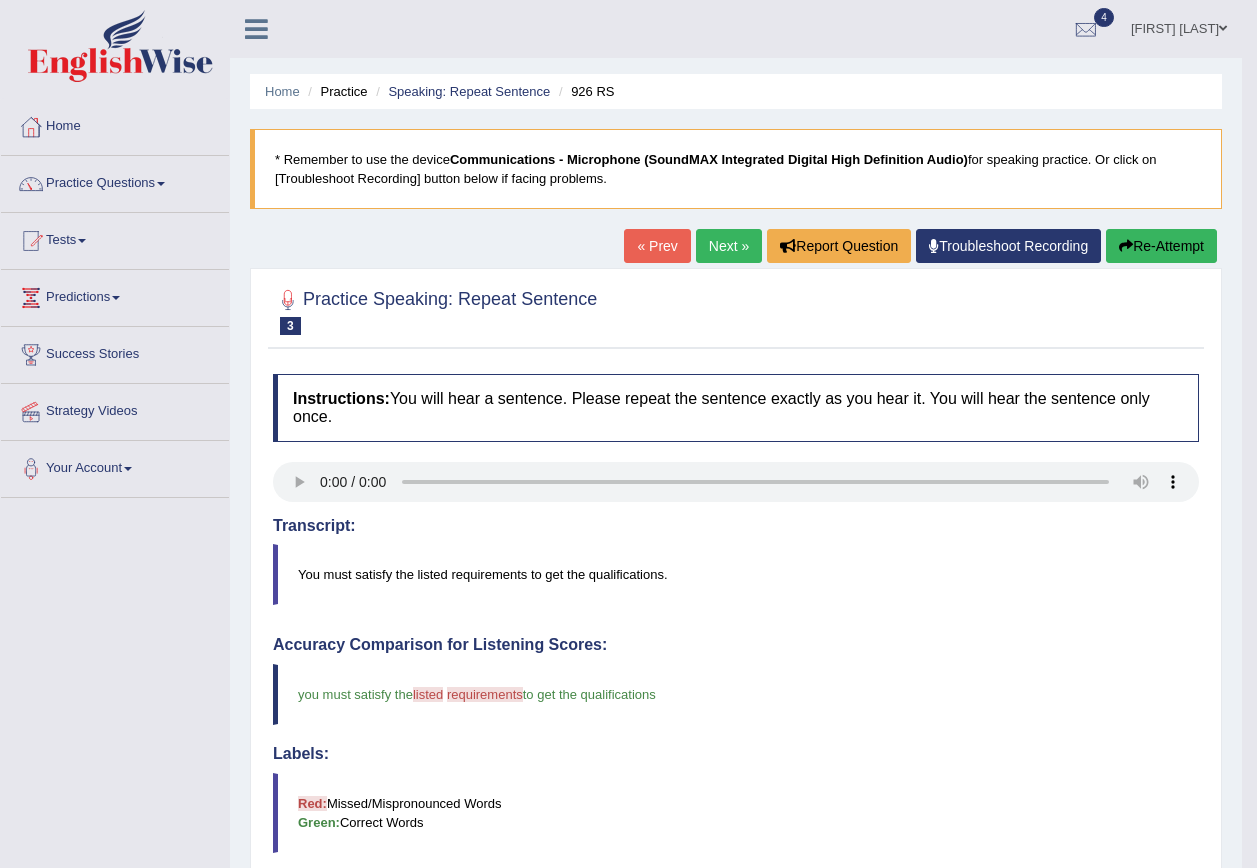 scroll, scrollTop: 100, scrollLeft: 0, axis: vertical 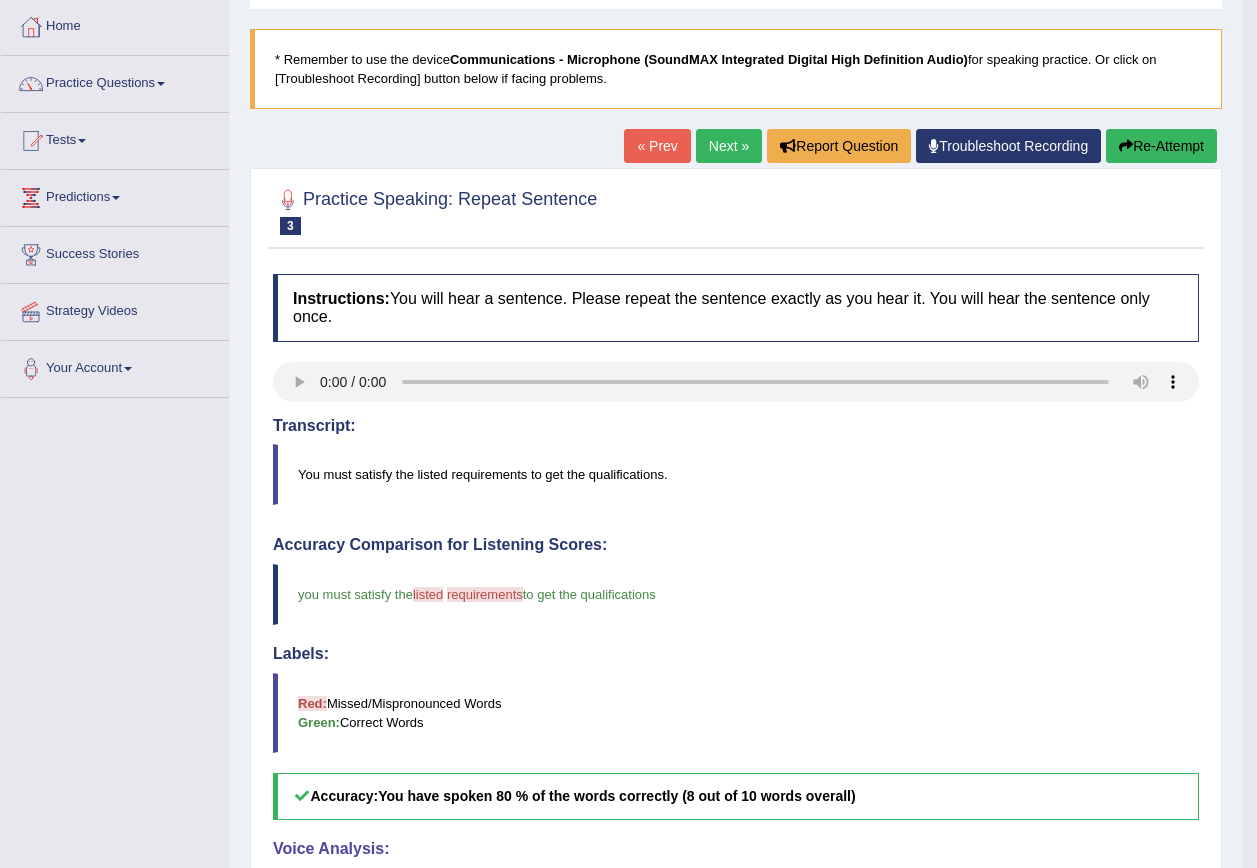 click on "Next »" at bounding box center (729, 146) 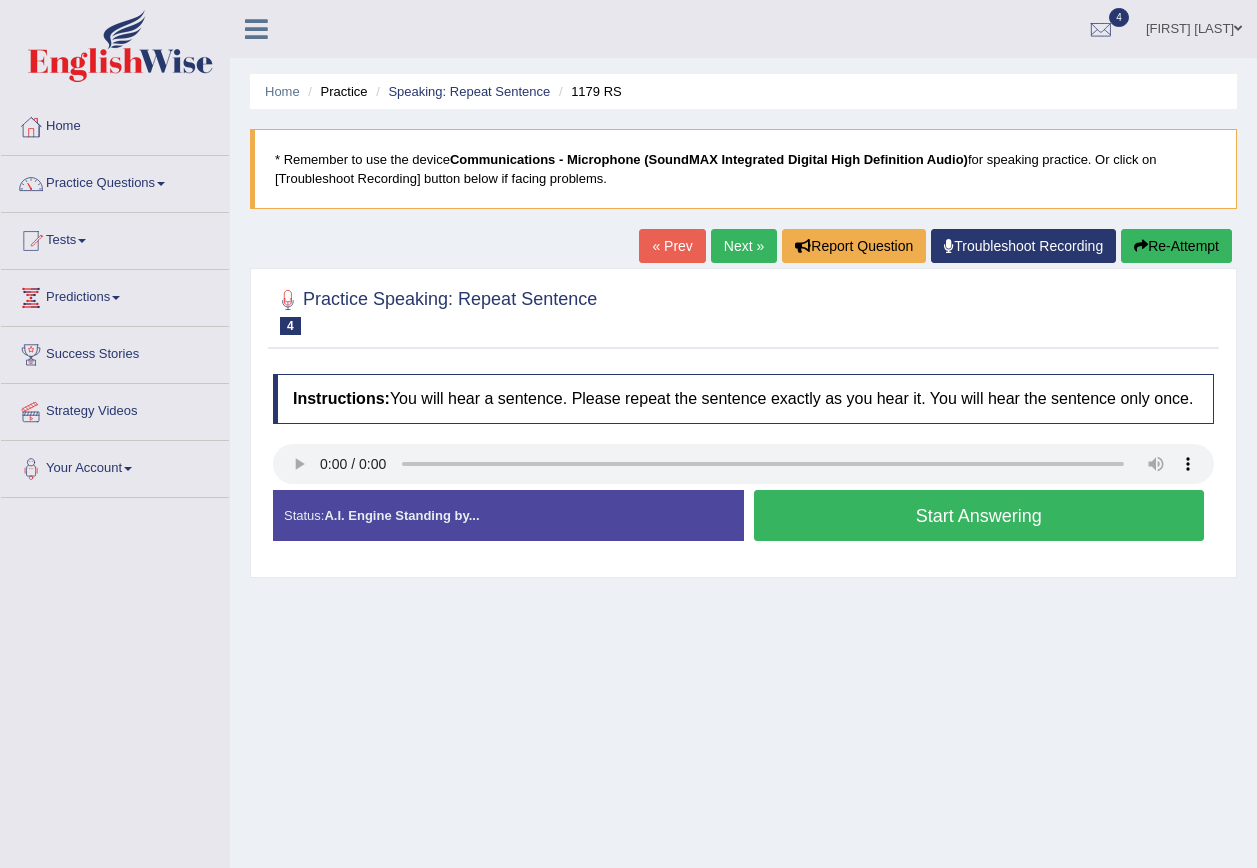 scroll, scrollTop: 0, scrollLeft: 0, axis: both 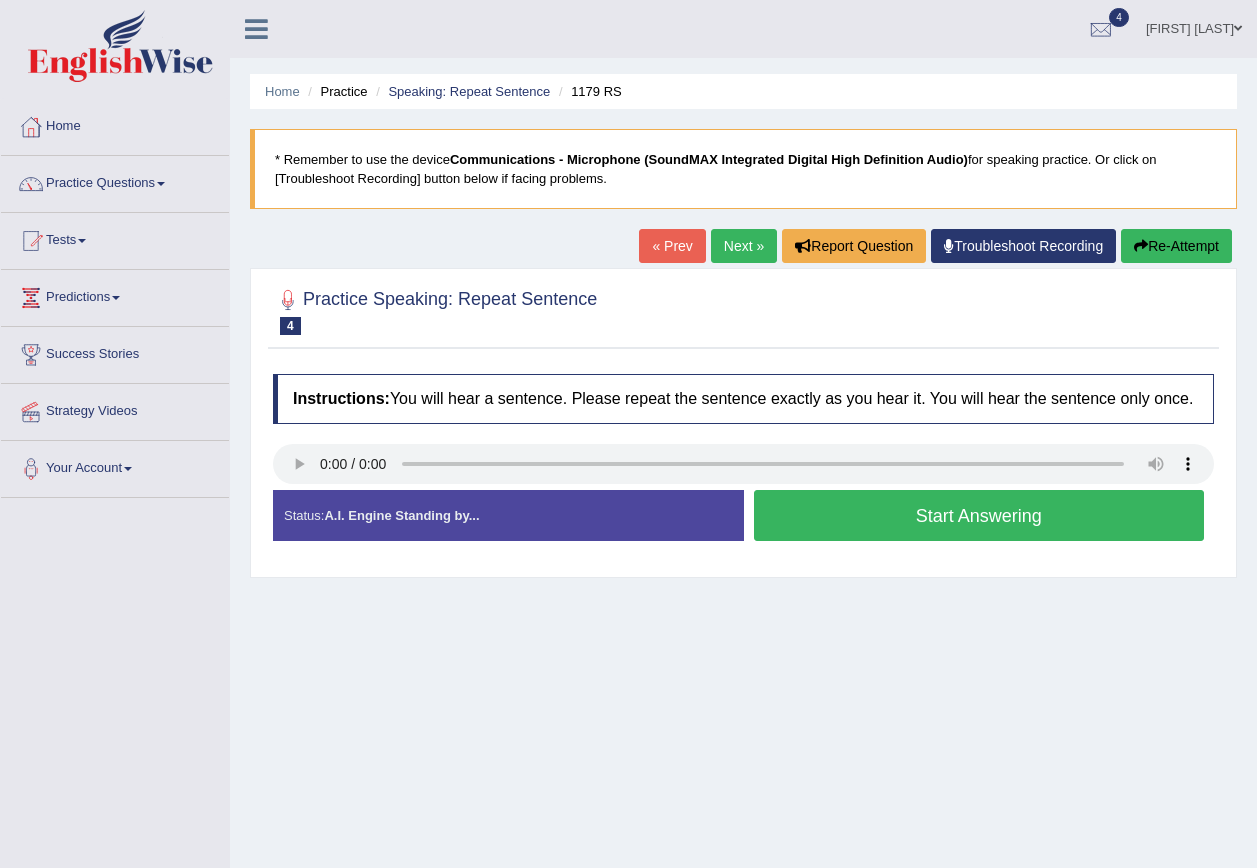 click on "Start Answering" at bounding box center [979, 515] 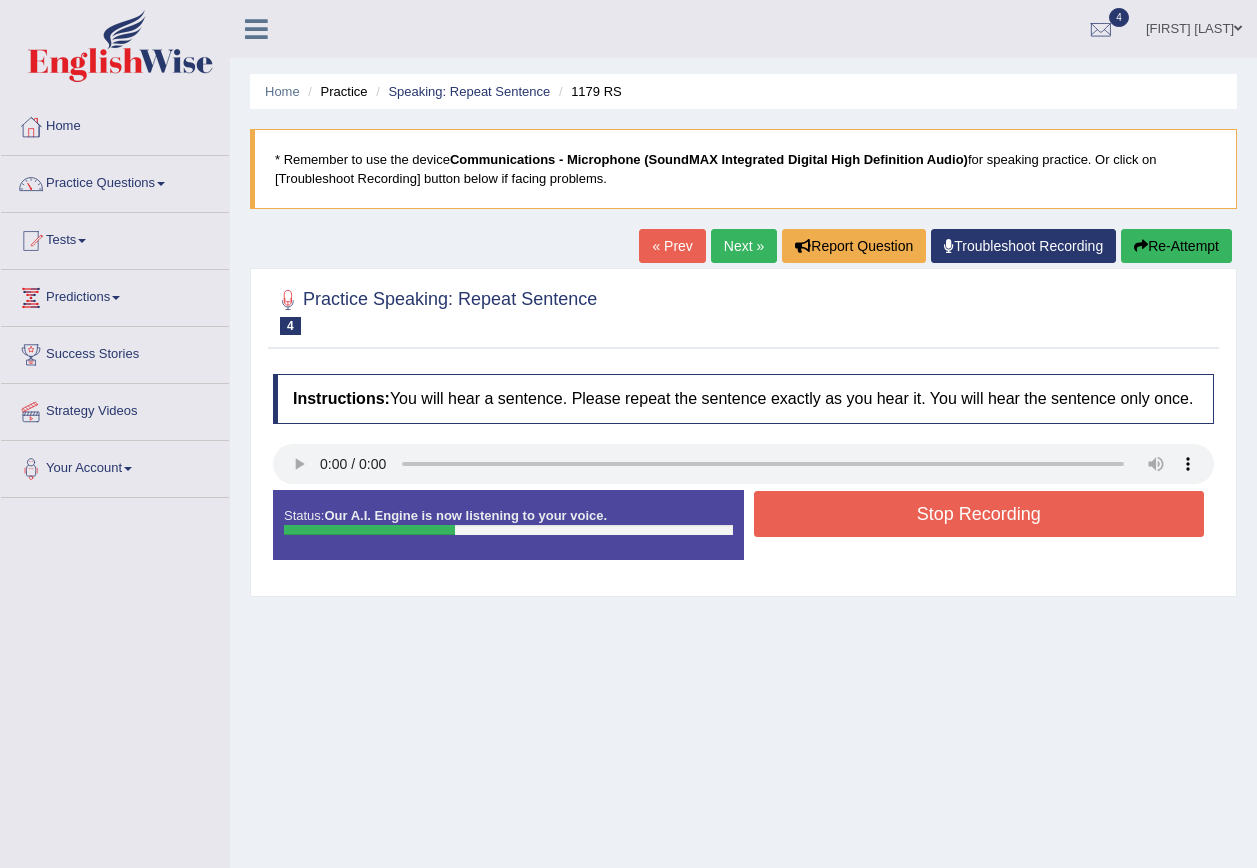 click on "Stop Recording" at bounding box center [979, 514] 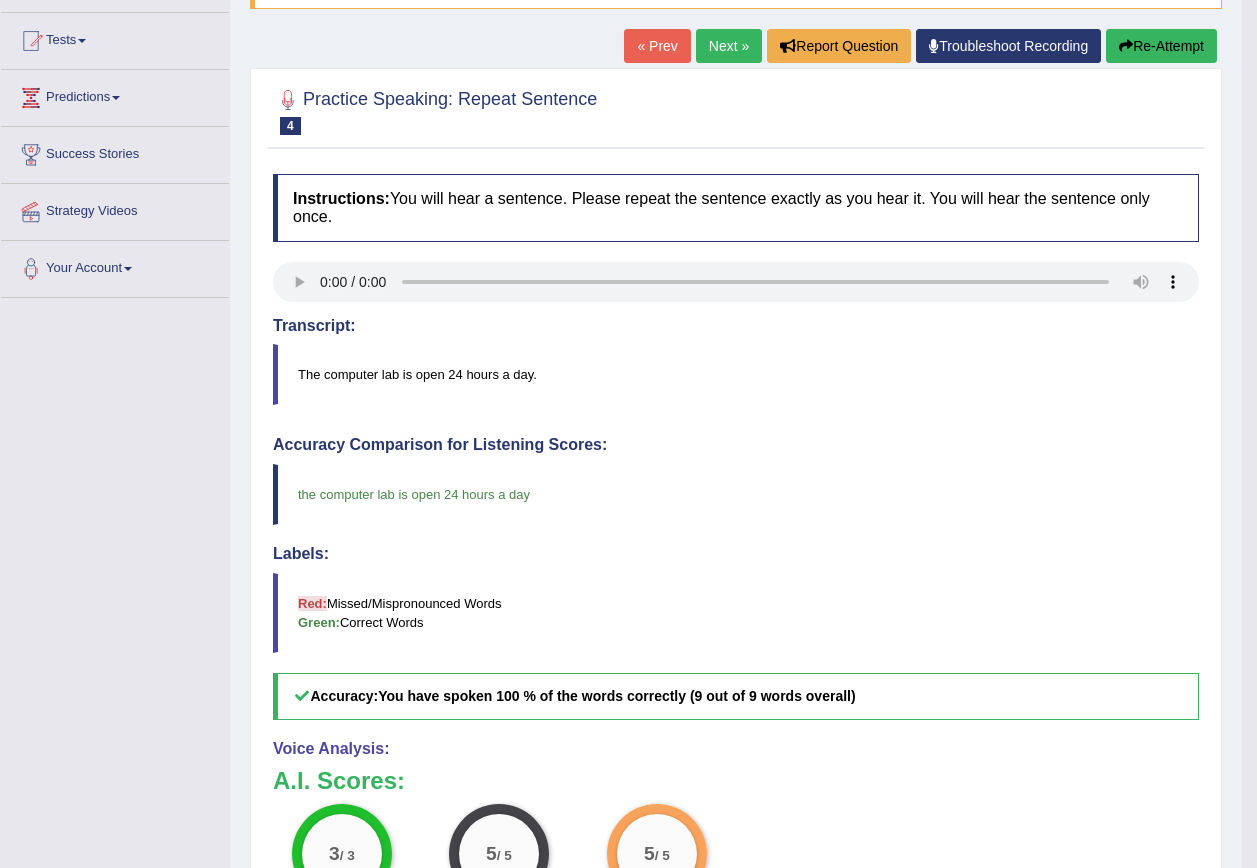 scroll, scrollTop: 0, scrollLeft: 0, axis: both 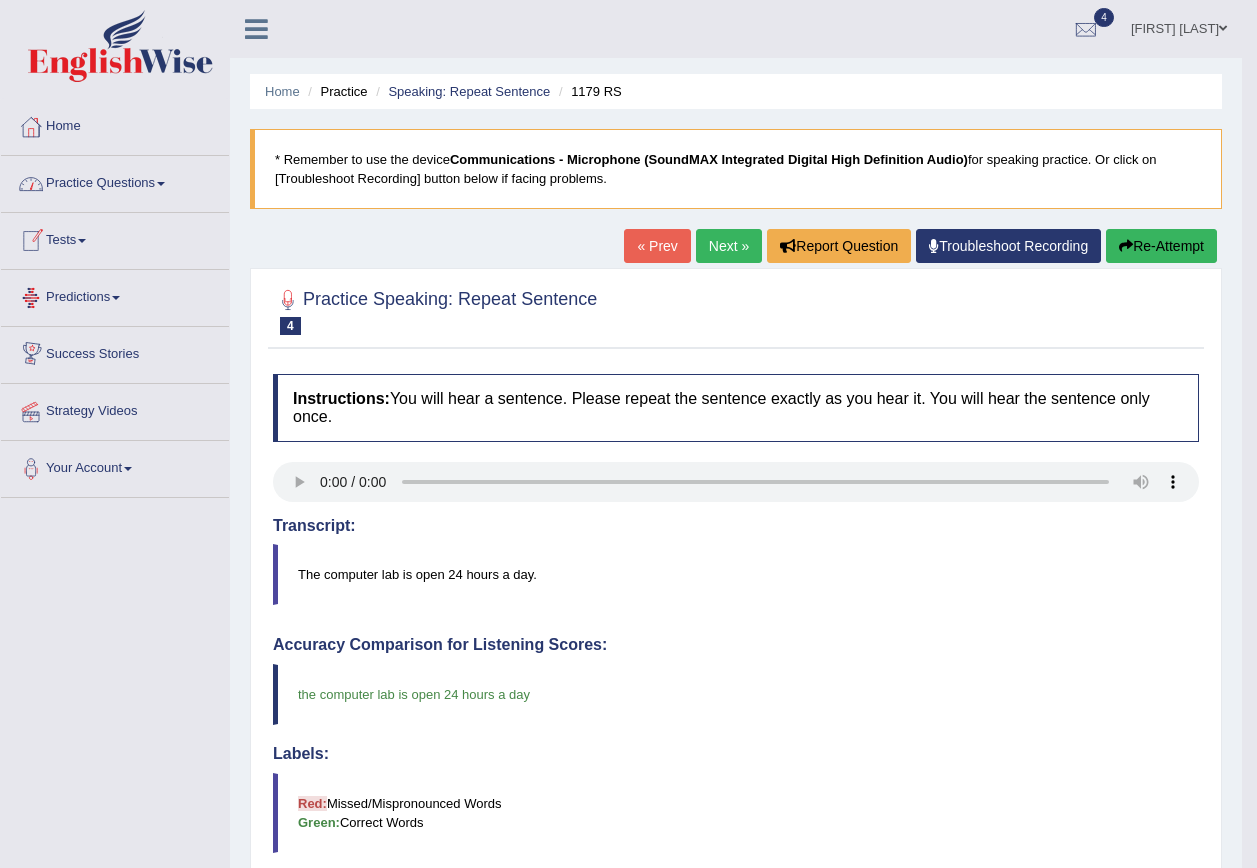 click on "Practice Questions" at bounding box center (115, 181) 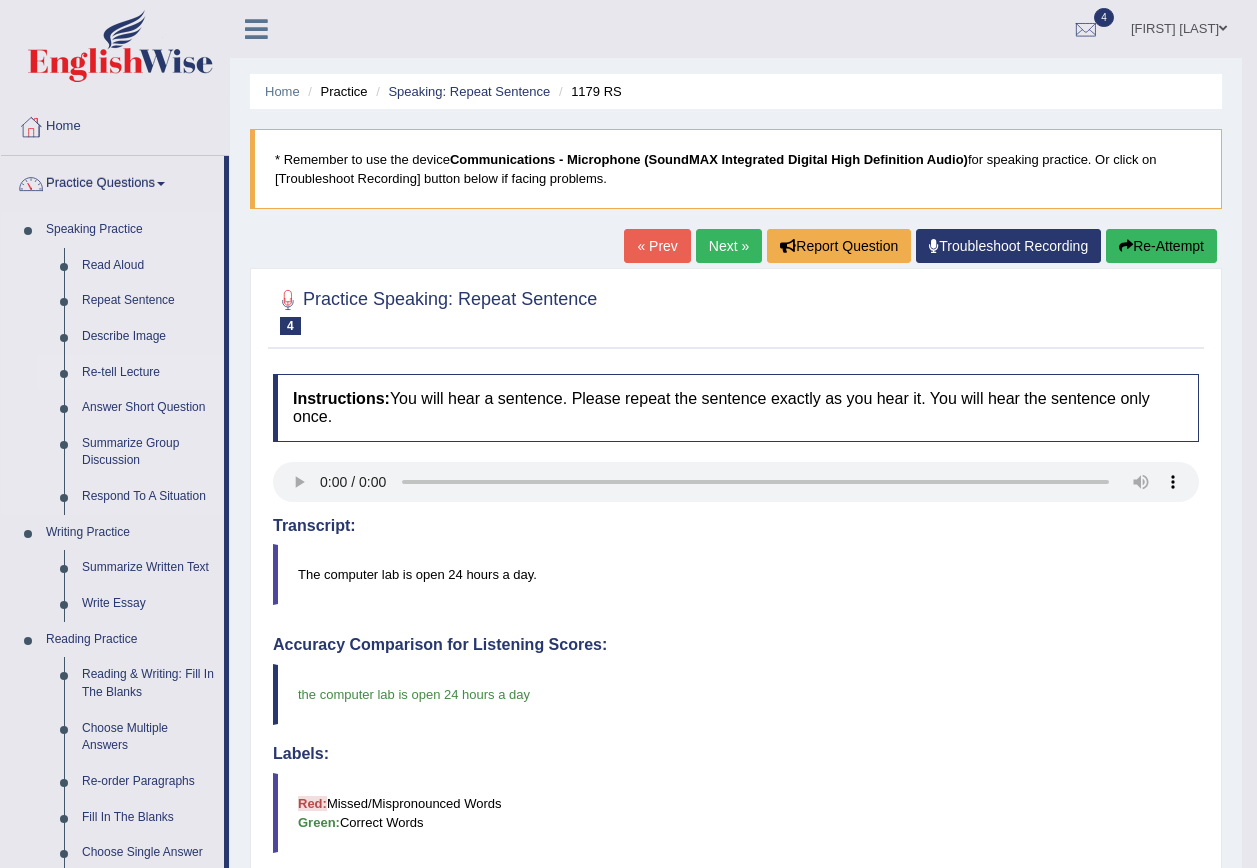 click on "Re-tell Lecture" at bounding box center [148, 373] 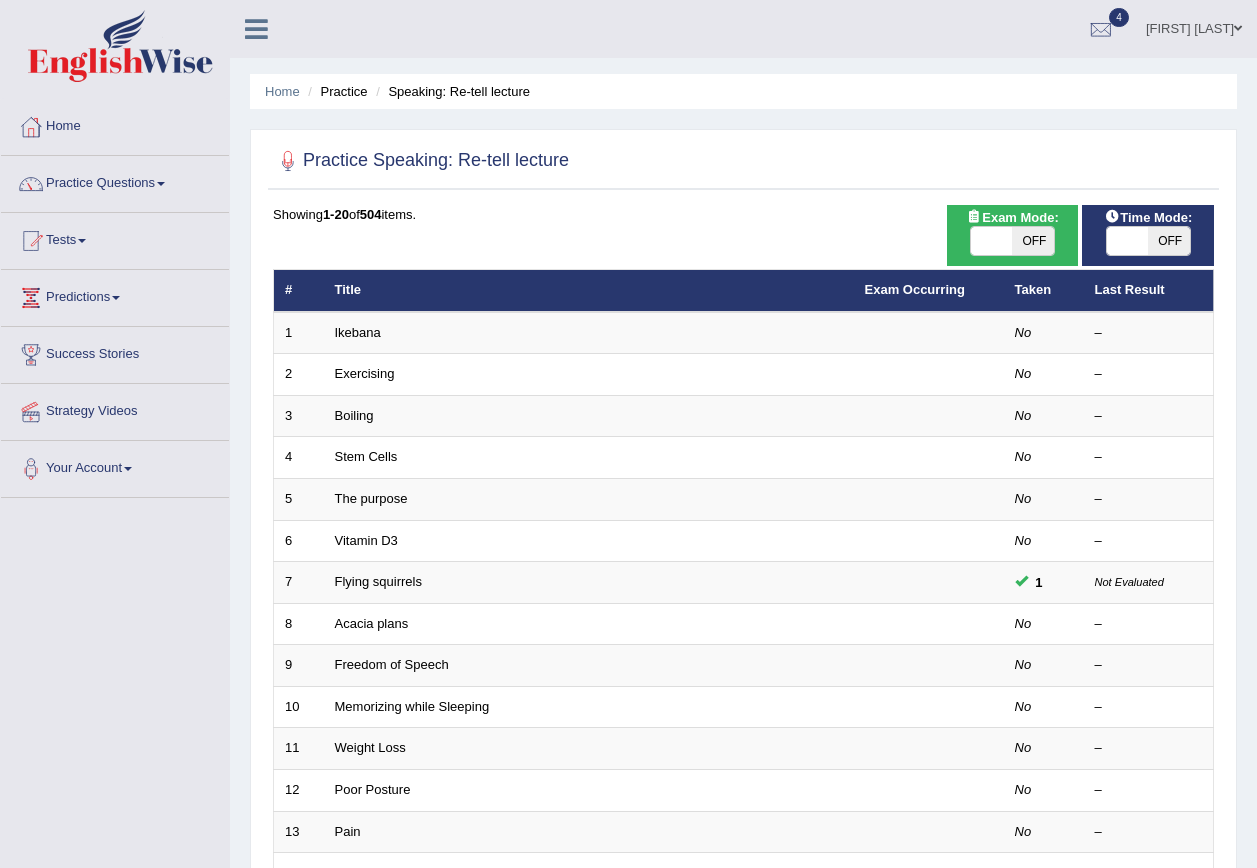 scroll, scrollTop: 80, scrollLeft: 0, axis: vertical 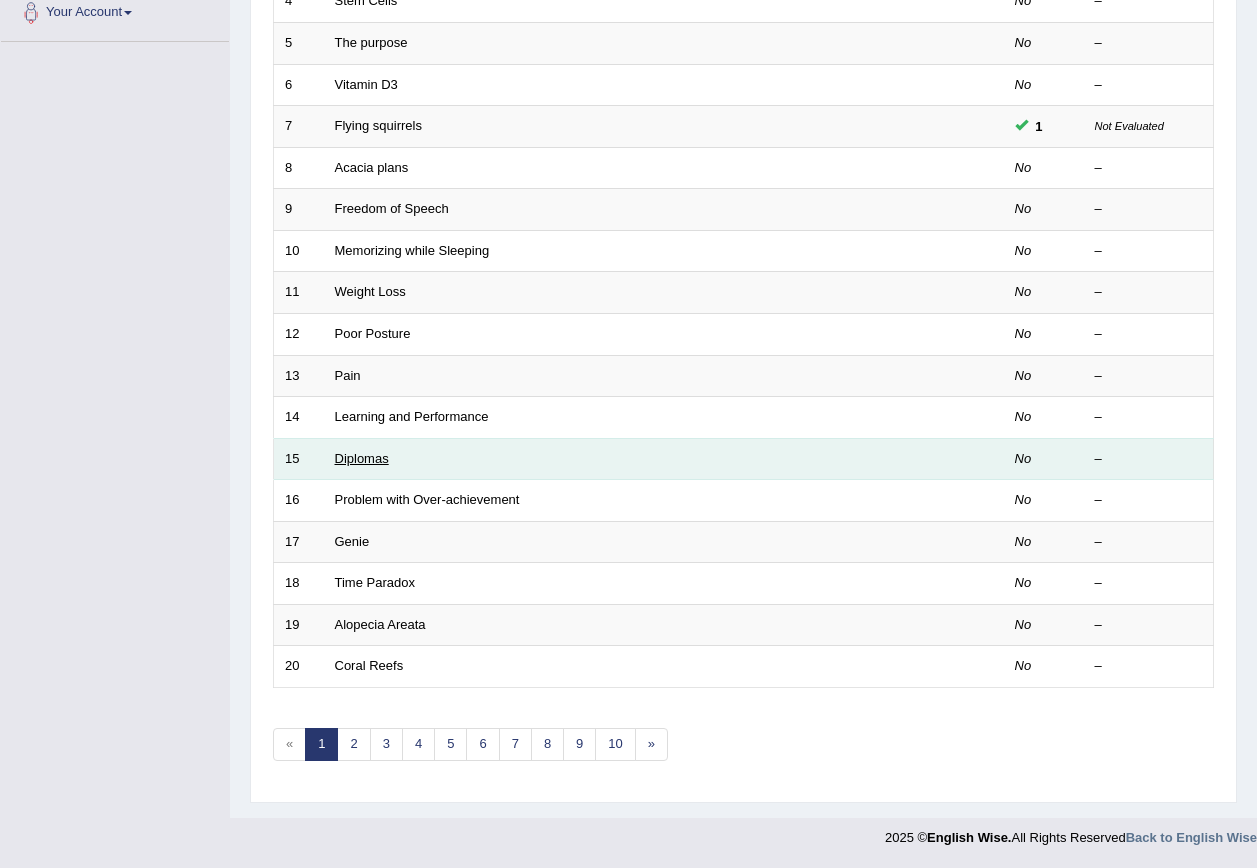click on "Diplomas" at bounding box center [362, 458] 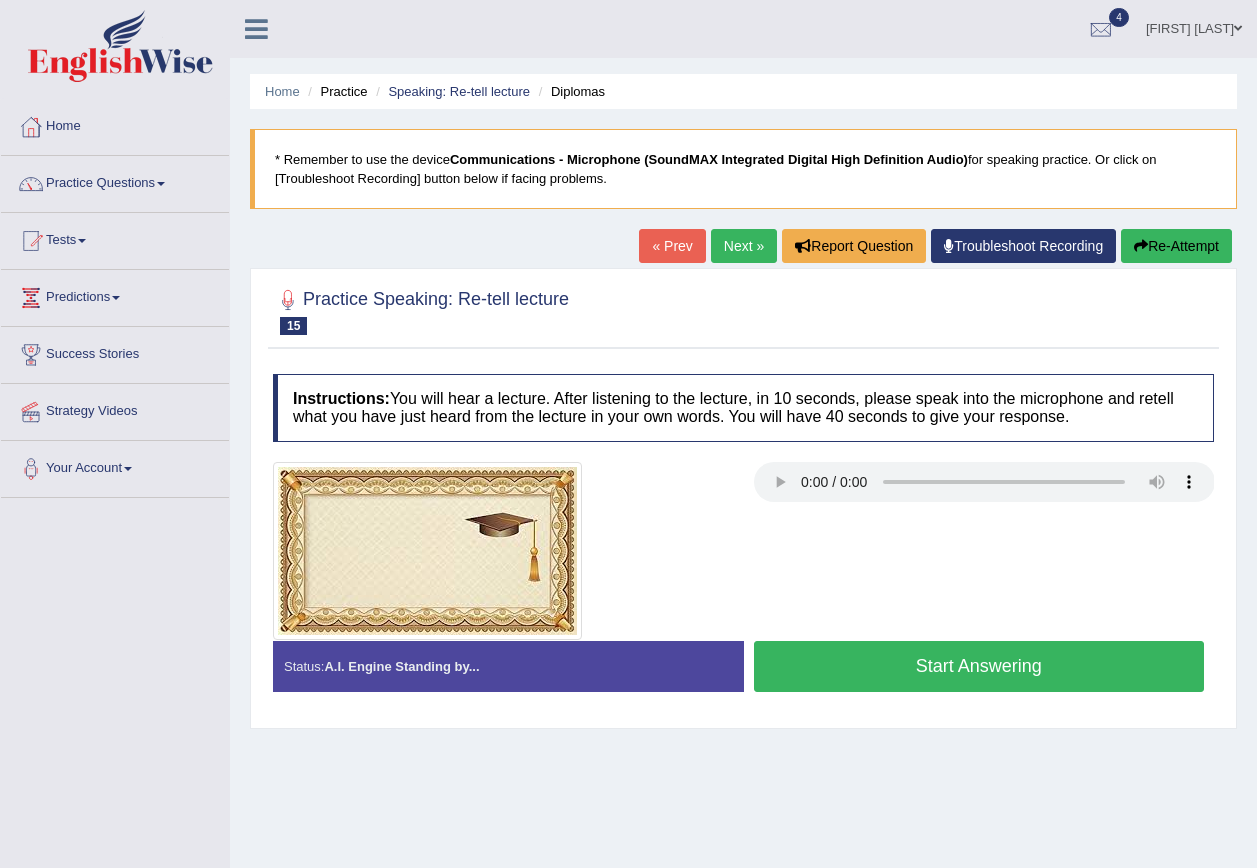 scroll, scrollTop: 0, scrollLeft: 0, axis: both 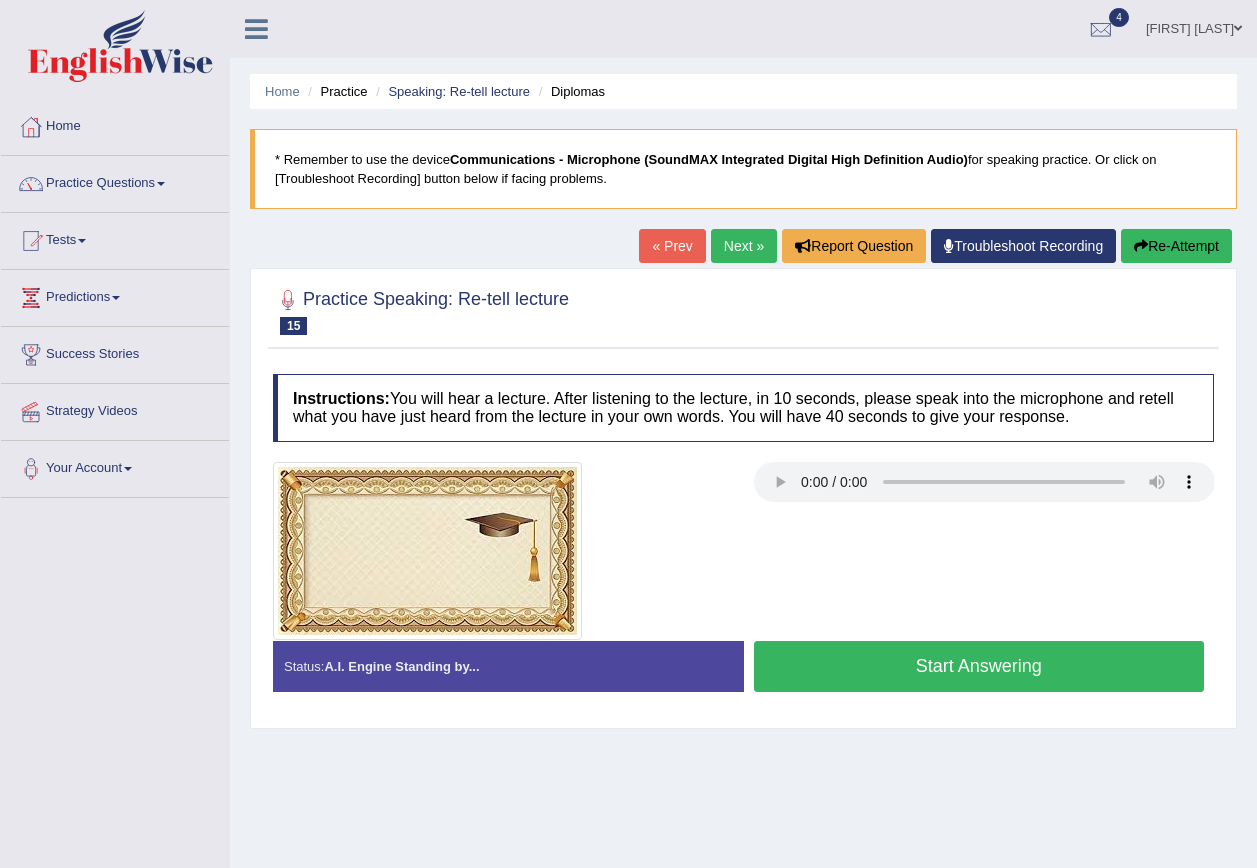 click on "Start Answering" at bounding box center (979, 666) 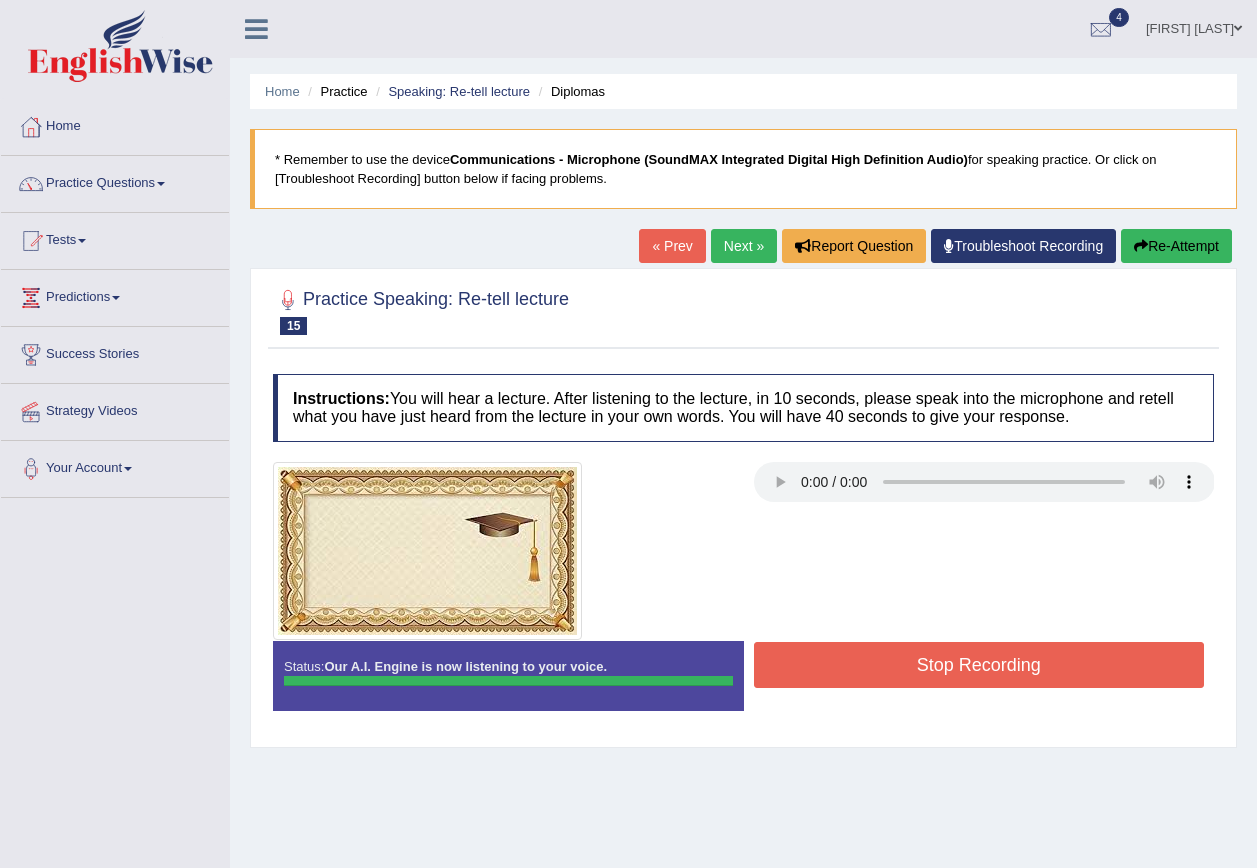 click on "Stop Recording" at bounding box center (979, 665) 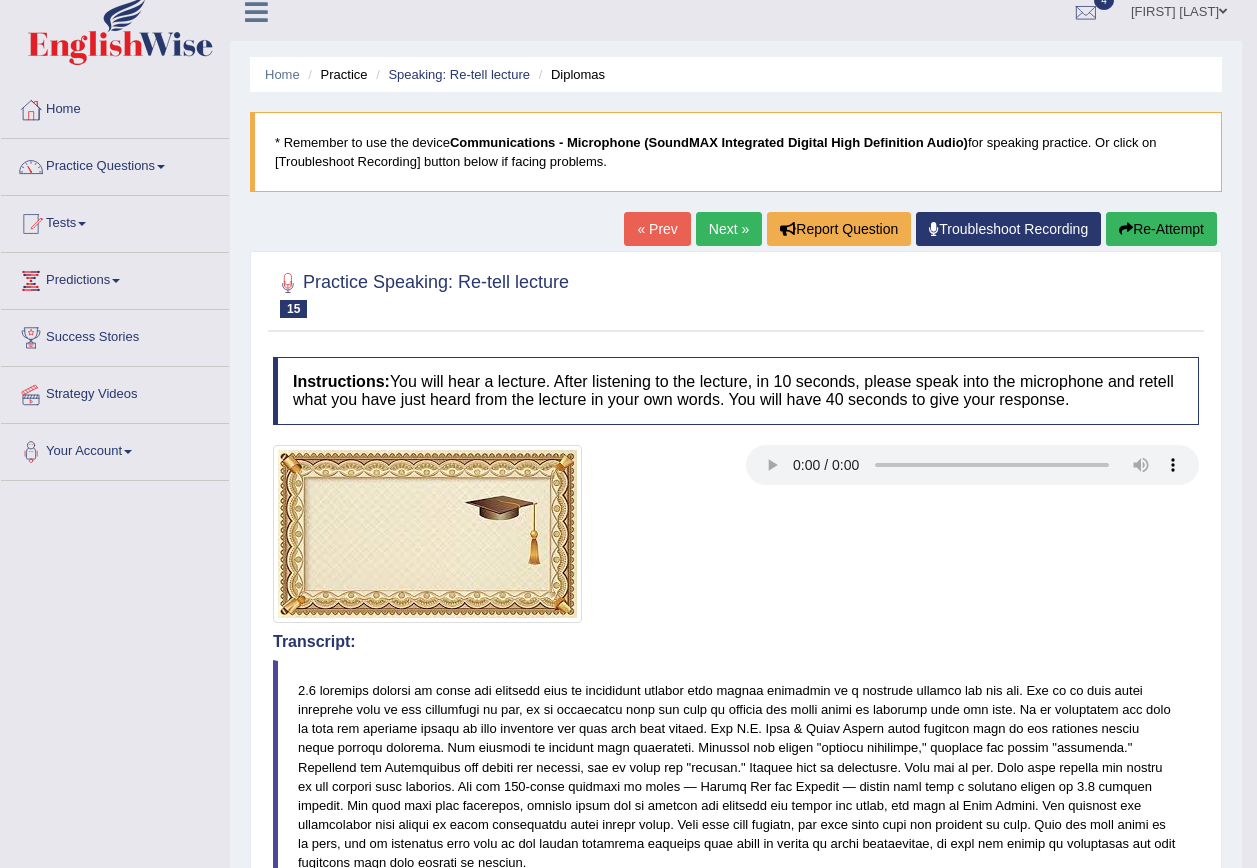 scroll, scrollTop: 0, scrollLeft: 0, axis: both 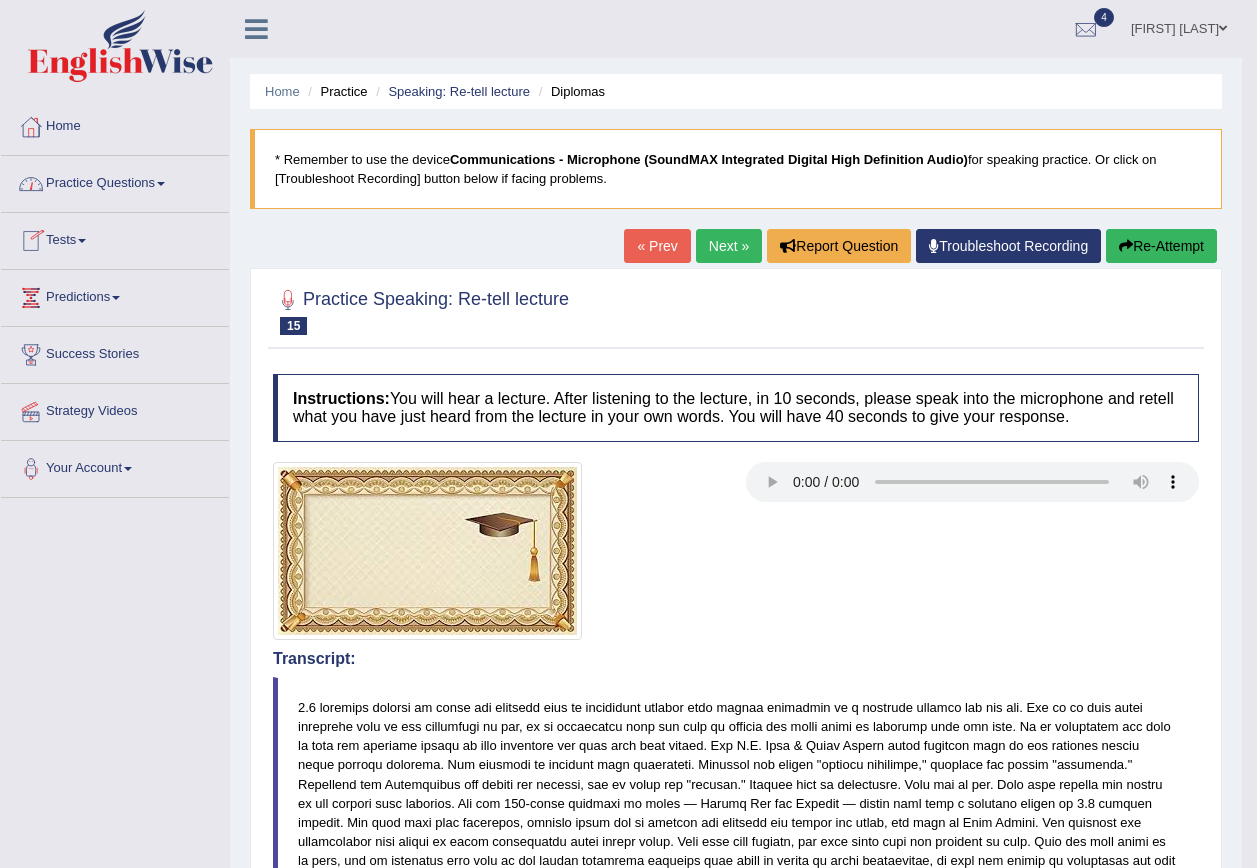click on "Practice Questions" at bounding box center [115, 181] 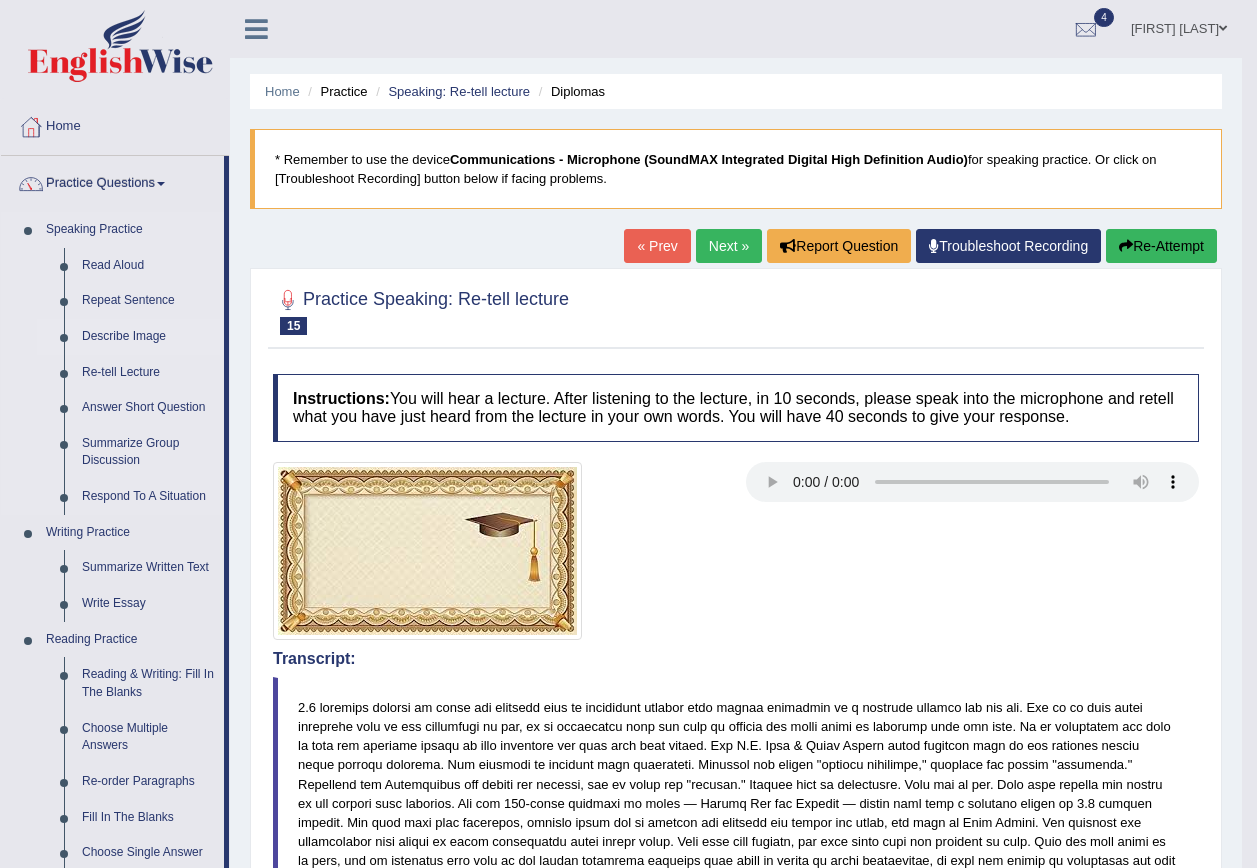 click on "Describe Image" at bounding box center [148, 337] 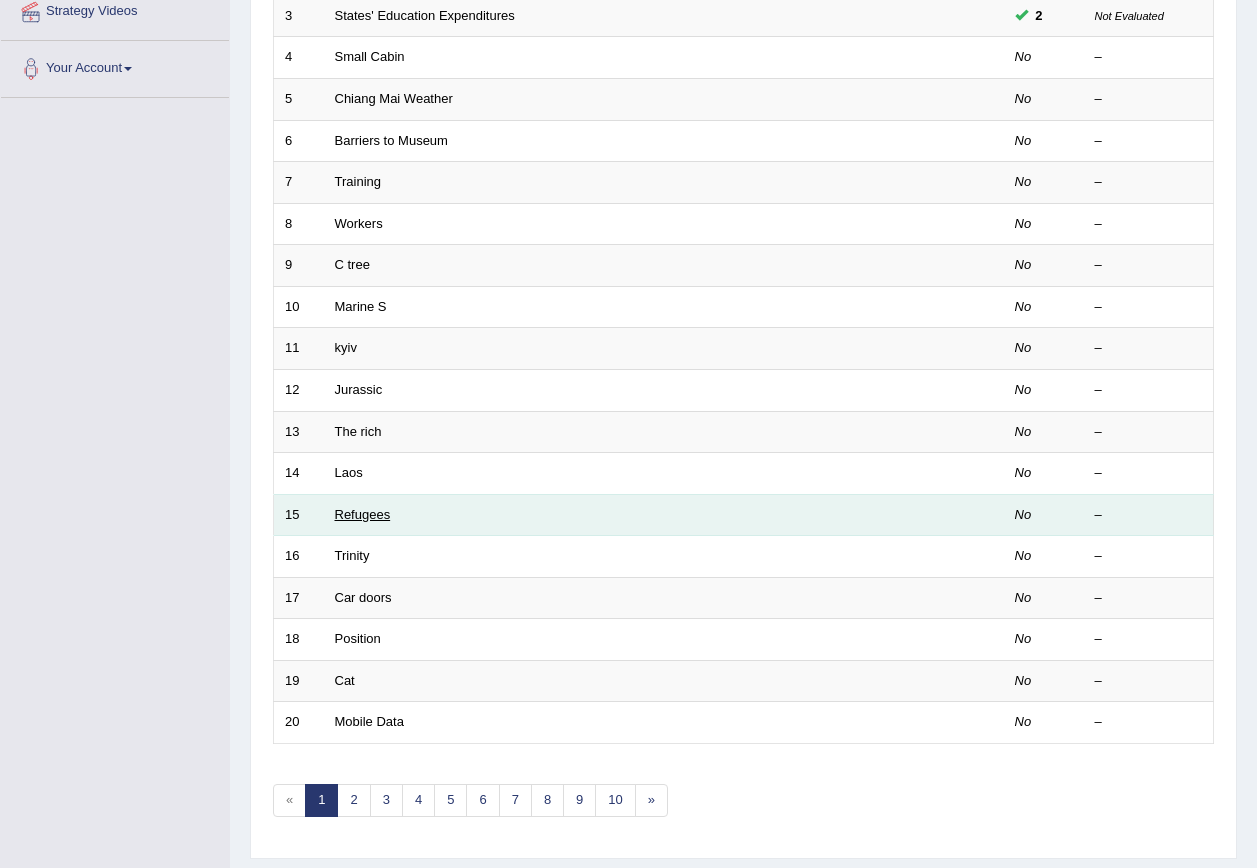 scroll, scrollTop: 0, scrollLeft: 0, axis: both 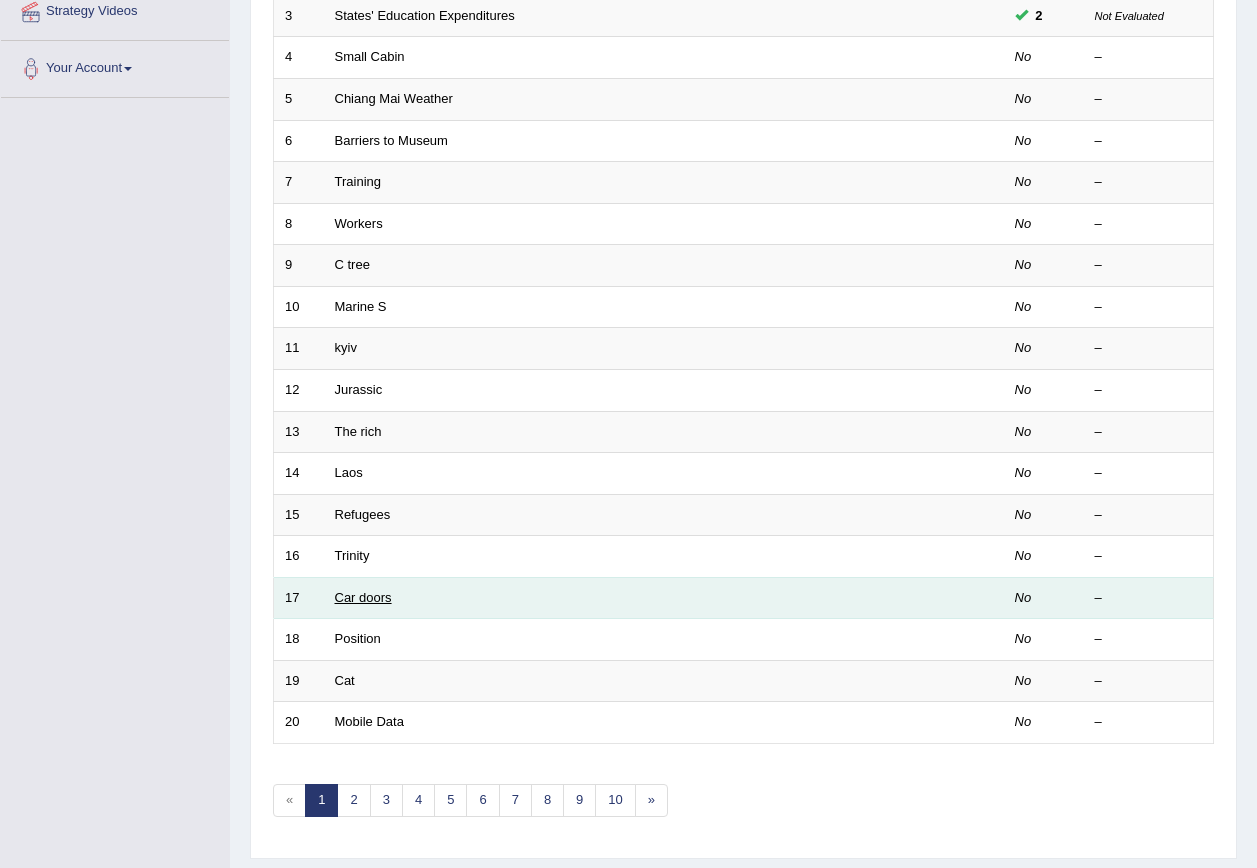 click on "Car doors" at bounding box center [363, 597] 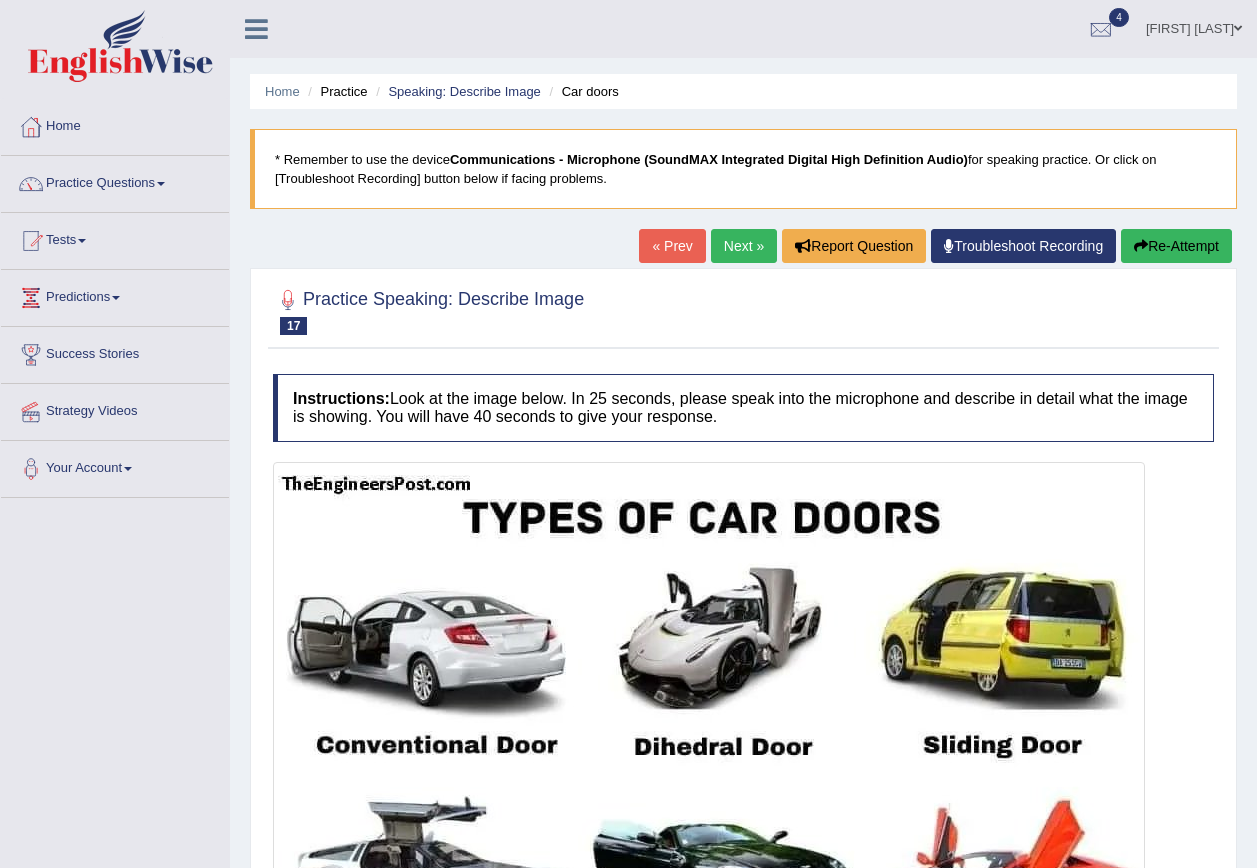 scroll, scrollTop: 0, scrollLeft: 0, axis: both 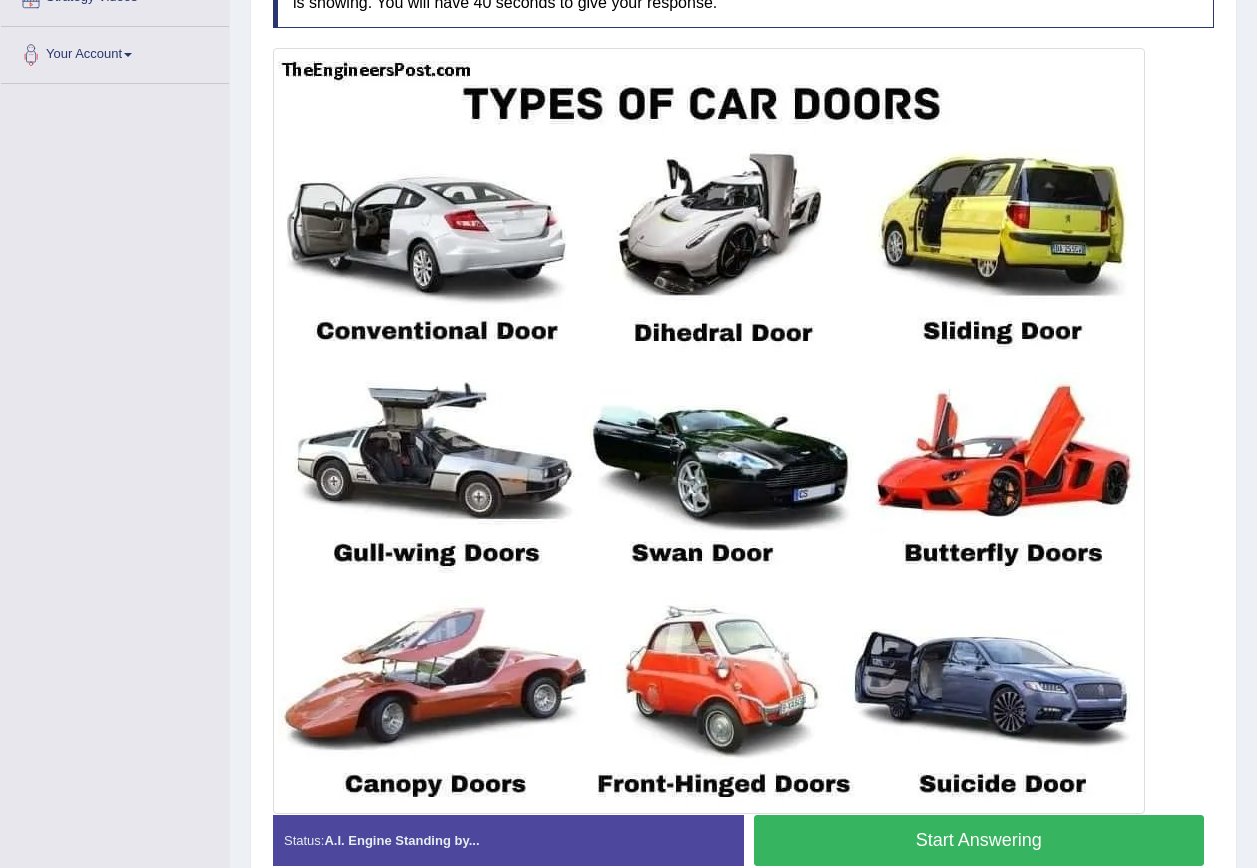 click on "Start Answering" at bounding box center (979, 840) 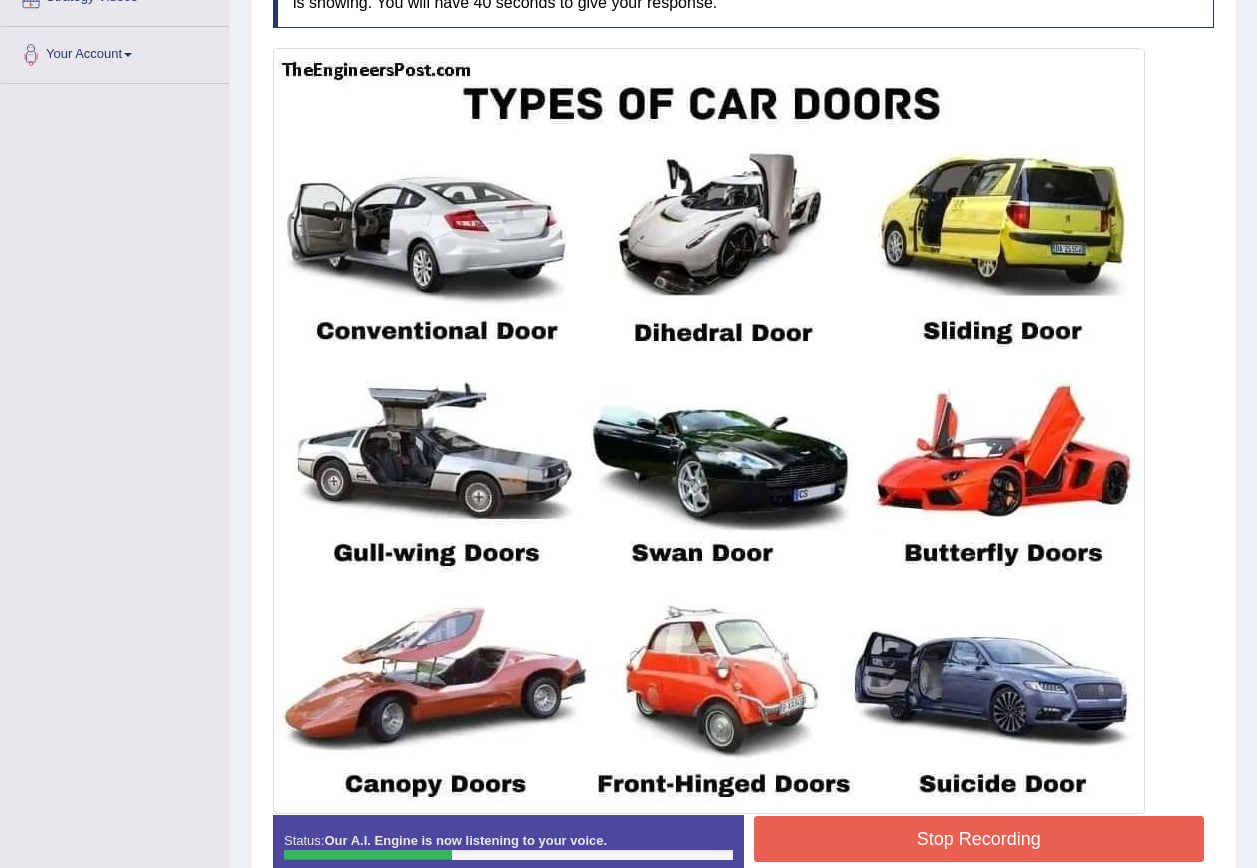 scroll, scrollTop: 533, scrollLeft: 0, axis: vertical 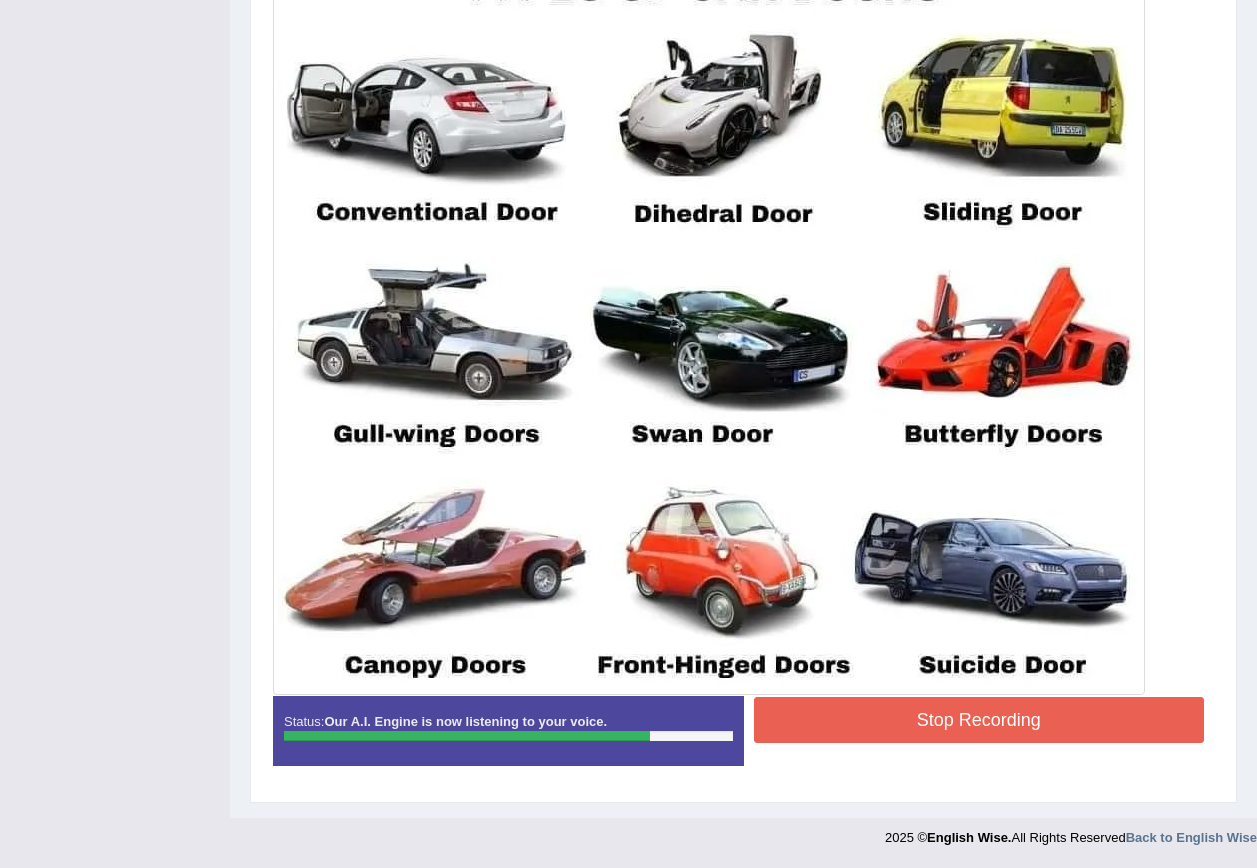 click on "Stop Recording" at bounding box center (979, 720) 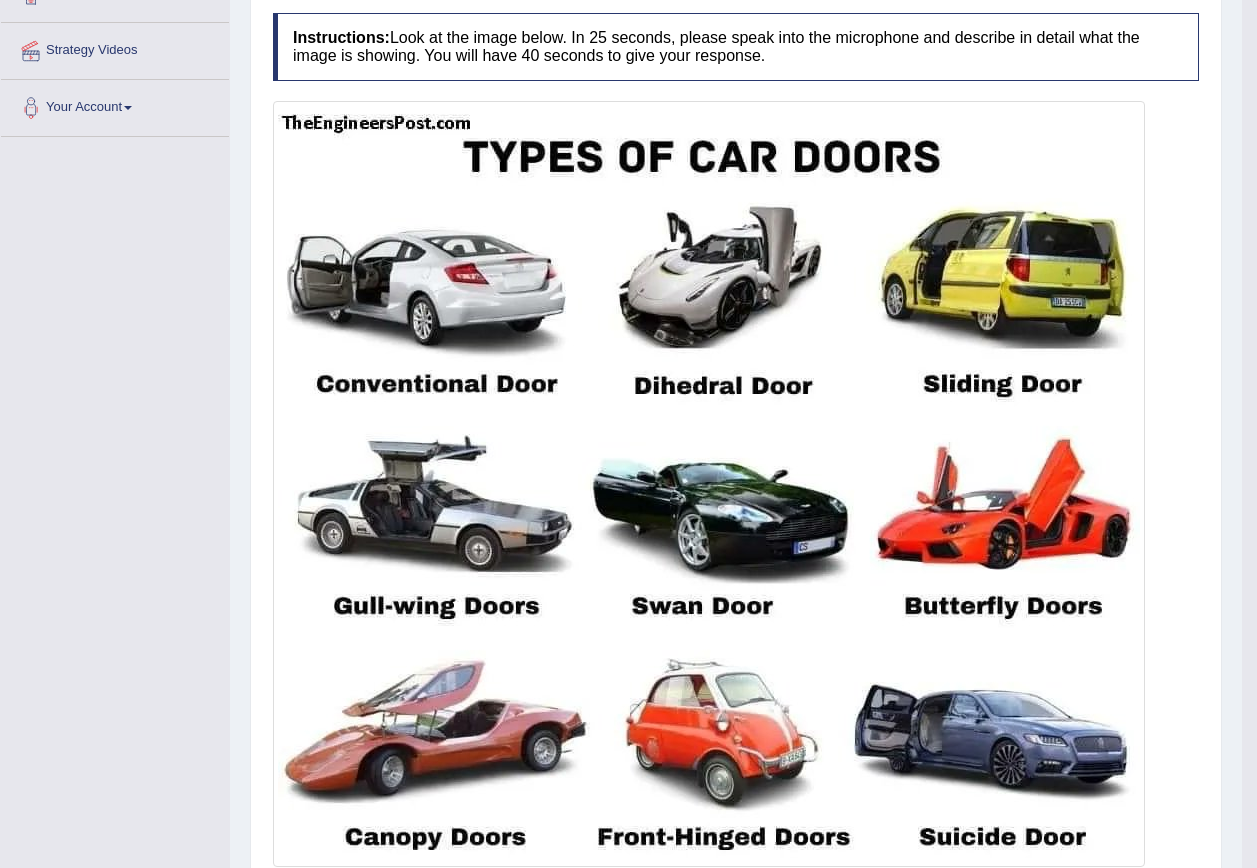 scroll, scrollTop: 33, scrollLeft: 0, axis: vertical 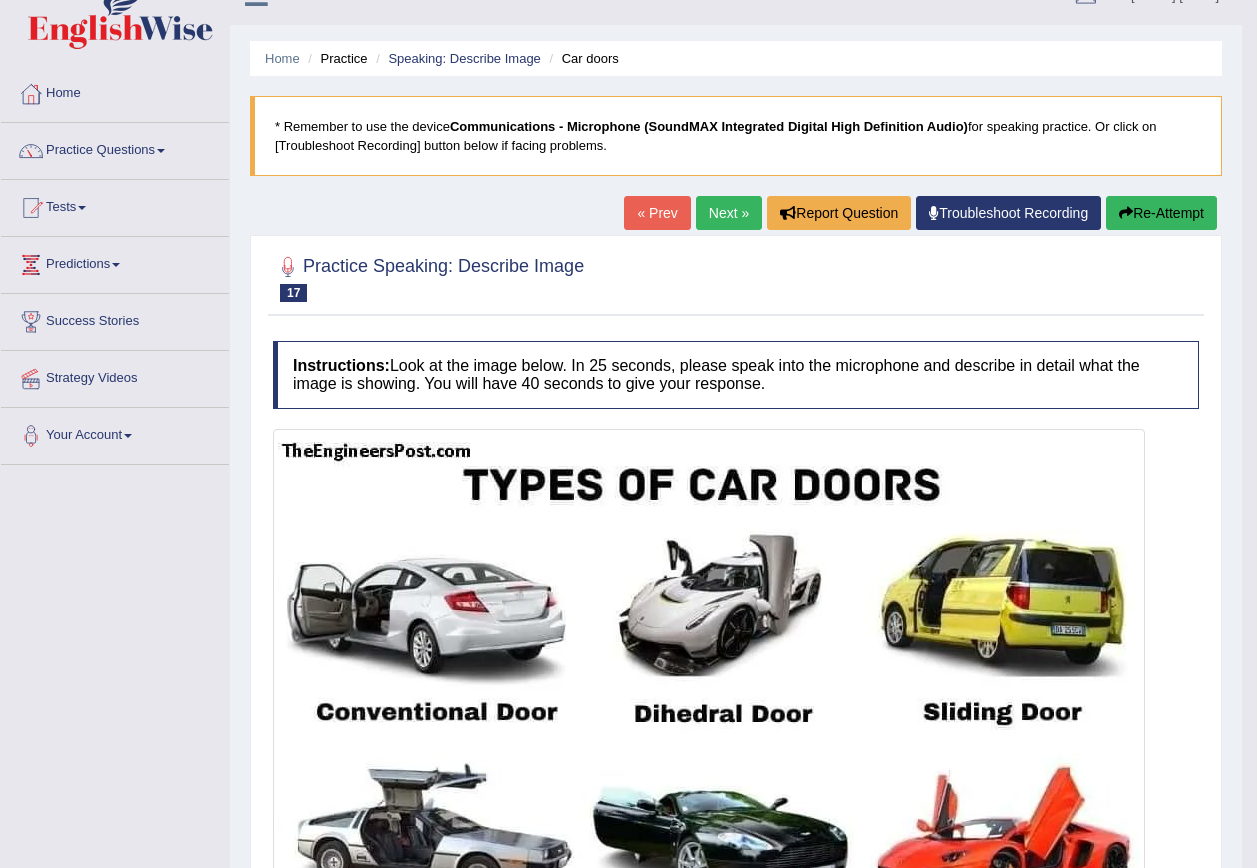 click on "Next »" at bounding box center (729, 213) 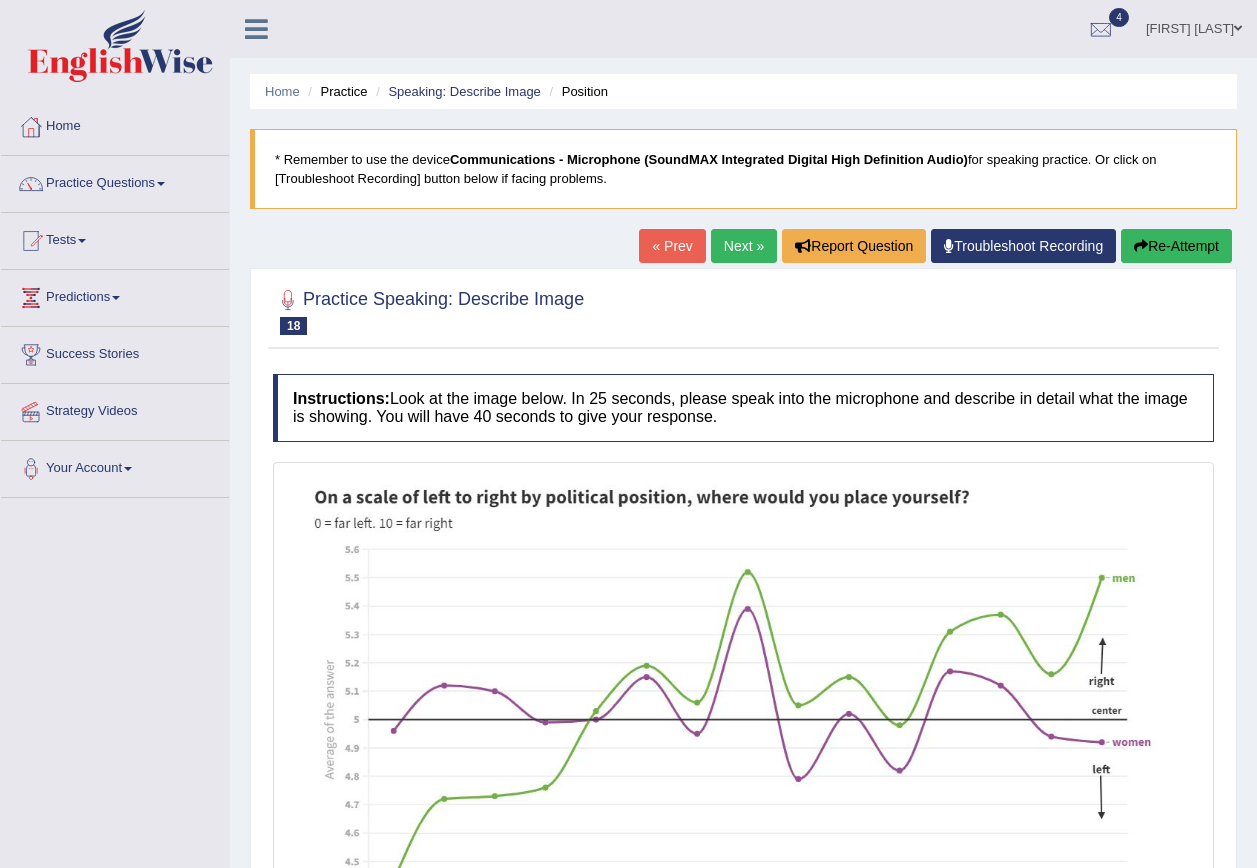 scroll, scrollTop: 0, scrollLeft: 0, axis: both 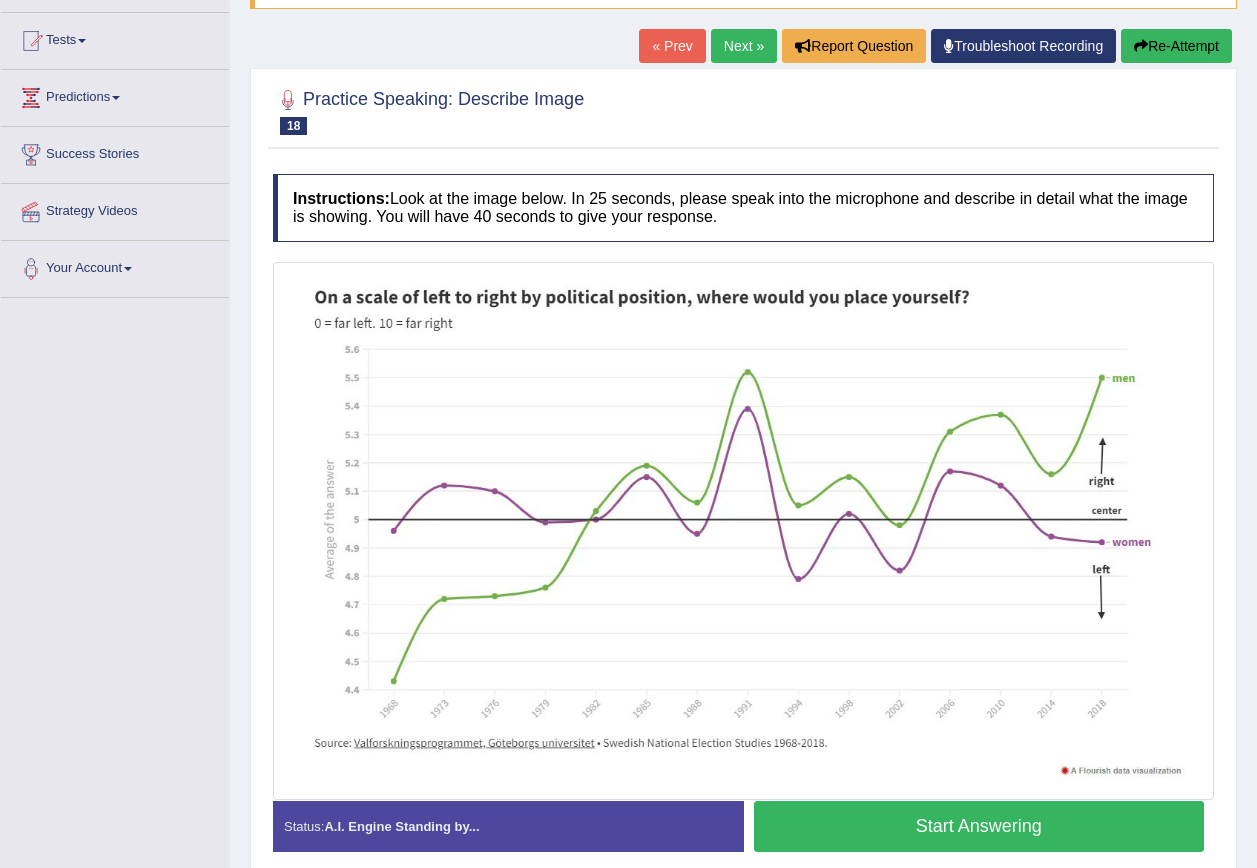 click on "Start Answering" at bounding box center [979, 826] 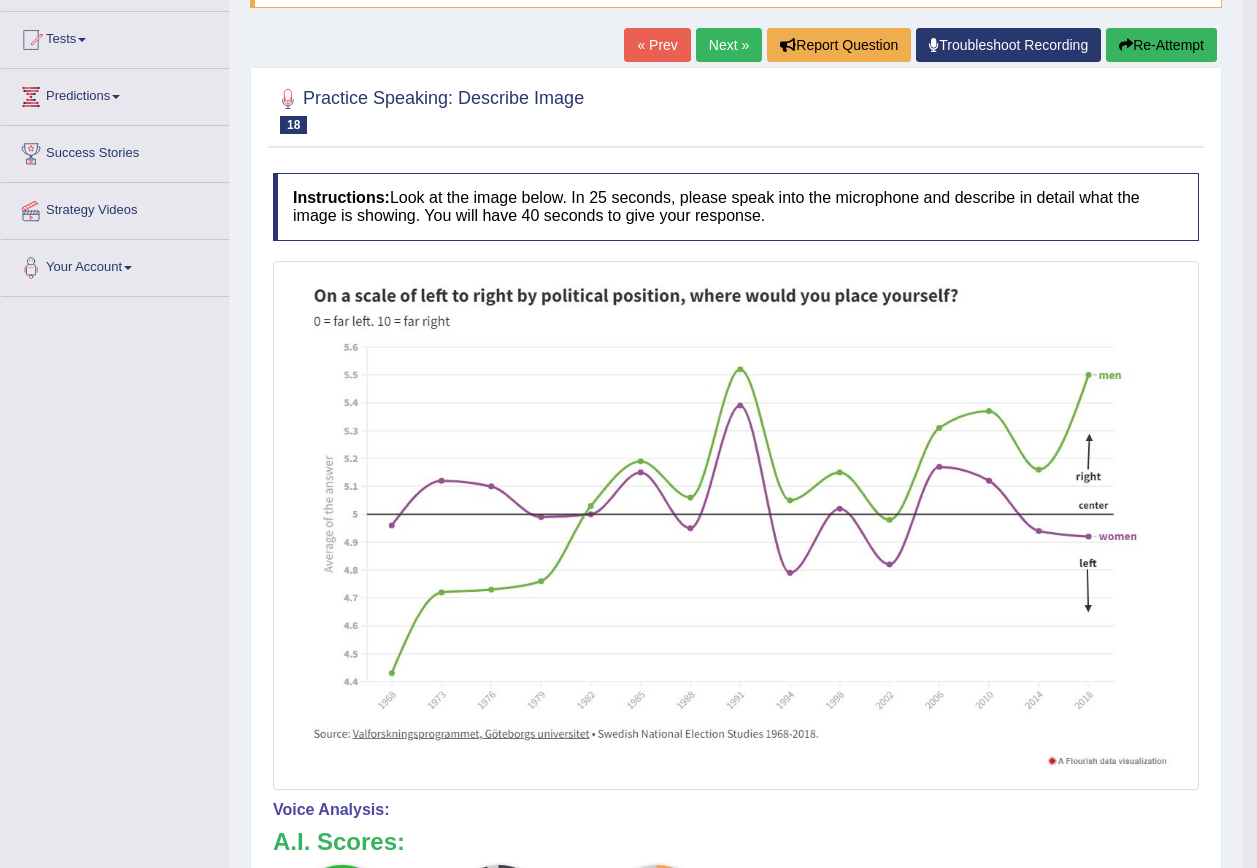 scroll, scrollTop: 101, scrollLeft: 0, axis: vertical 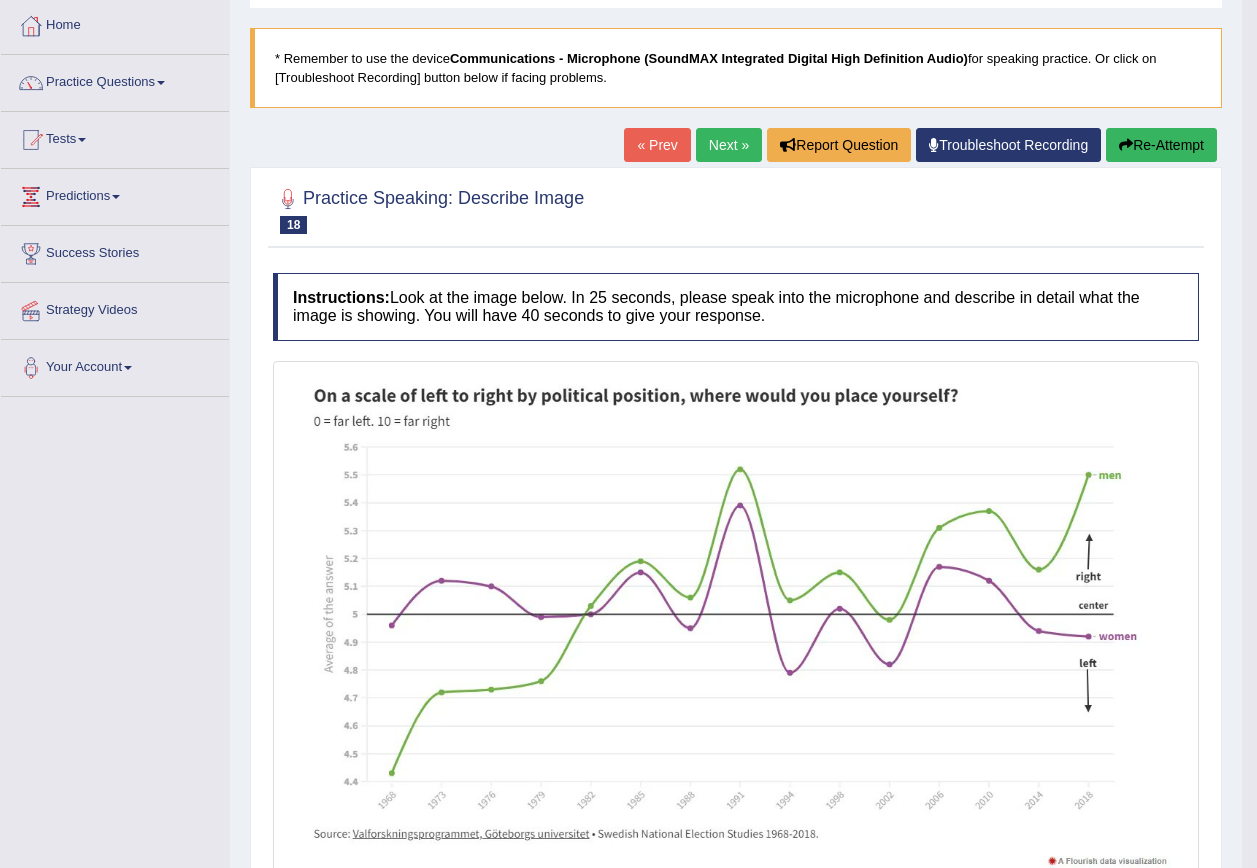 click on "Next »" at bounding box center (729, 145) 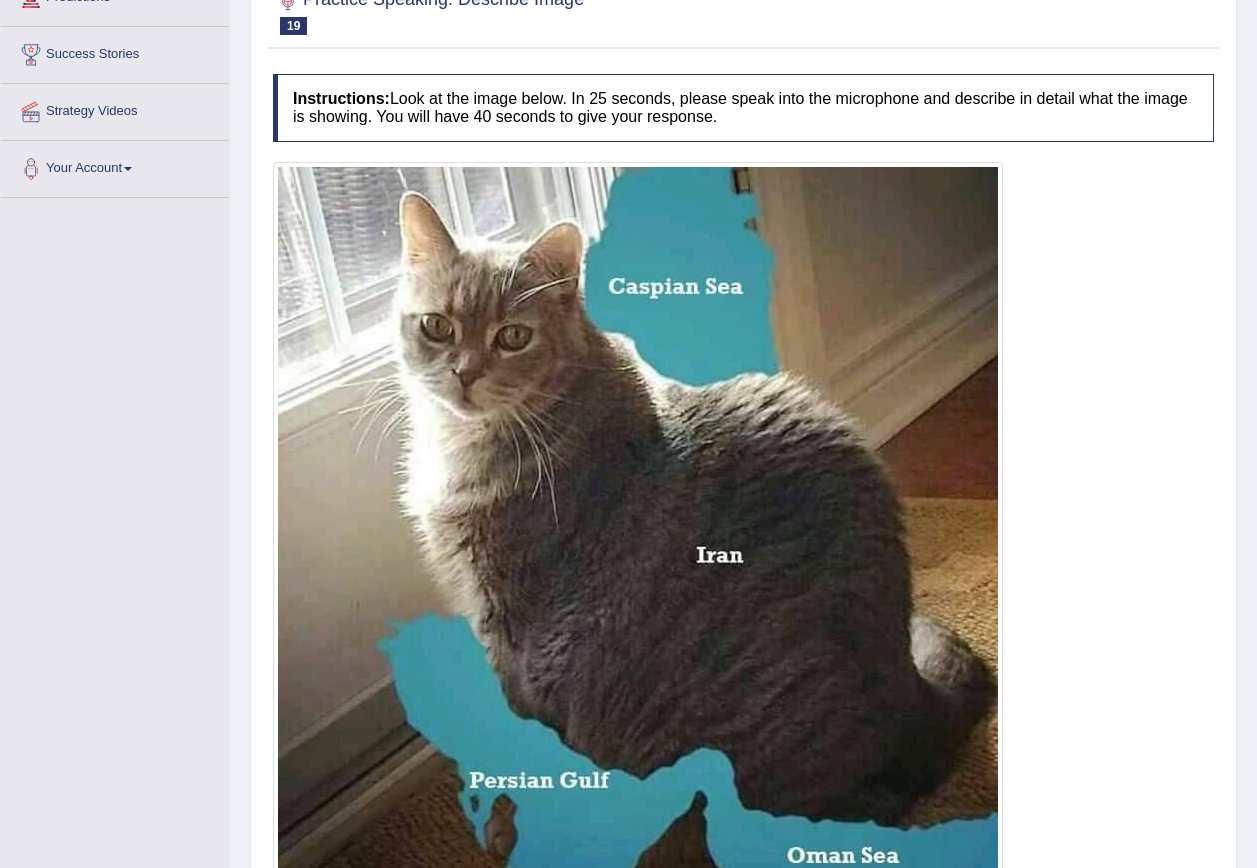 scroll, scrollTop: 0, scrollLeft: 0, axis: both 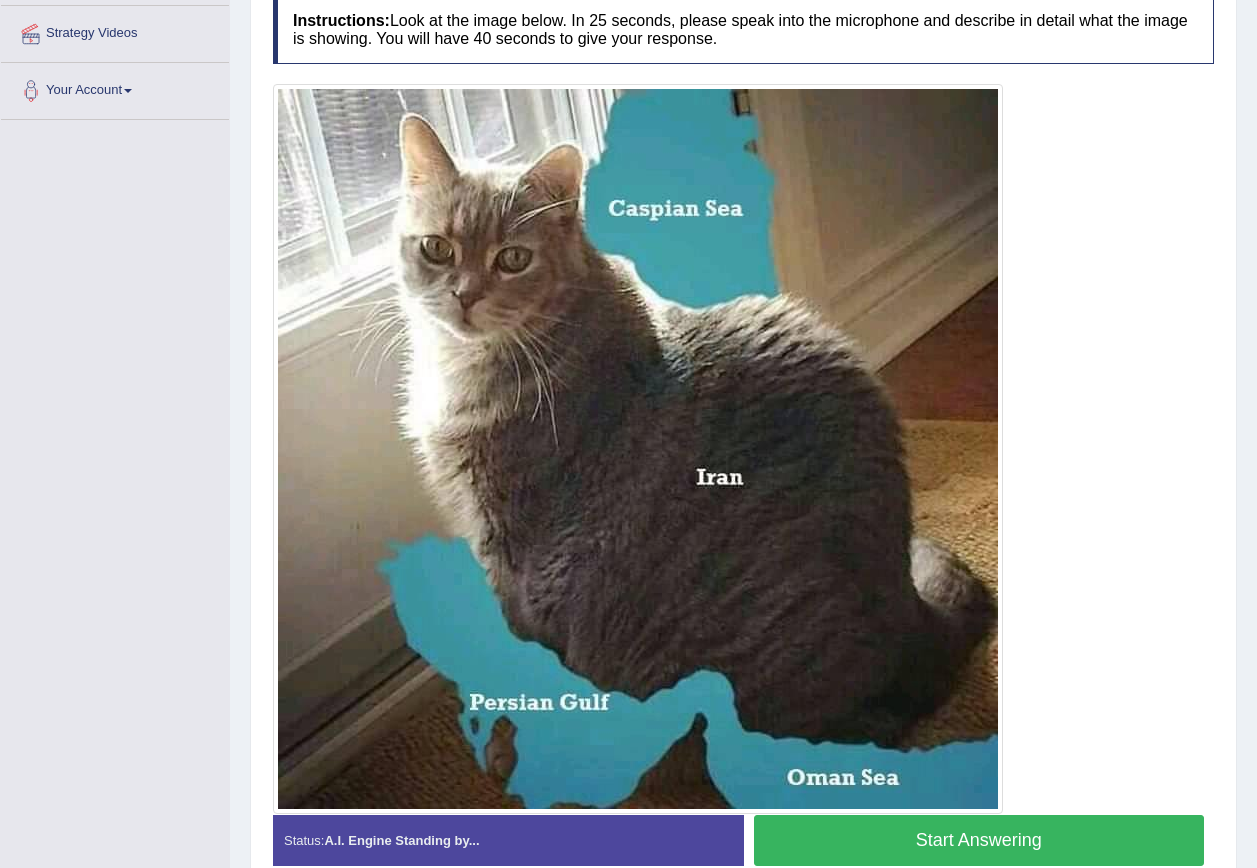 click on "Start Answering" at bounding box center [979, 840] 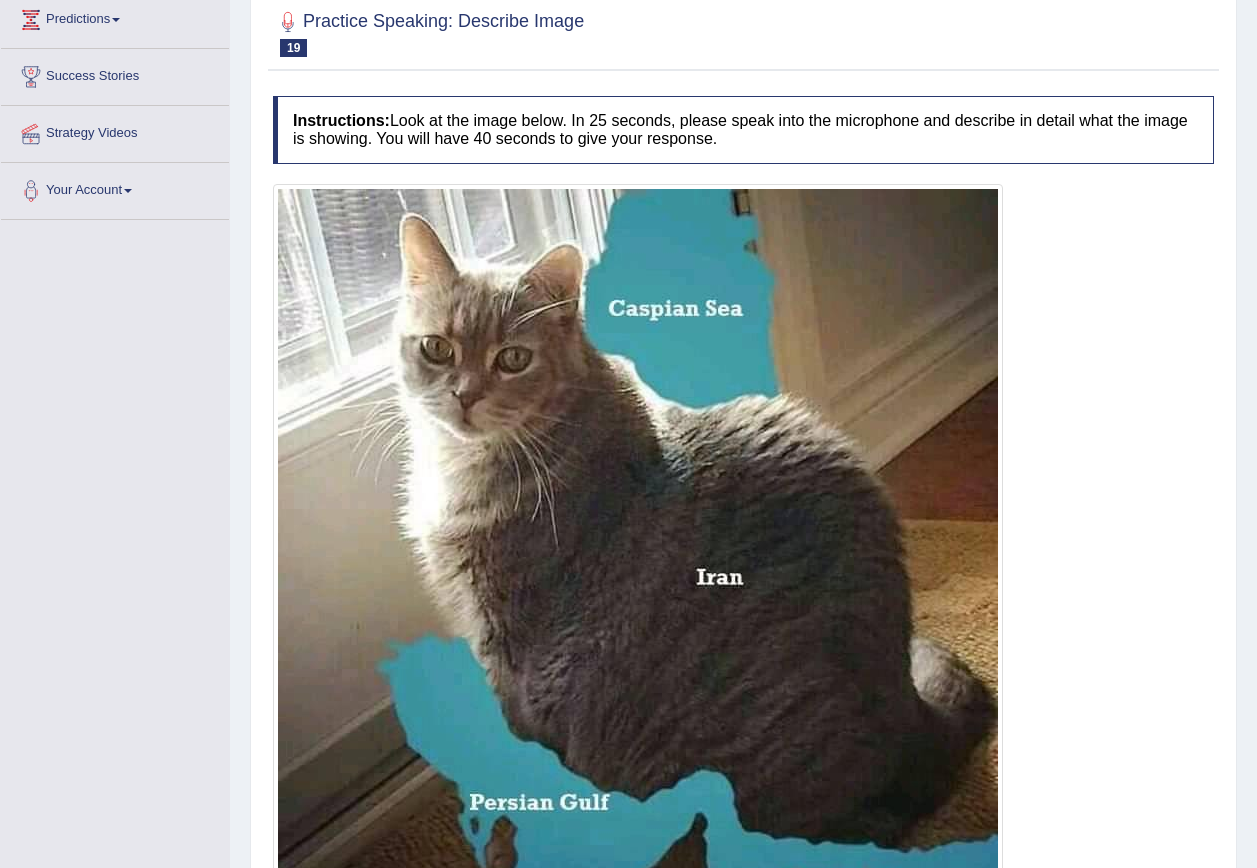 scroll, scrollTop: 378, scrollLeft: 0, axis: vertical 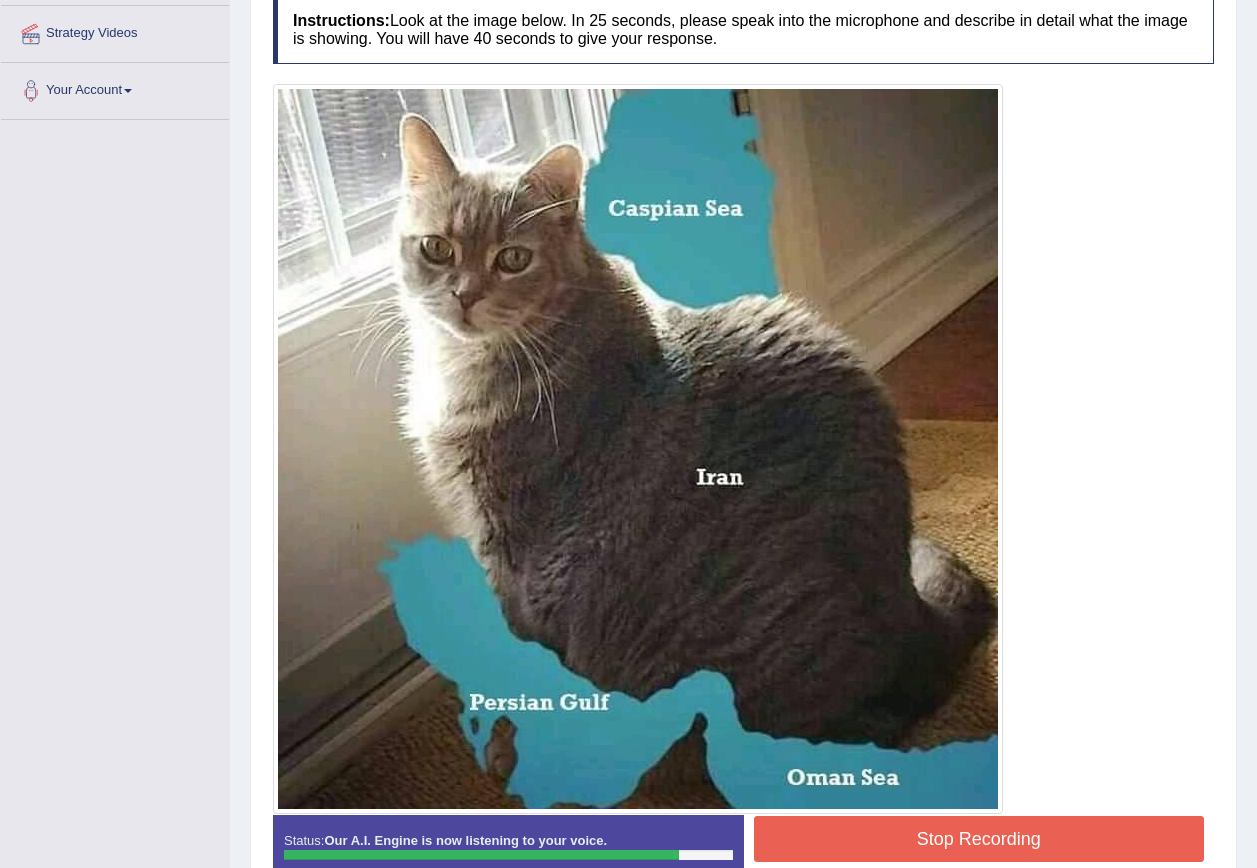 click on "Stop Recording" at bounding box center (979, 839) 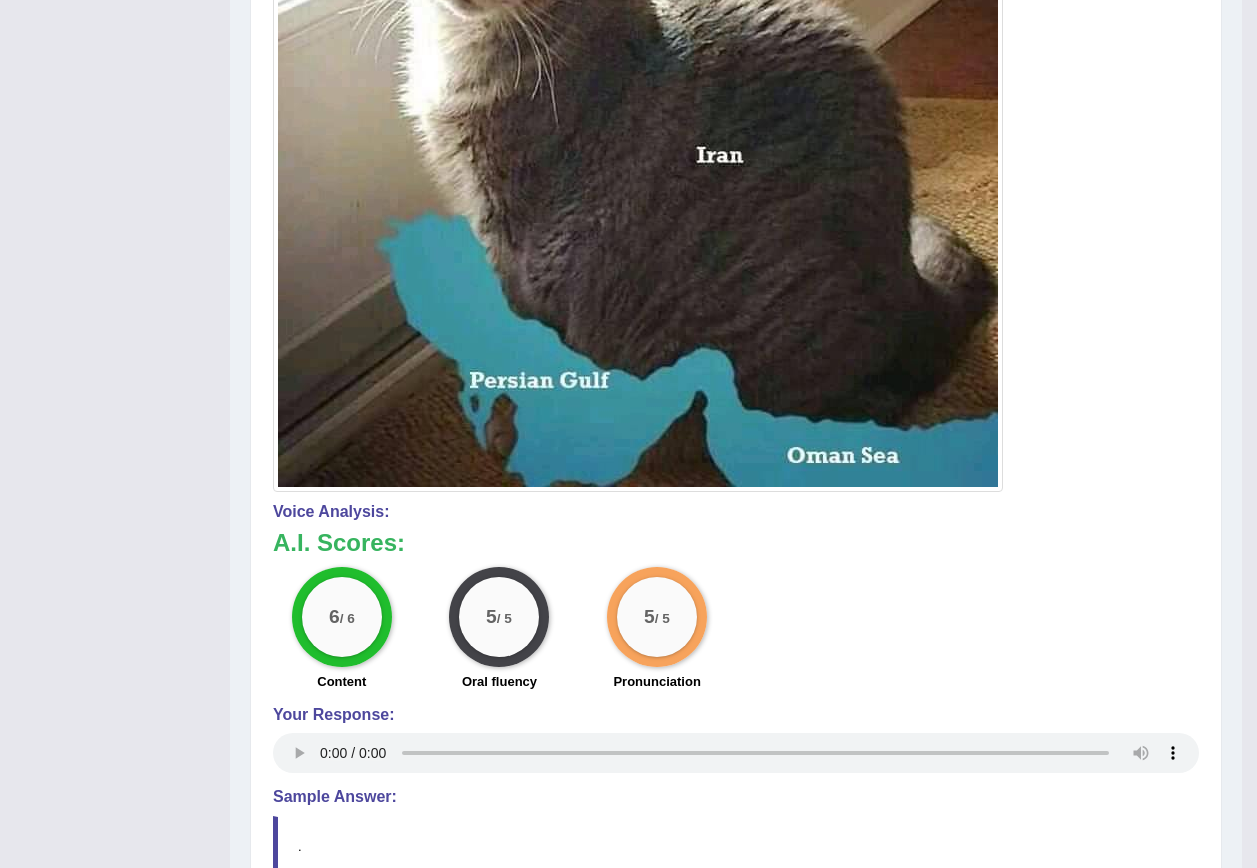 scroll, scrollTop: 200, scrollLeft: 0, axis: vertical 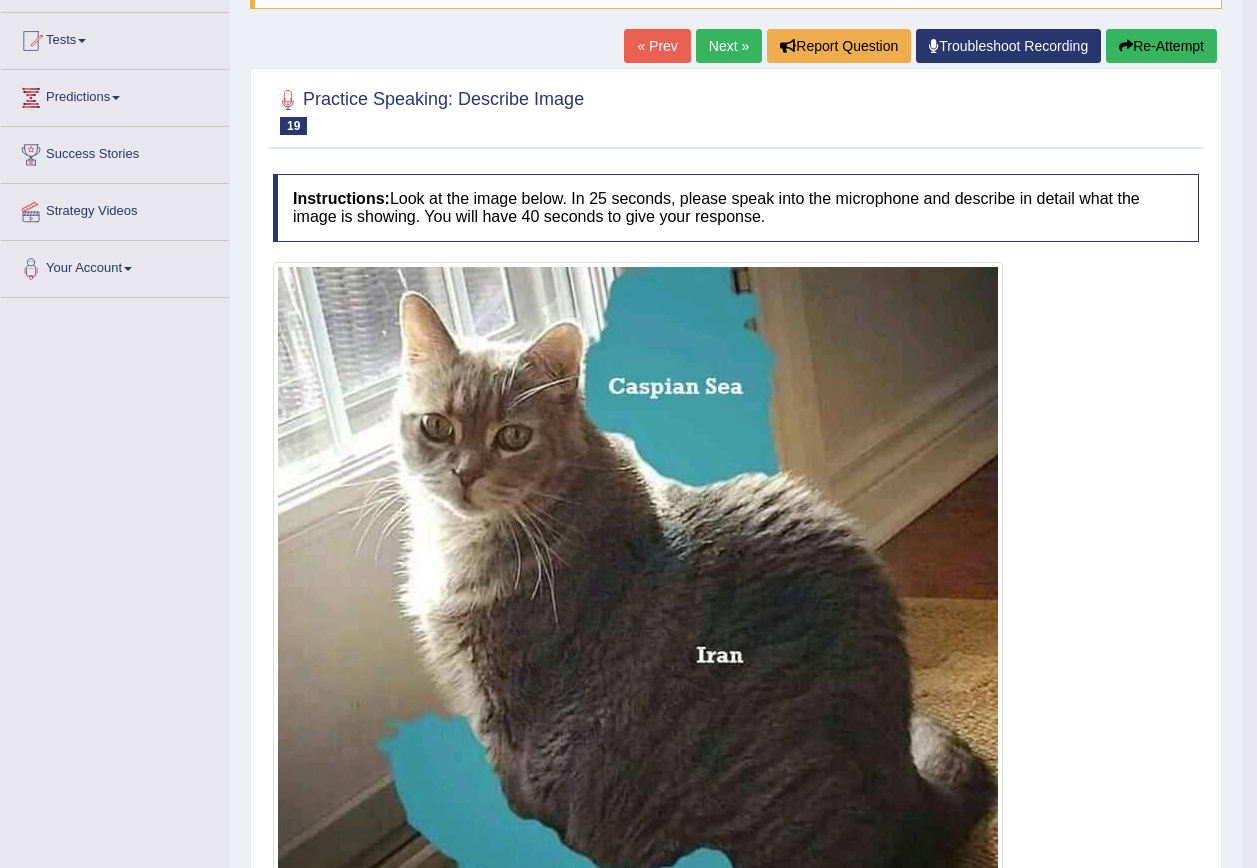 click on "Next »" at bounding box center [729, 46] 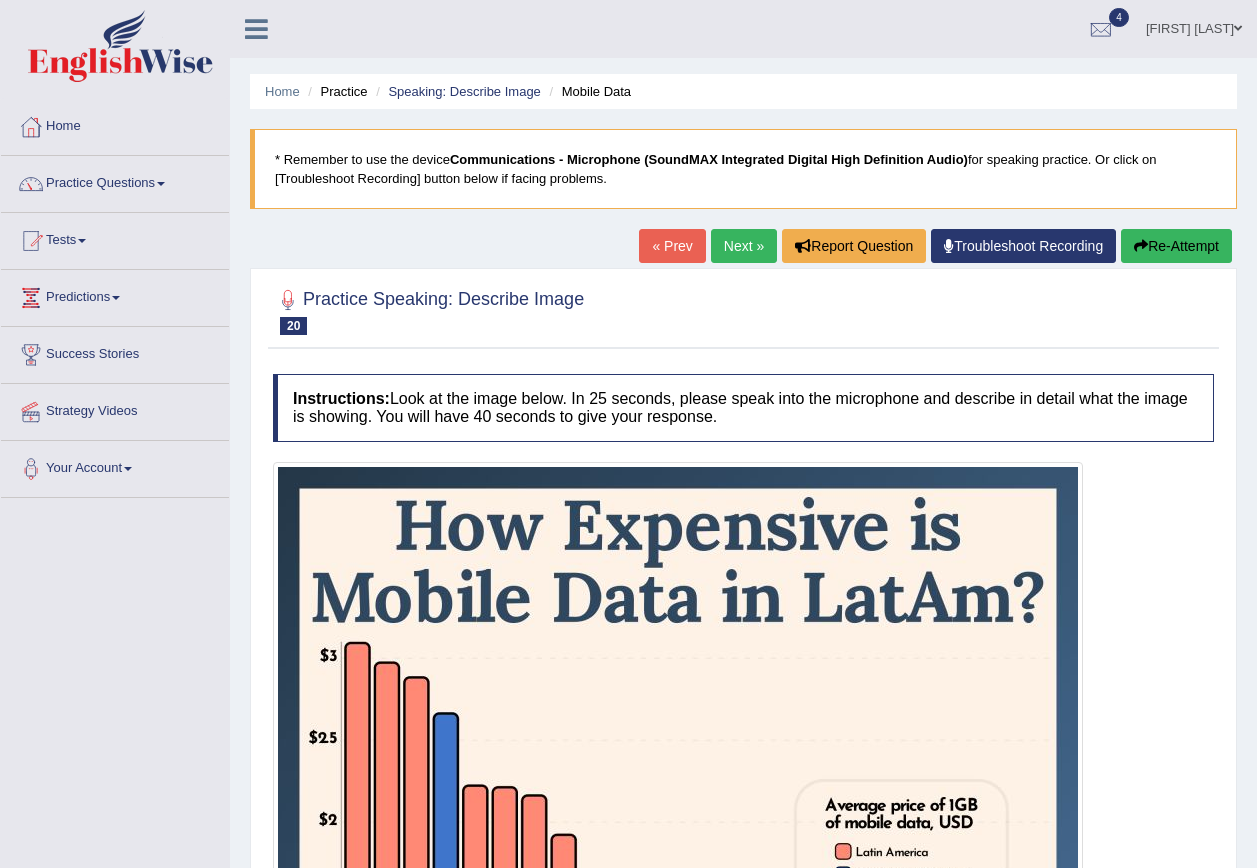scroll, scrollTop: 300, scrollLeft: 0, axis: vertical 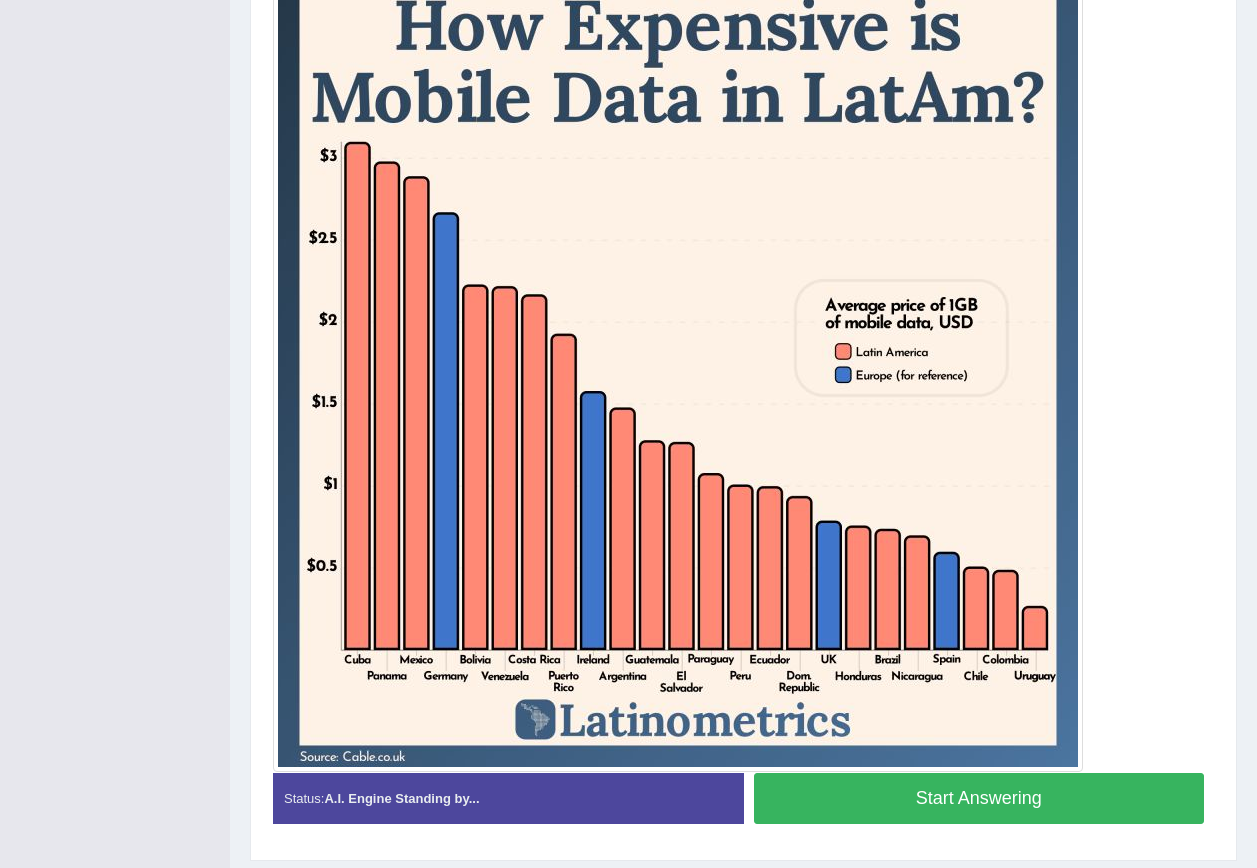 click on "Start Answering" at bounding box center (979, 798) 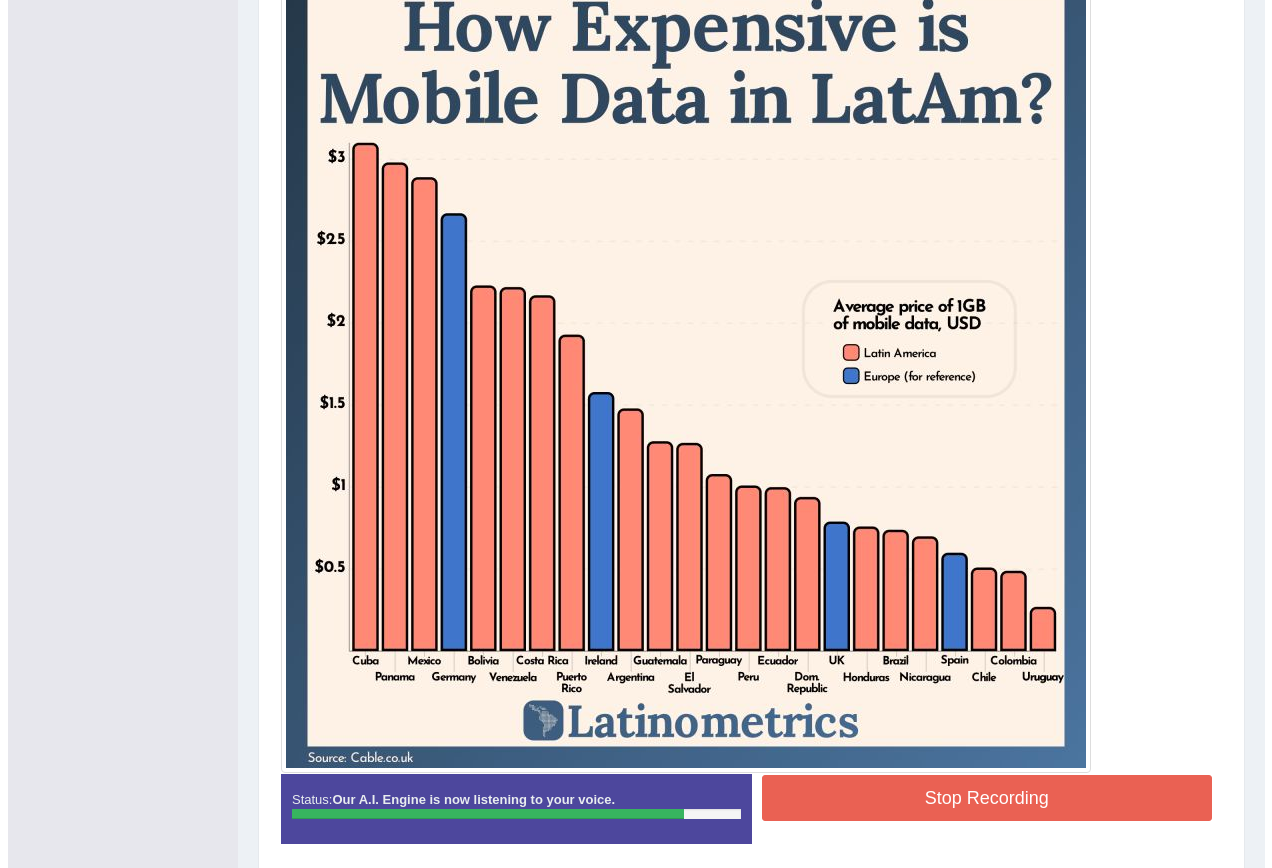 scroll, scrollTop: 500, scrollLeft: 0, axis: vertical 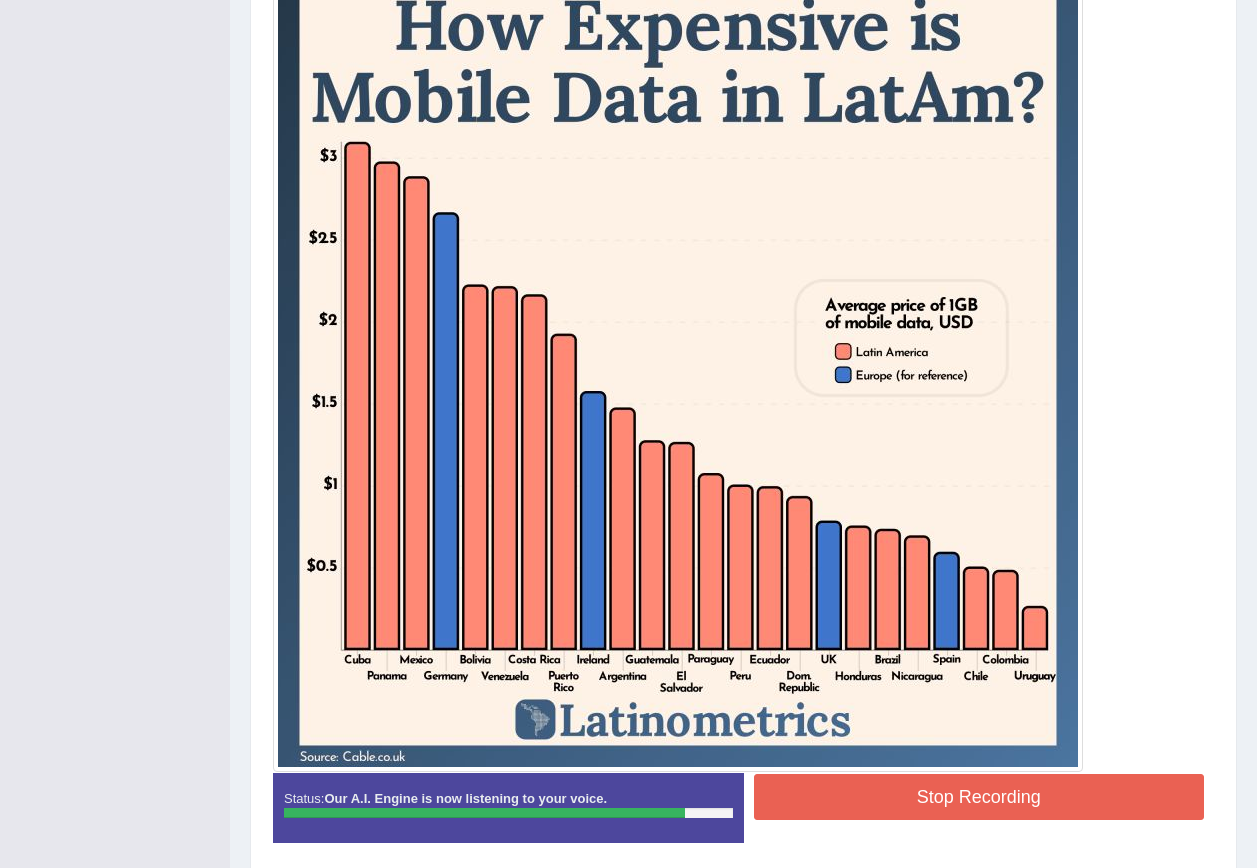 click on "Stop Recording" at bounding box center [979, 797] 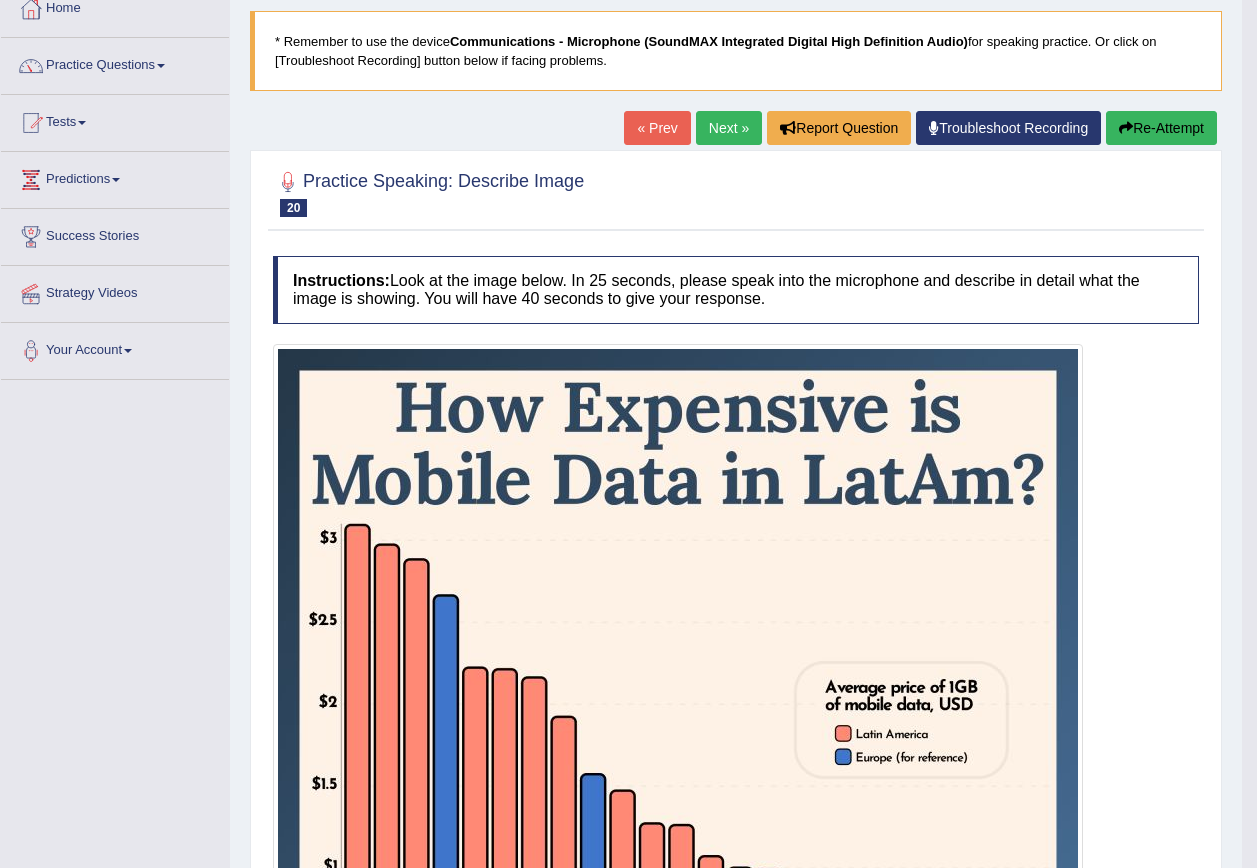 scroll, scrollTop: 100, scrollLeft: 0, axis: vertical 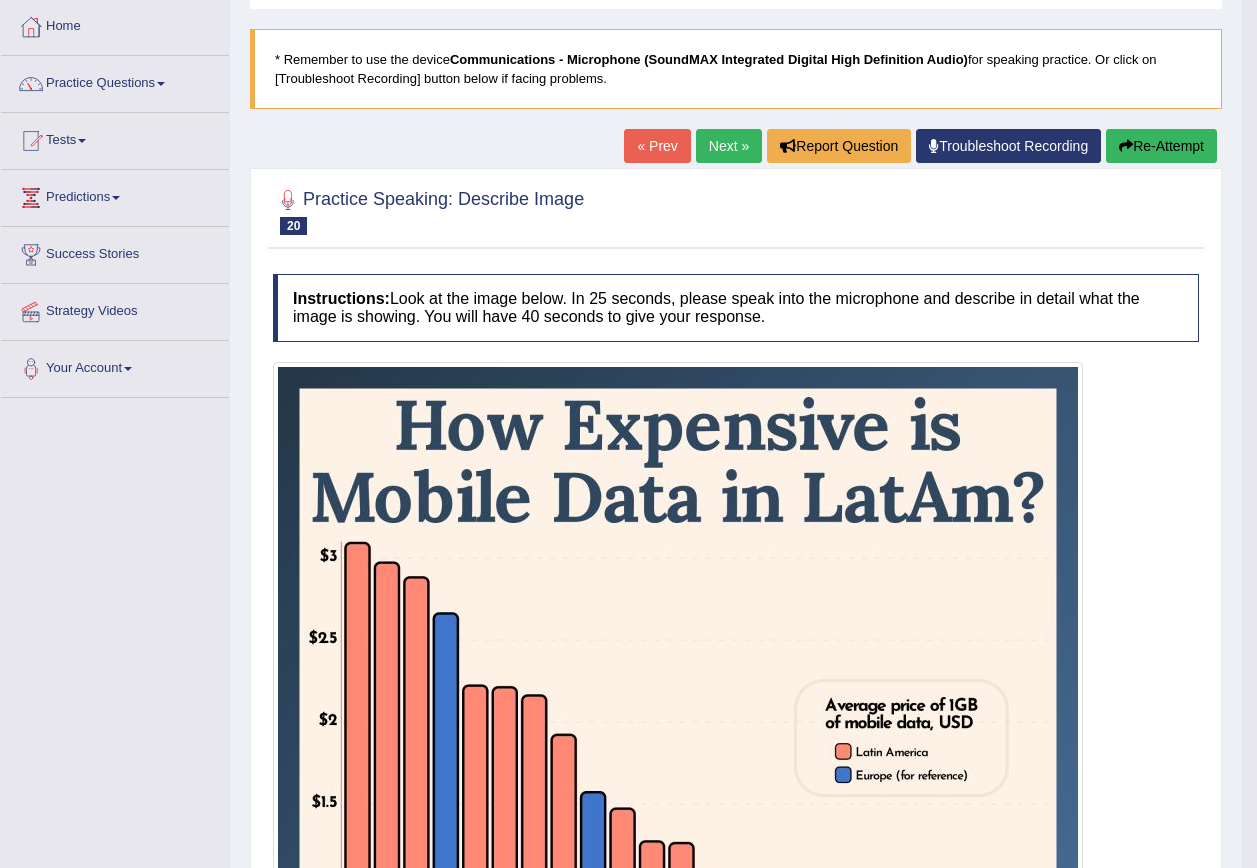 click on "Re-Attempt" at bounding box center [1161, 146] 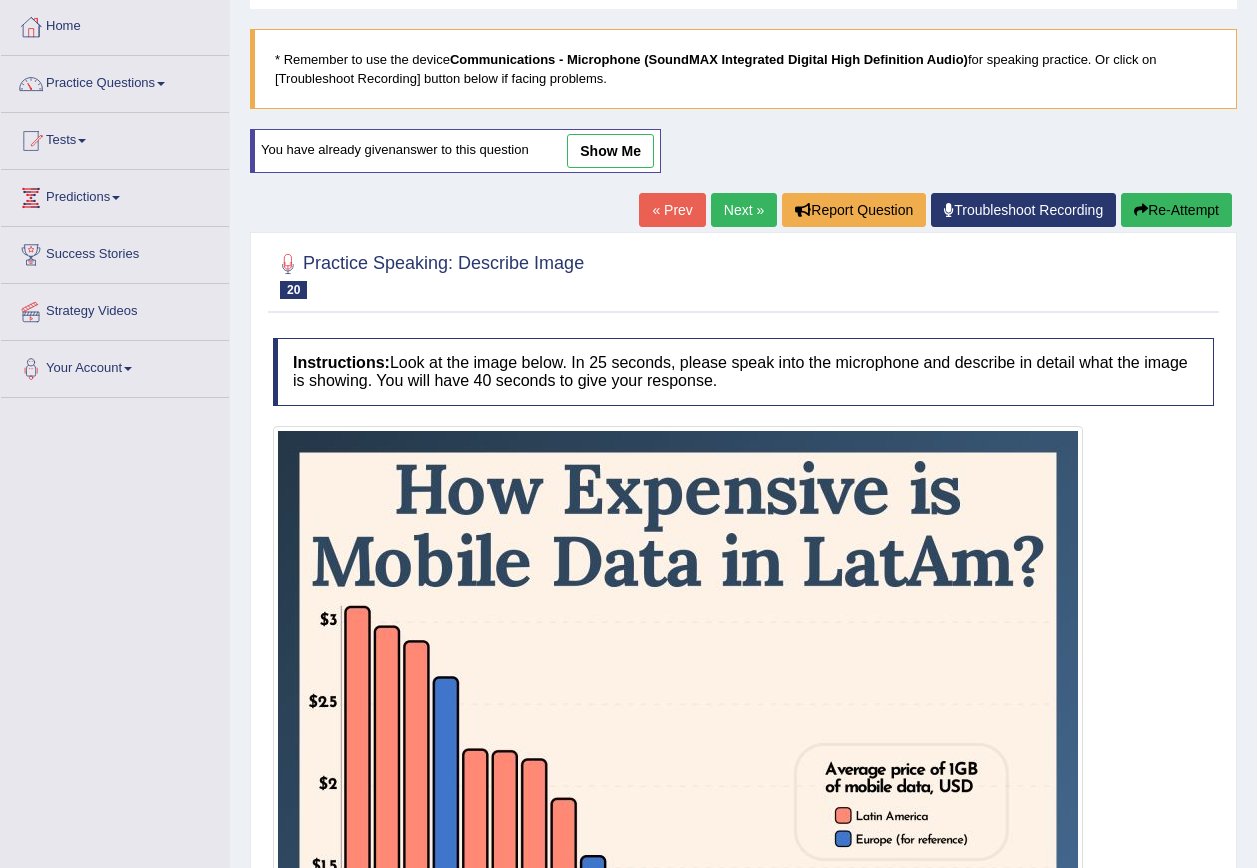 scroll, scrollTop: 0, scrollLeft: 0, axis: both 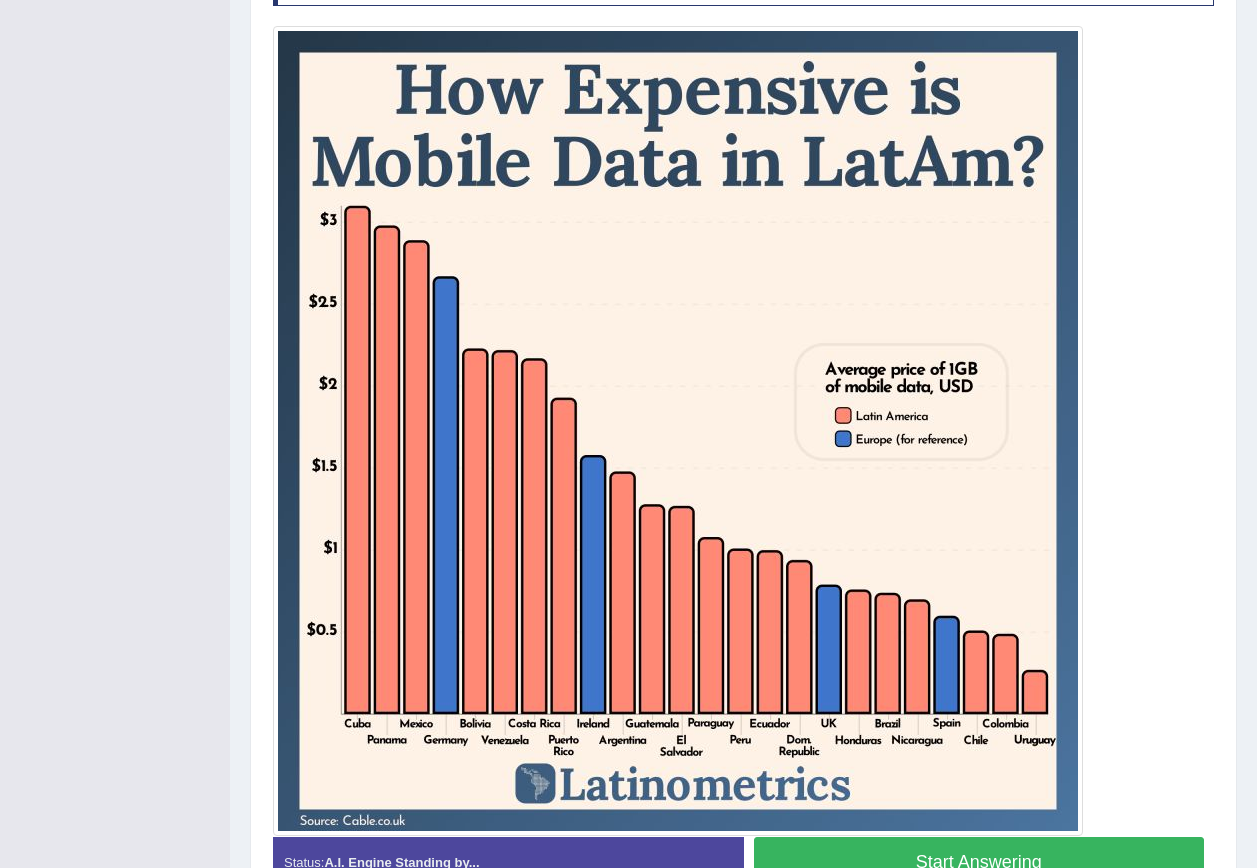 click on "Start Answering" at bounding box center (979, 862) 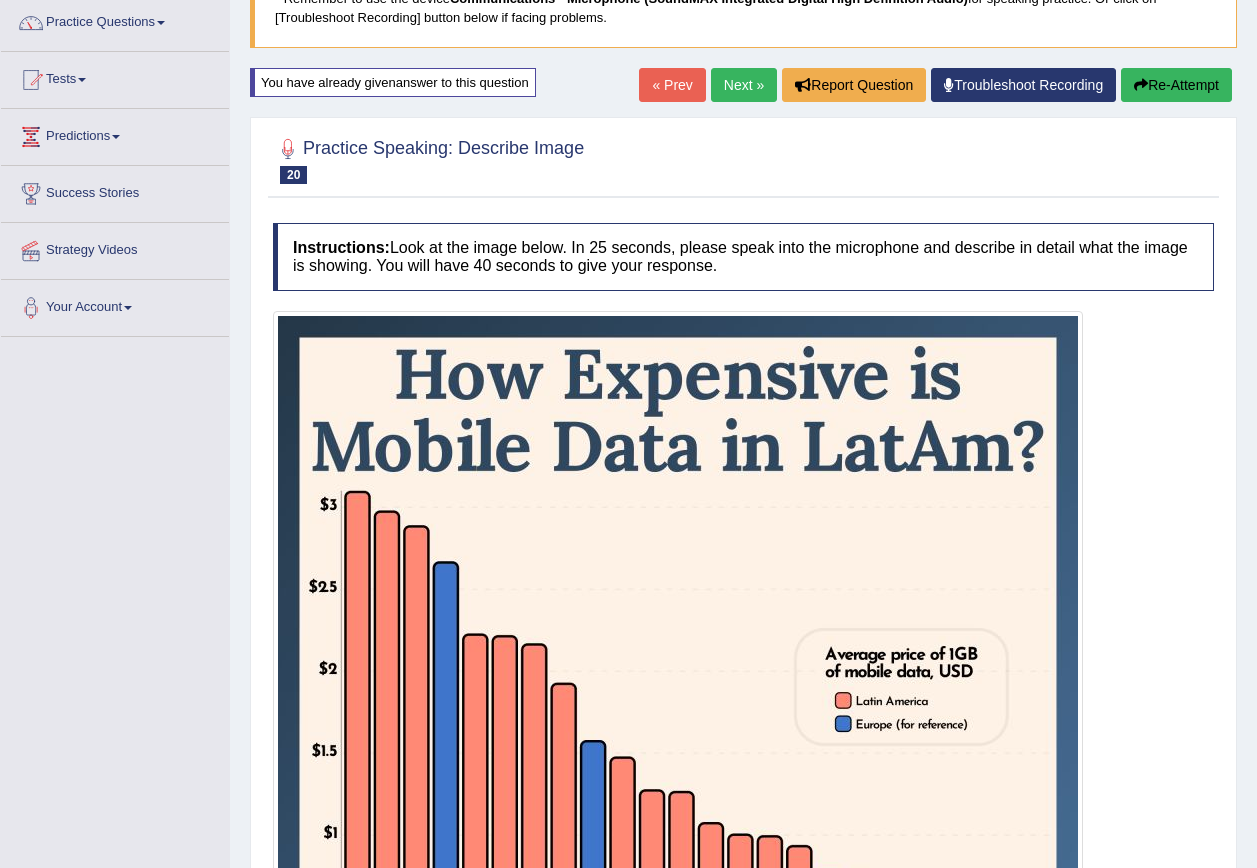 scroll, scrollTop: 146, scrollLeft: 0, axis: vertical 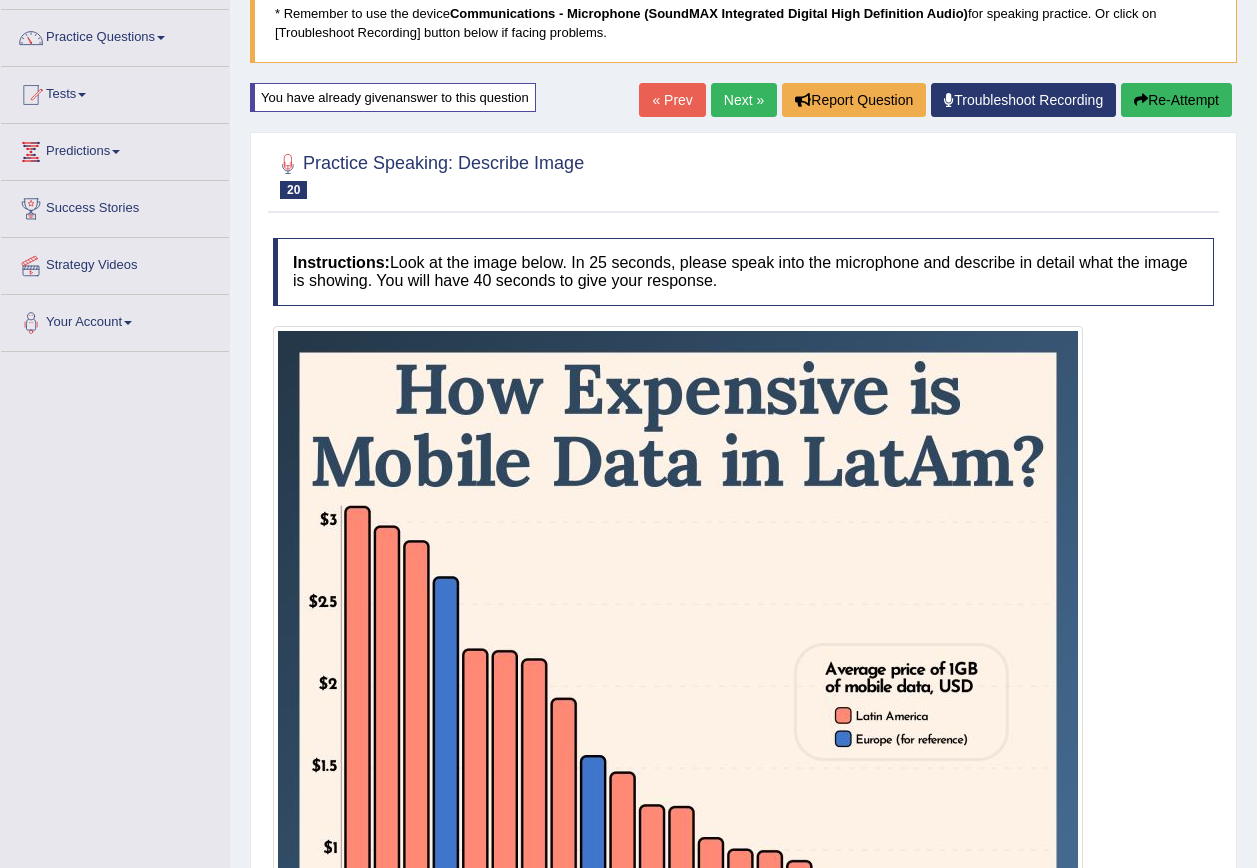 click on "Re-Attempt" at bounding box center (1176, 100) 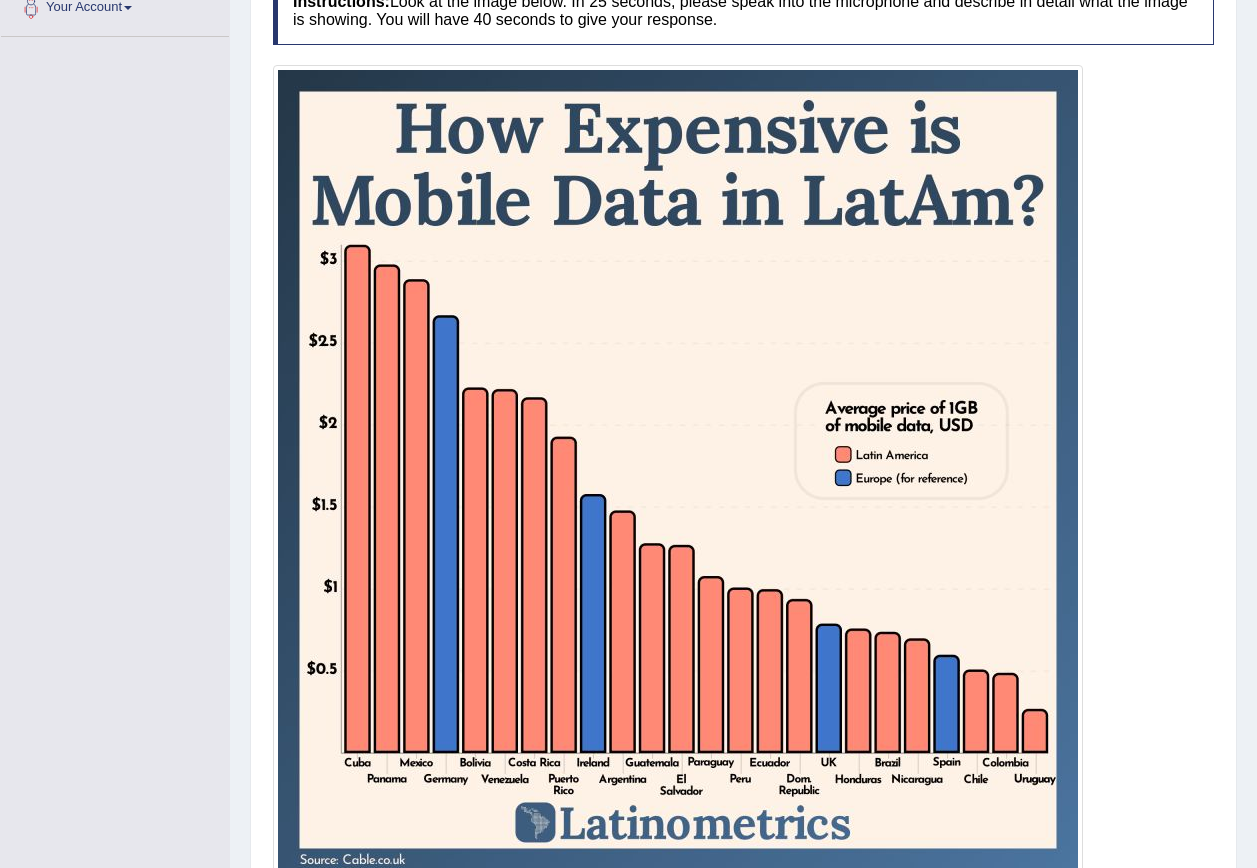 scroll, scrollTop: 461, scrollLeft: 0, axis: vertical 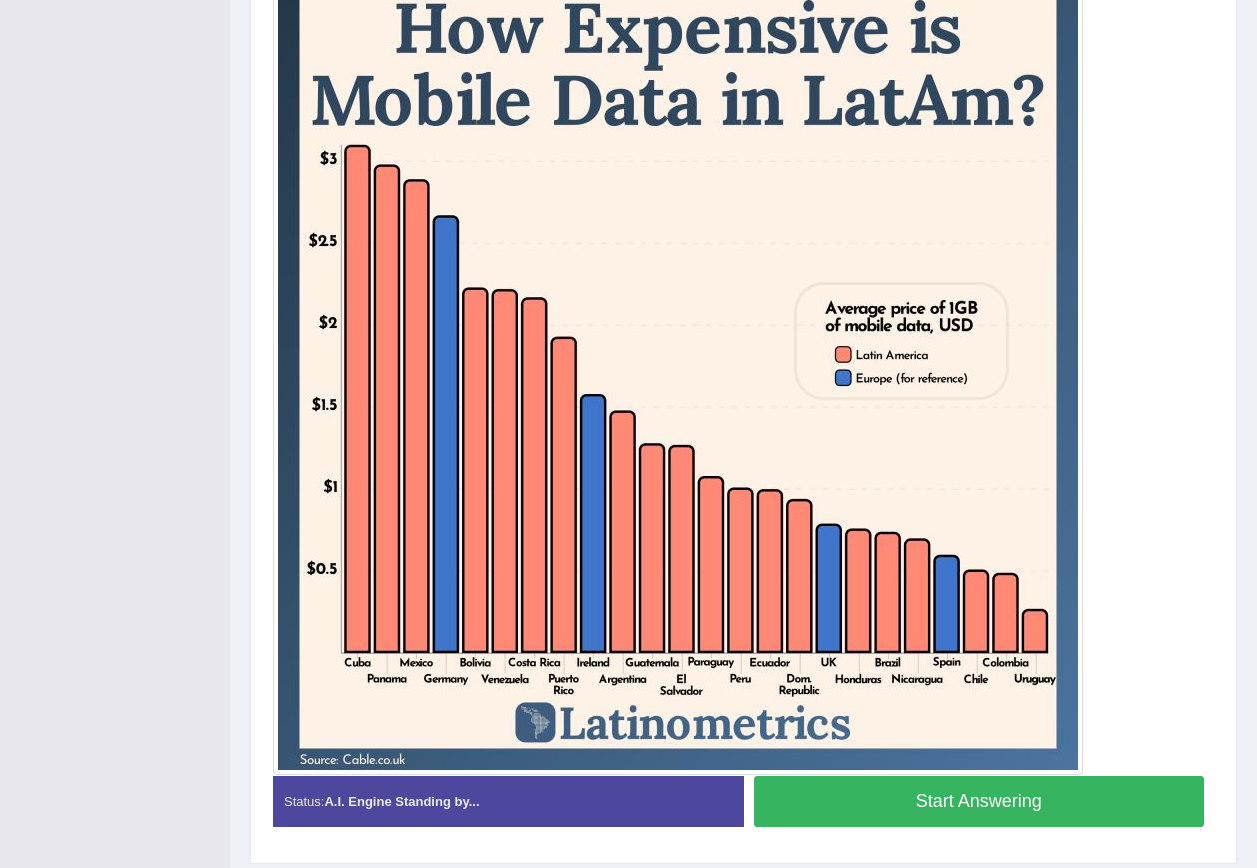 click on "Start Answering" at bounding box center [979, 801] 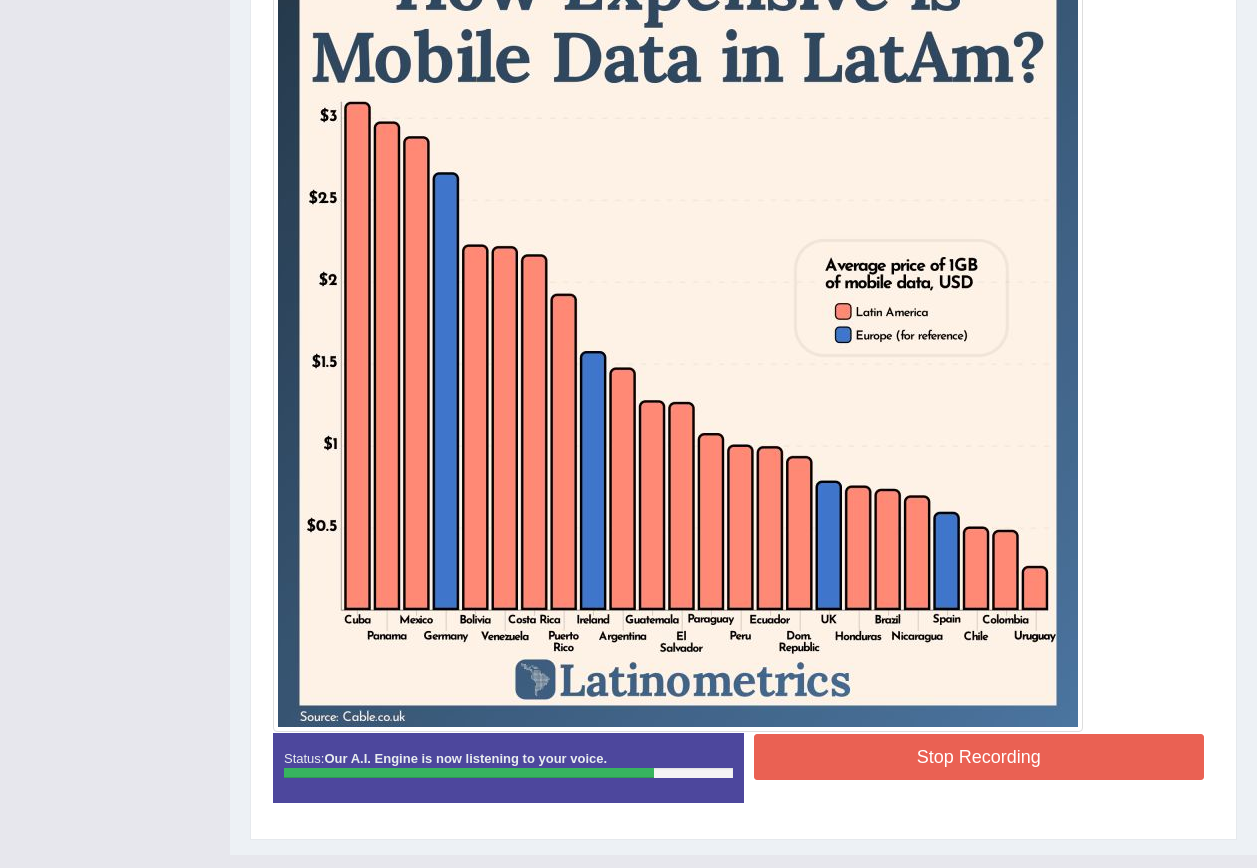 scroll, scrollTop: 587, scrollLeft: 0, axis: vertical 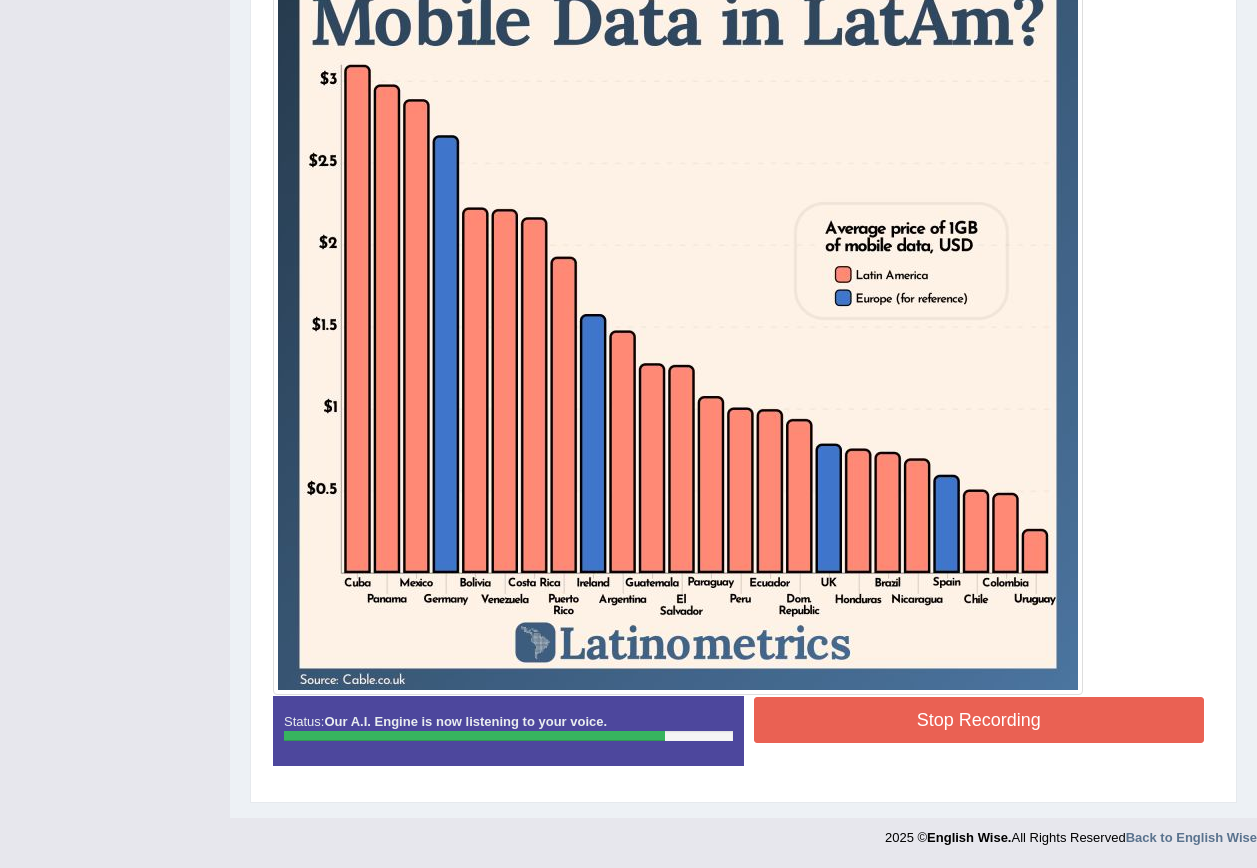click on "Stop Recording" at bounding box center (979, 720) 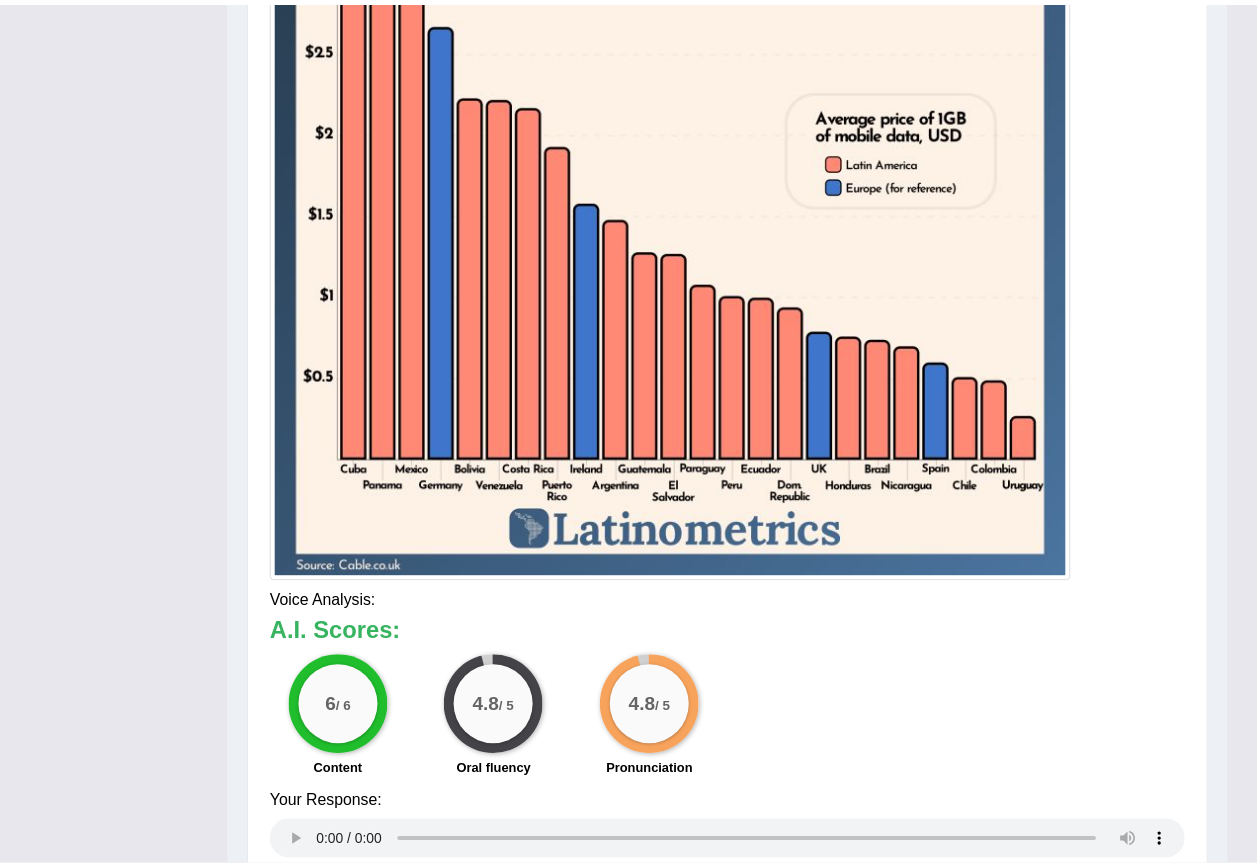 scroll, scrollTop: 706, scrollLeft: 0, axis: vertical 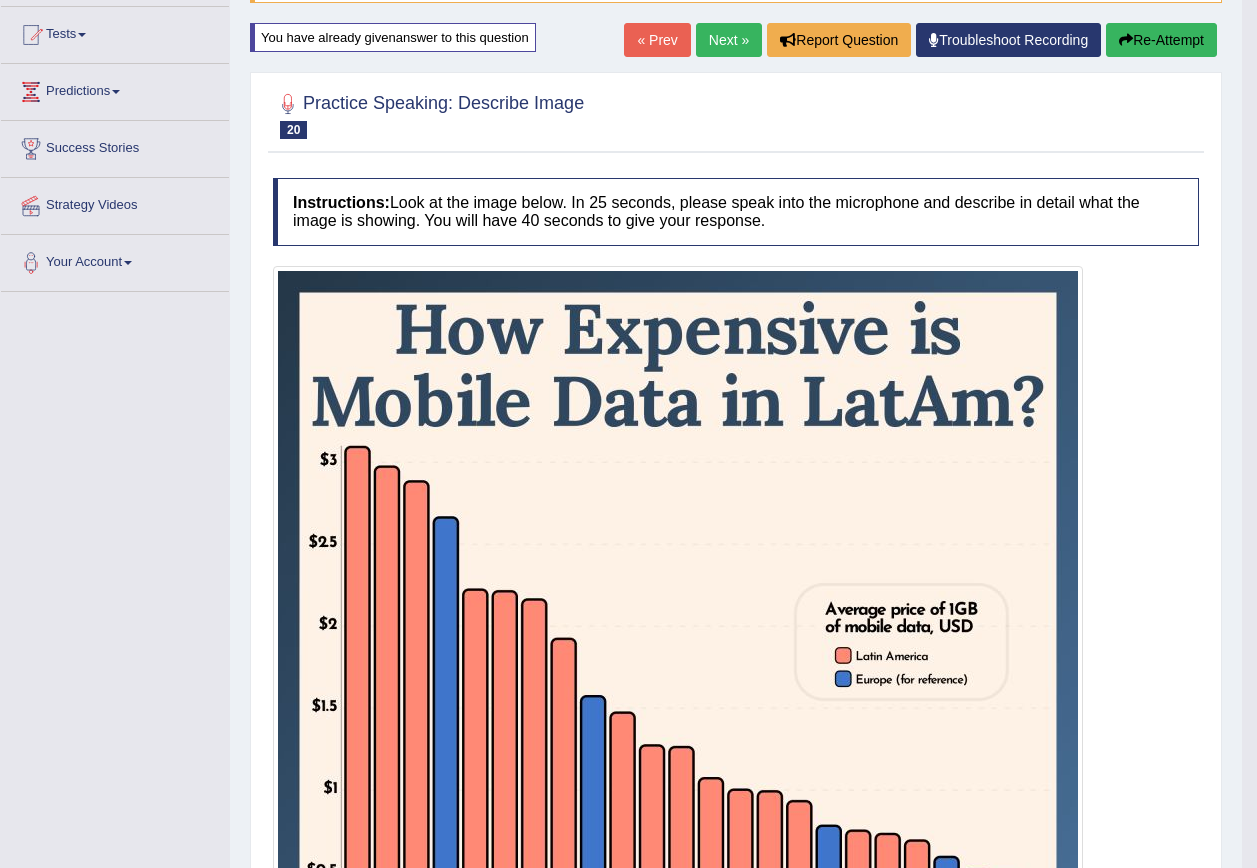 click on "Re-Attempt" at bounding box center [1161, 40] 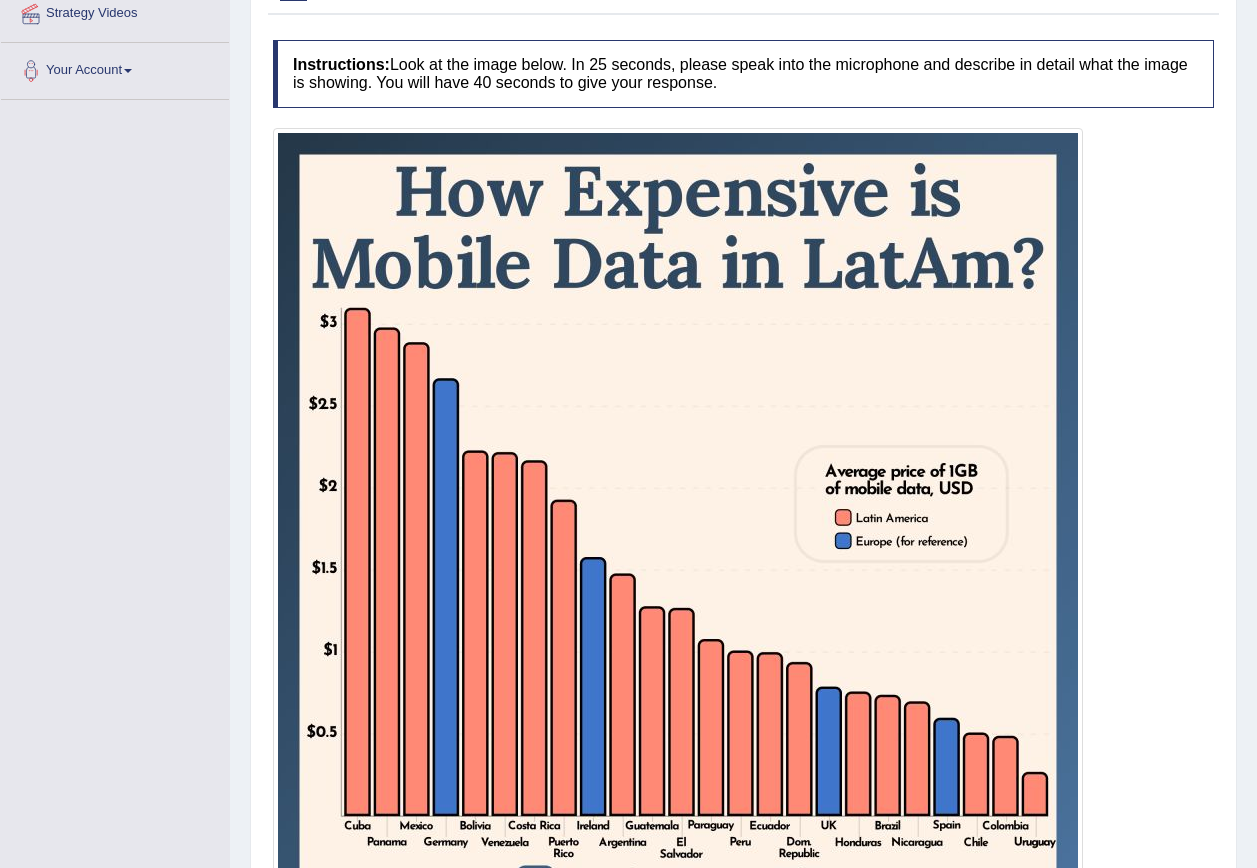 scroll, scrollTop: 421, scrollLeft: 0, axis: vertical 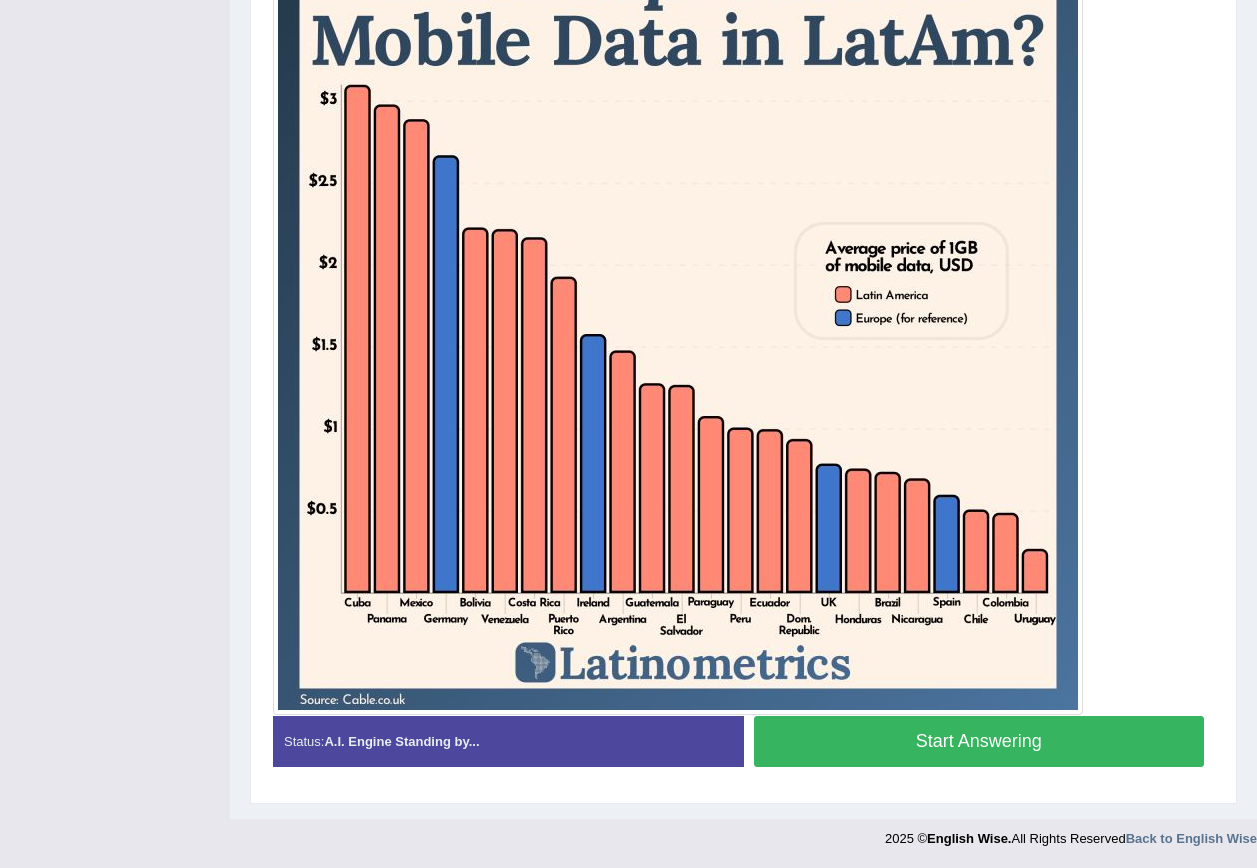 click on "Start Answering" at bounding box center (979, 741) 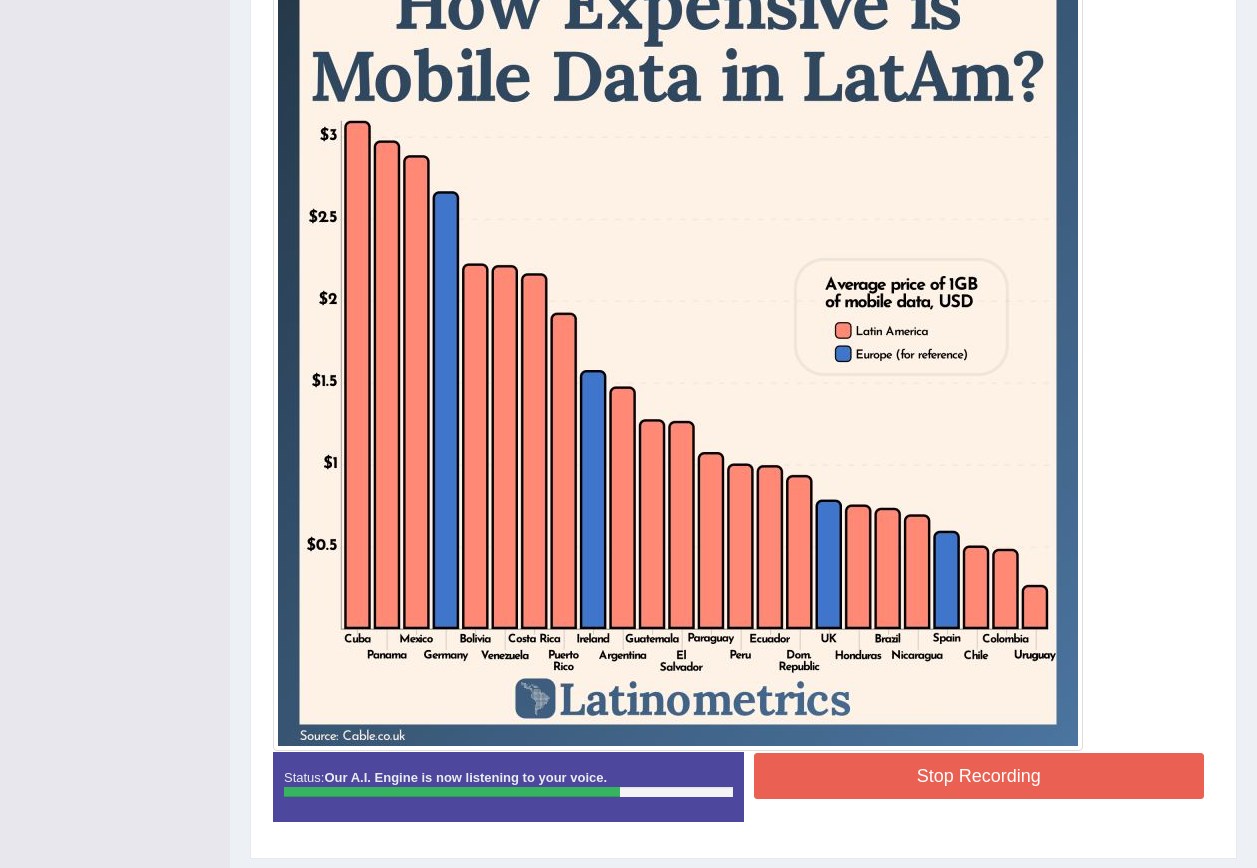 scroll, scrollTop: 567, scrollLeft: 0, axis: vertical 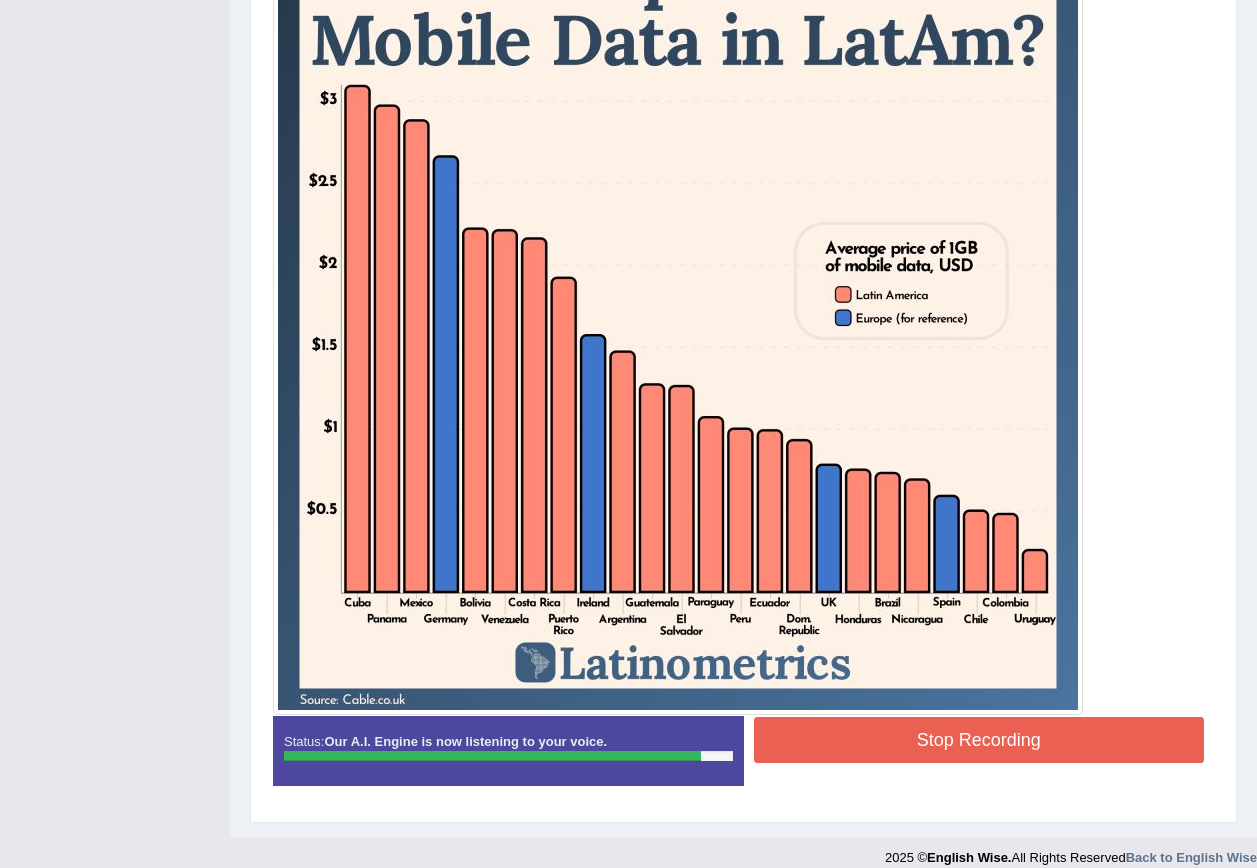 click on "Stop Recording" at bounding box center [979, 740] 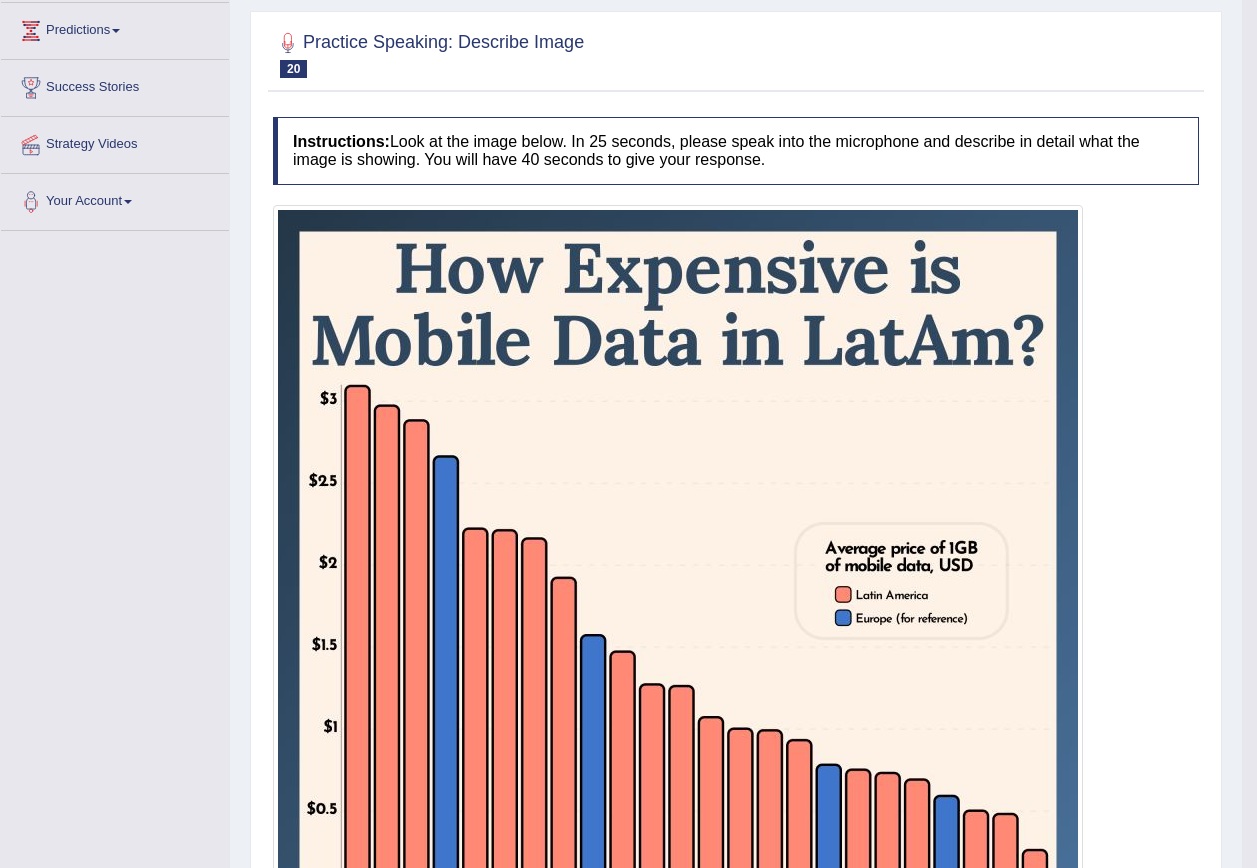 scroll, scrollTop: 167, scrollLeft: 0, axis: vertical 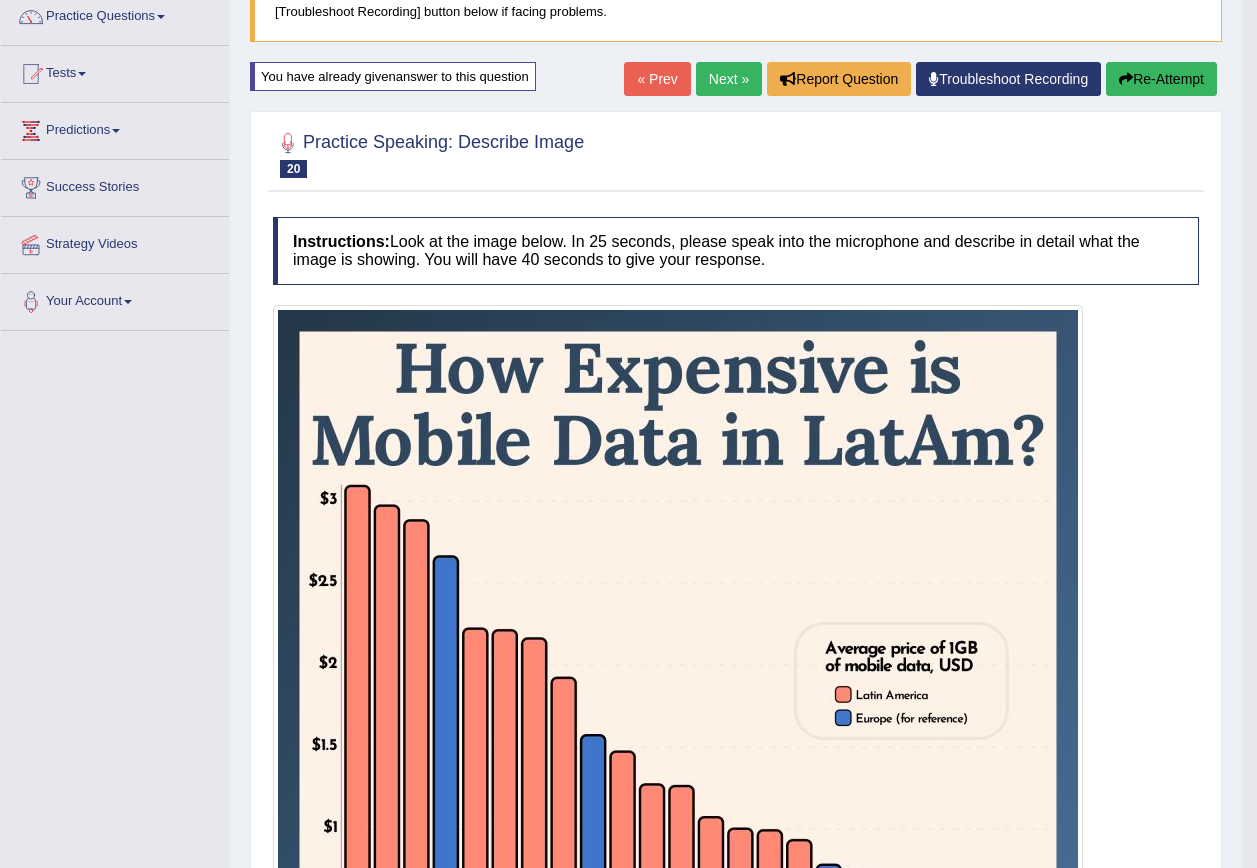 click on "Re-Attempt" at bounding box center [1161, 79] 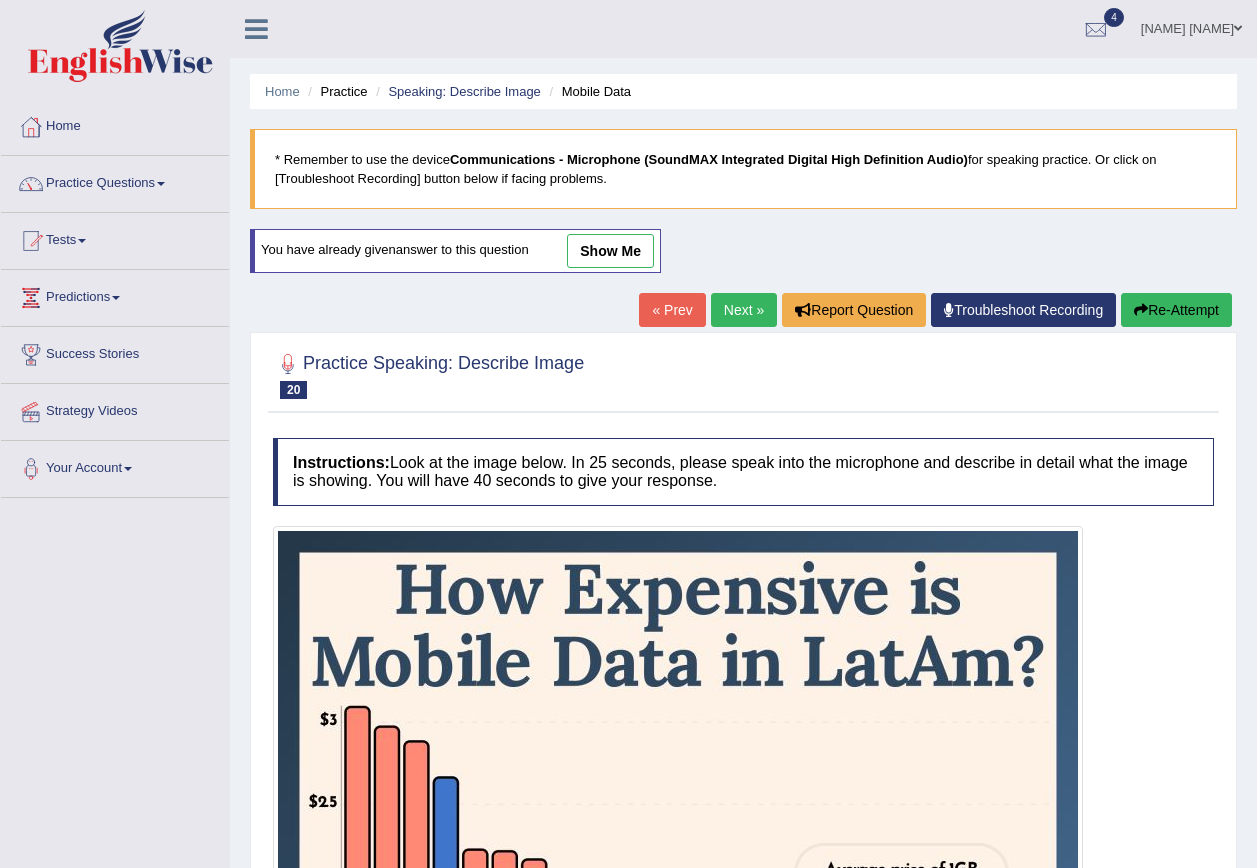 scroll, scrollTop: 495, scrollLeft: 0, axis: vertical 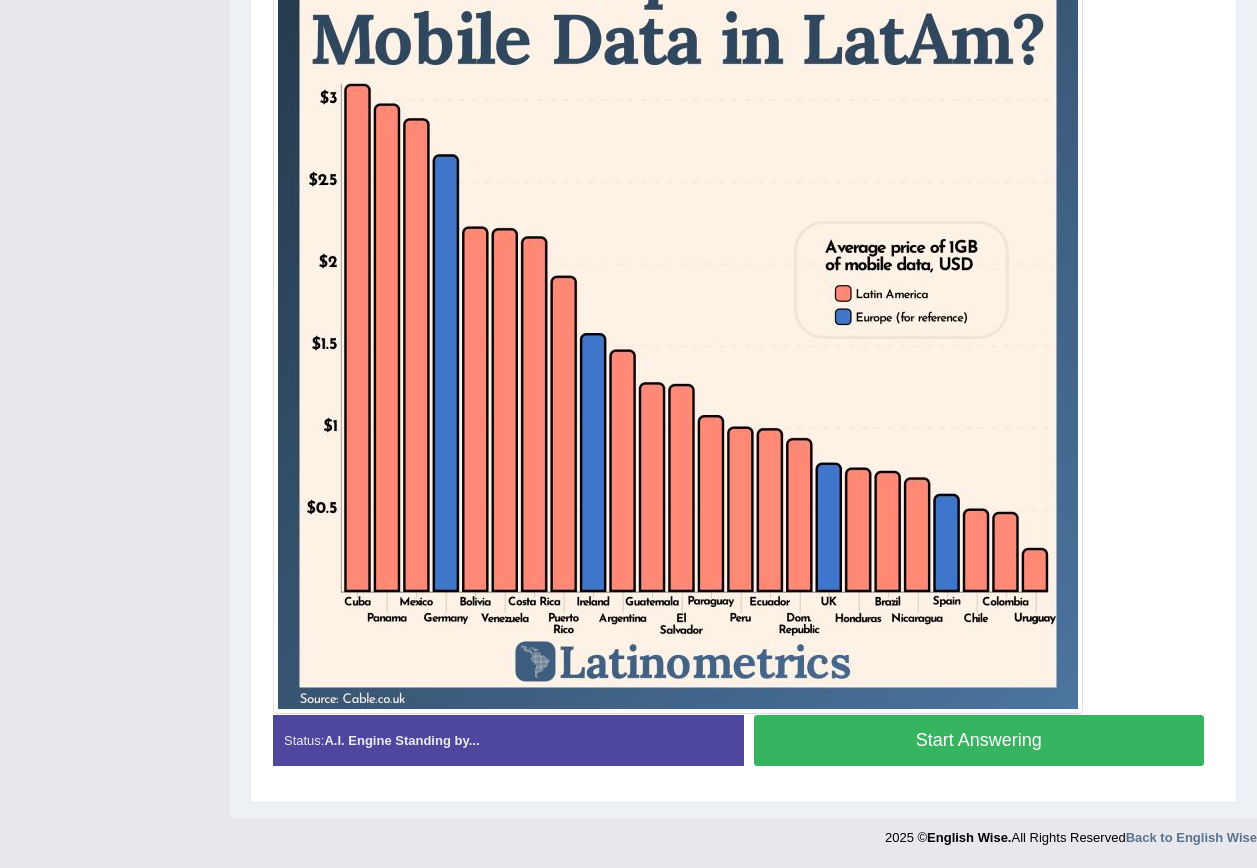 click on "Start Answering" at bounding box center (979, 740) 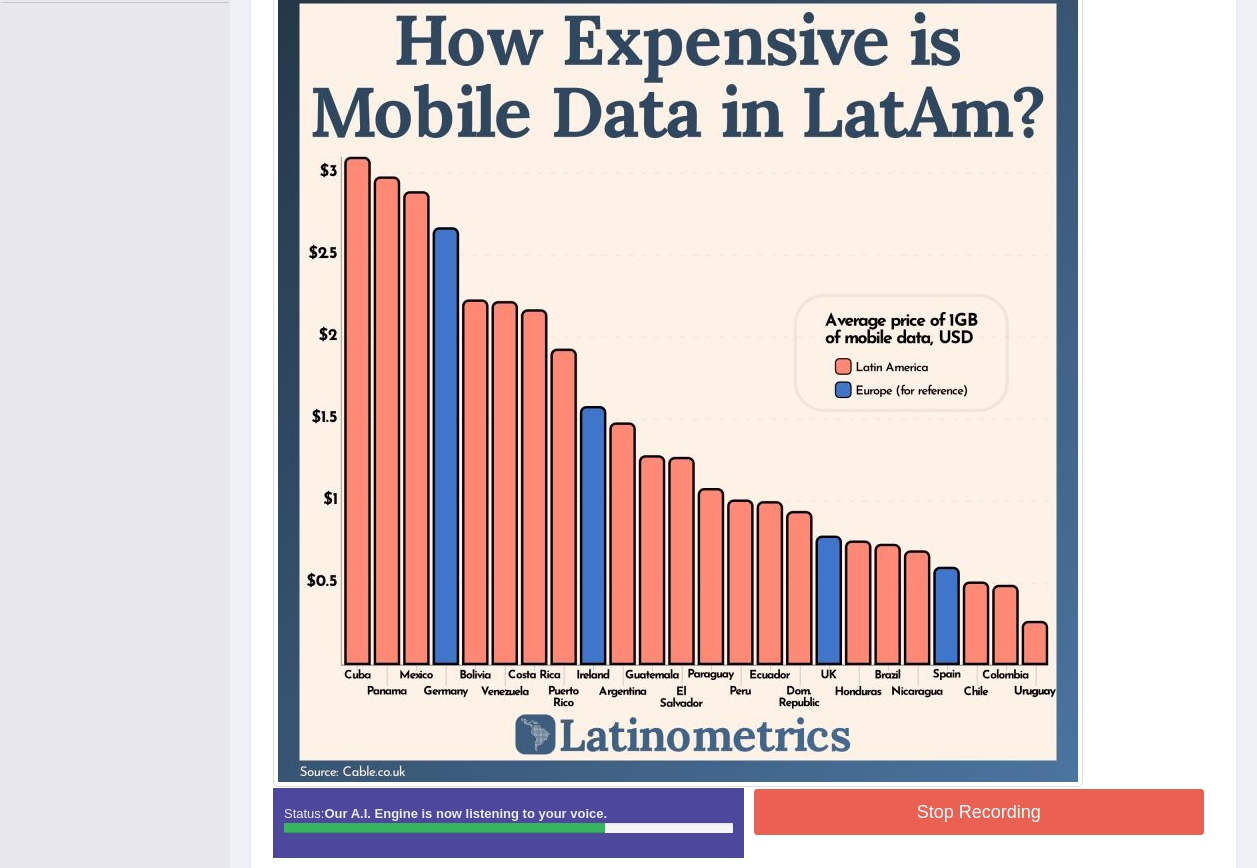 scroll, scrollTop: 568, scrollLeft: 0, axis: vertical 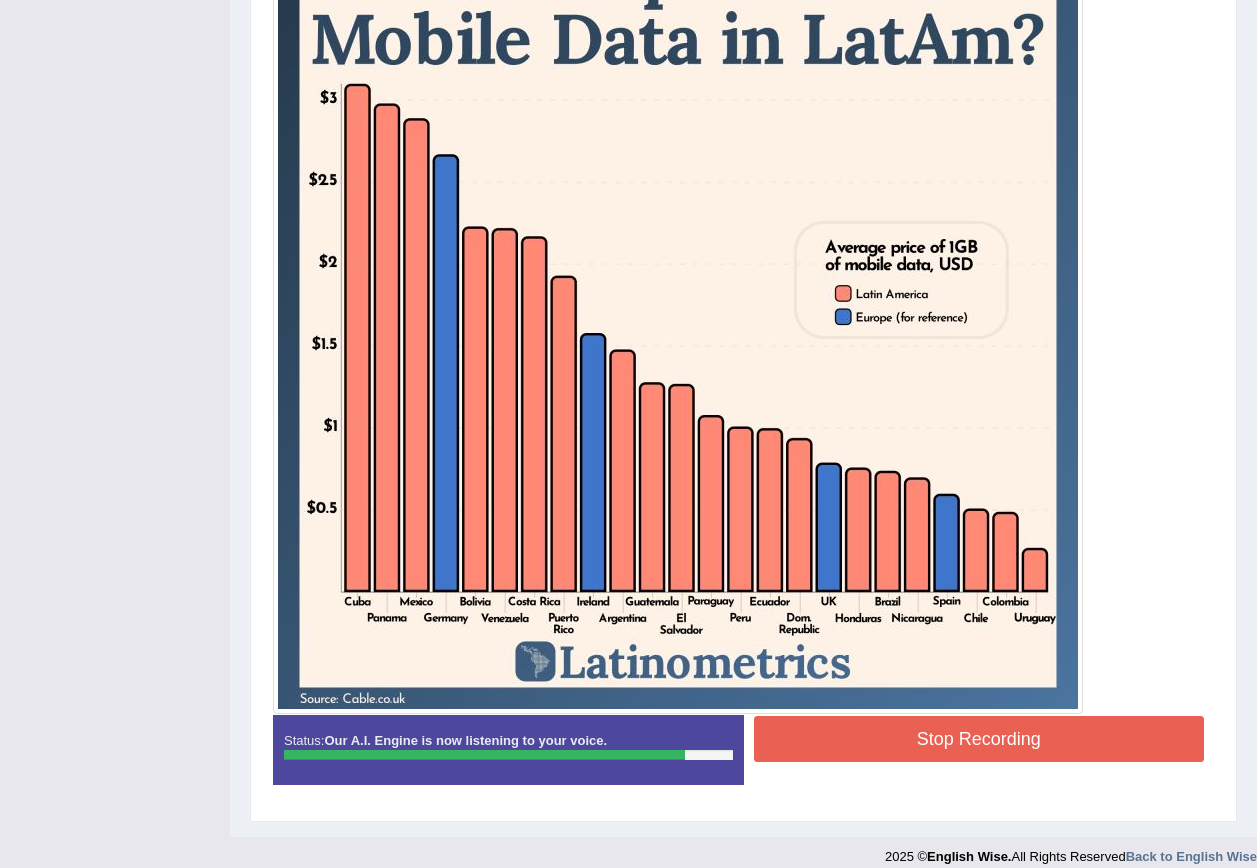 click on "Stop Recording" at bounding box center [979, 739] 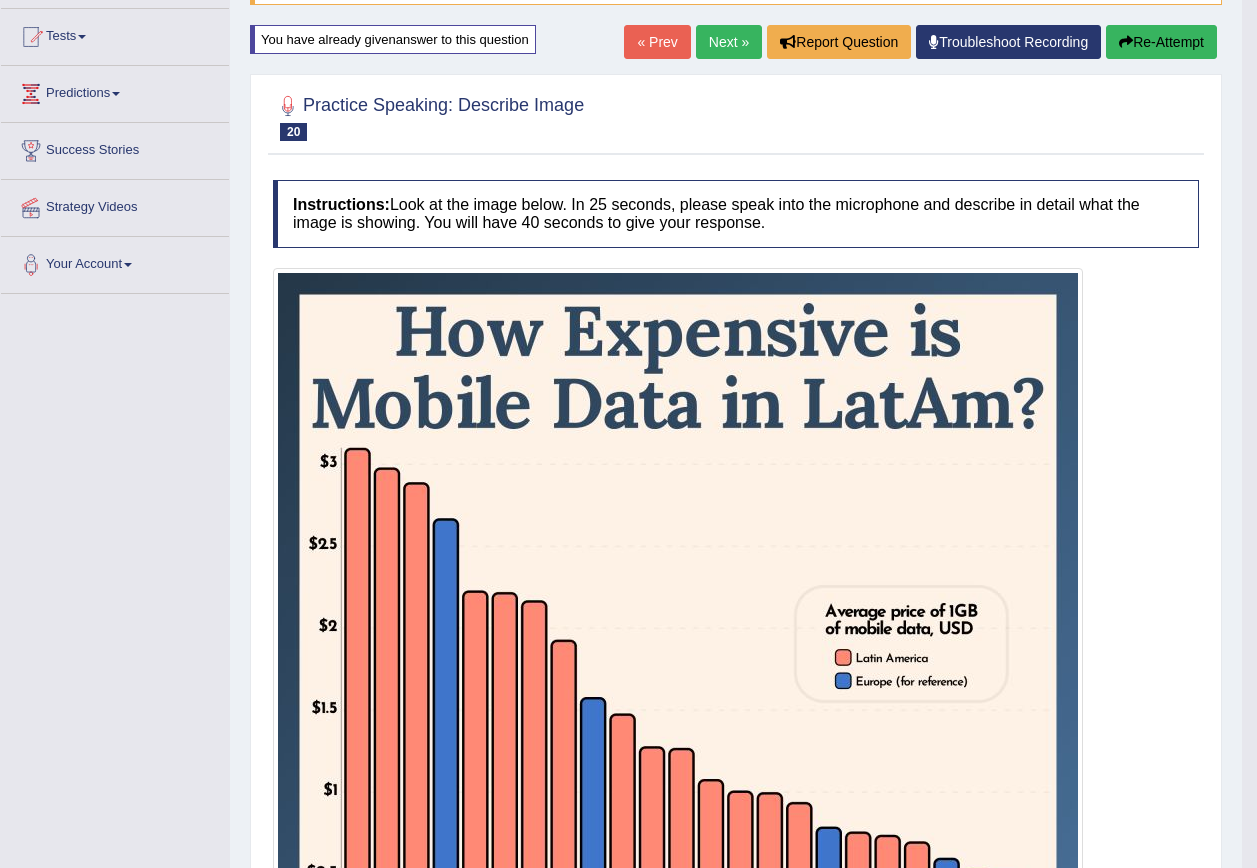 scroll, scrollTop: 168, scrollLeft: 0, axis: vertical 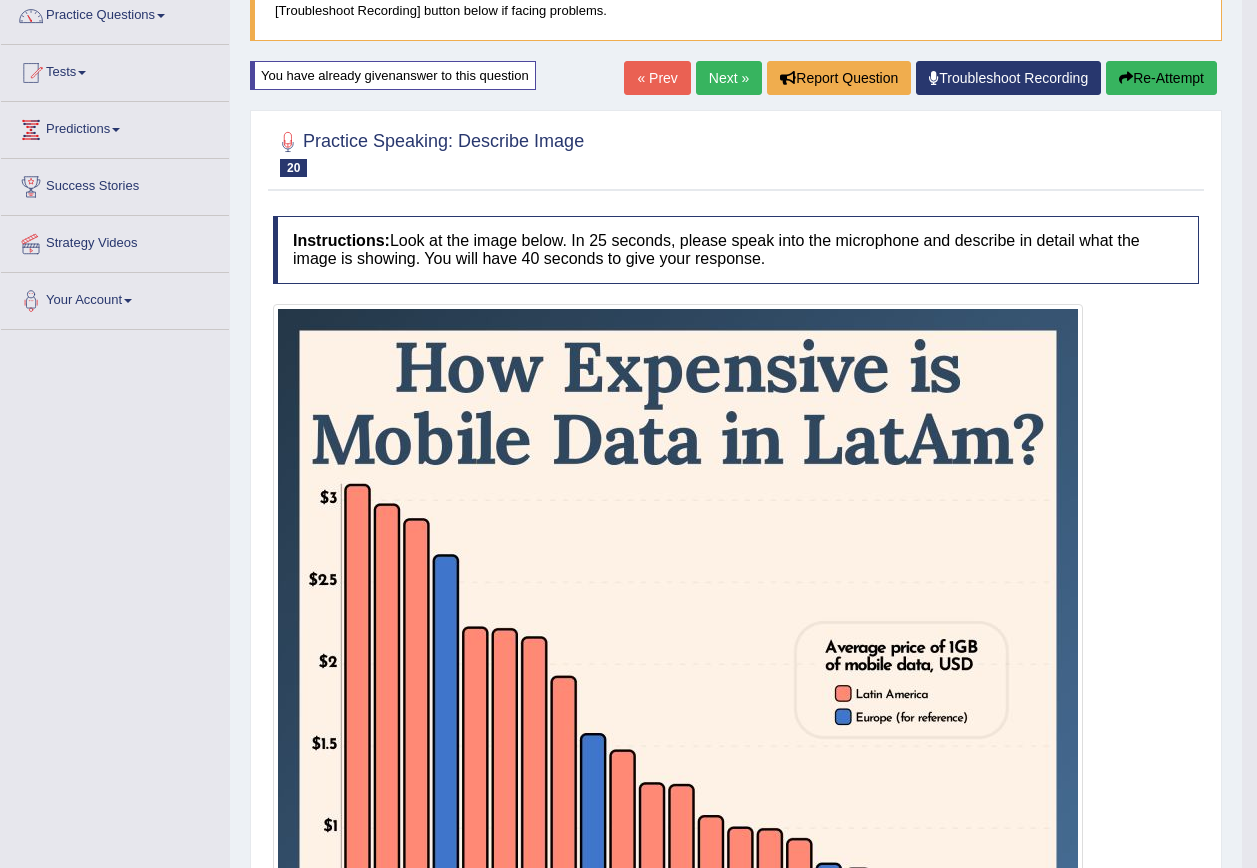 click on "Home
Practice
Speaking: Describe Image
Mobile Data
* Remember to use the device  Communications - Microphone (SoundMAX Integrated Digital High Definition Audio)  for speaking practice. Or click on [Troubleshoot Recording] button below if facing problems.
You have already given   answer to this question
« Prev Next »  Report Question  Troubleshoot Recording  Re-Attempt
Practice Speaking: Describe Image
20
Mobile Data
Instructions:  Look at the image below. In 25 seconds, please speak into the microphone and describe in detail what the image is showing. You will have 40 seconds to give your response.
Created with Highcharts 7.1.2 Too low Too high Time Pitch meter: 0 10 20 30 40 Created with Highcharts 7.1.2 Great Too slow Too fast Time Speech pace meter: 0 10 20 30 40  is  Mobile" at bounding box center [736, 736] 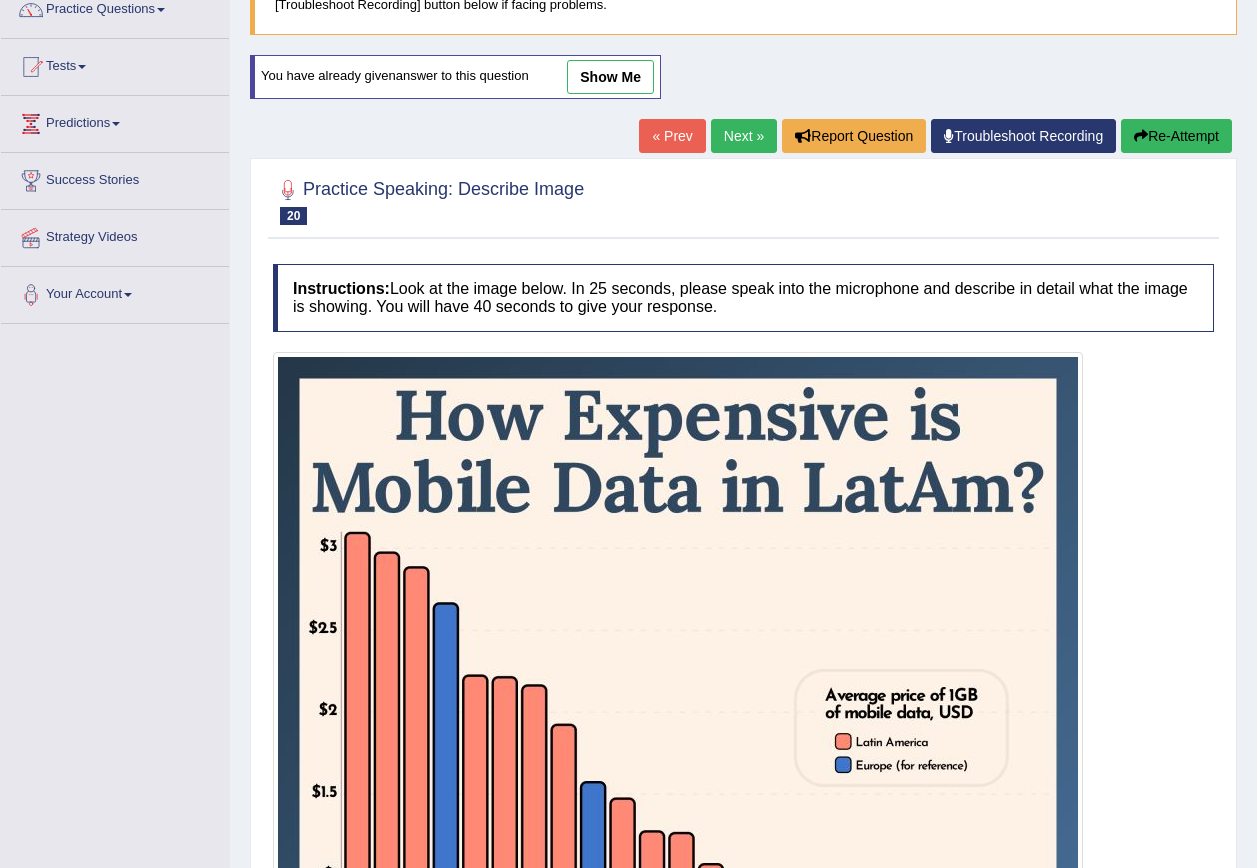 scroll, scrollTop: 174, scrollLeft: 0, axis: vertical 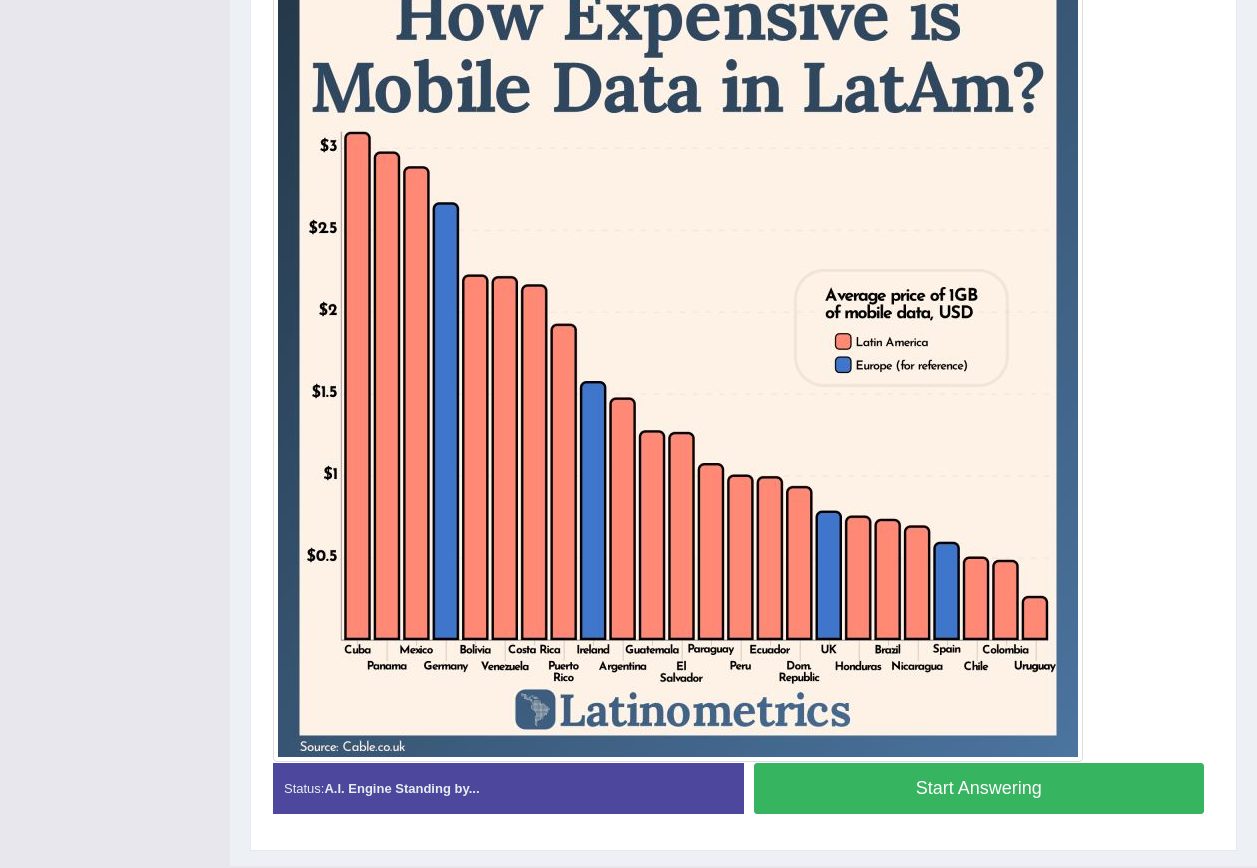 click on "Start Answering" at bounding box center (979, 788) 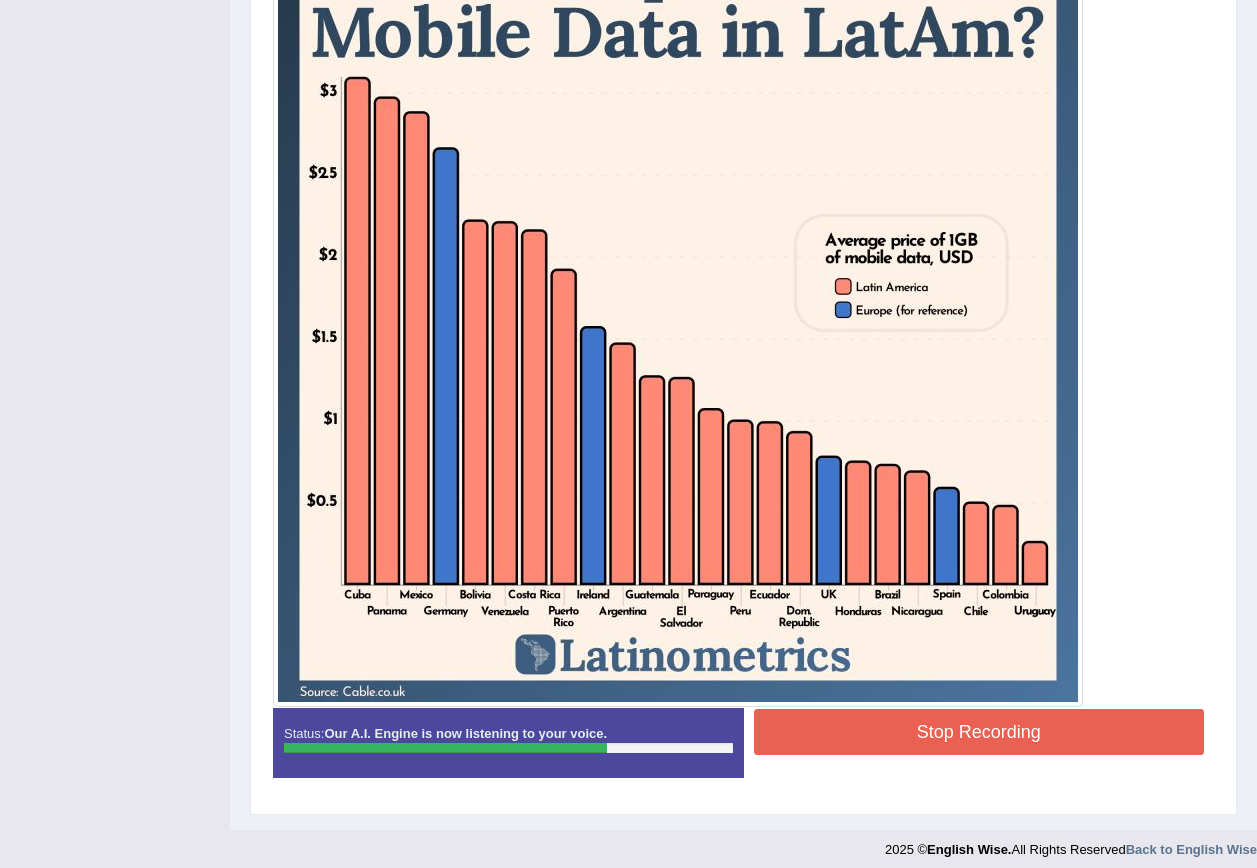 scroll, scrollTop: 587, scrollLeft: 0, axis: vertical 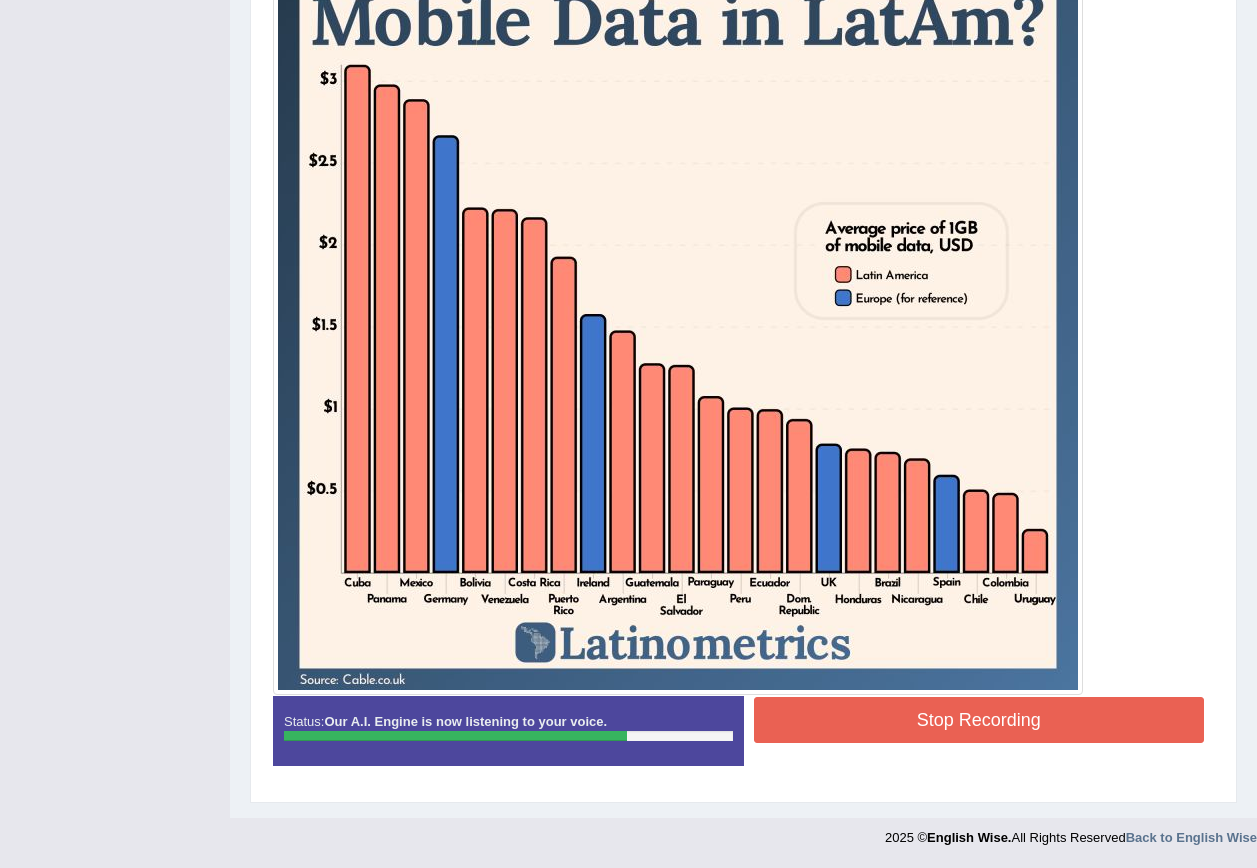 click on "Stop Recording" at bounding box center [979, 720] 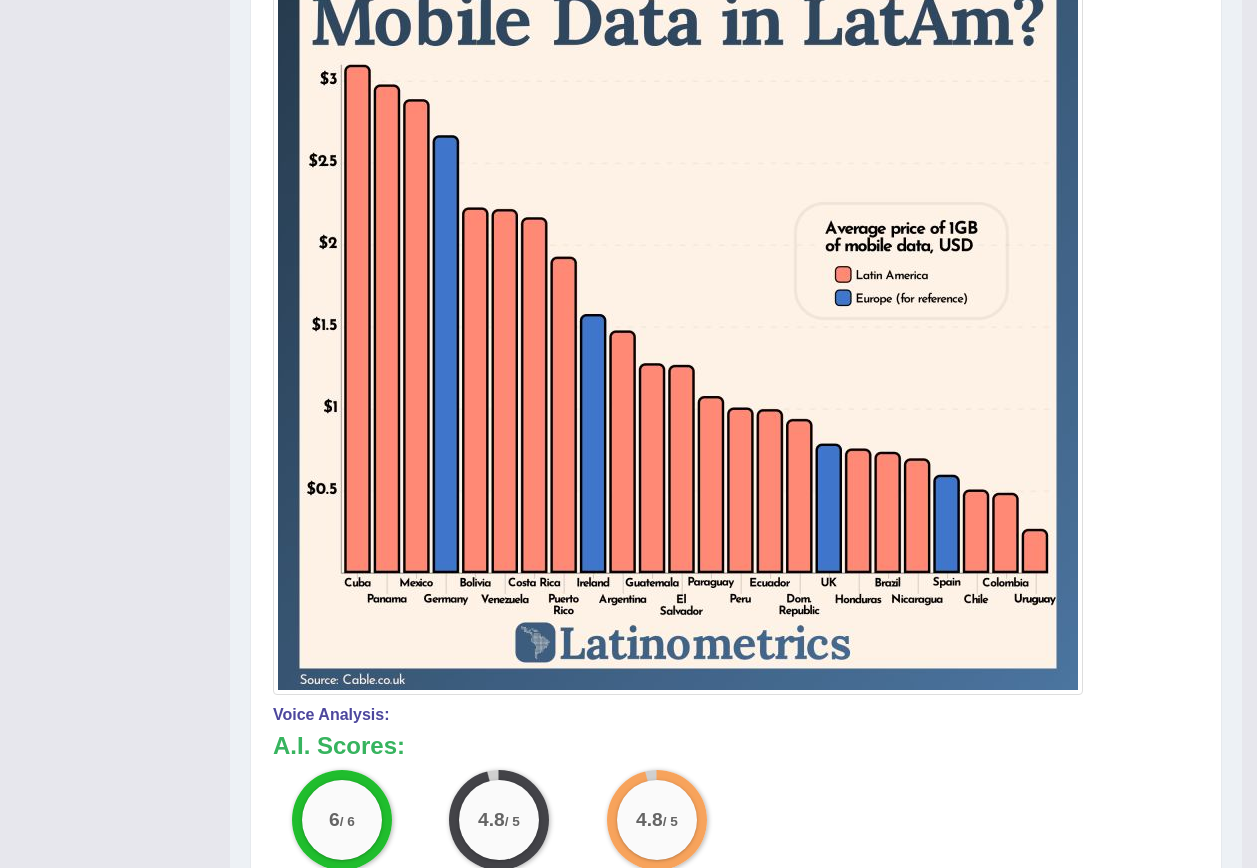 scroll, scrollTop: 87, scrollLeft: 0, axis: vertical 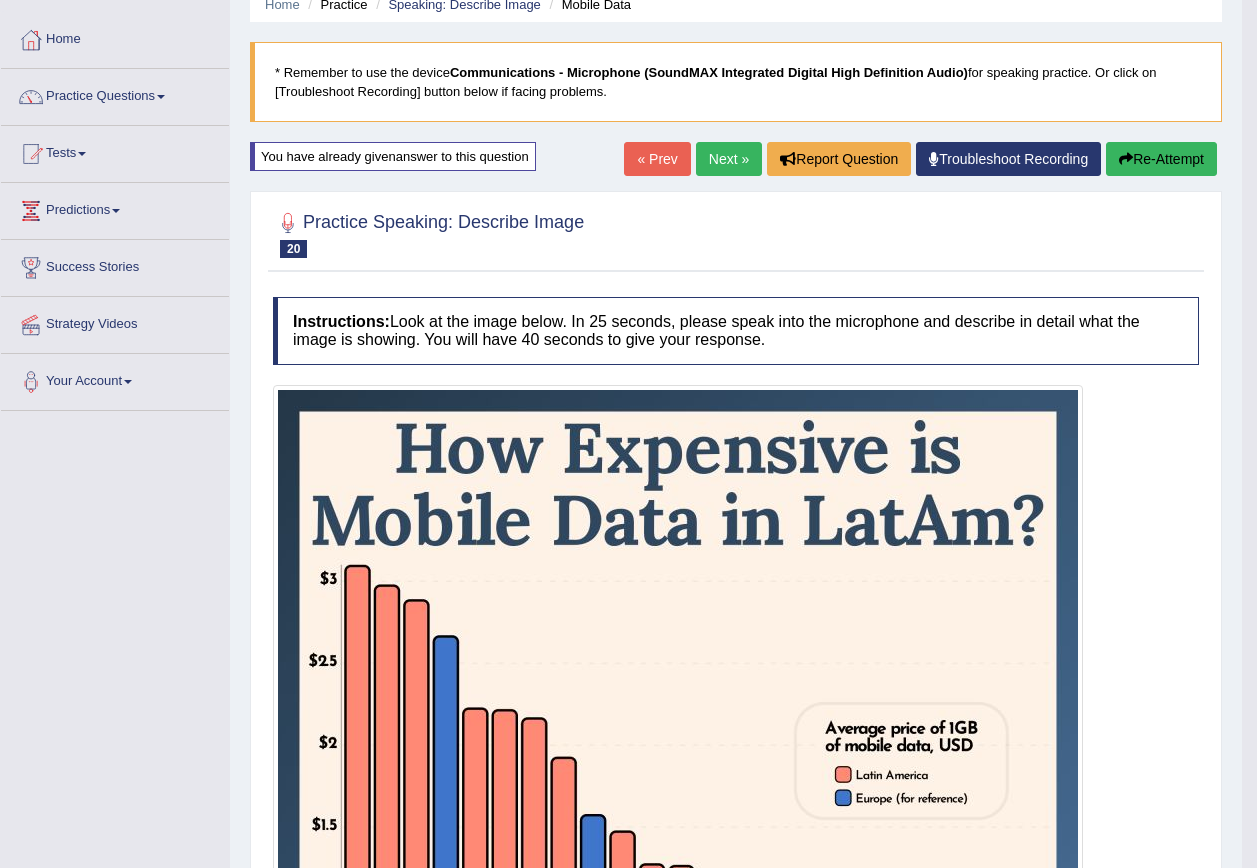 click on "Re-Attempt" at bounding box center (1161, 159) 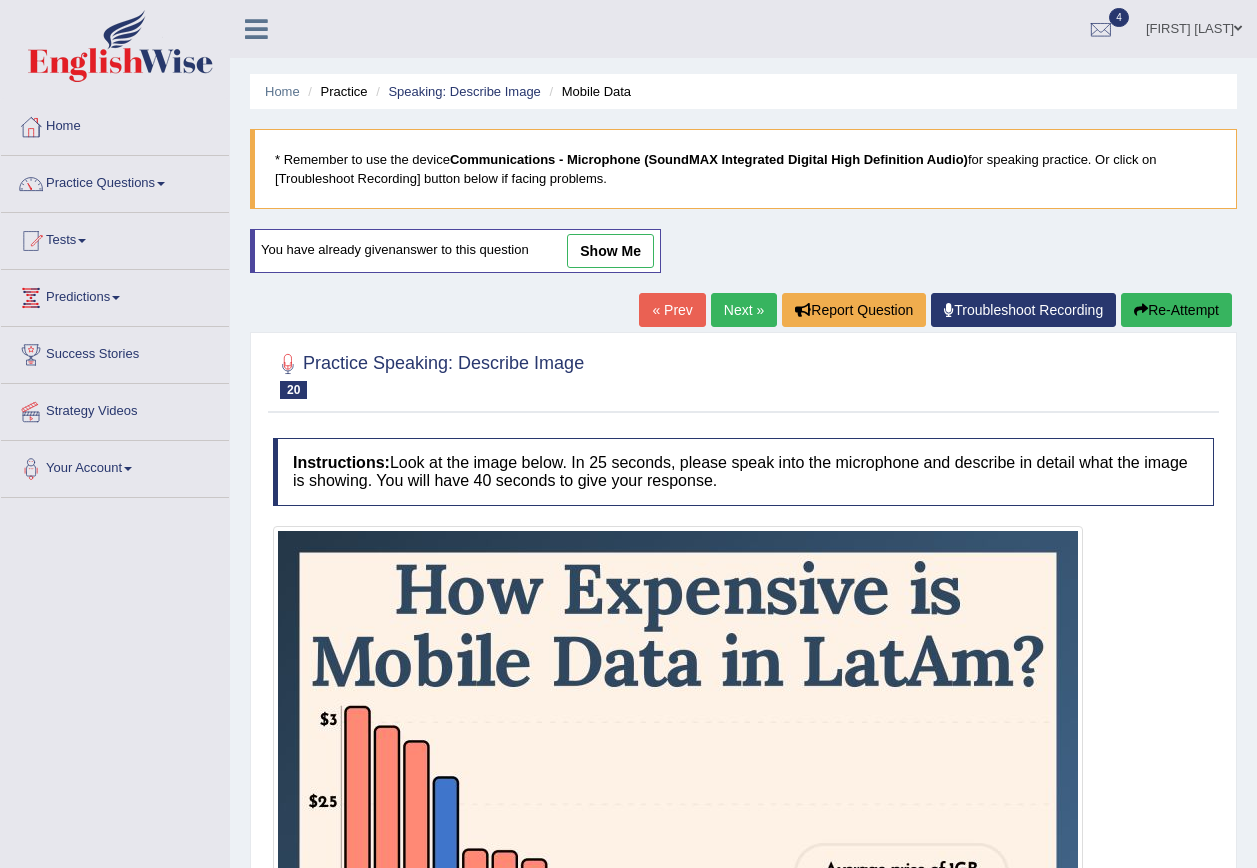 scroll, scrollTop: 287, scrollLeft: 0, axis: vertical 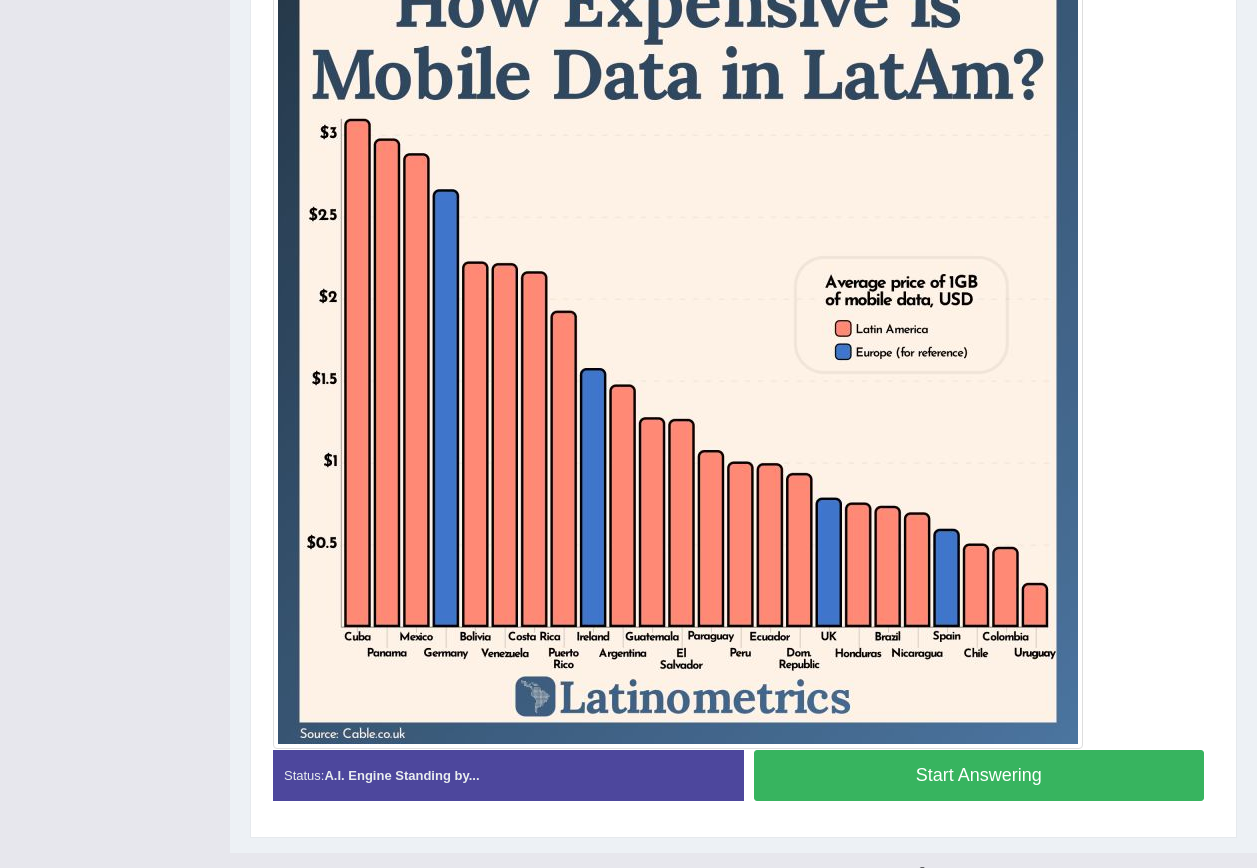 click on "Start Answering" at bounding box center (979, 775) 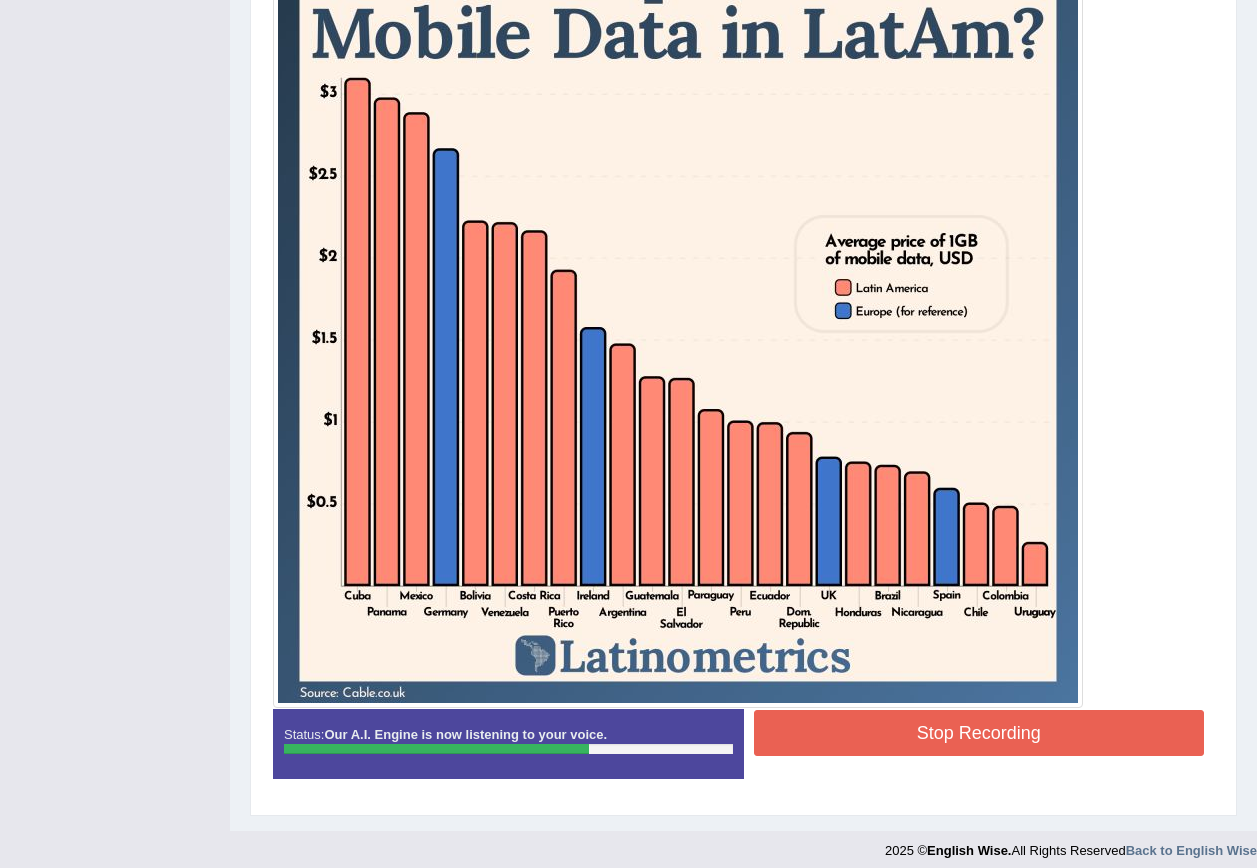 scroll, scrollTop: 587, scrollLeft: 0, axis: vertical 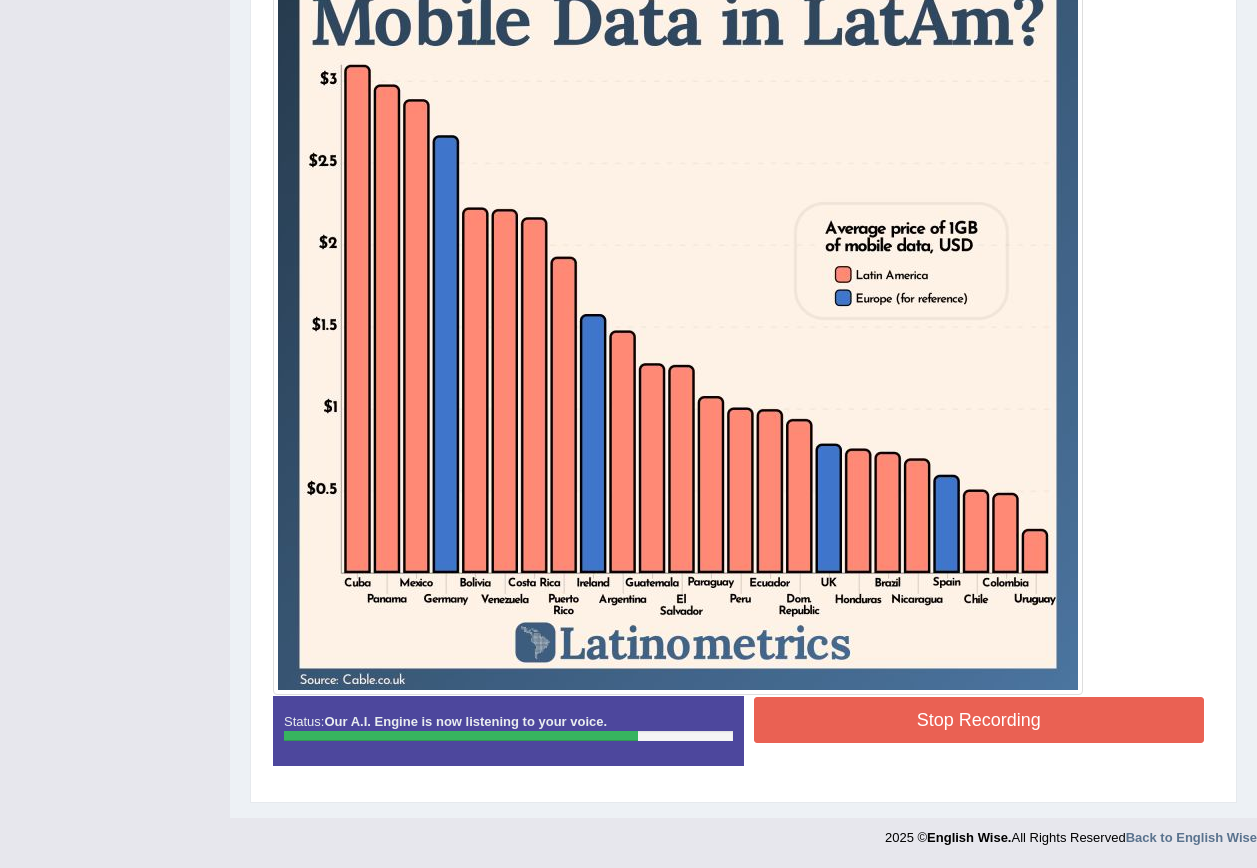 click on "Stop Recording" at bounding box center (979, 720) 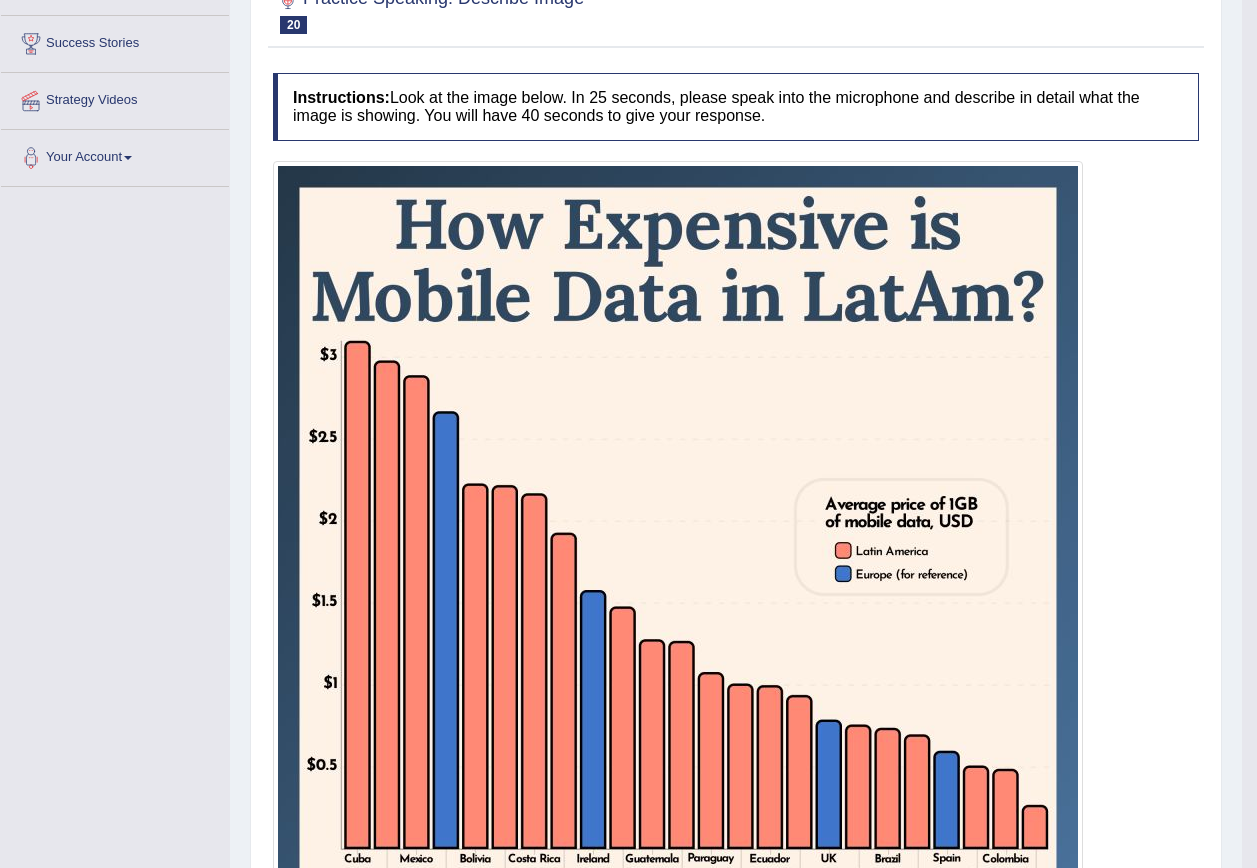 scroll, scrollTop: 91, scrollLeft: 0, axis: vertical 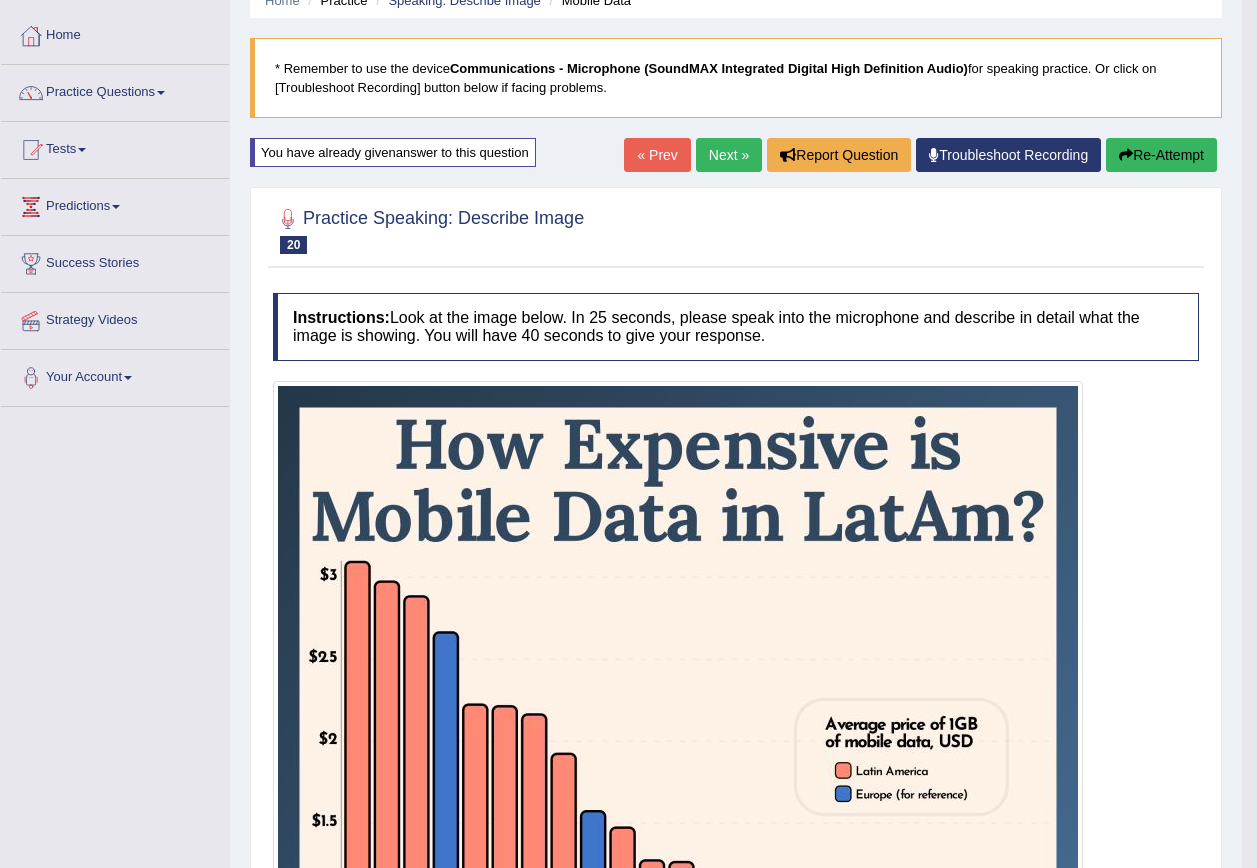 click on "Next »" at bounding box center [729, 155] 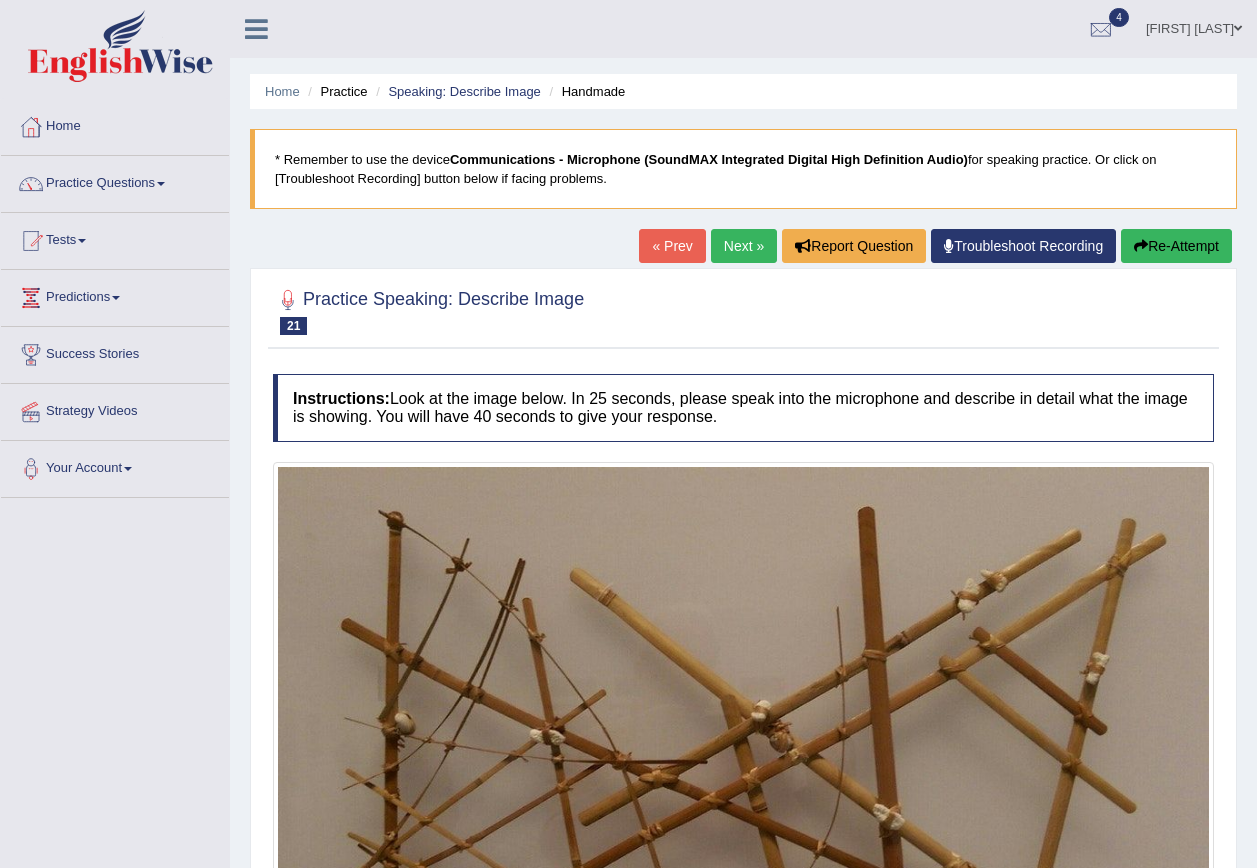 scroll, scrollTop: 408, scrollLeft: 0, axis: vertical 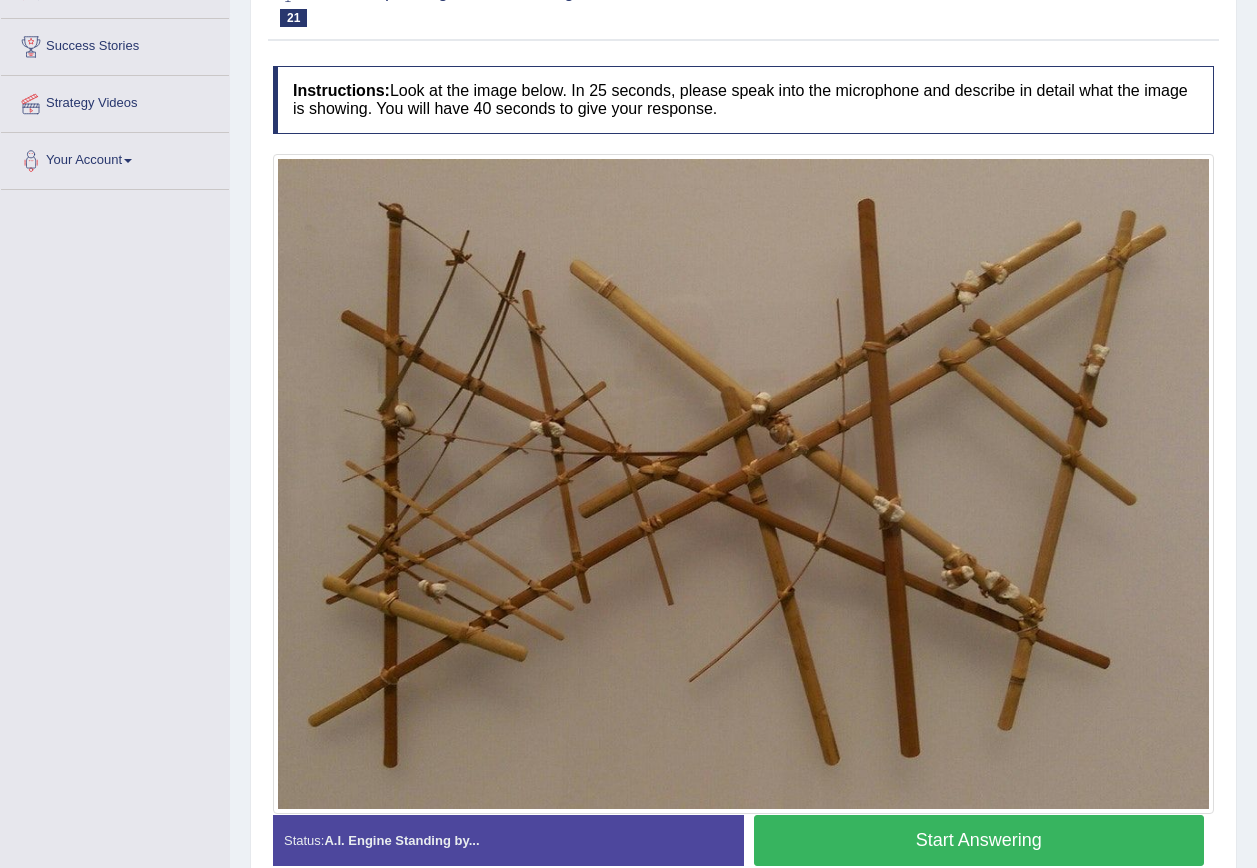 click on "Start Answering" at bounding box center (979, 840) 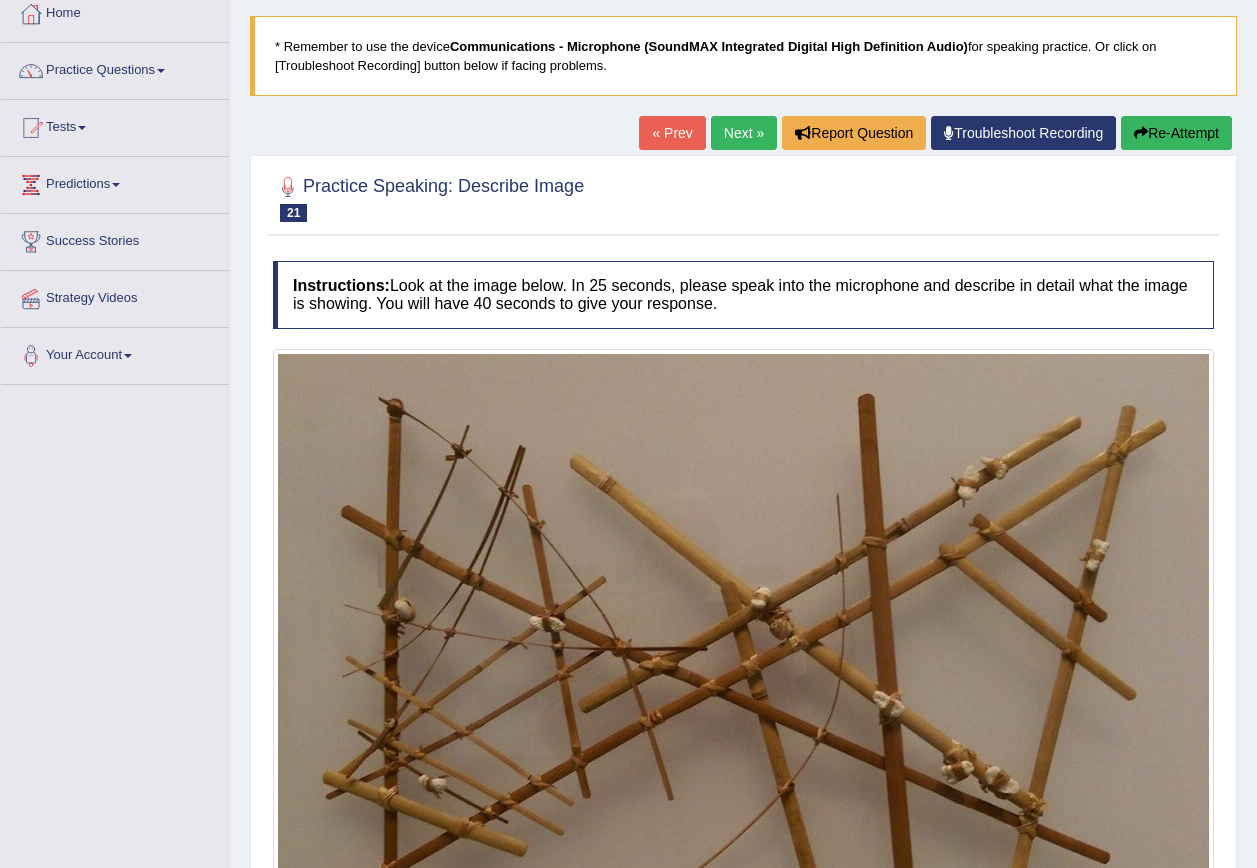 scroll, scrollTop: 108, scrollLeft: 0, axis: vertical 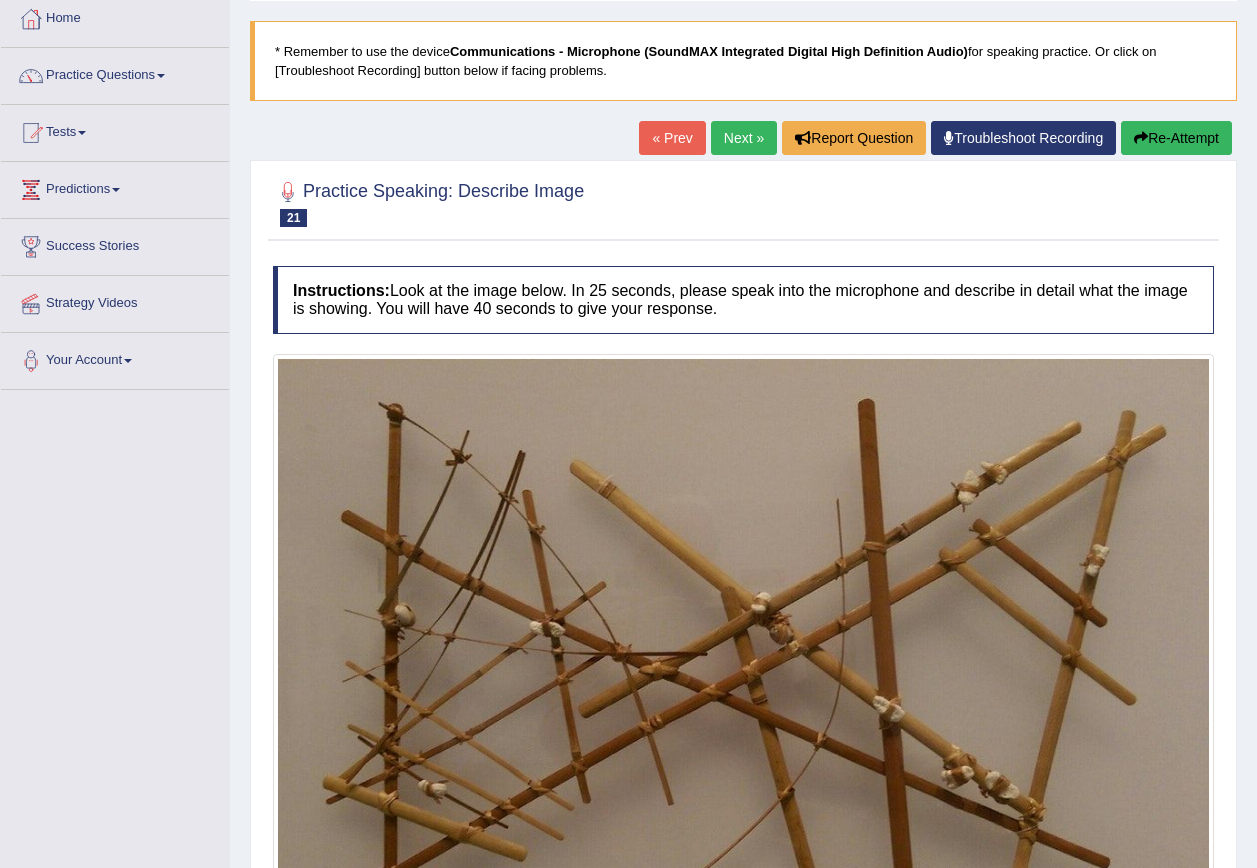 click on "Re-Attempt" at bounding box center [1176, 138] 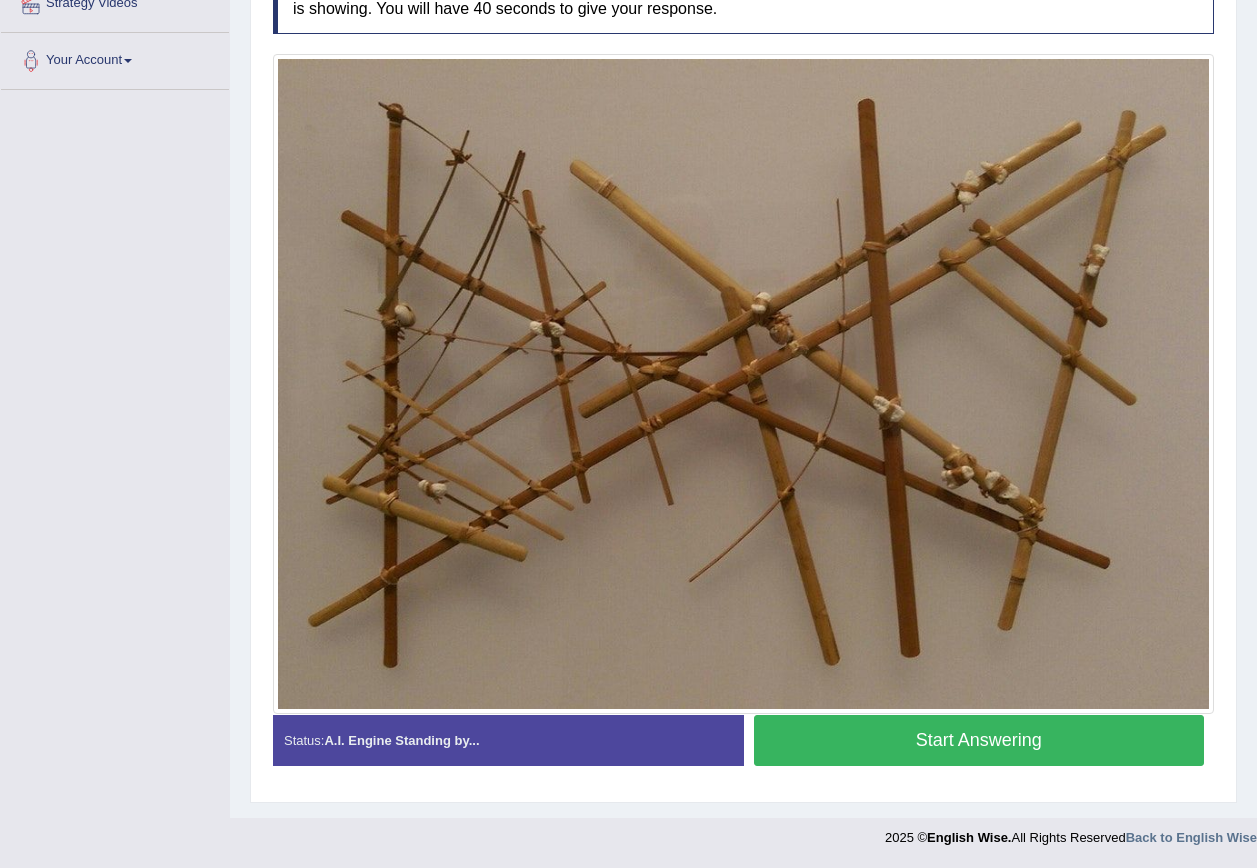 scroll, scrollTop: 0, scrollLeft: 0, axis: both 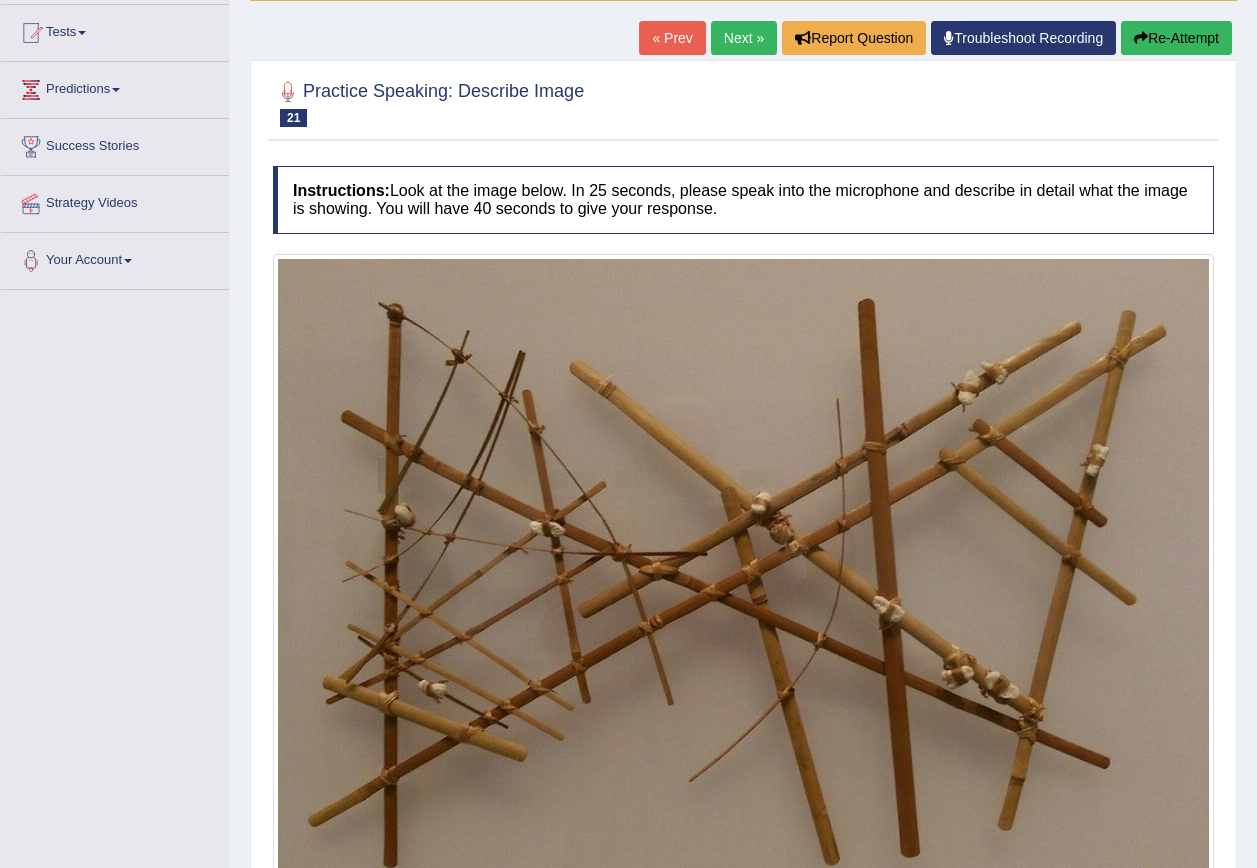 click on "Next »" at bounding box center [744, 38] 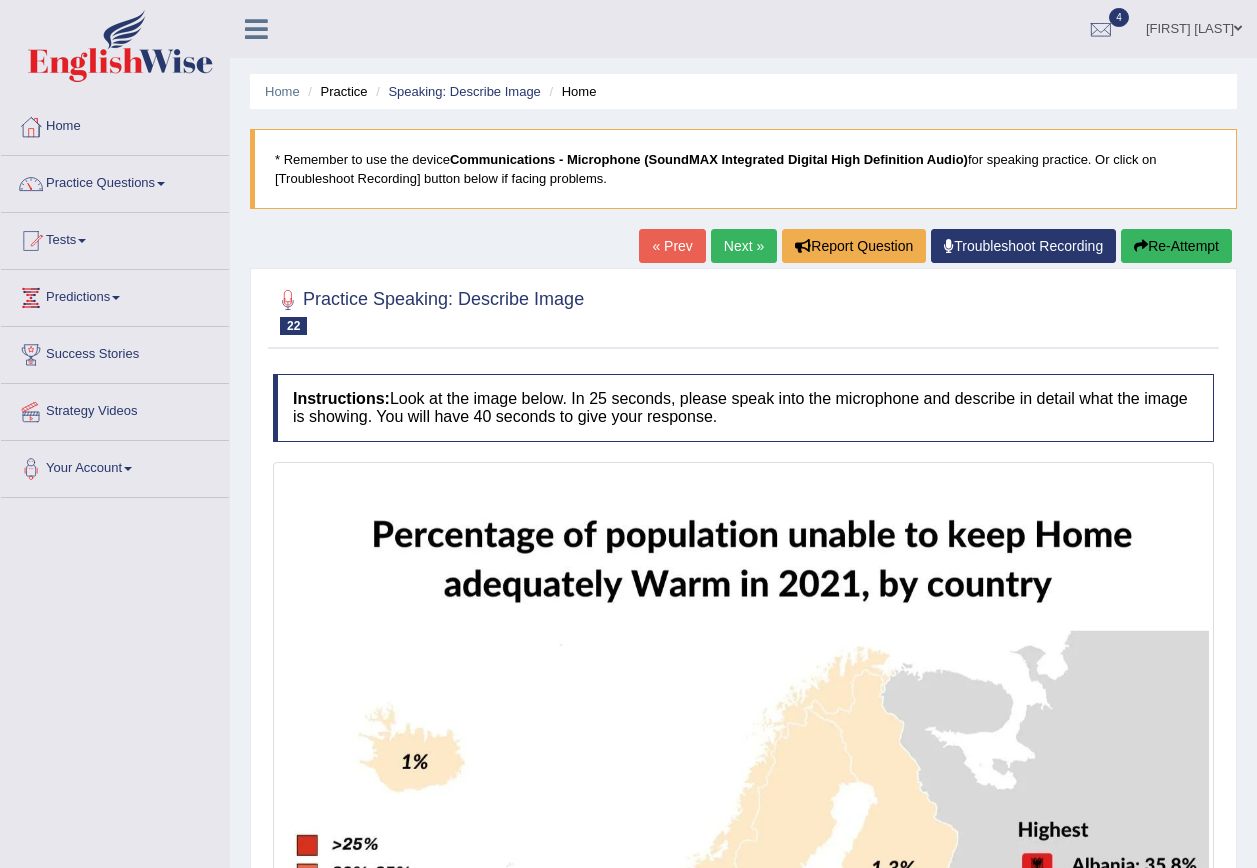 scroll, scrollTop: 0, scrollLeft: 0, axis: both 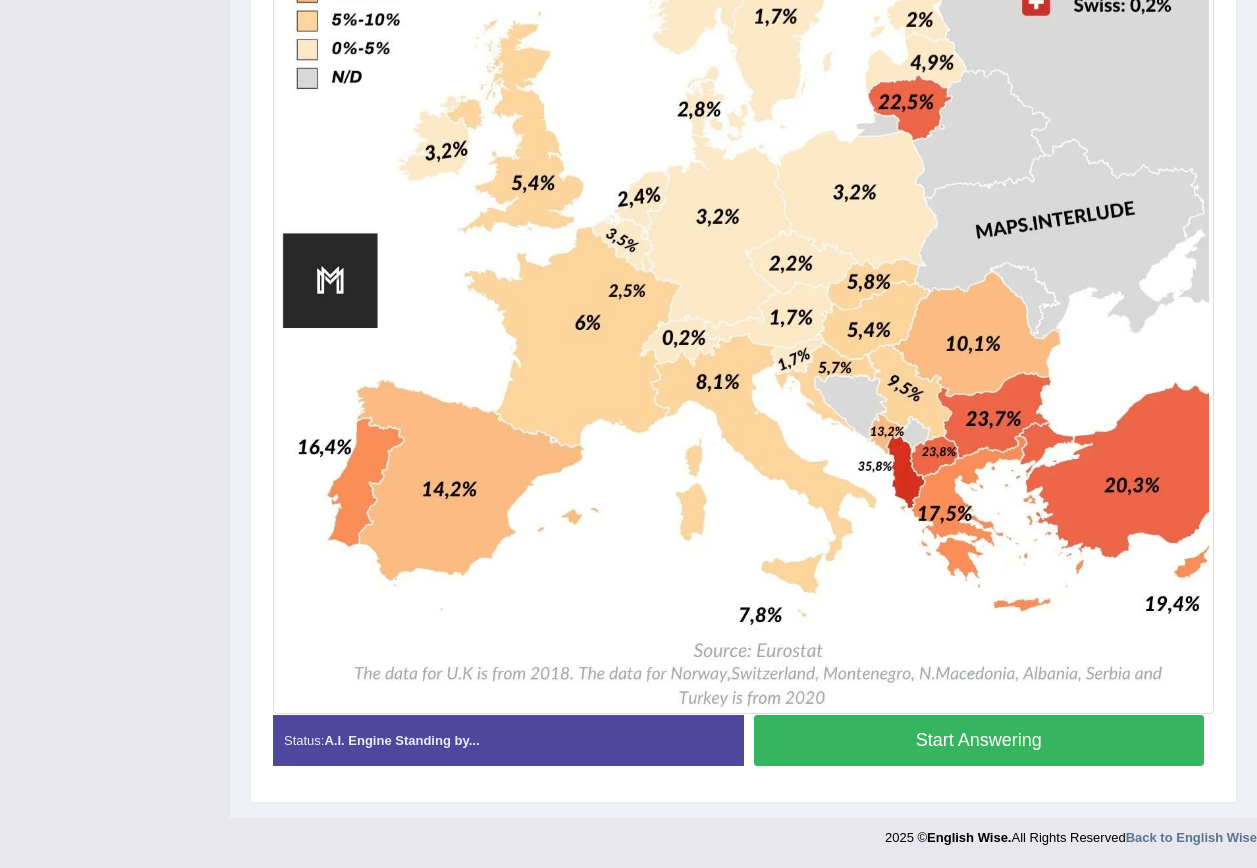 click on "Start Answering" at bounding box center [979, 740] 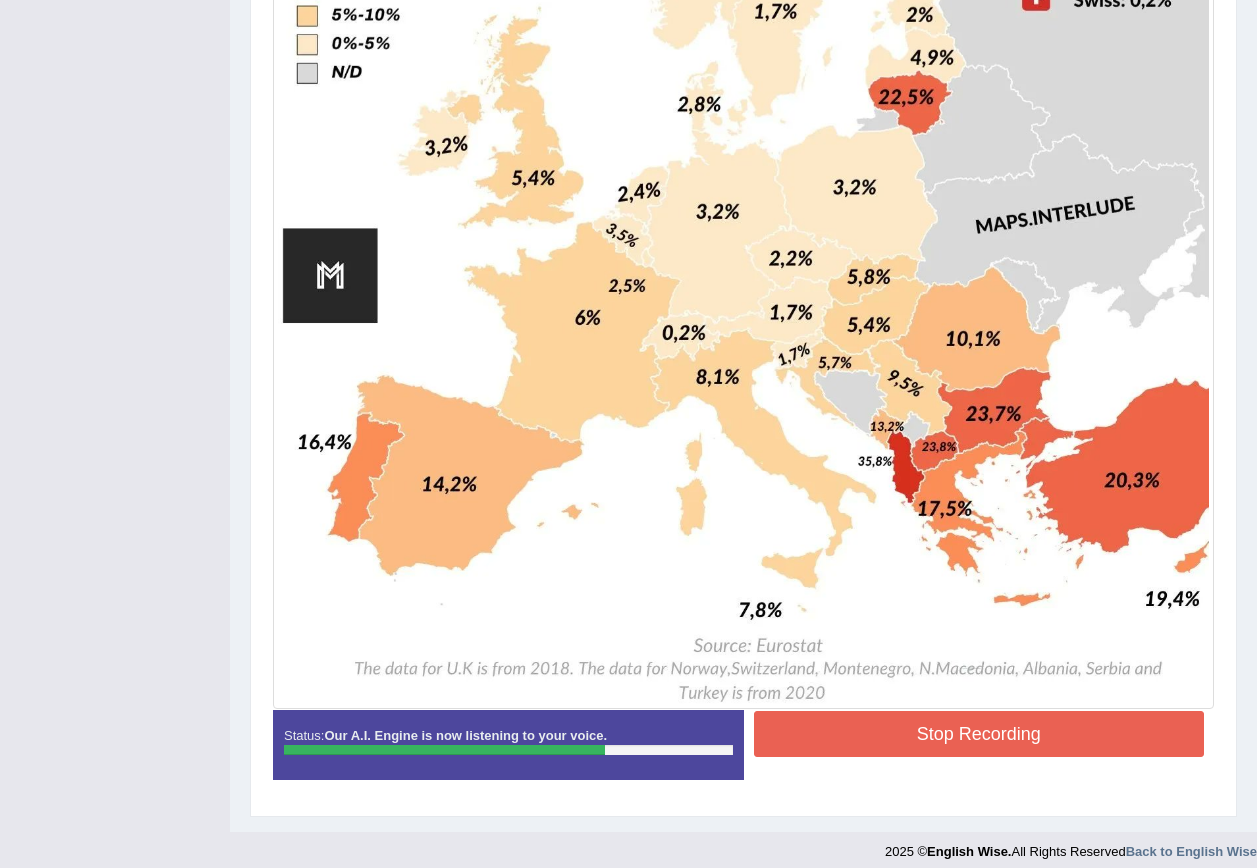 scroll, scrollTop: 958, scrollLeft: 0, axis: vertical 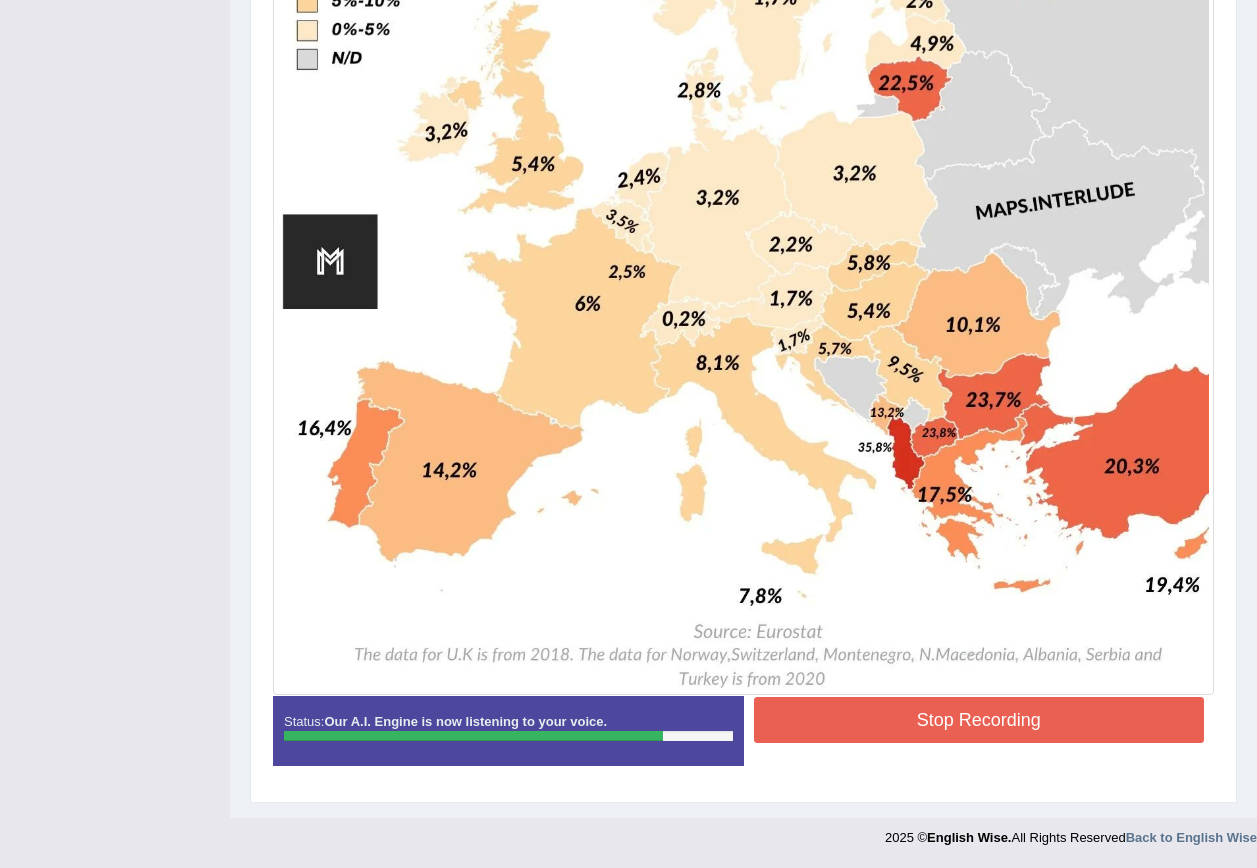 click on "Stop Recording" at bounding box center [979, 720] 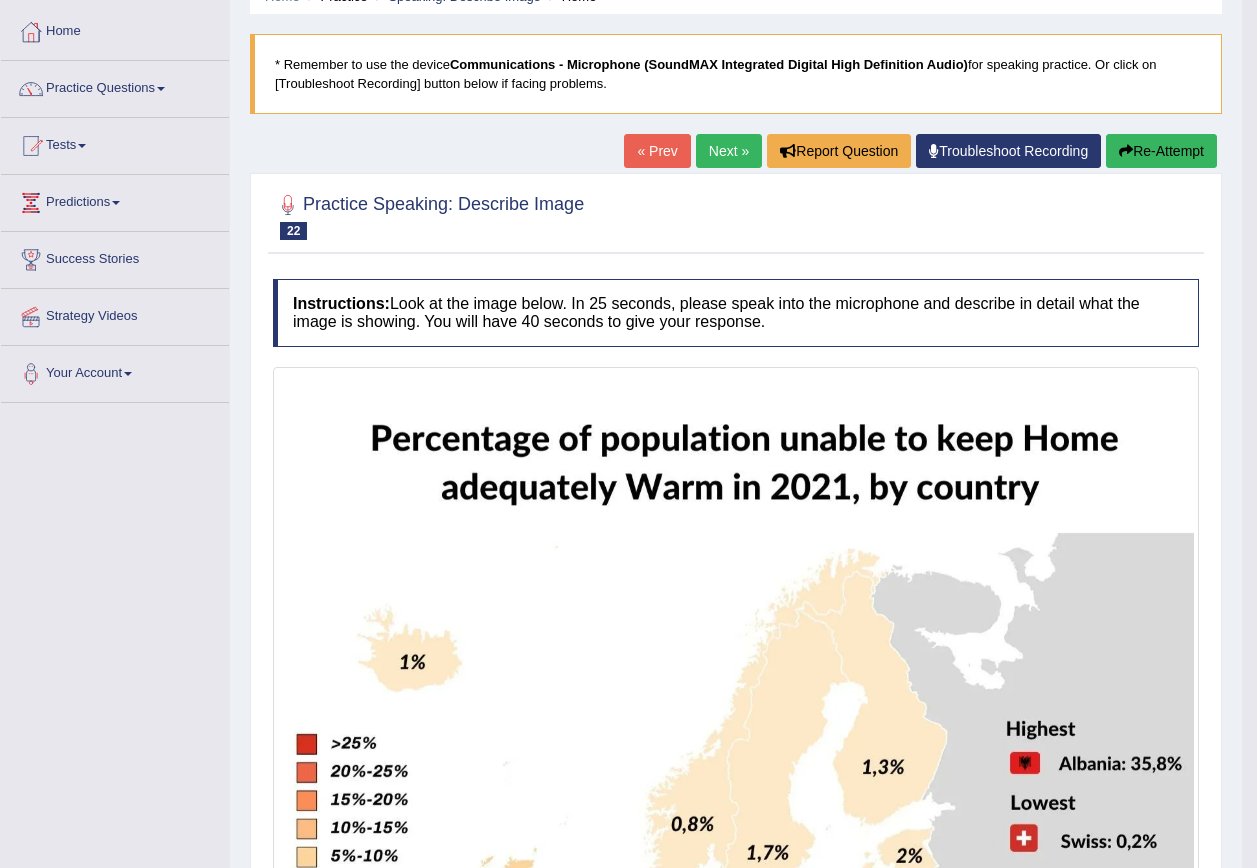 scroll, scrollTop: 58, scrollLeft: 0, axis: vertical 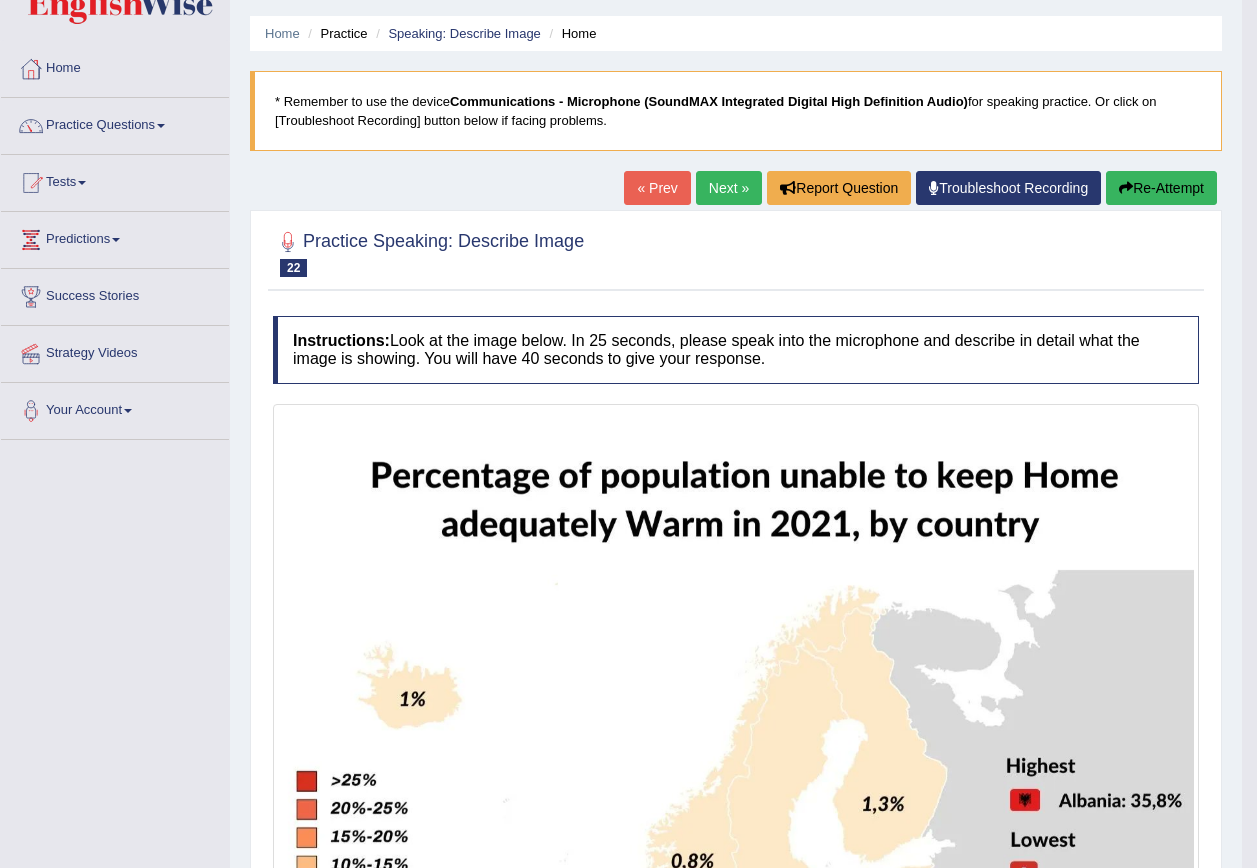click on "Next »" at bounding box center [729, 188] 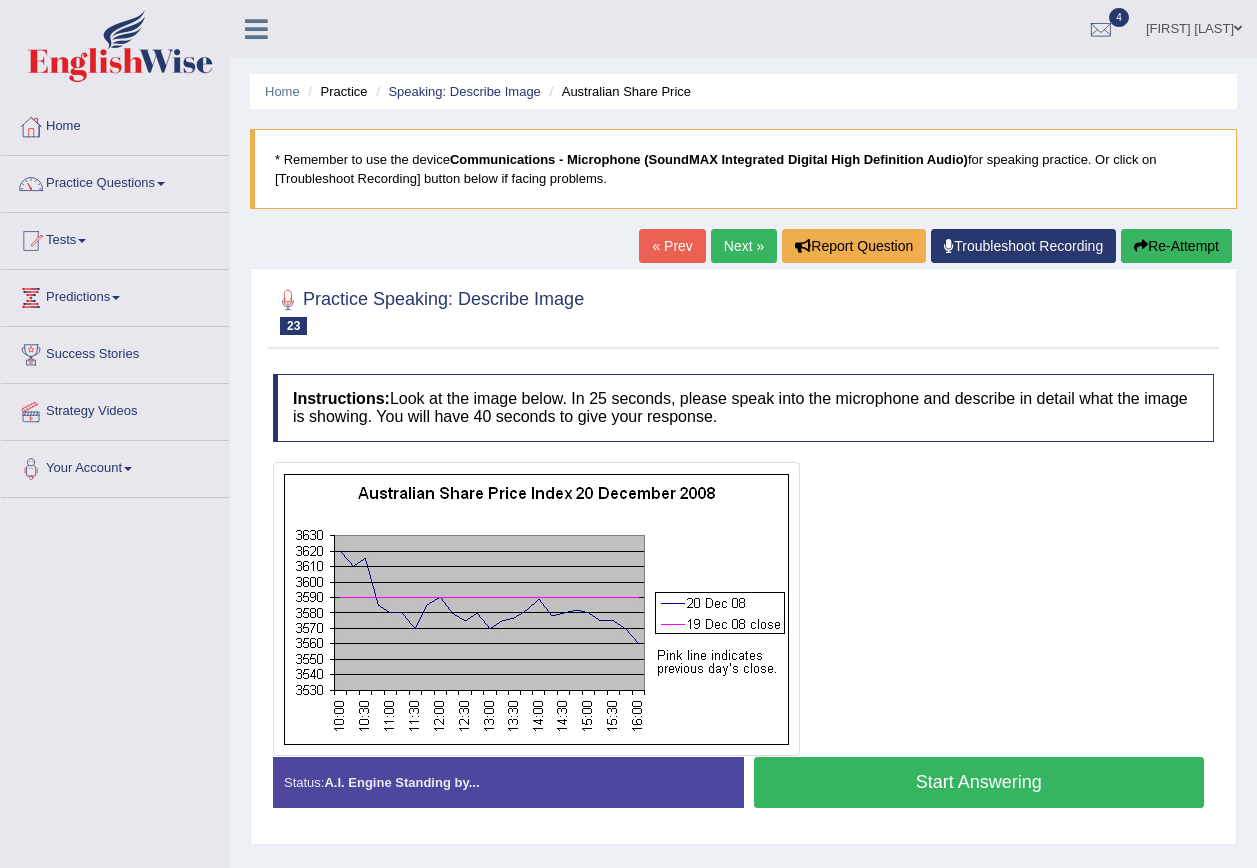 scroll, scrollTop: 0, scrollLeft: 0, axis: both 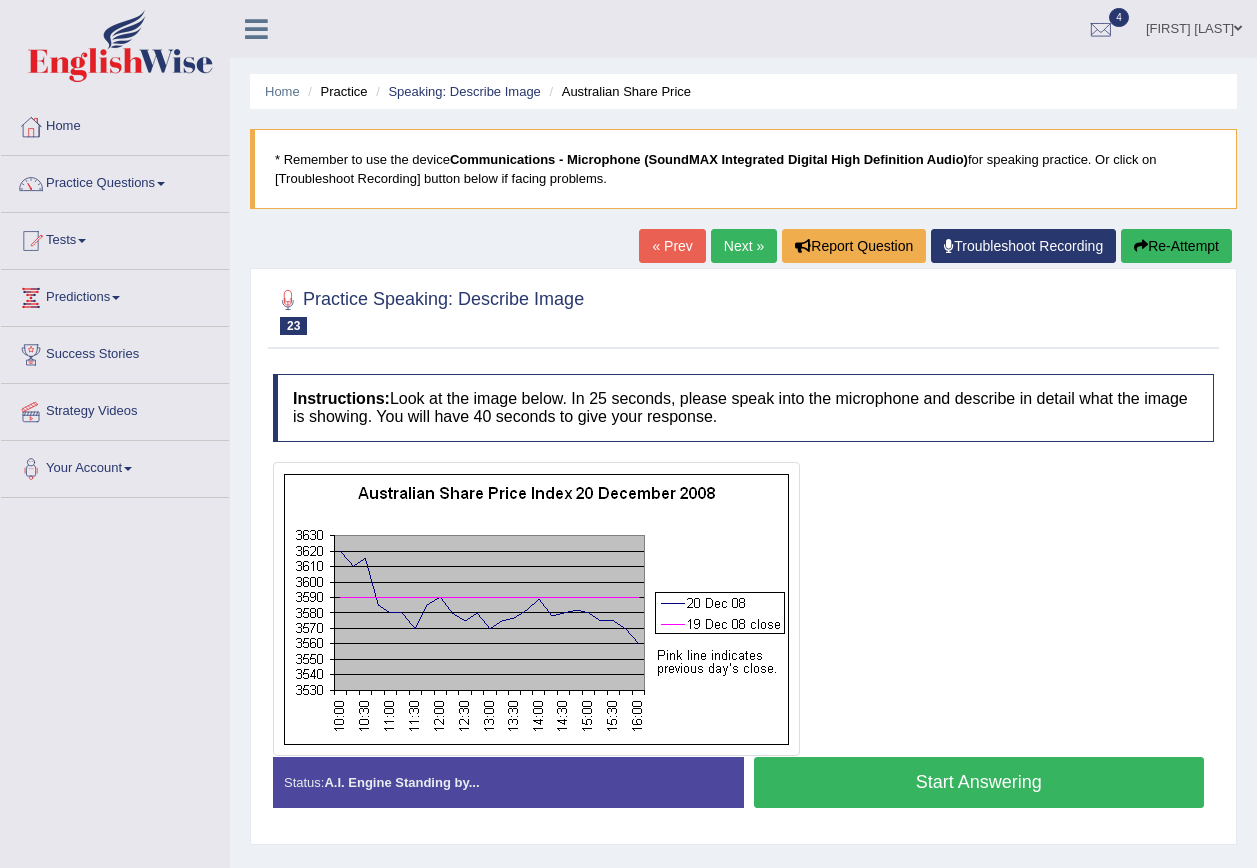 click on "Start Answering" at bounding box center [979, 782] 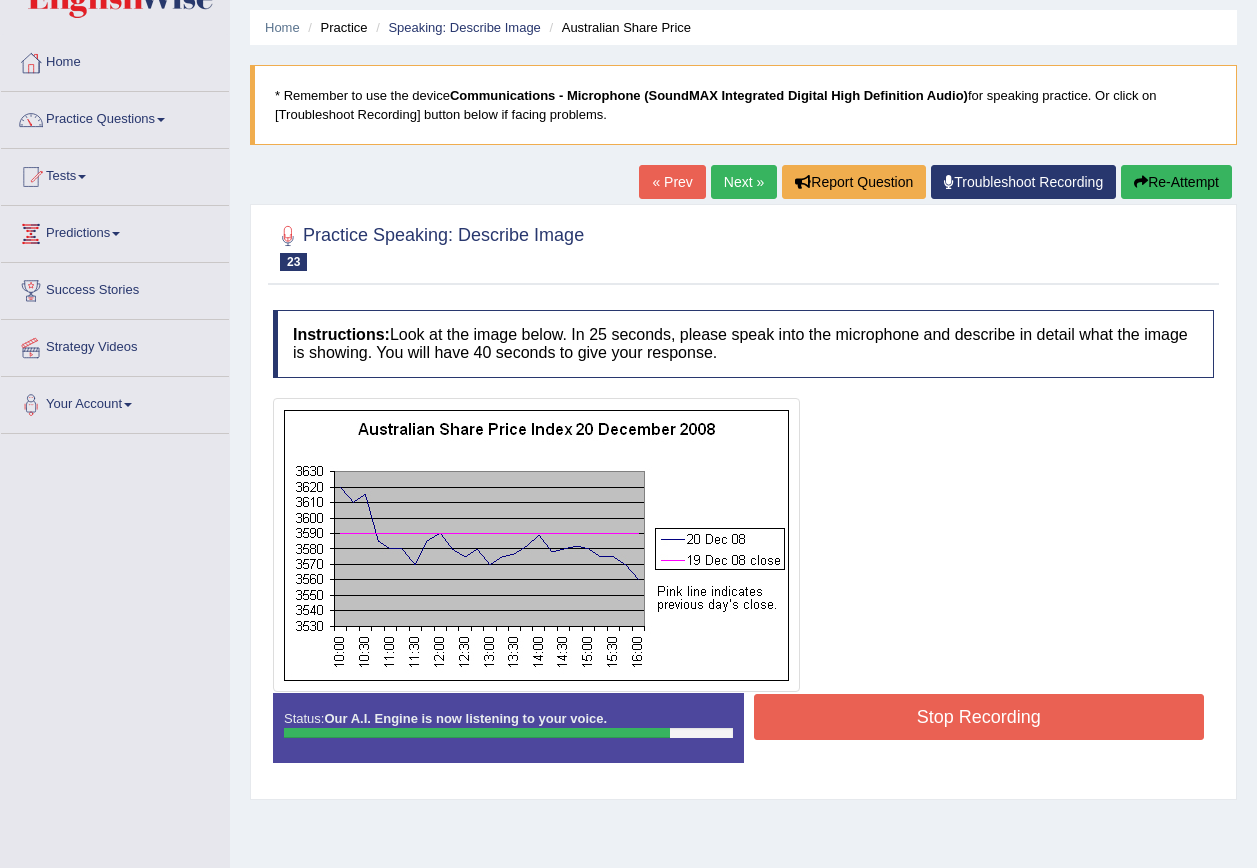 scroll, scrollTop: 100, scrollLeft: 0, axis: vertical 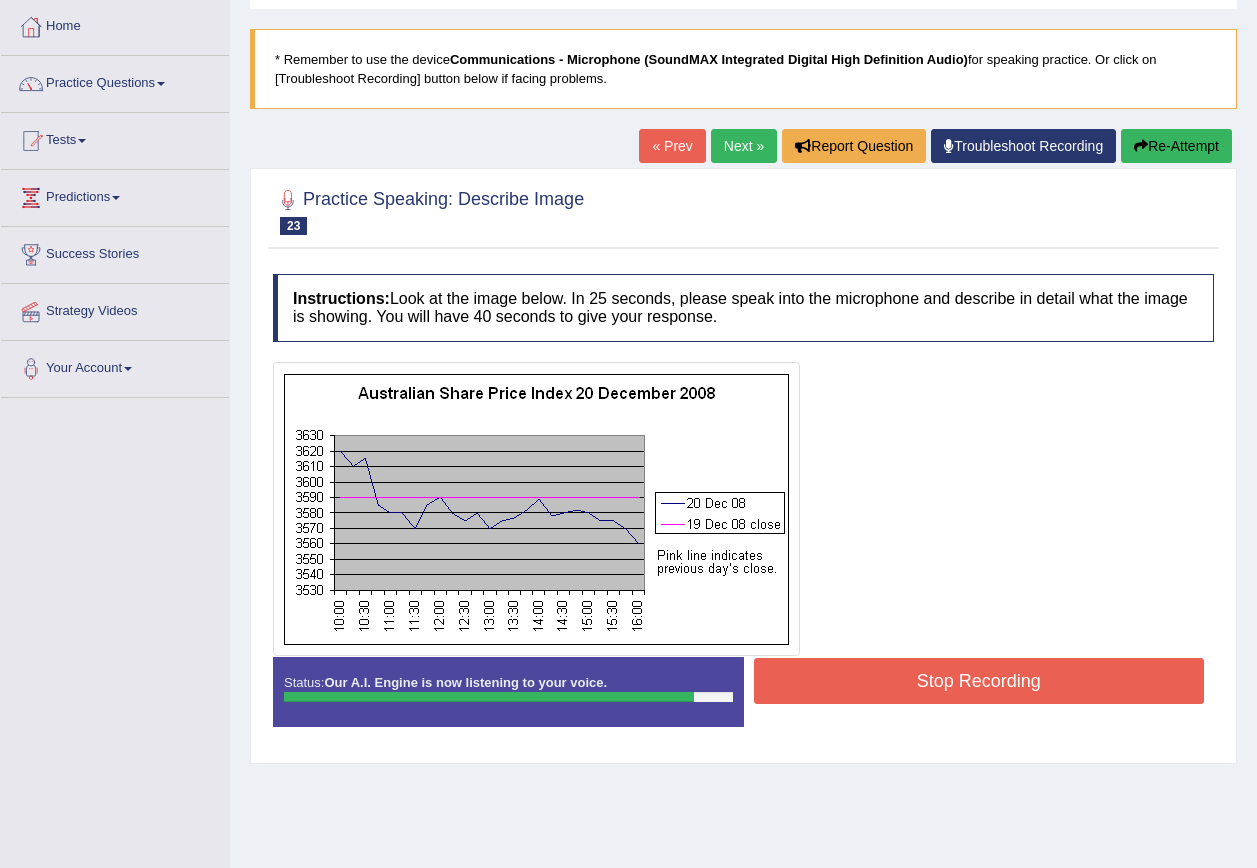 click on "Stop Recording" at bounding box center (979, 681) 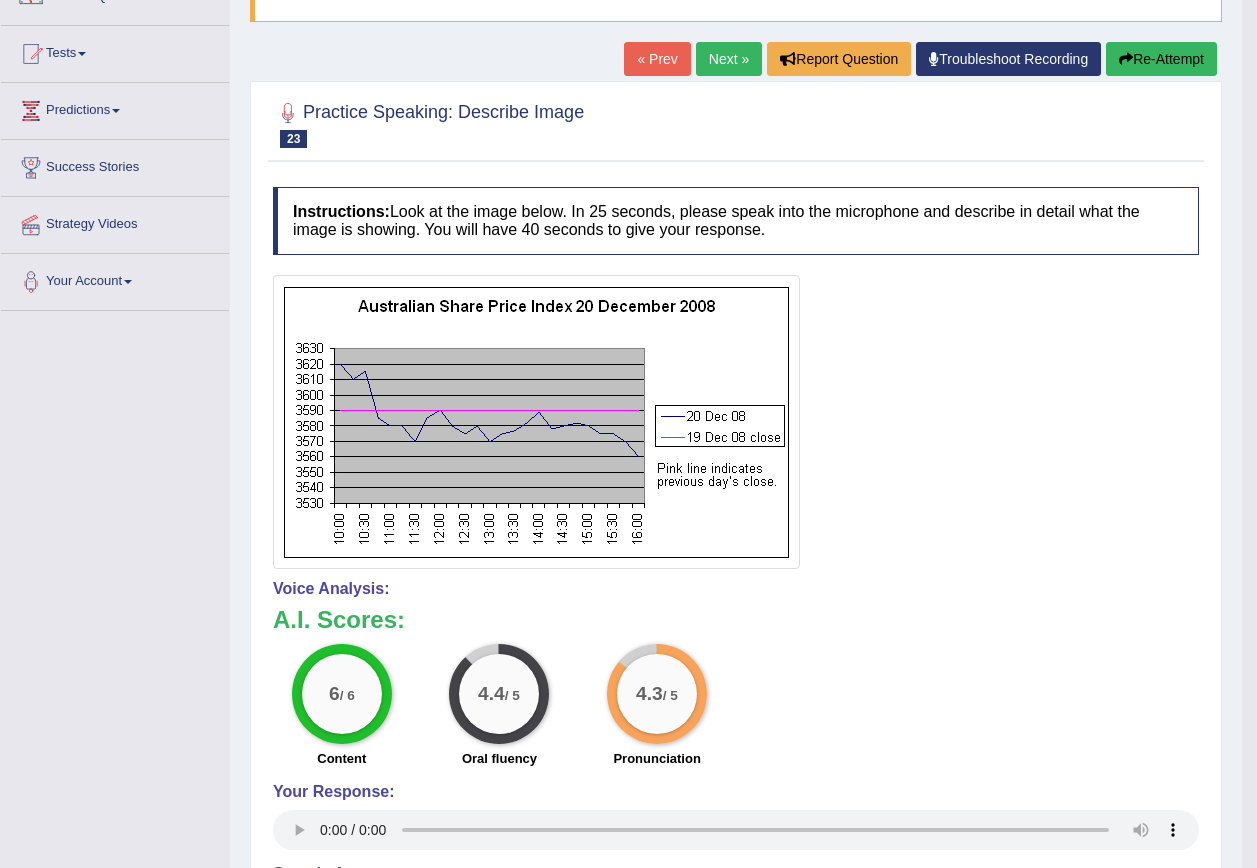 scroll, scrollTop: 0, scrollLeft: 0, axis: both 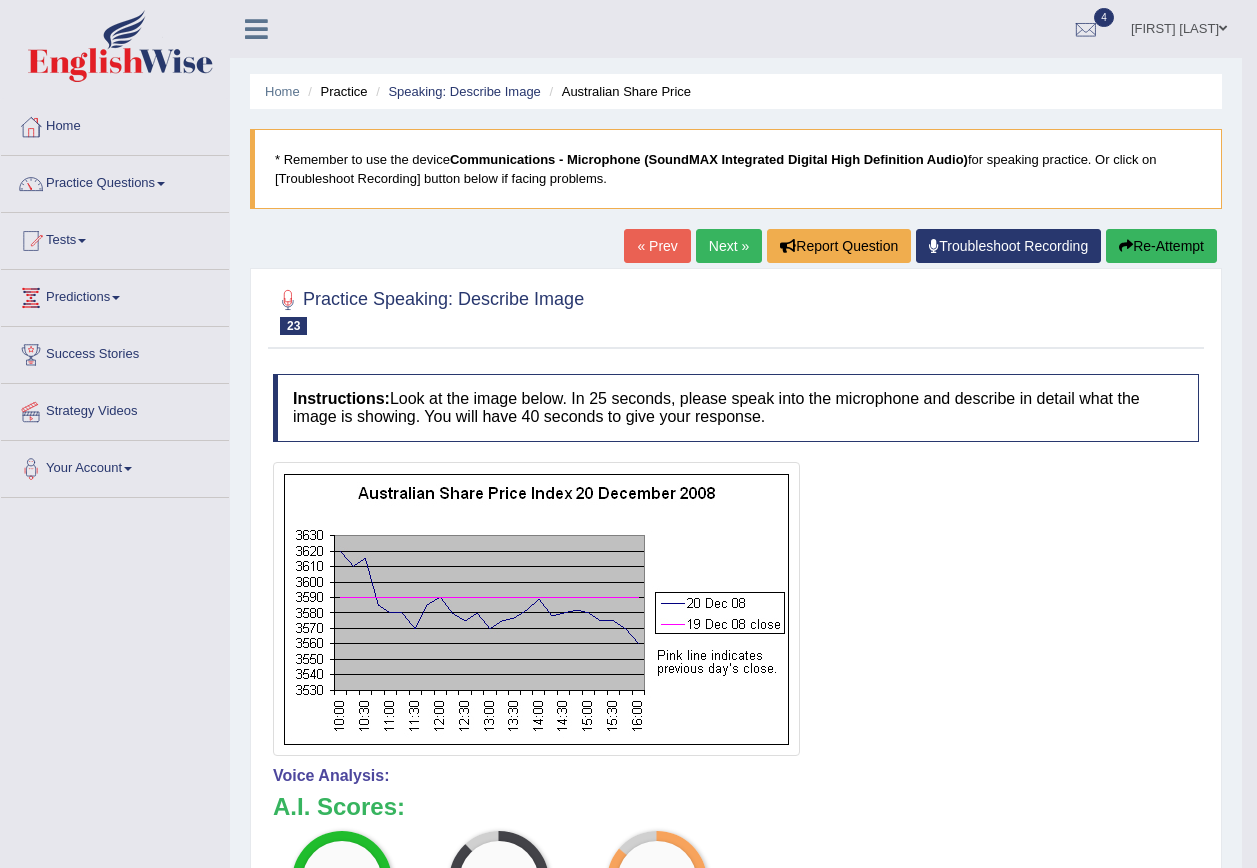 click on "Next »" at bounding box center (729, 246) 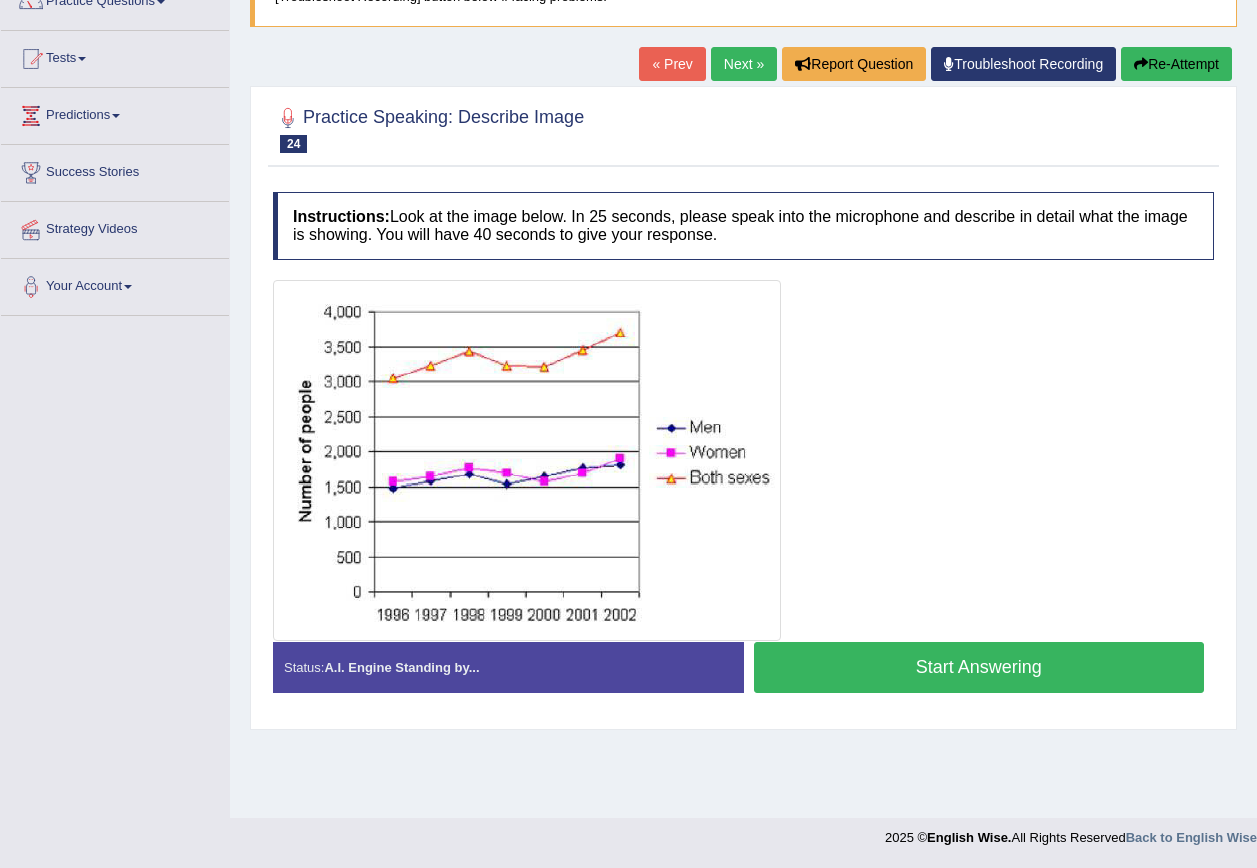scroll, scrollTop: 0, scrollLeft: 0, axis: both 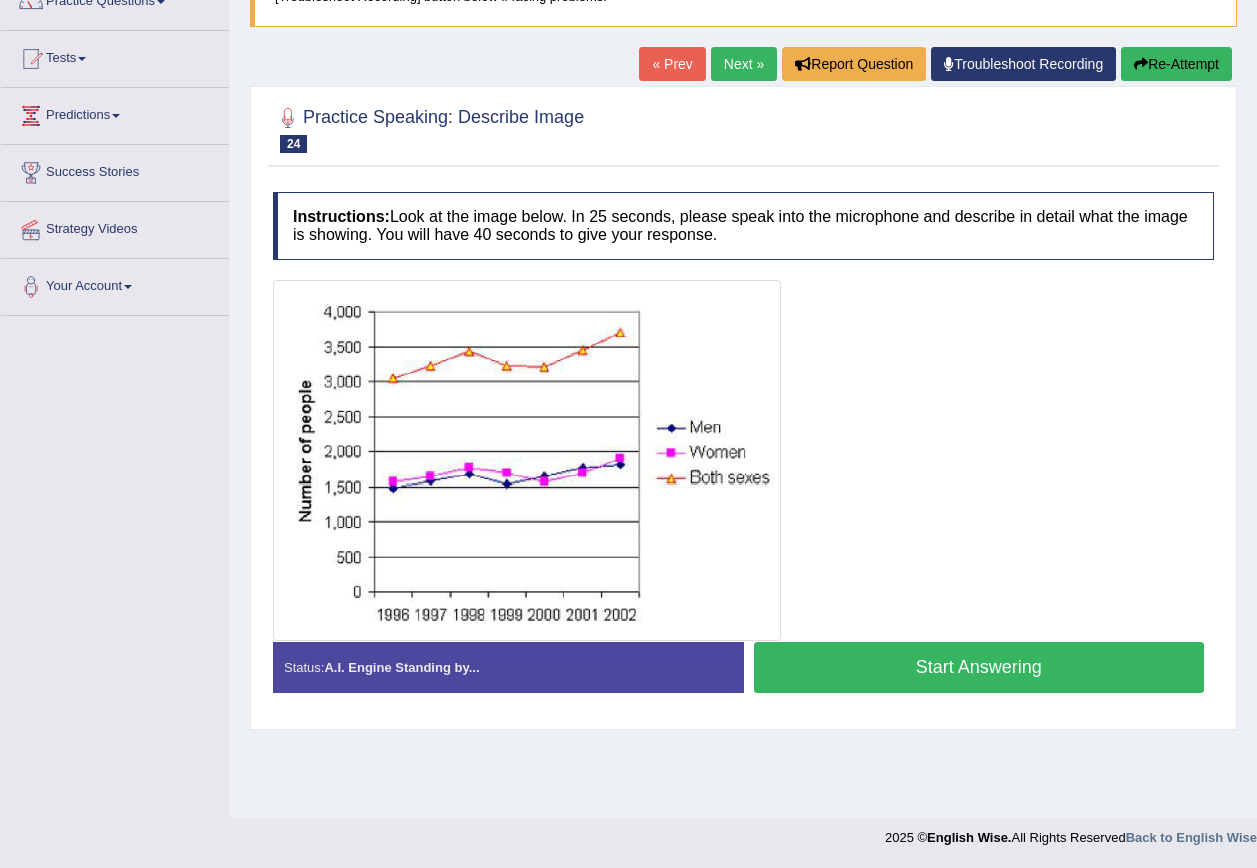 click on "Start Answering" at bounding box center (979, 667) 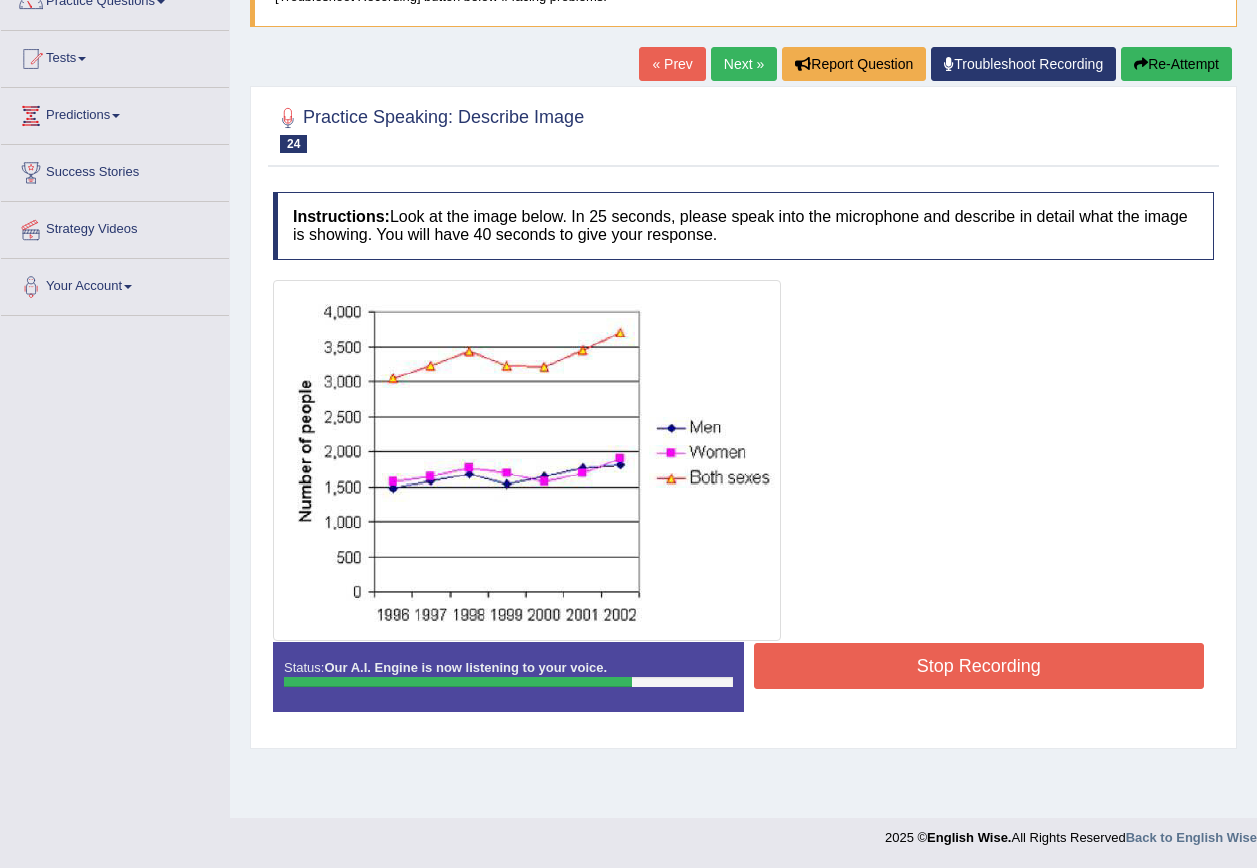 click on "Stop Recording" at bounding box center (979, 666) 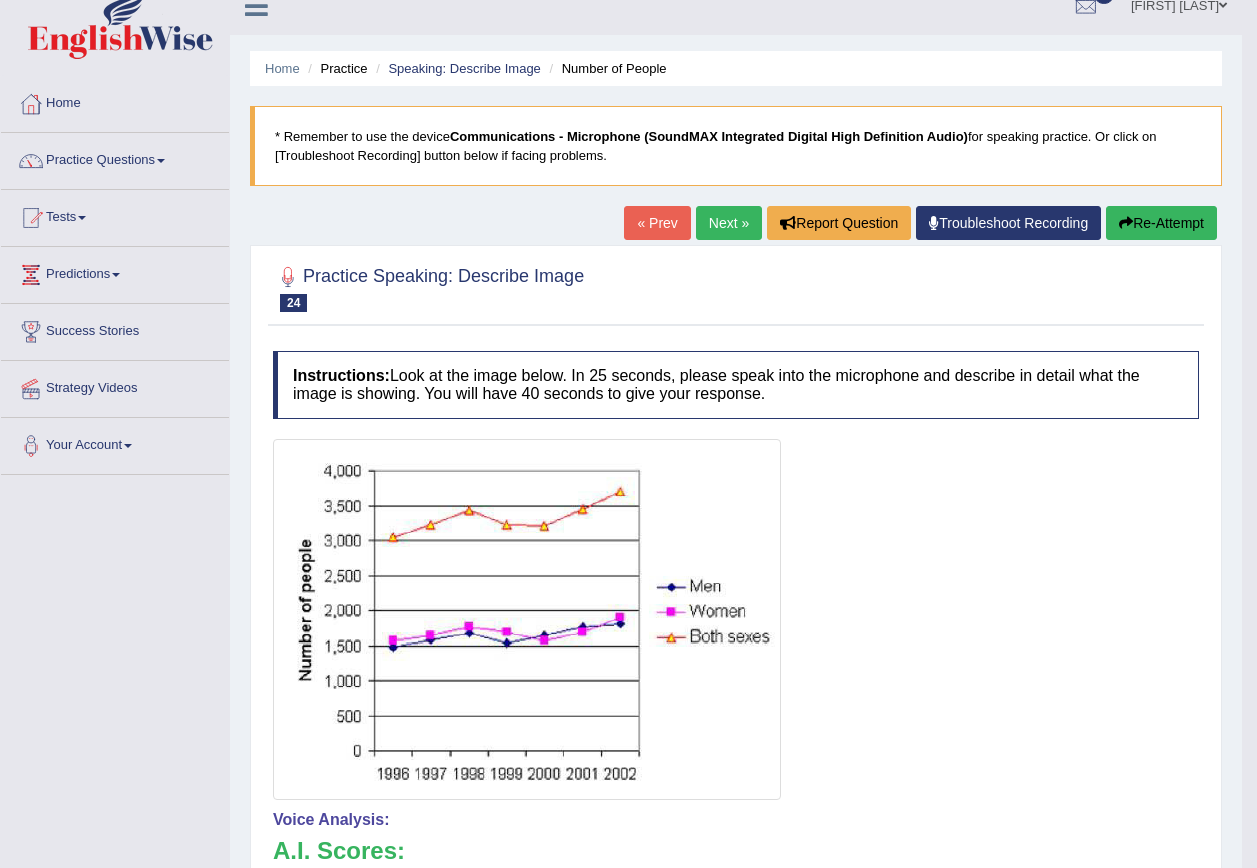 scroll, scrollTop: 0, scrollLeft: 0, axis: both 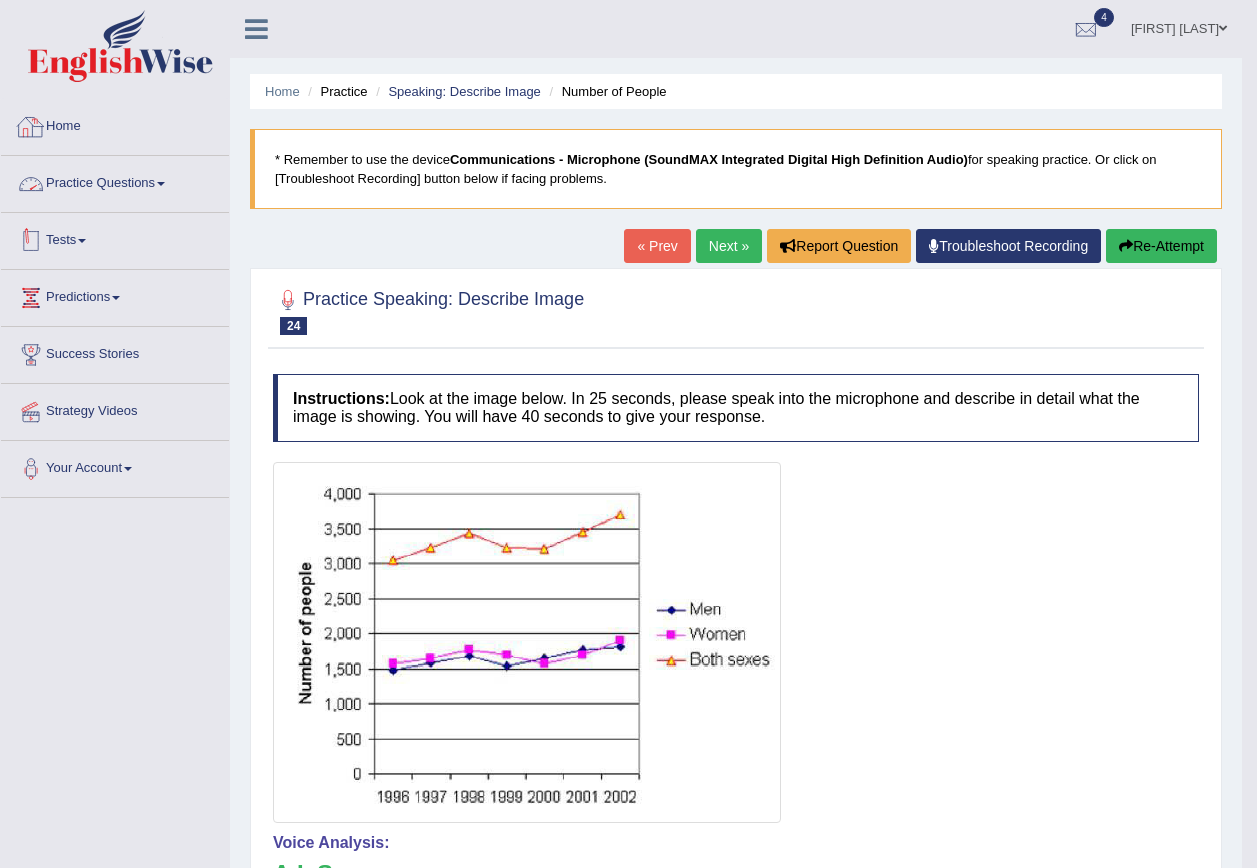 click on "Practice Questions" at bounding box center (115, 181) 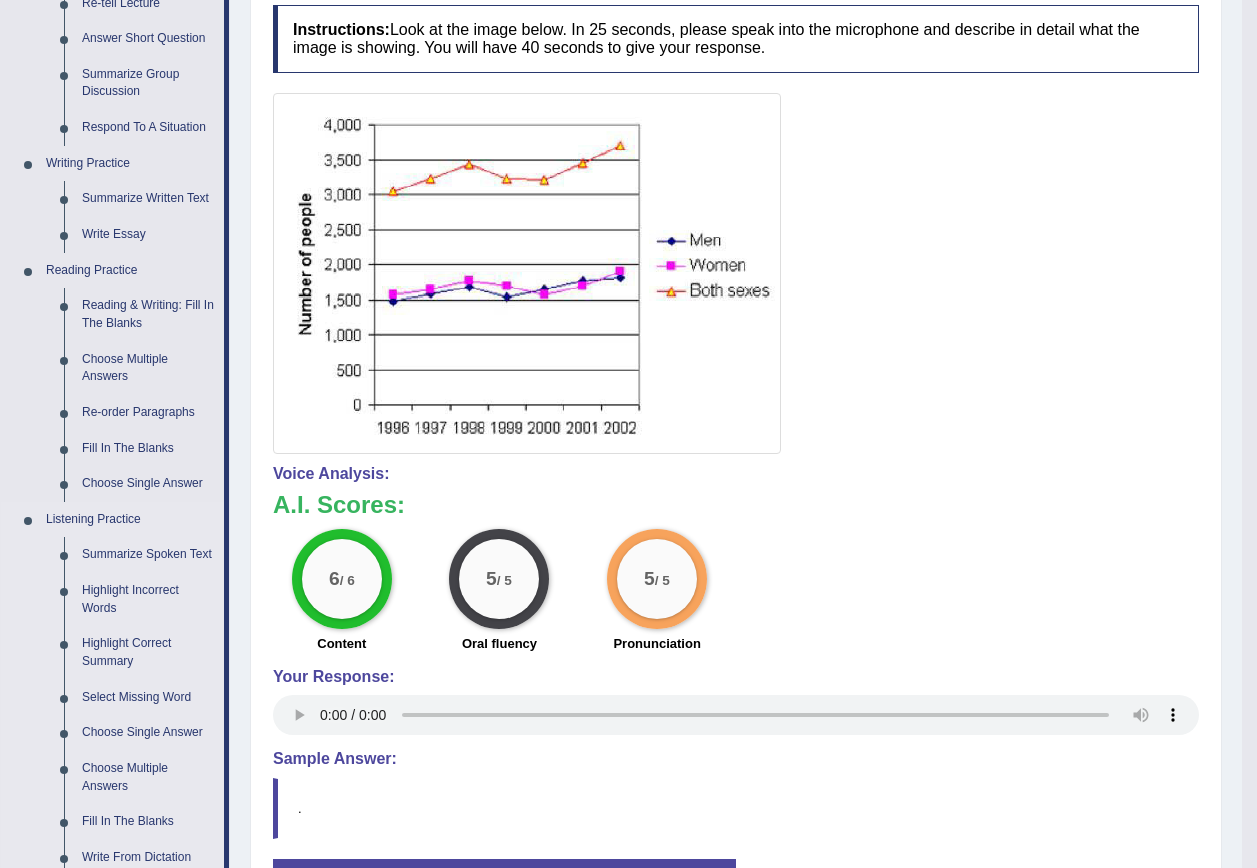 scroll, scrollTop: 0, scrollLeft: 0, axis: both 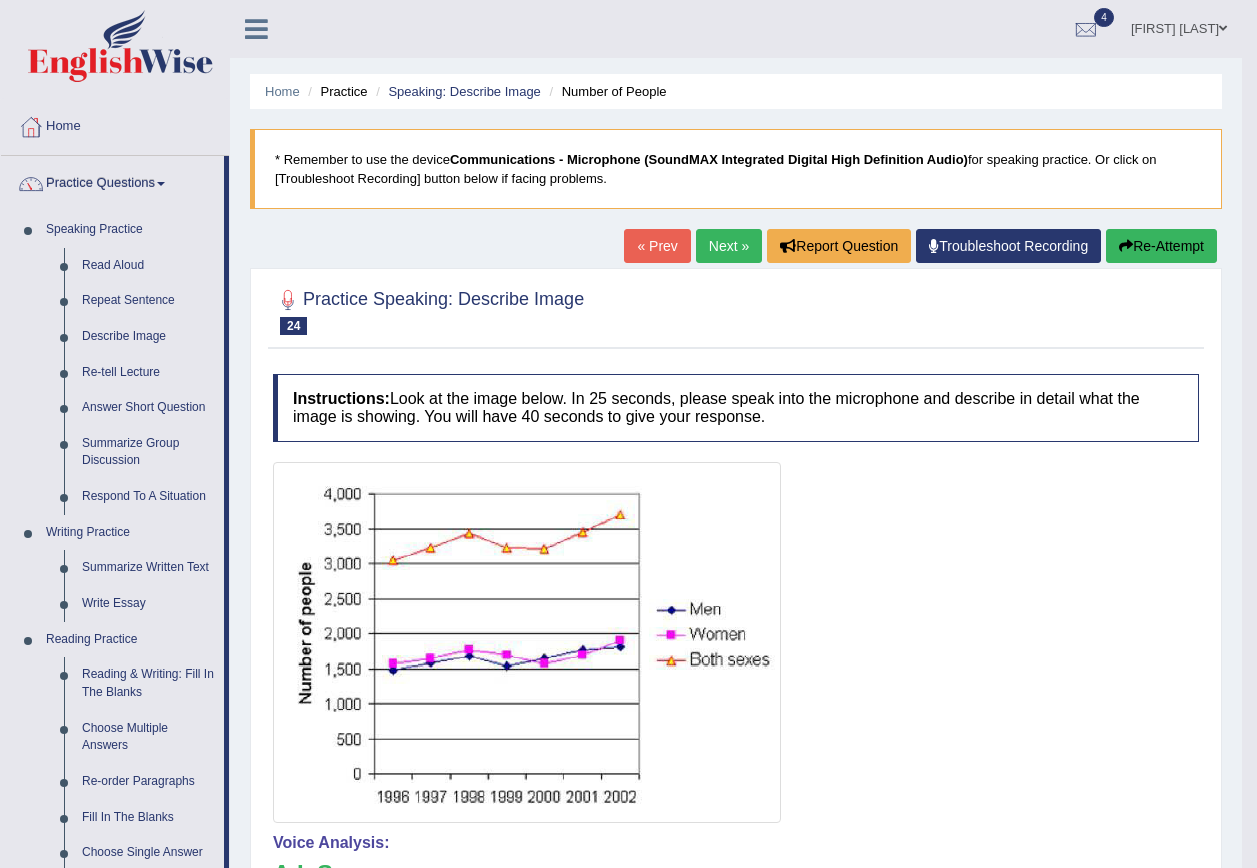 click on "Home" at bounding box center (282, 91) 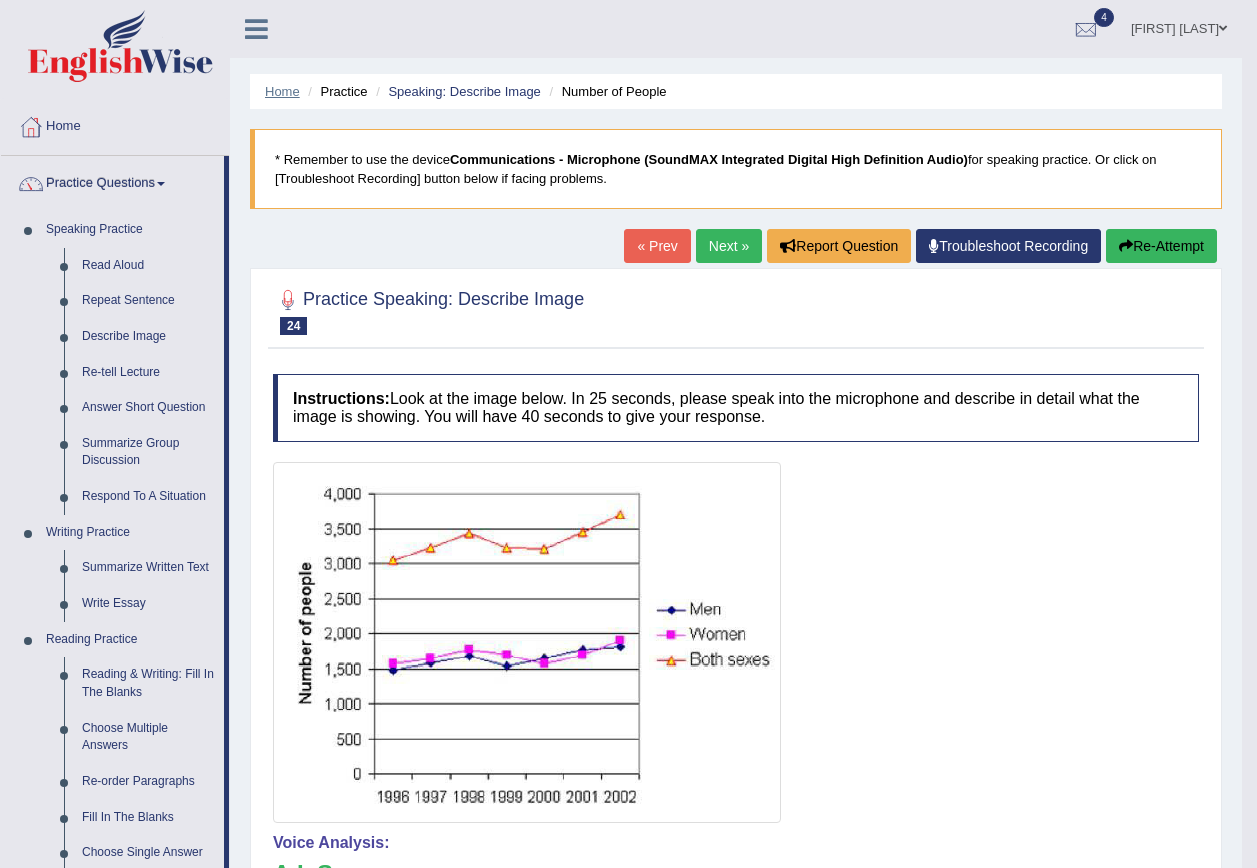 click on "Home" at bounding box center (282, 91) 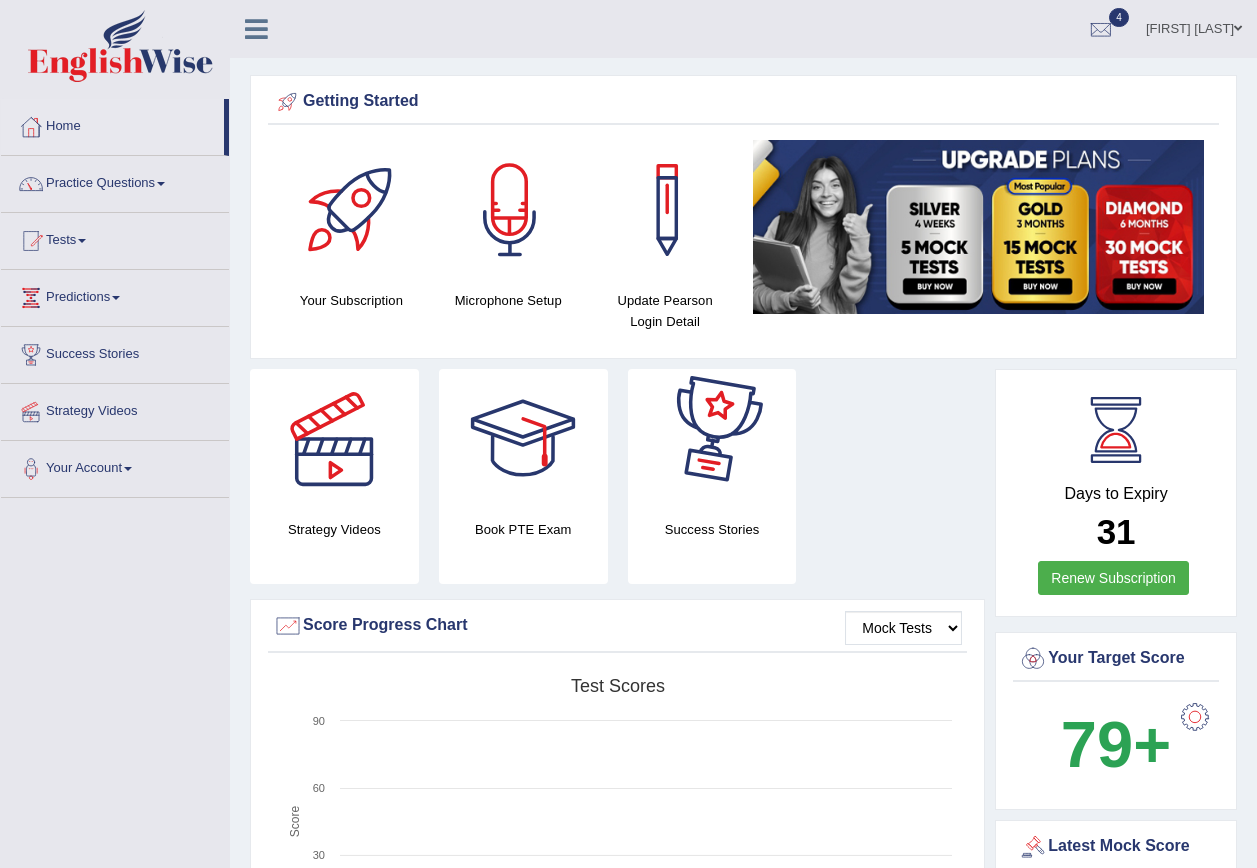 scroll, scrollTop: 0, scrollLeft: 0, axis: both 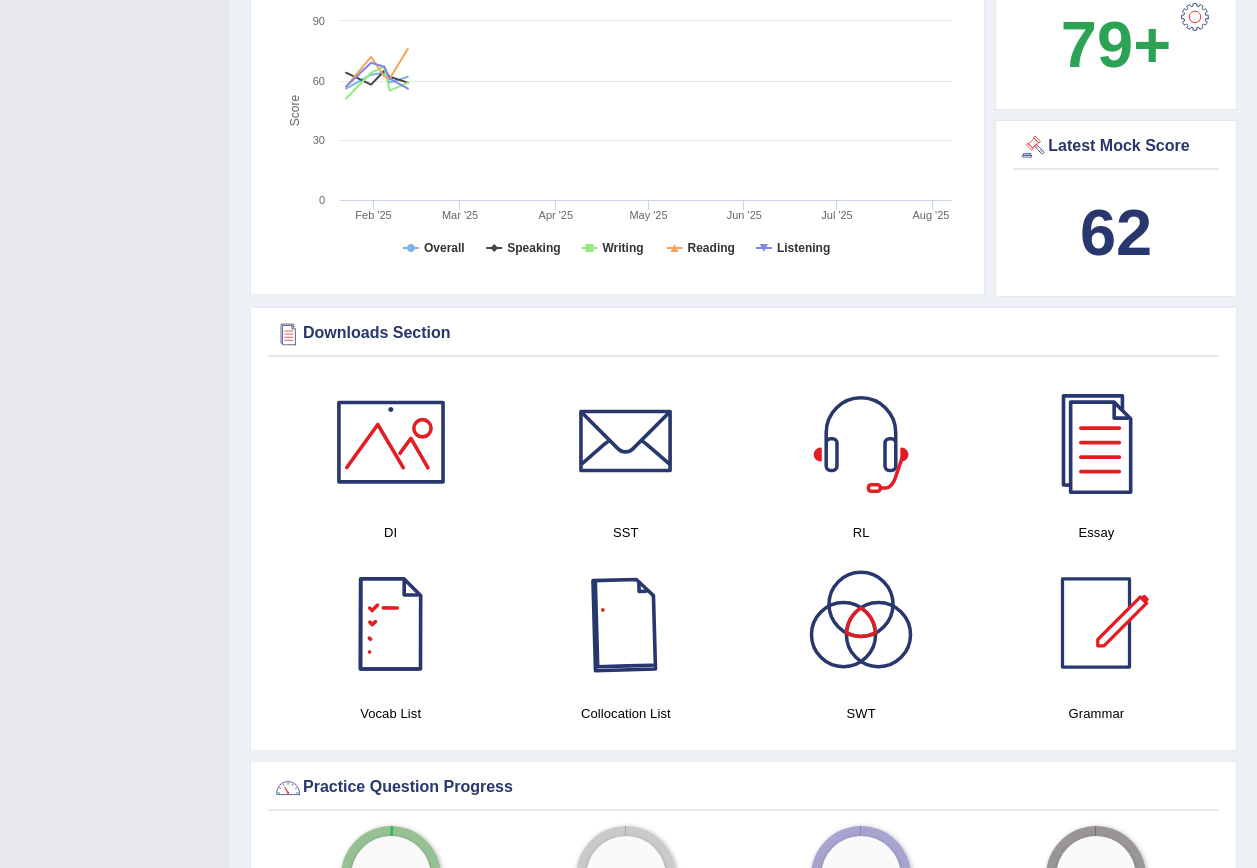 click at bounding box center (626, 623) 